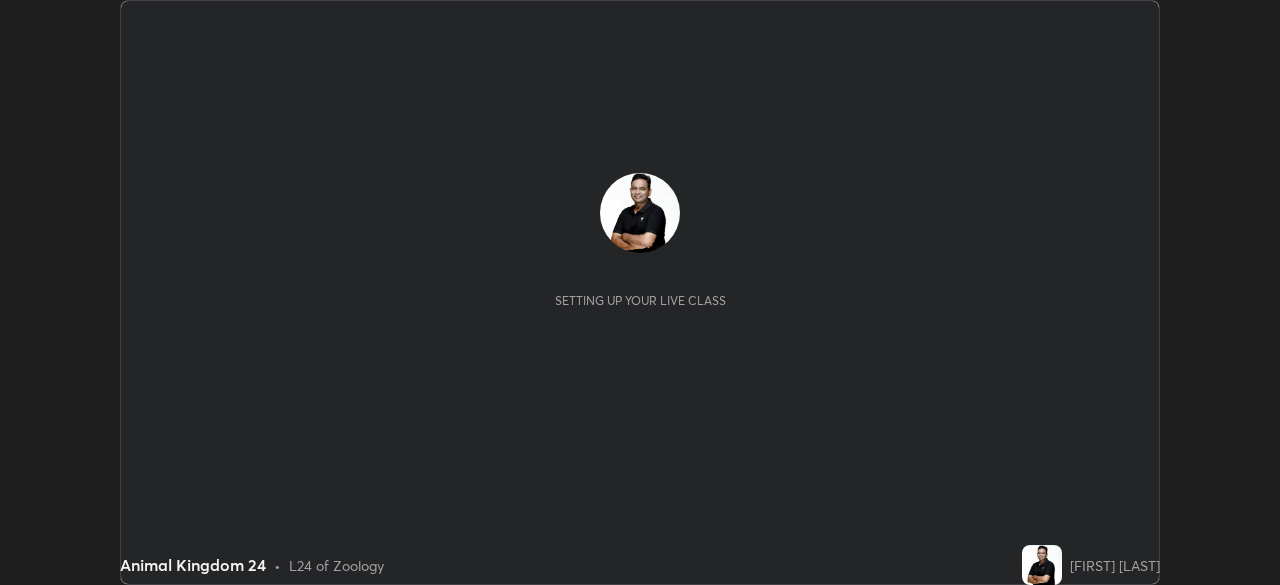 scroll, scrollTop: 0, scrollLeft: 0, axis: both 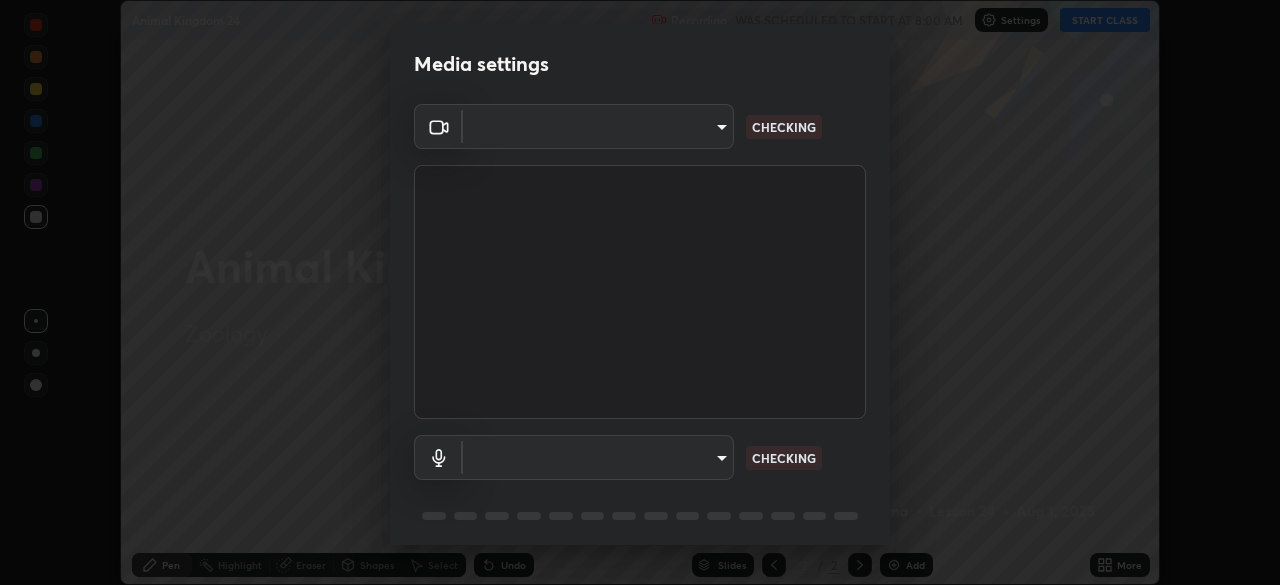 click on "Erase all Animal Kingdom 24 Recording WAS SCHEDULED TO START AT  8:00 AM Settings START CLASS Setting up your live class Animal Kingdom 24 • L24 of Zoology [FIRST] [LAST] Pen Highlight Eraser Shapes Select Undo Slides 2 / 2 Add More No doubts shared Encourage your learners to ask a doubt for better clarity Report an issue Reason for reporting Buffering Chat not working Audio - Video sync issue Educator video quality low ​ Attach an image Report Media settings ​ CHECKING ​ CHECKING 1 / 5 Next" at bounding box center [640, 292] 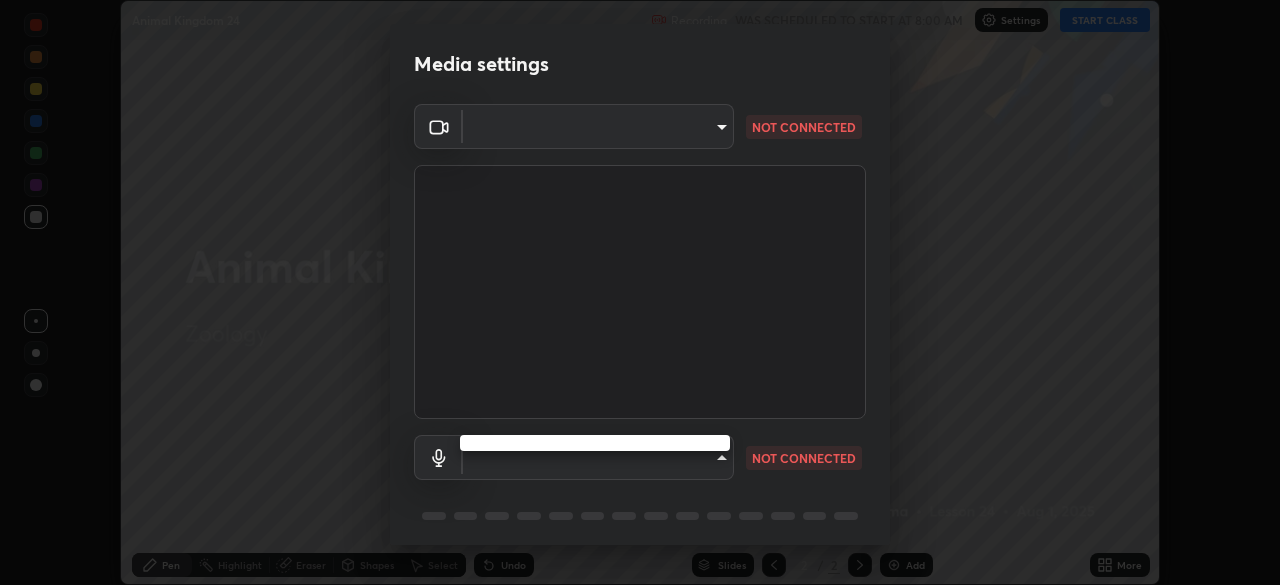 type on "219a49c928e9c0b46faffe4f39ef64d047ff4b9bef24b59344cfd42c927ef79e" 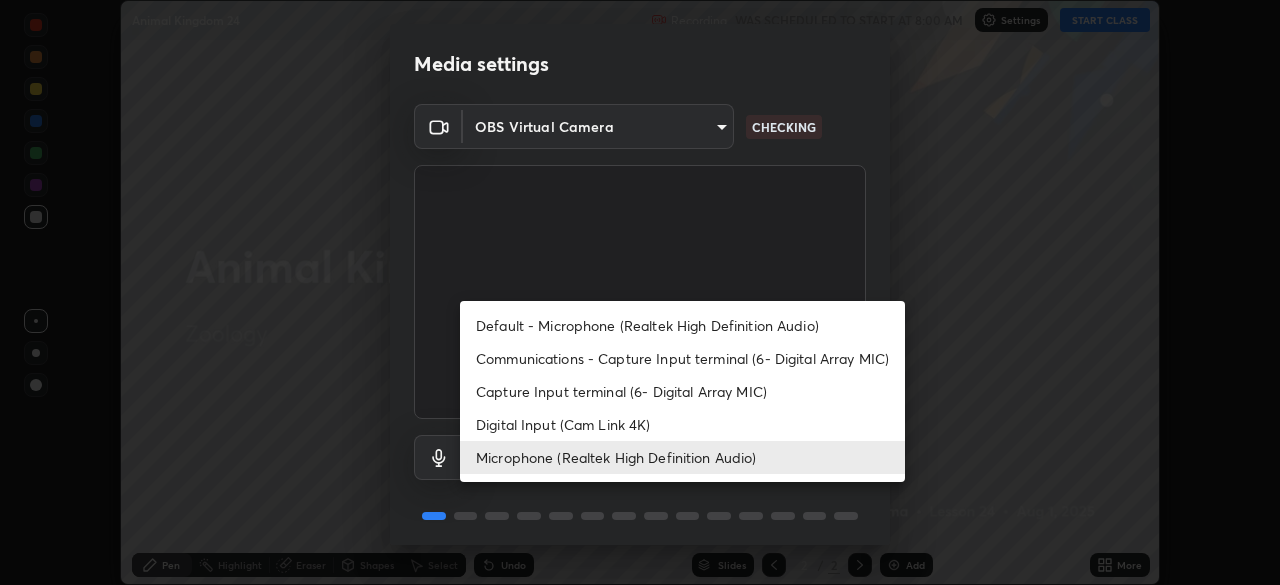 click on "Capture Input terminal (6- Digital Array MIC)" at bounding box center [682, 391] 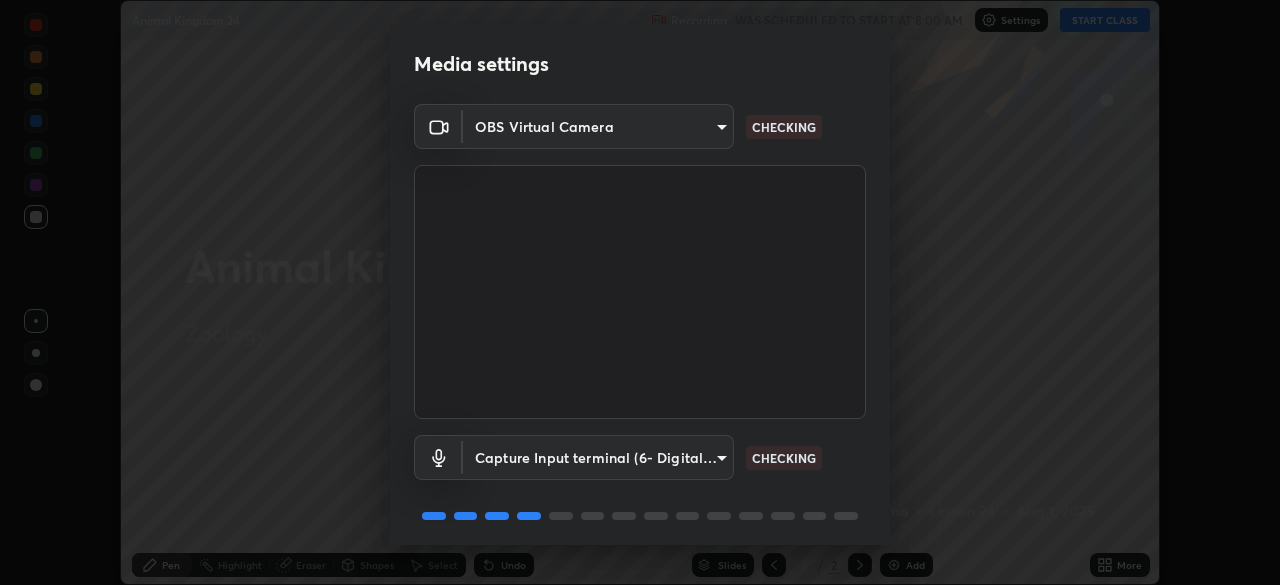 click on "Erase all Animal Kingdom 24 Recording WAS SCHEDULED TO START AT  8:00 AM Settings START CLASS Setting up your live class Animal Kingdom 24 • L24 of Zoology [FIRST] [LAST] Pen Highlight Eraser Shapes Select Undo Slides 2 / 2 Add More No doubts shared Encourage your learners to ask a doubt for better clarity Report an issue Reason for reporting Buffering Chat not working Audio - Video sync issue Educator video quality low ​ Attach an image Report Media settings OBS Virtual Camera [HASH] CHECKING Capture Input terminal (6- Digital Array MIC) [HASH] CHECKING 1 / 5 Next" at bounding box center [640, 292] 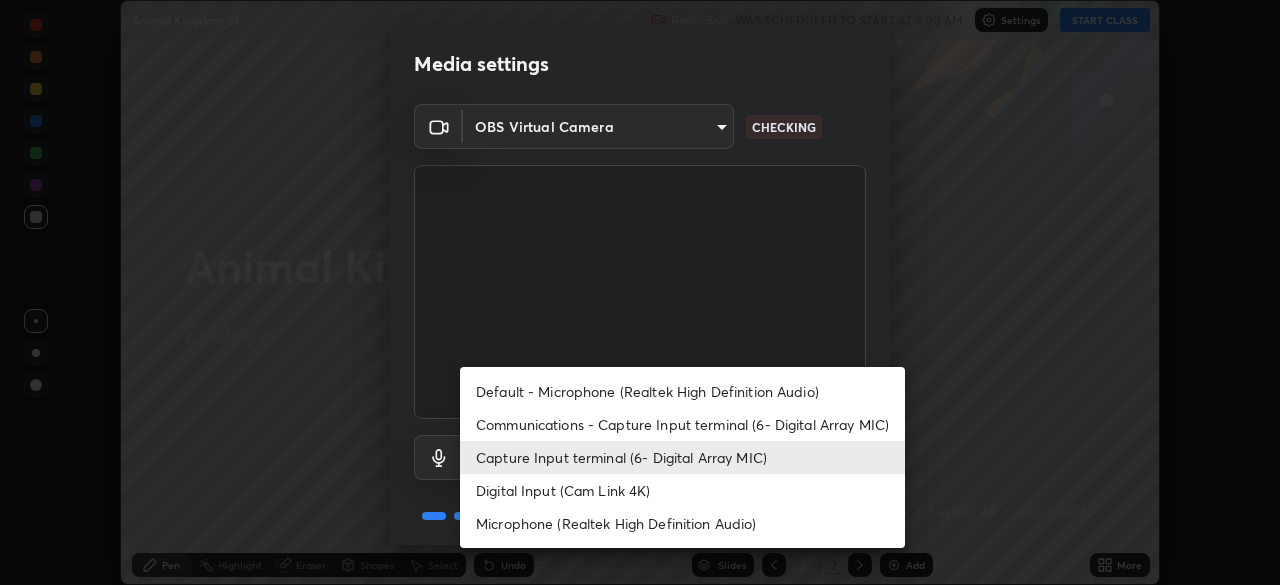 click on "Default - Microphone (Realtek High Definition Audio)" at bounding box center (682, 391) 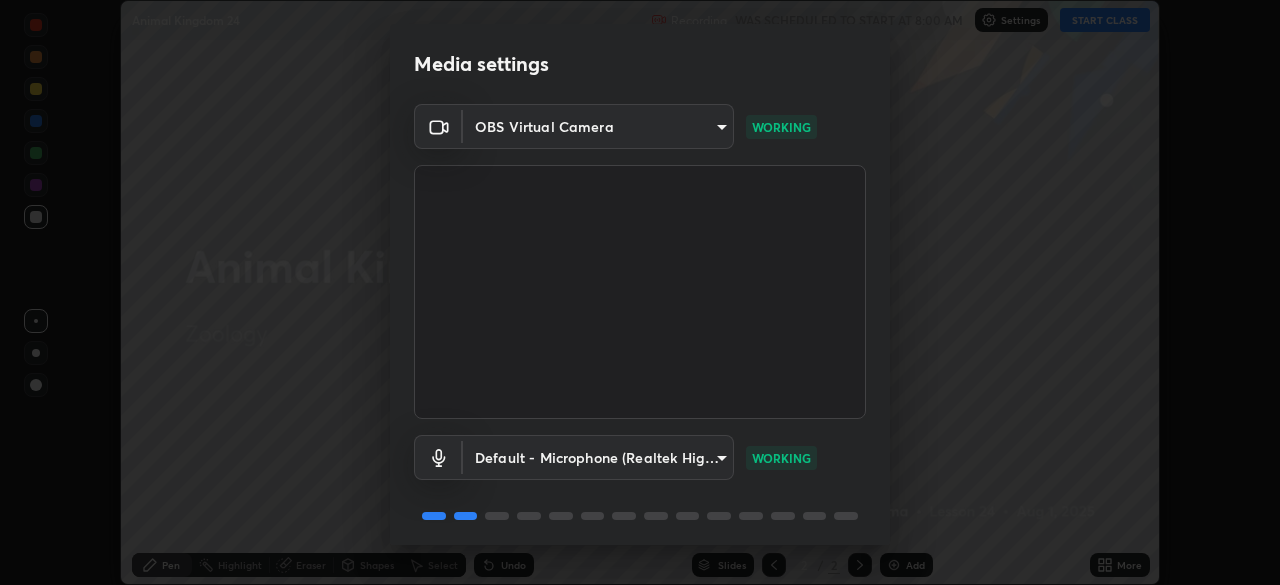 scroll, scrollTop: 71, scrollLeft: 0, axis: vertical 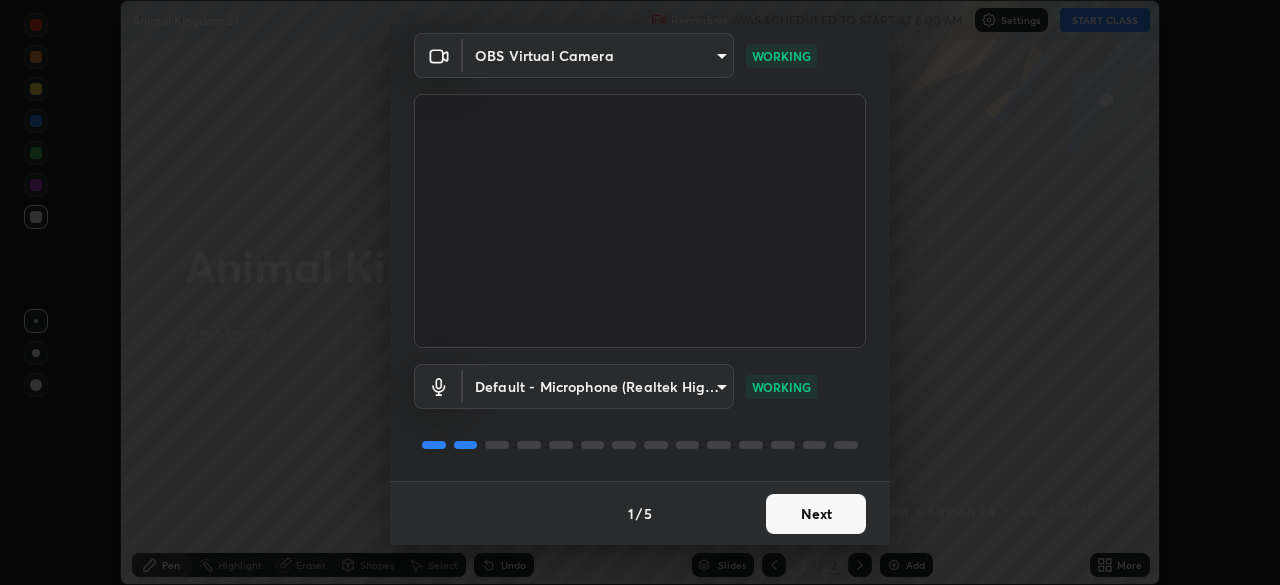 click on "Next" at bounding box center [816, 514] 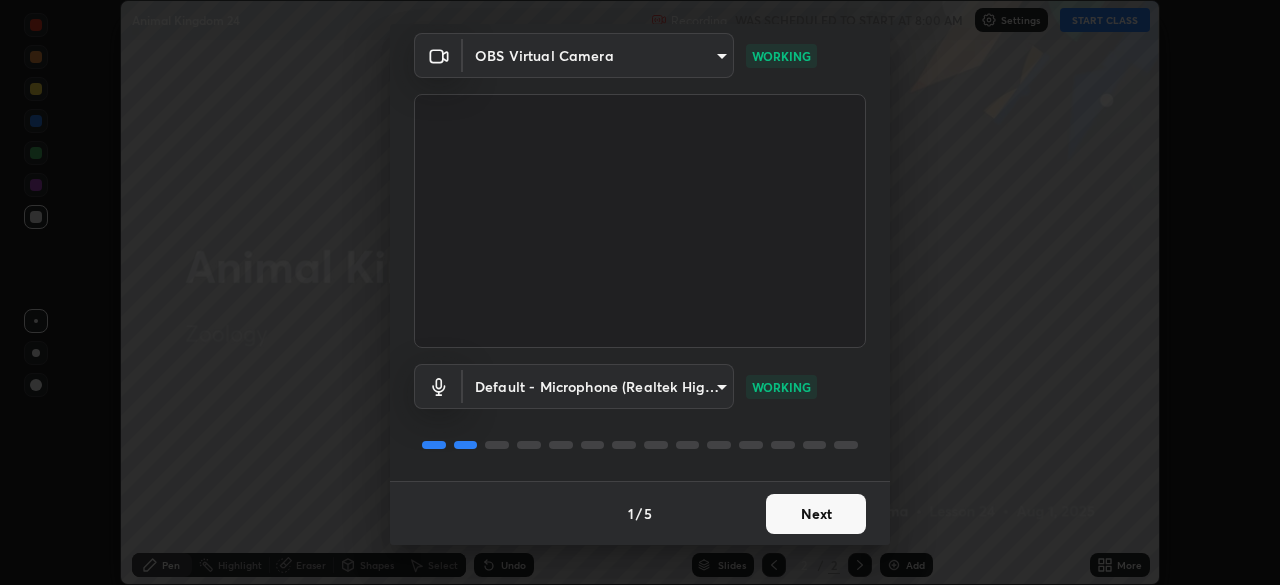 scroll, scrollTop: 0, scrollLeft: 0, axis: both 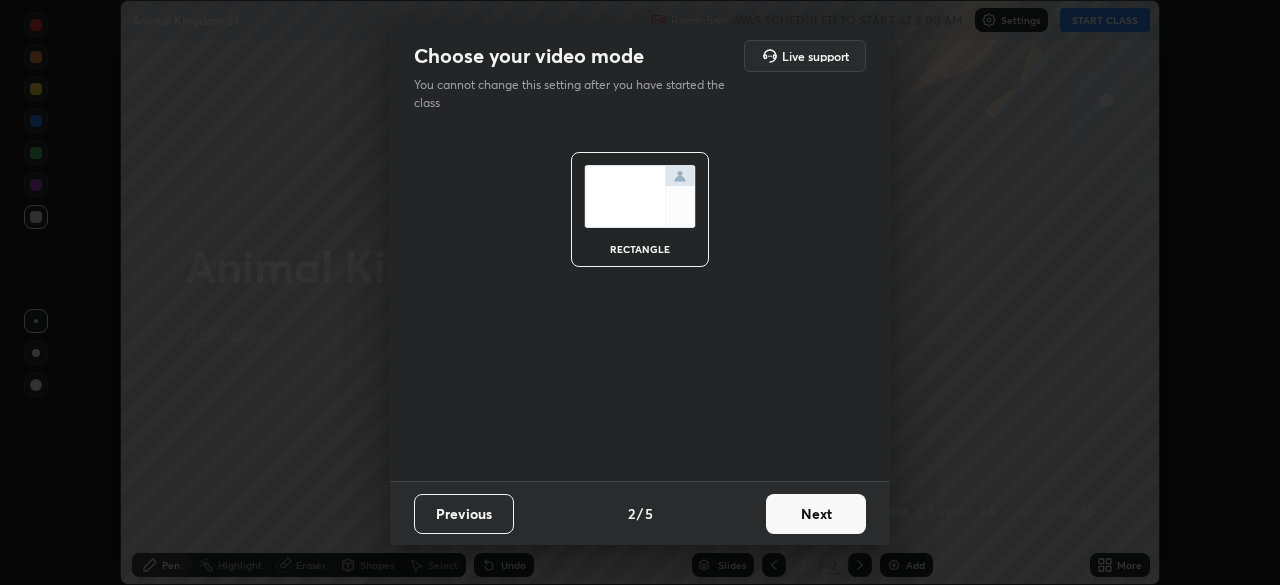 click on "Next" at bounding box center (816, 514) 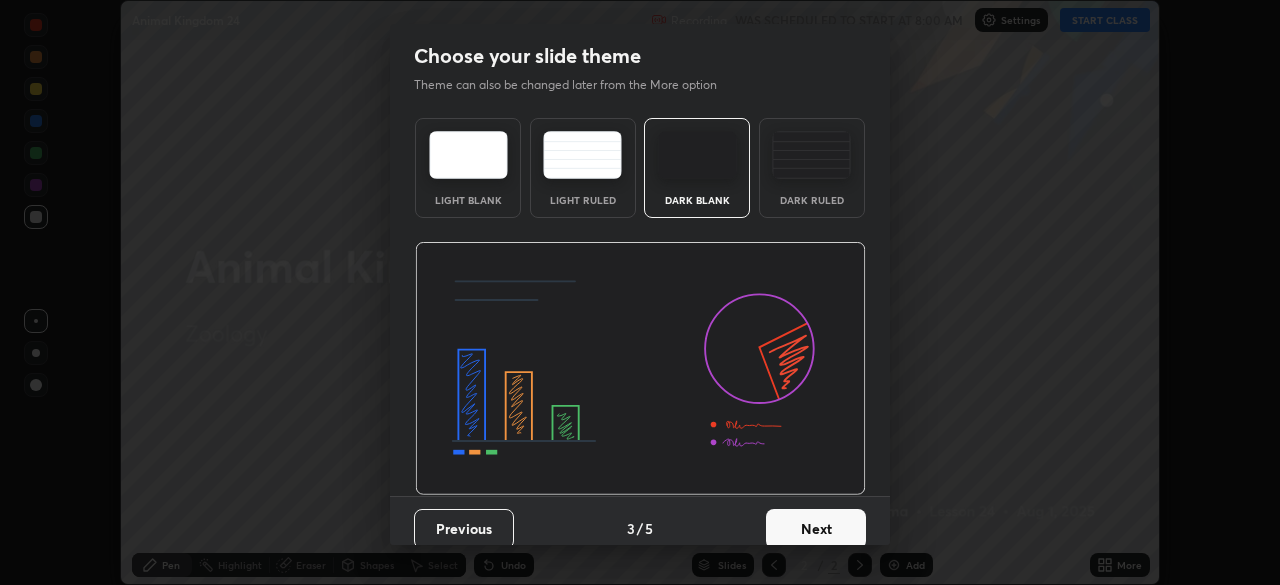 click on "Next" at bounding box center (816, 529) 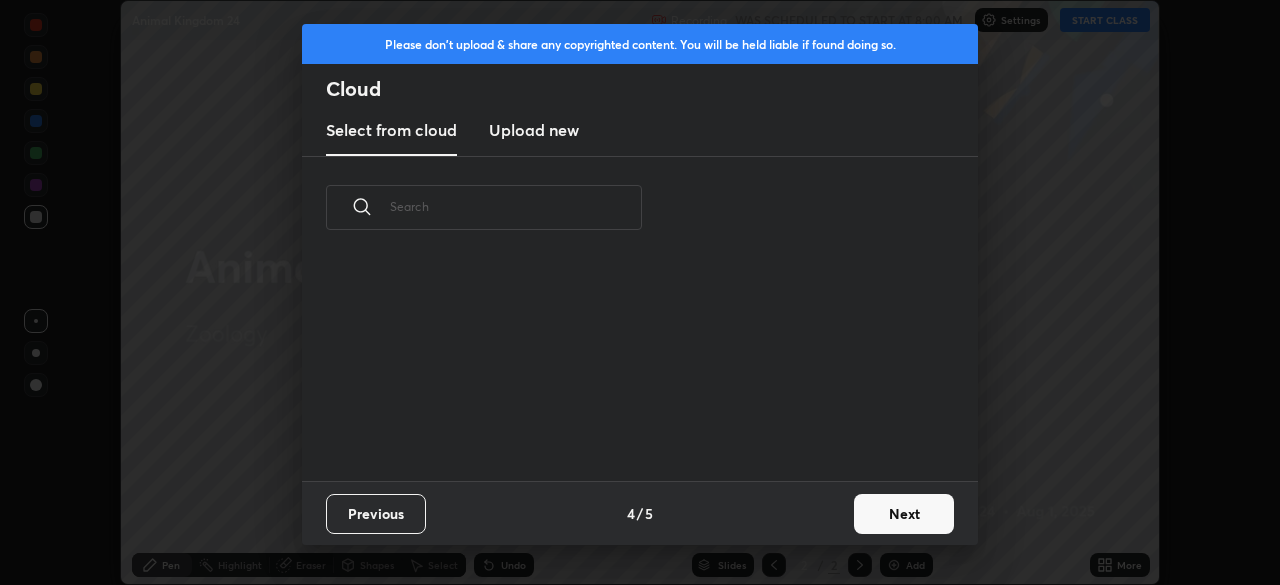 click on "Next" at bounding box center [904, 514] 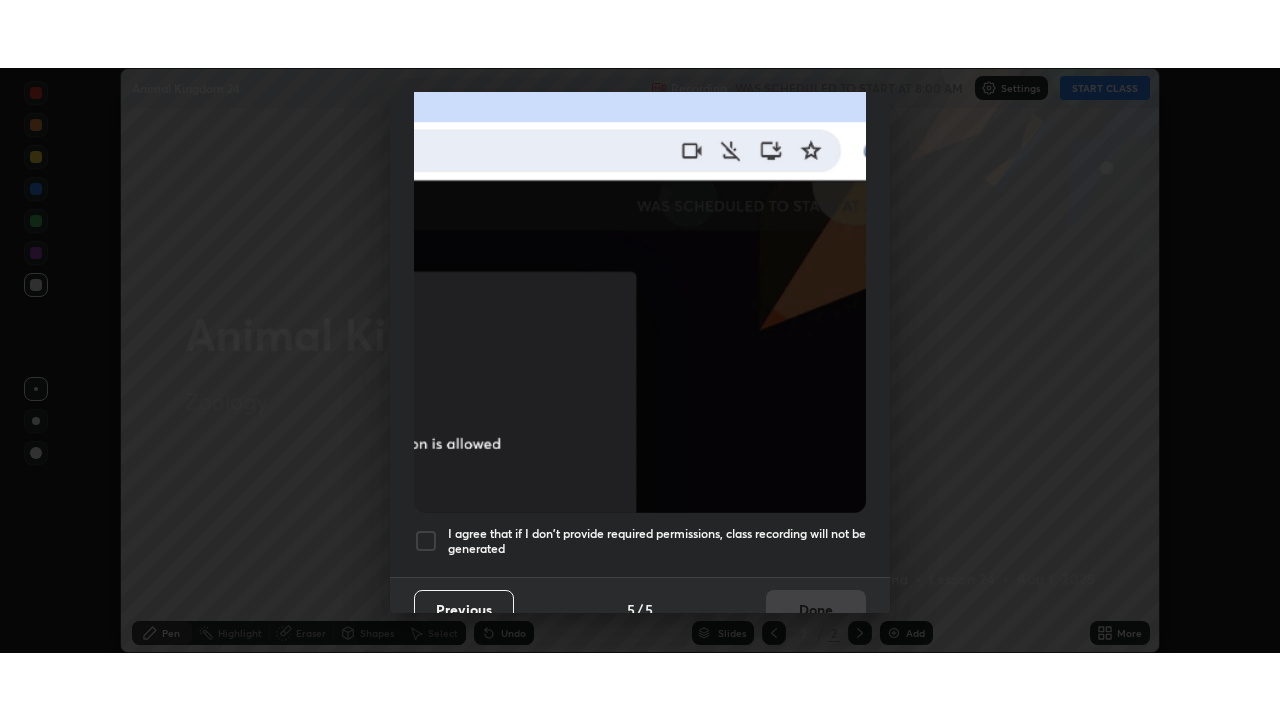 scroll, scrollTop: 479, scrollLeft: 0, axis: vertical 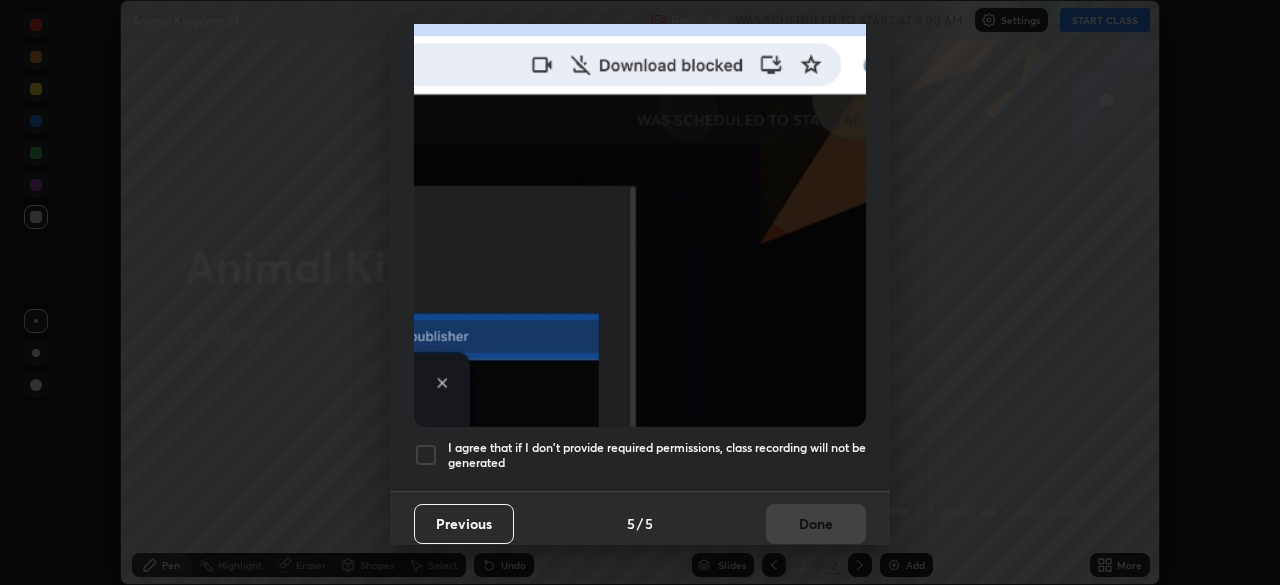 click at bounding box center [426, 455] 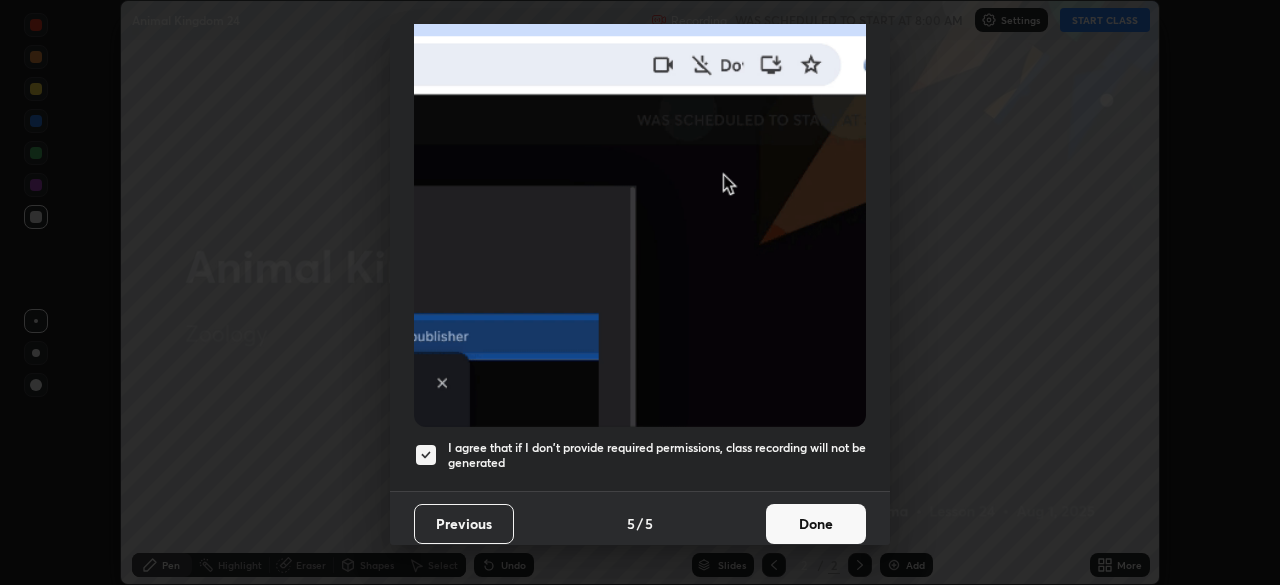 click on "Done" at bounding box center (816, 524) 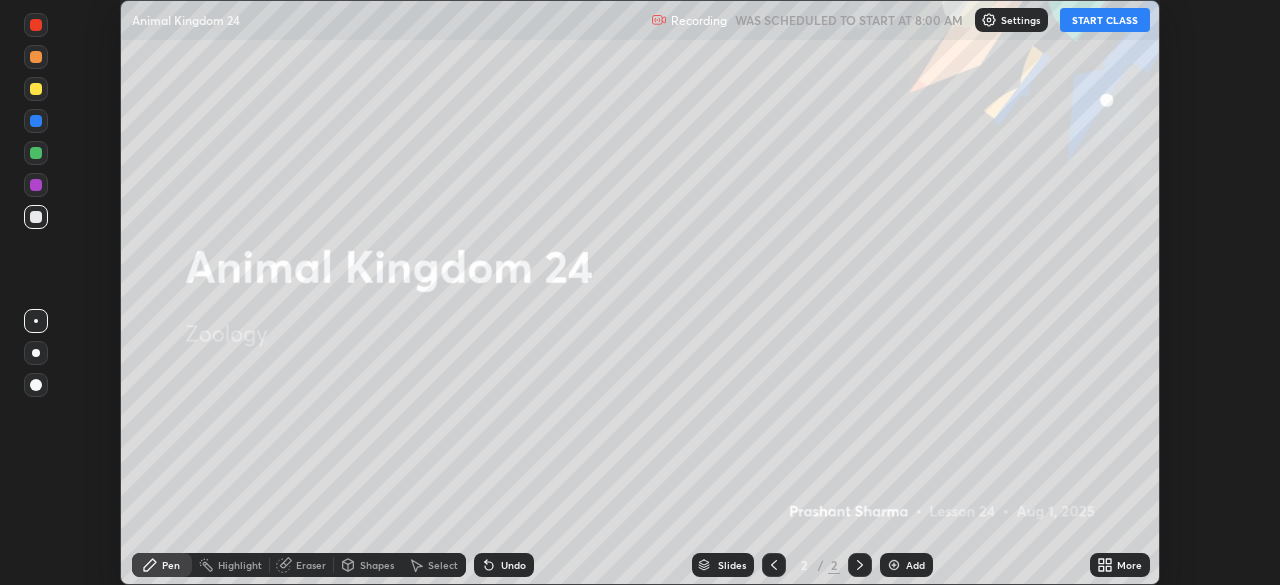 click on "More" at bounding box center [1129, 565] 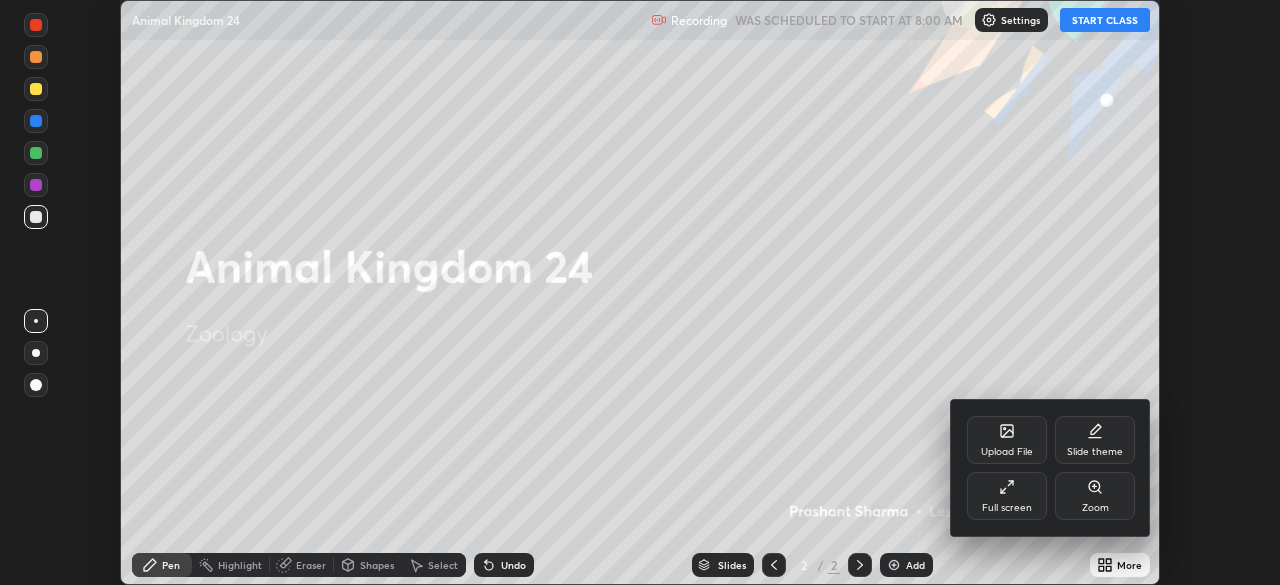 click on "Slide theme" at bounding box center [1095, 452] 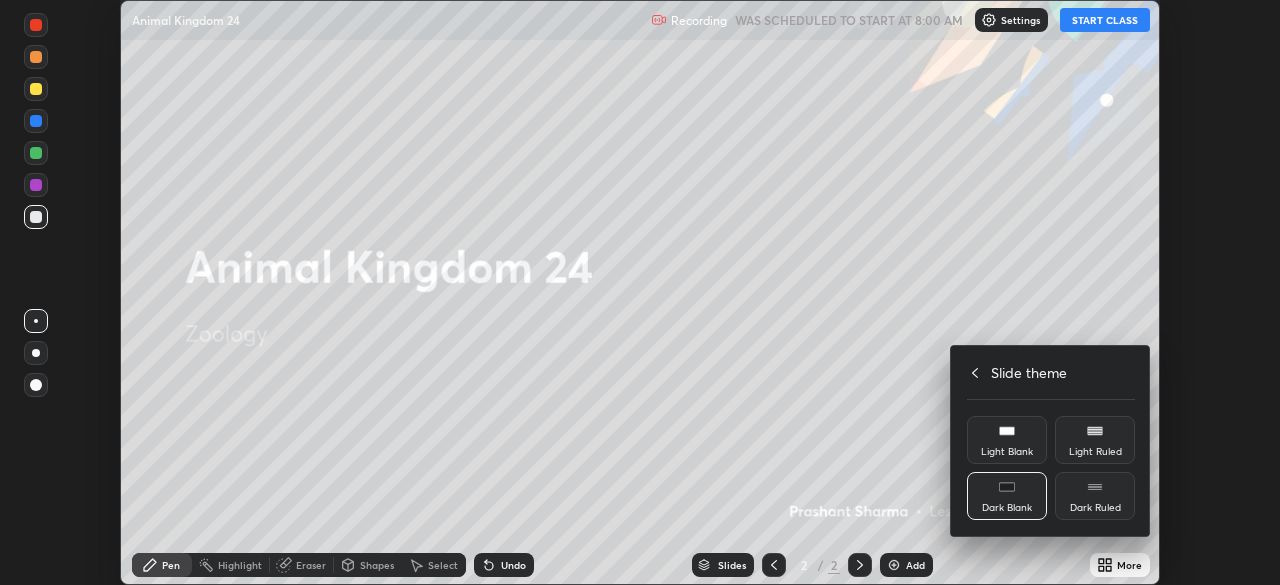 click 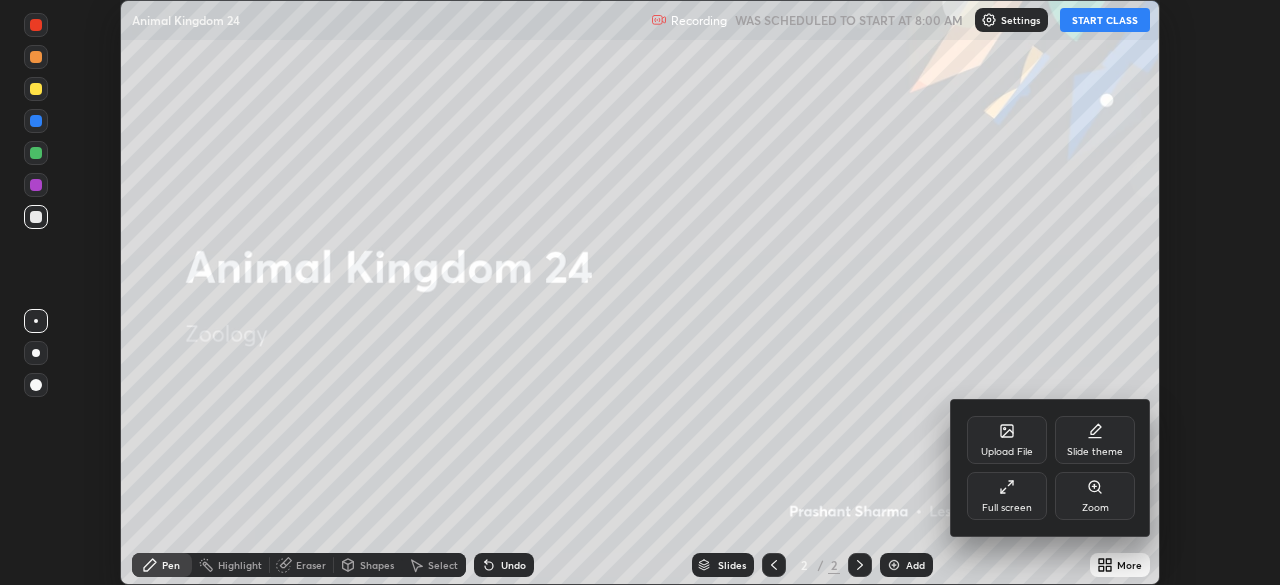 click 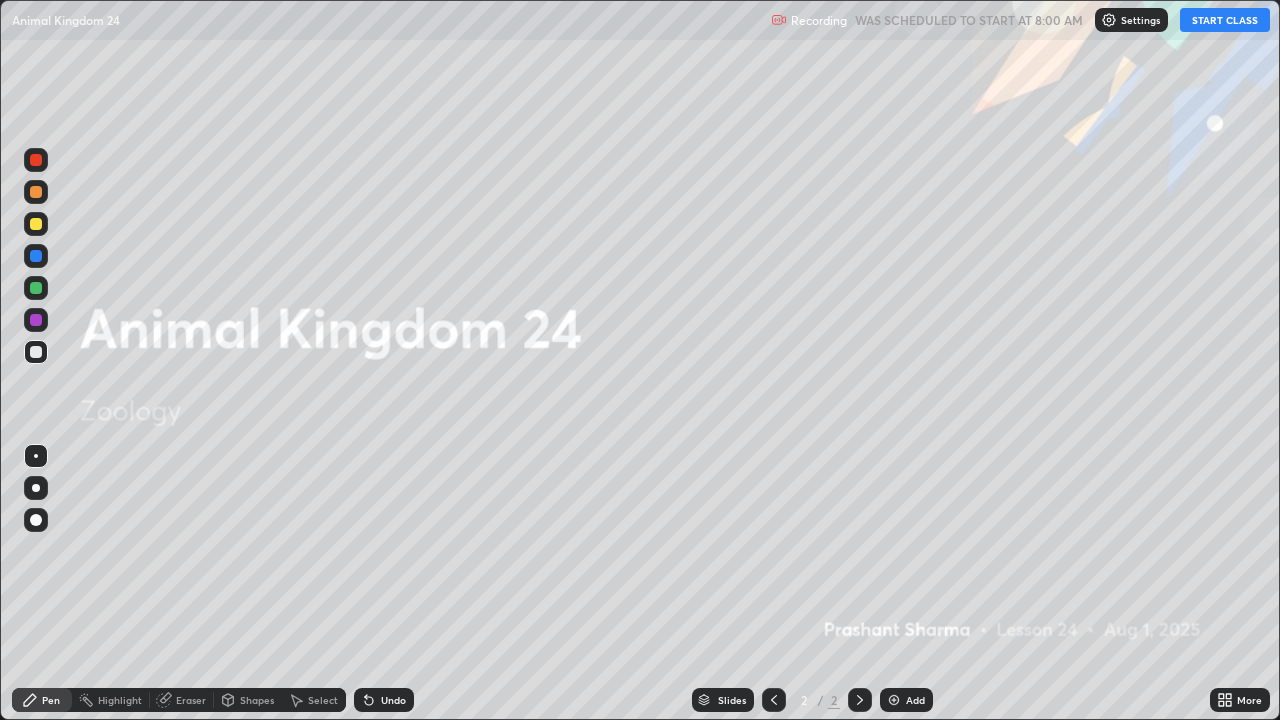 scroll, scrollTop: 99280, scrollLeft: 98720, axis: both 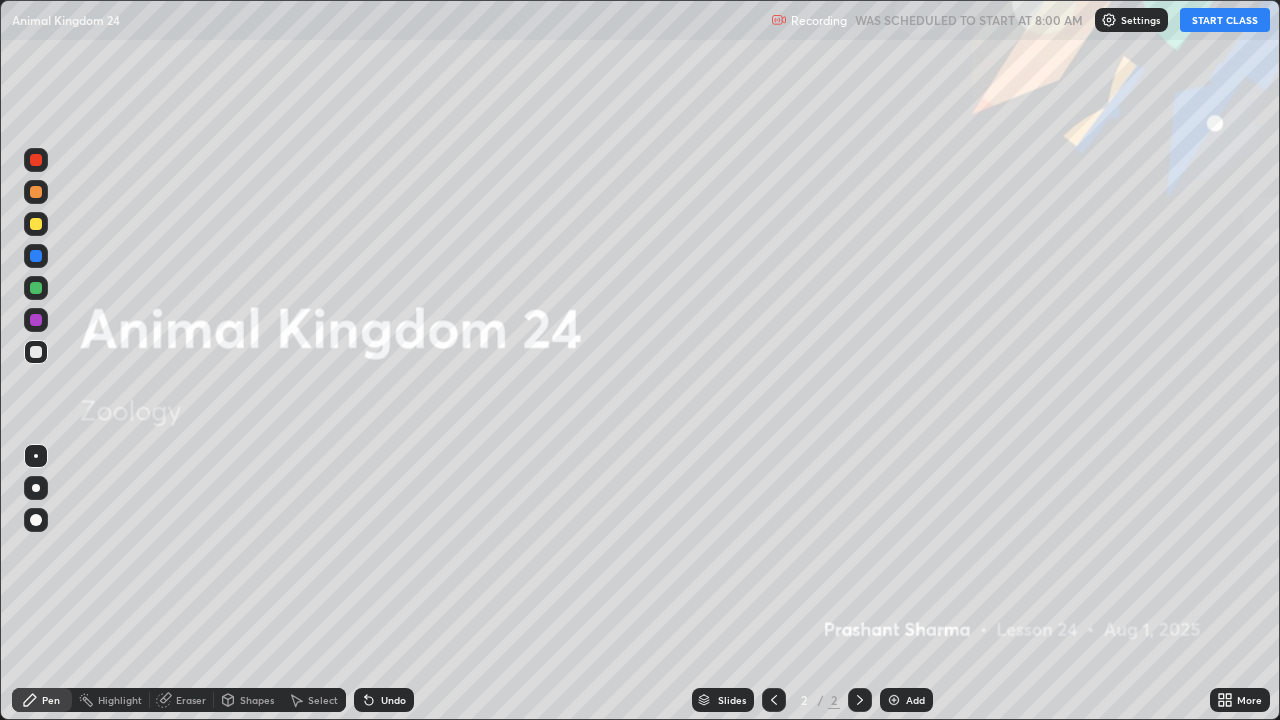 click on "Add" at bounding box center (906, 700) 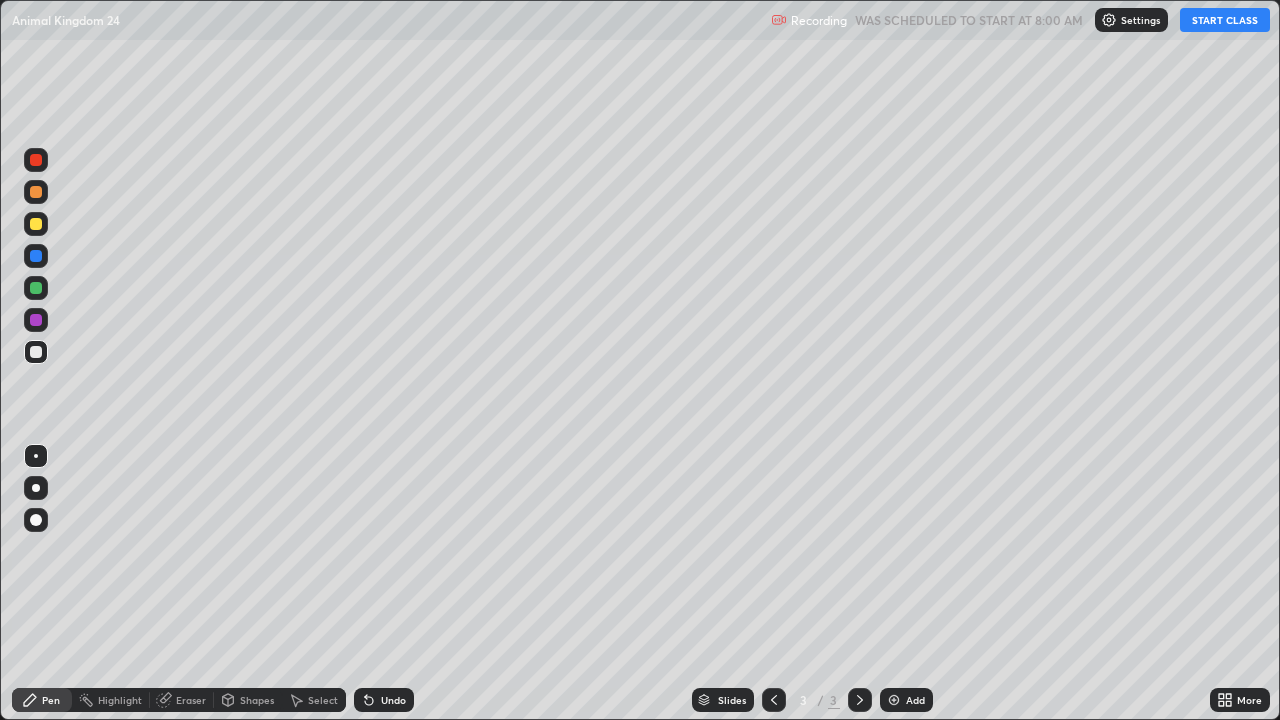 click on "START CLASS" at bounding box center (1225, 20) 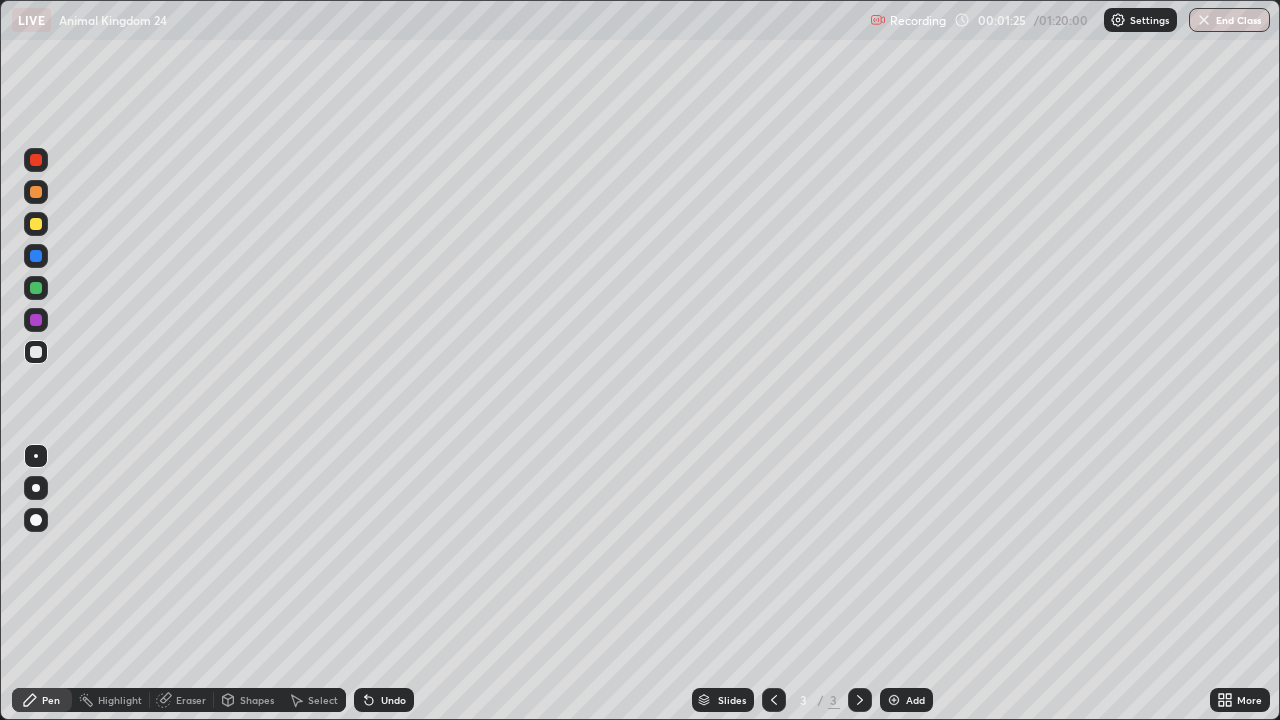 click at bounding box center [36, 224] 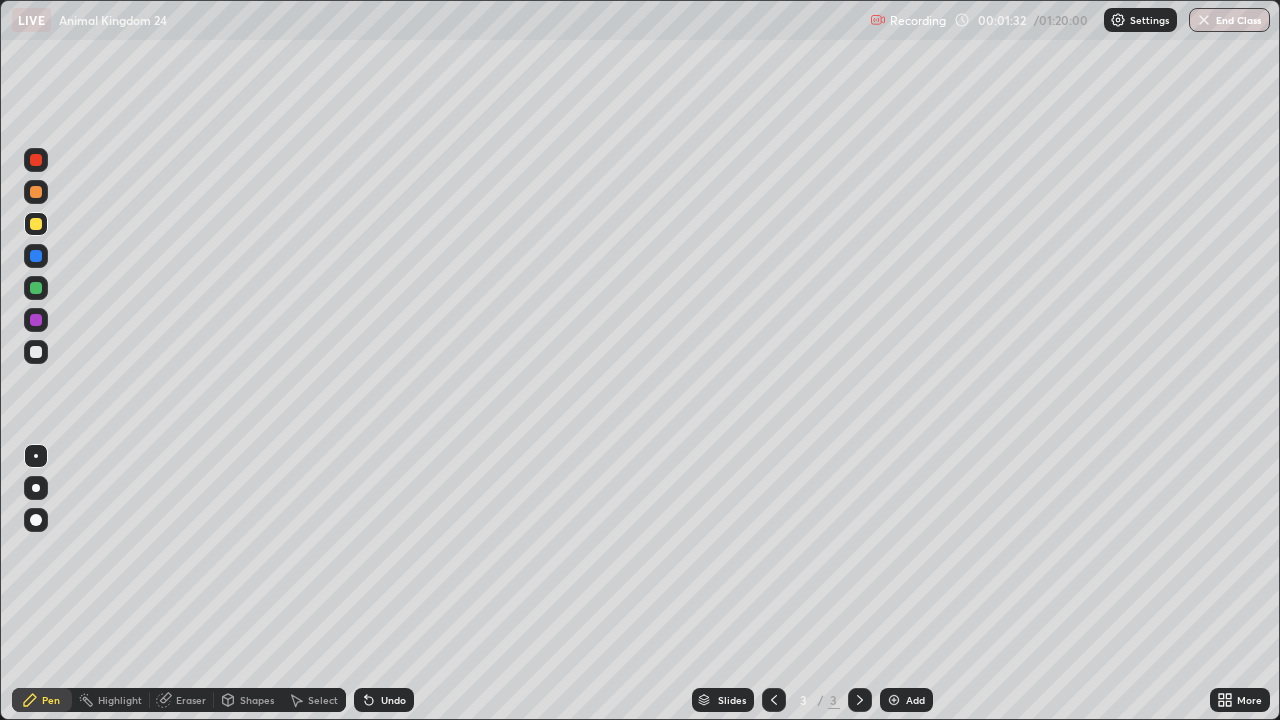 click on "Undo" at bounding box center [393, 700] 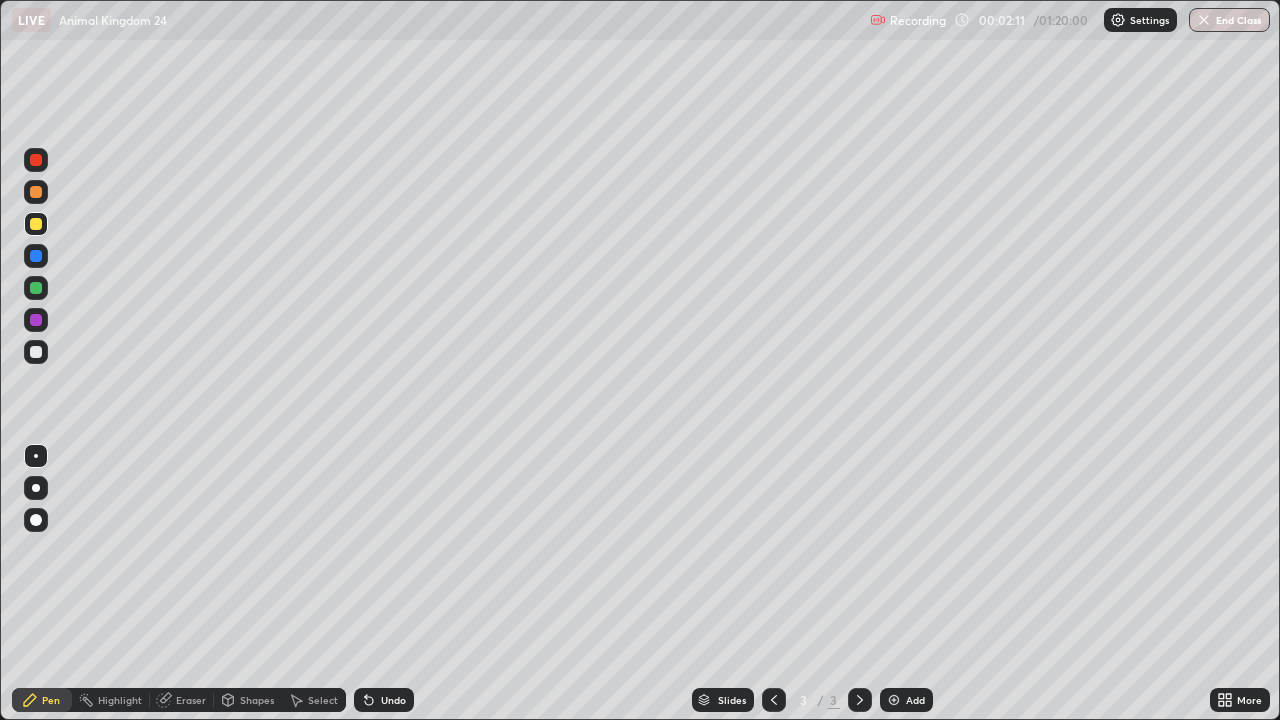 click on "Undo" at bounding box center [384, 700] 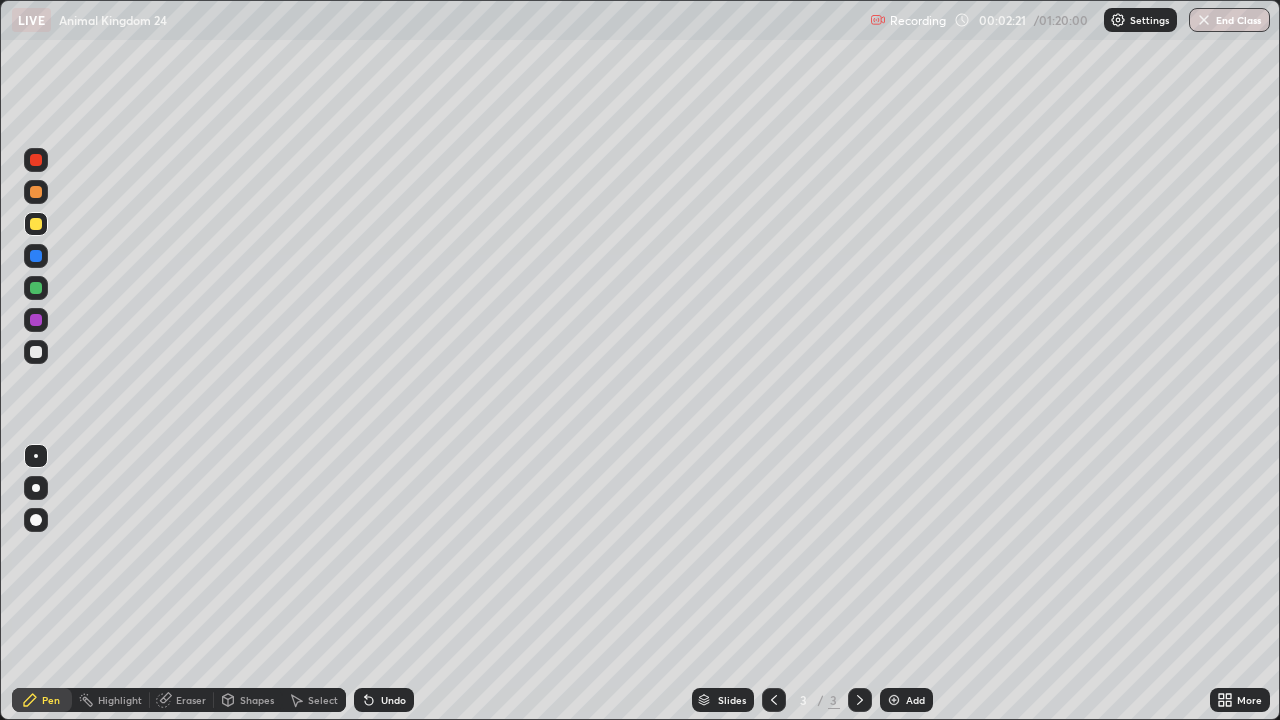 click on "Select" at bounding box center (323, 700) 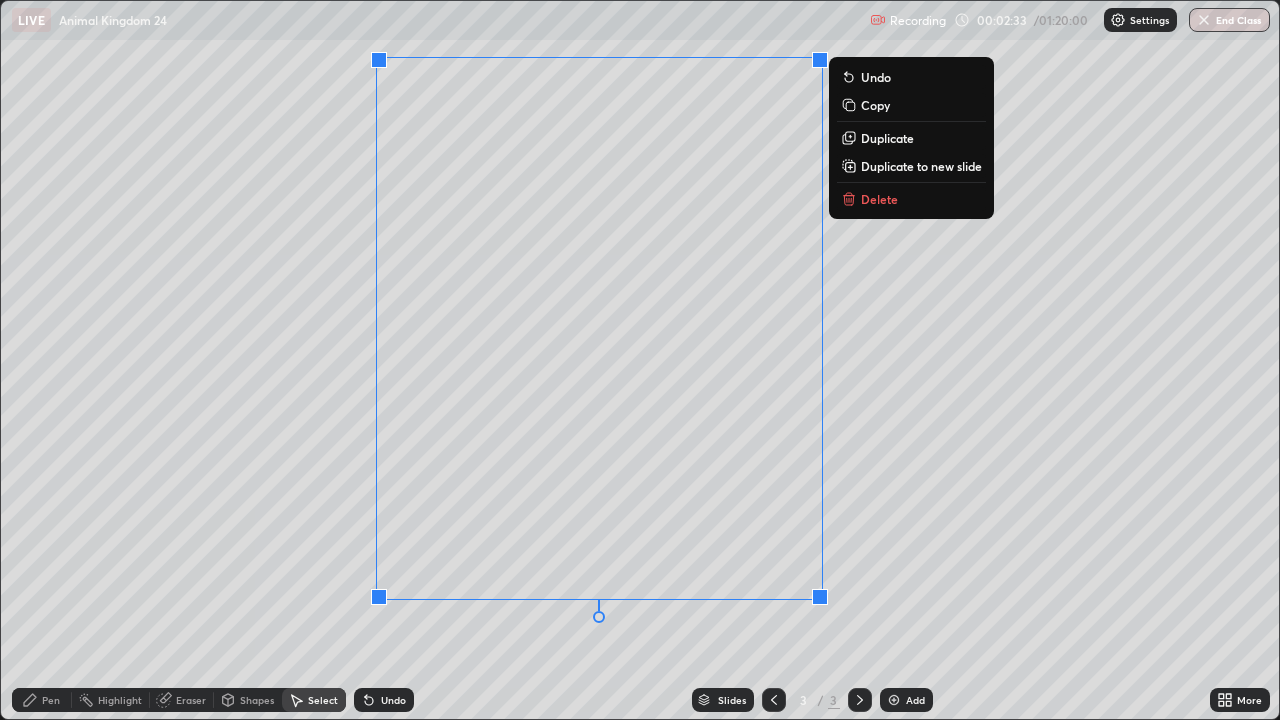 click on "Copy" at bounding box center (875, 105) 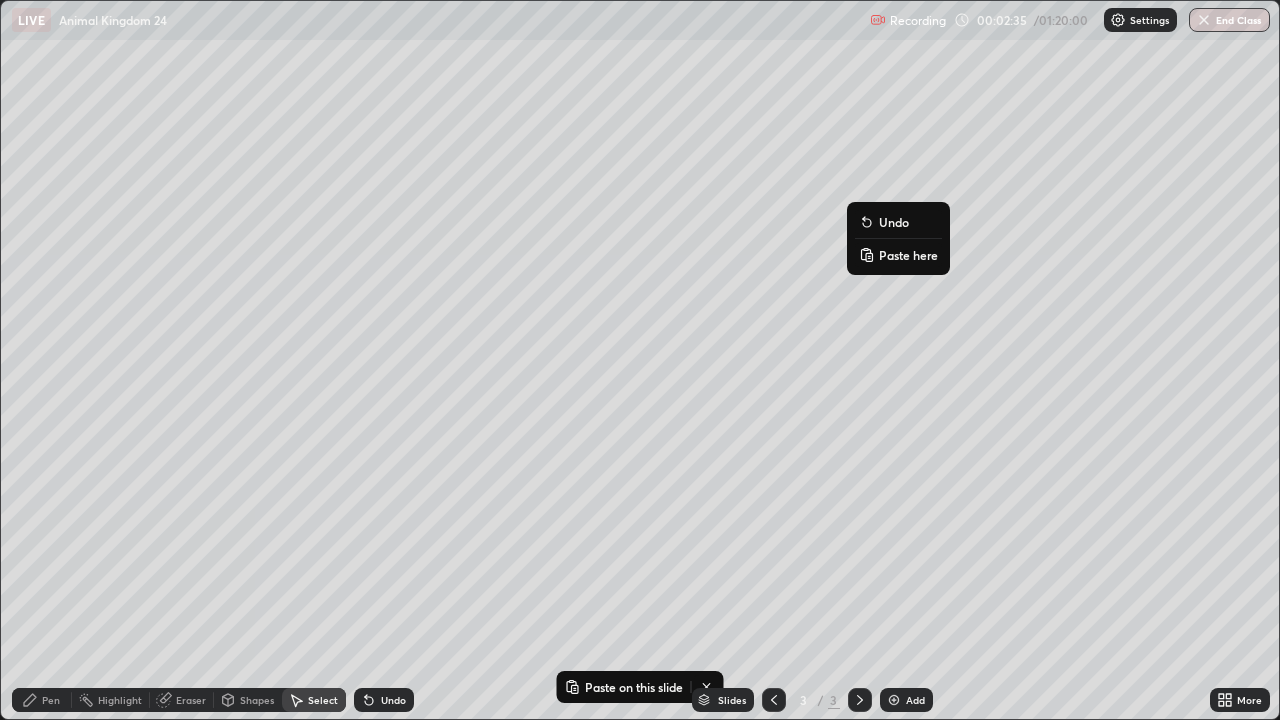 click on "Paste here" at bounding box center [908, 255] 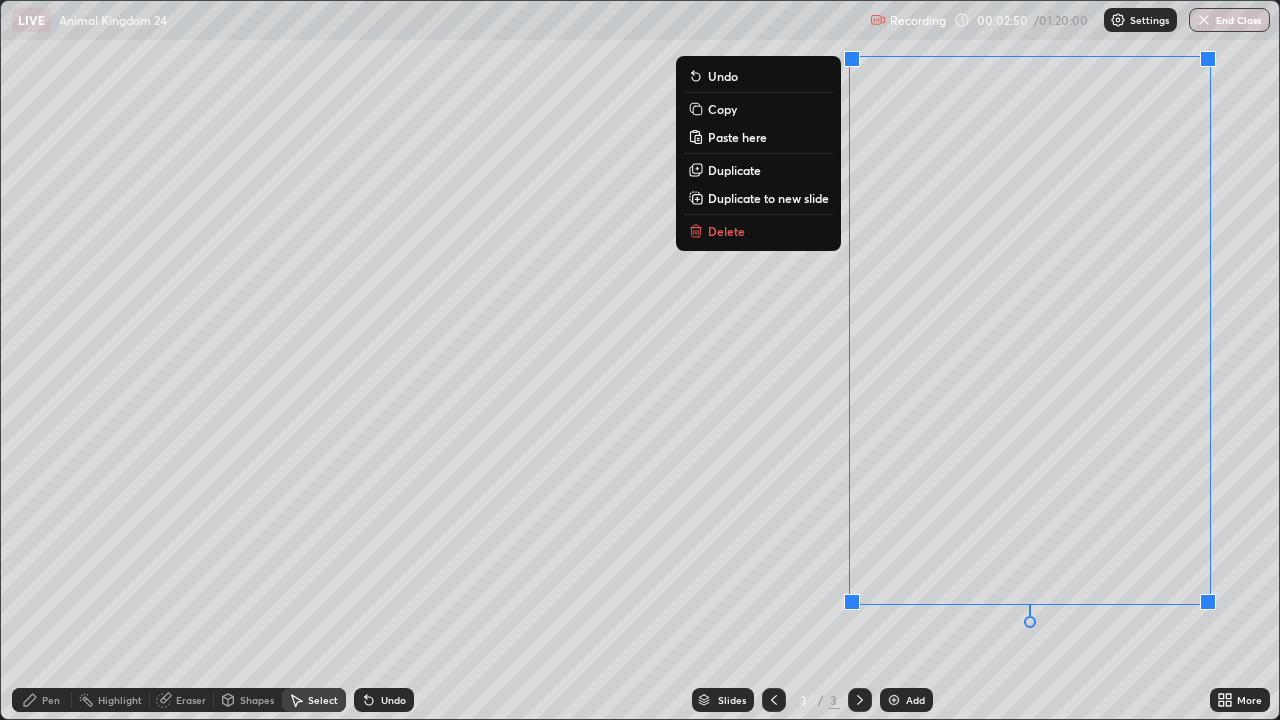 click on "0 ° Undo Copy Paste here Duplicate Duplicate to new slide Delete" at bounding box center (640, 360) 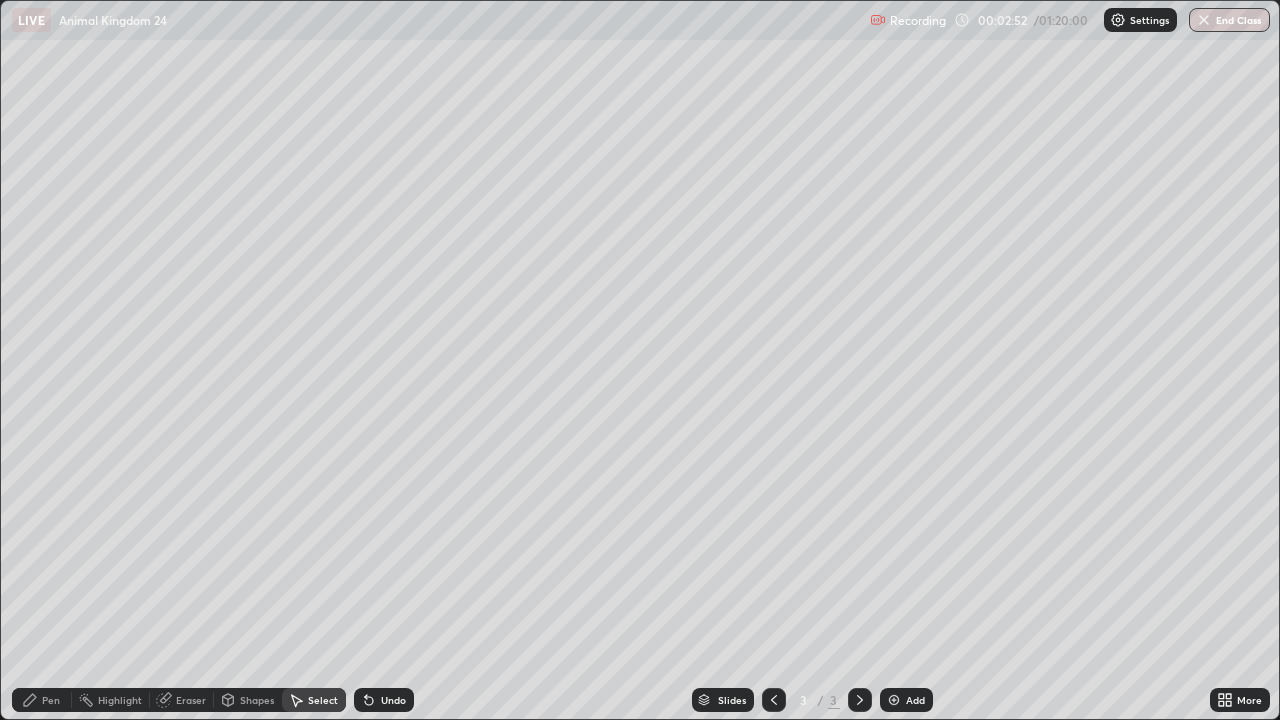 click on "Eraser" at bounding box center [191, 700] 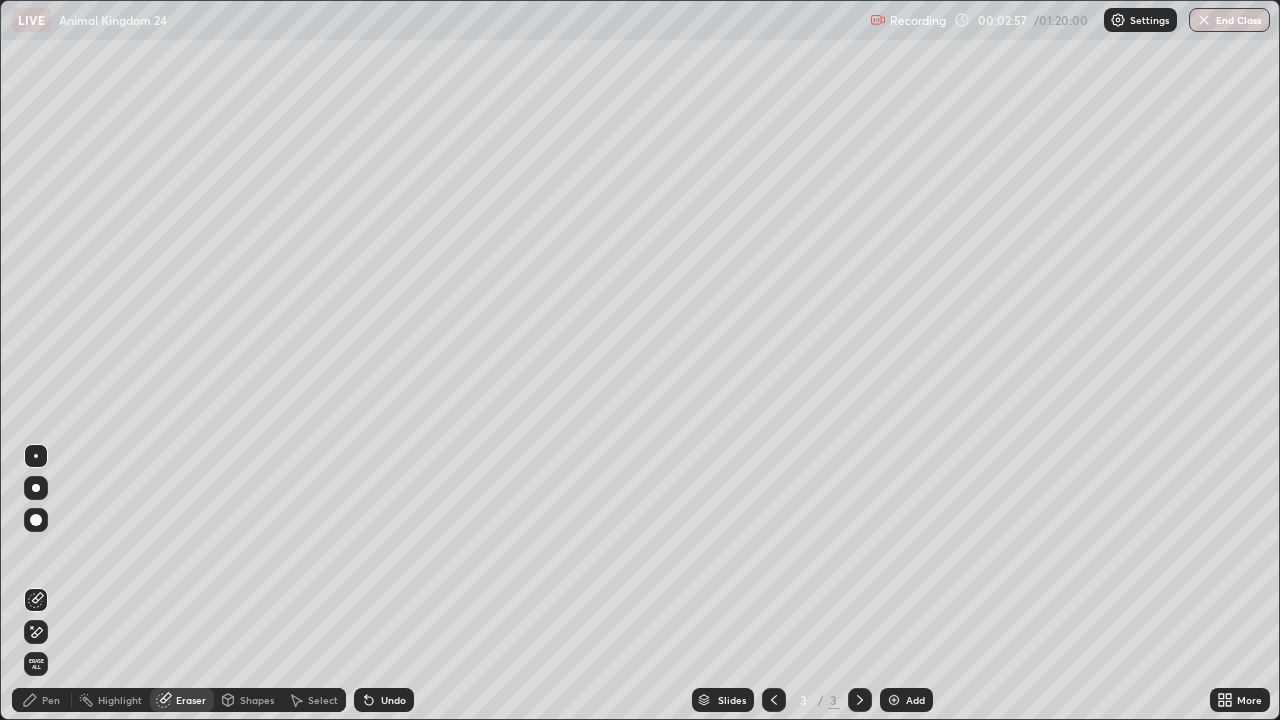 click on "Pen" at bounding box center (51, 700) 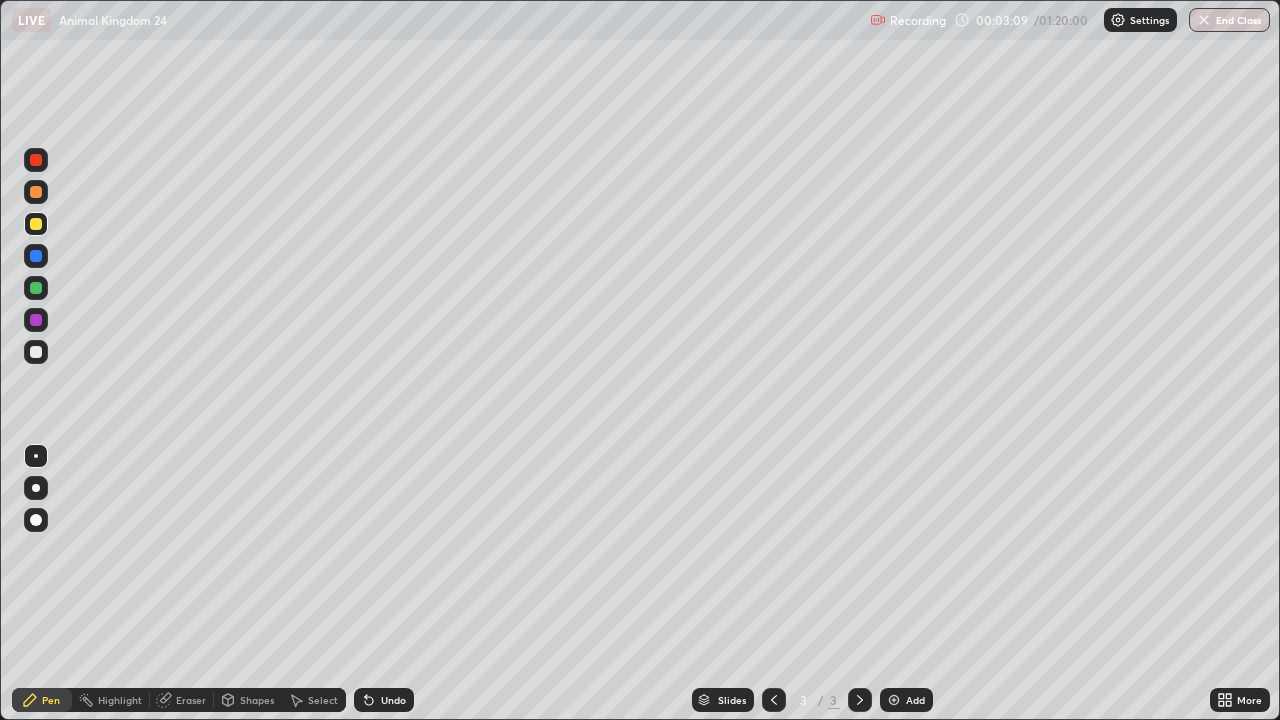 click at bounding box center [36, 352] 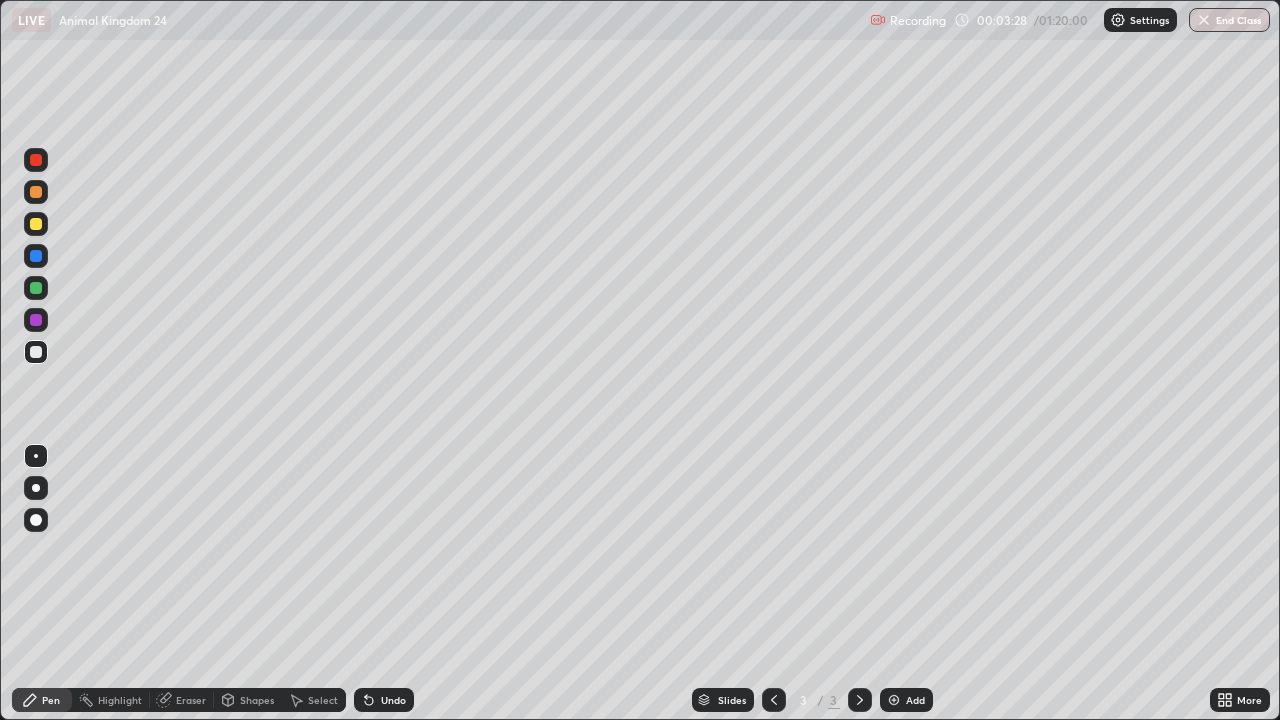 click at bounding box center (36, 224) 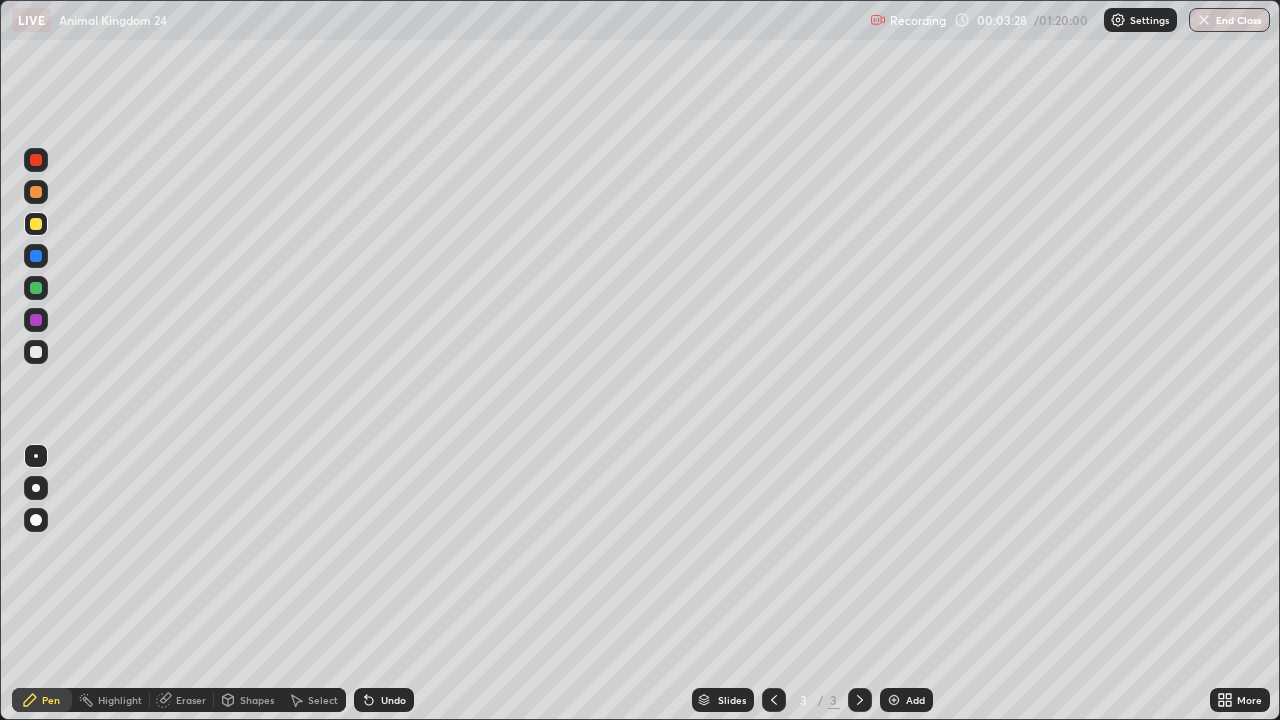 click at bounding box center [36, 192] 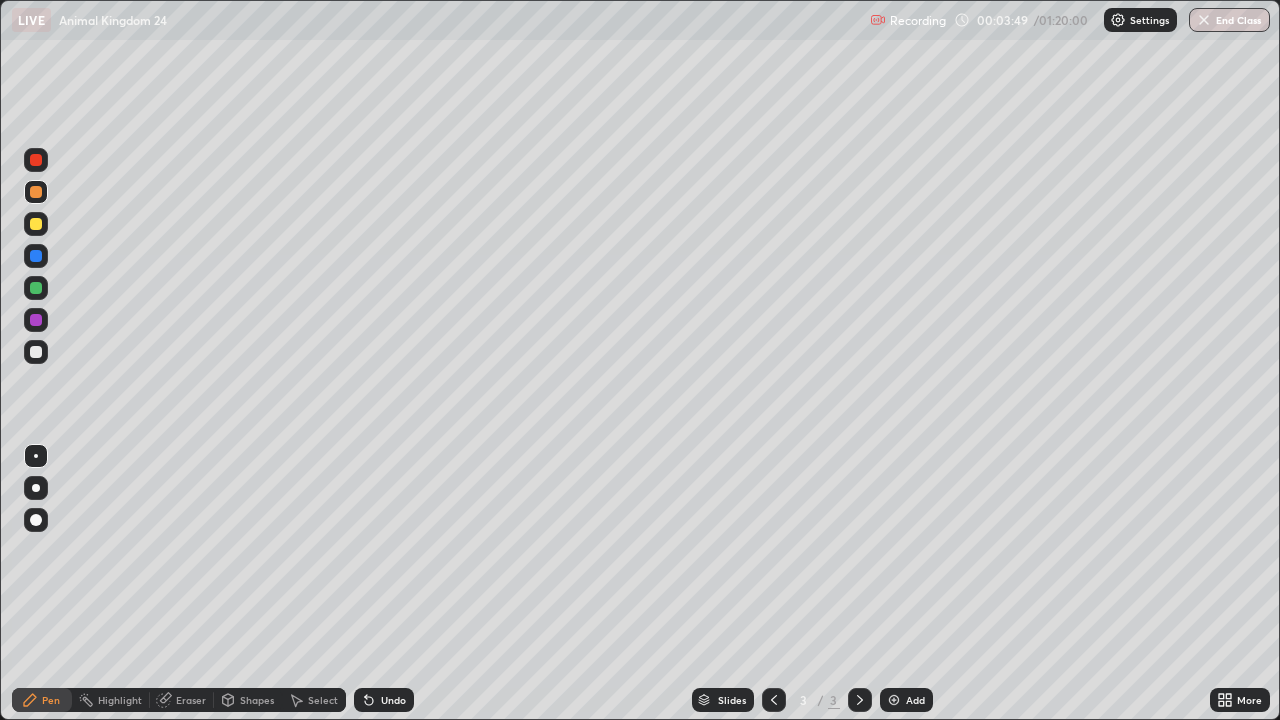 click at bounding box center [36, 288] 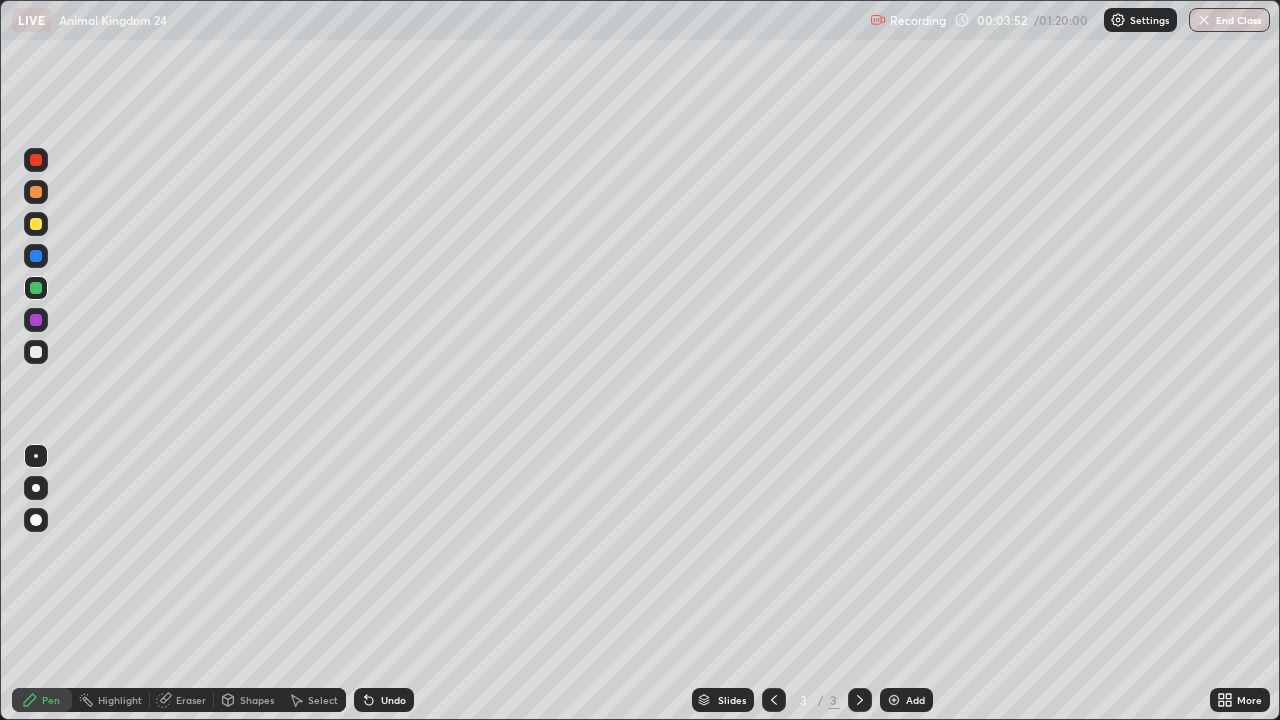click at bounding box center [36, 520] 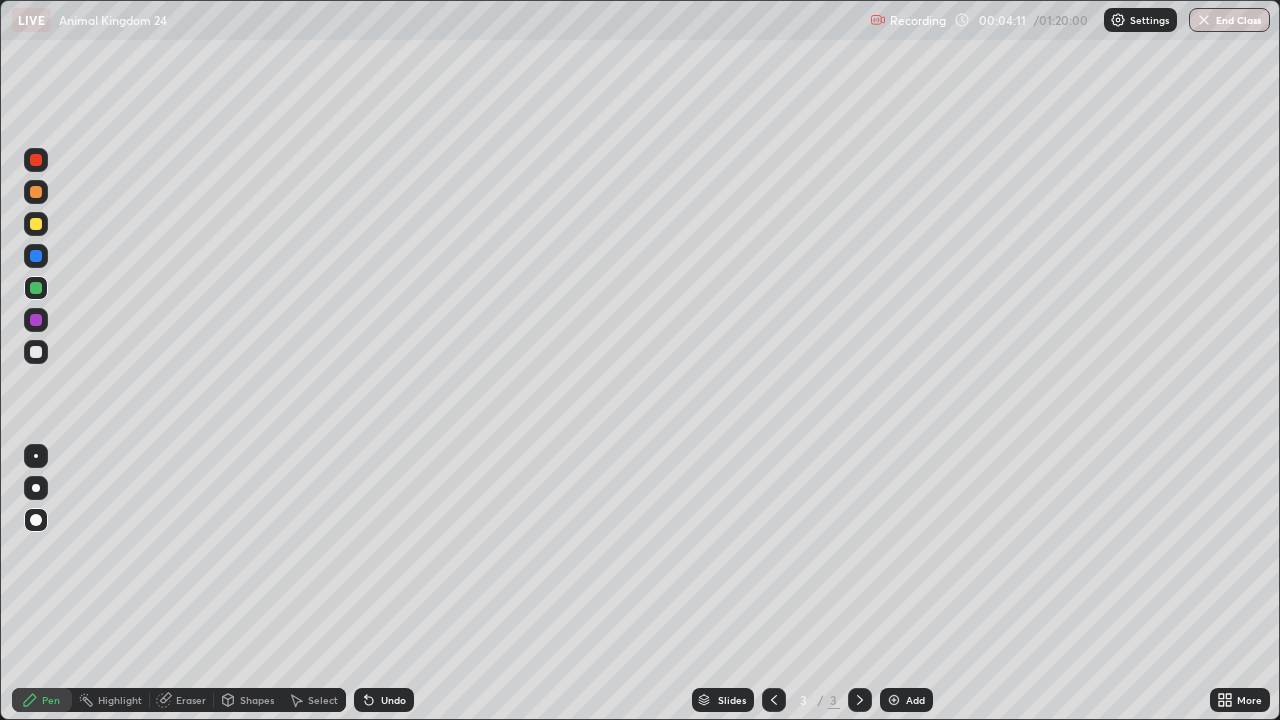 click at bounding box center (36, 456) 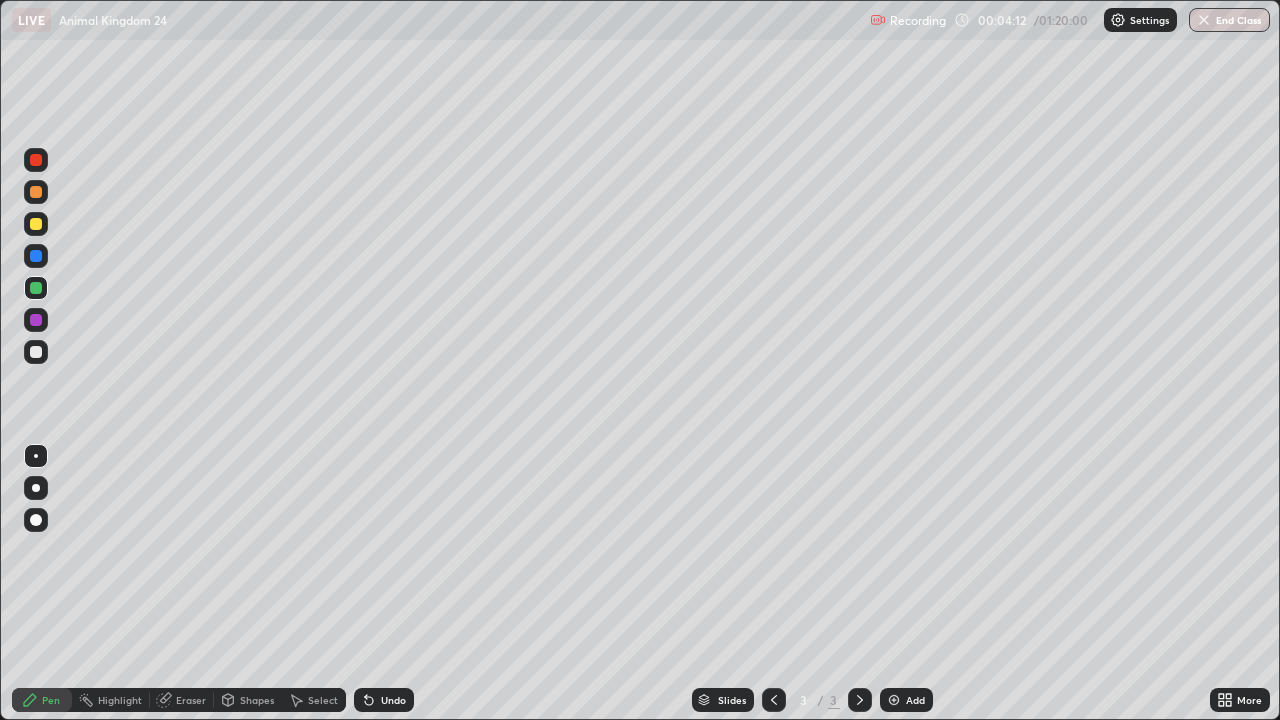 click at bounding box center [36, 520] 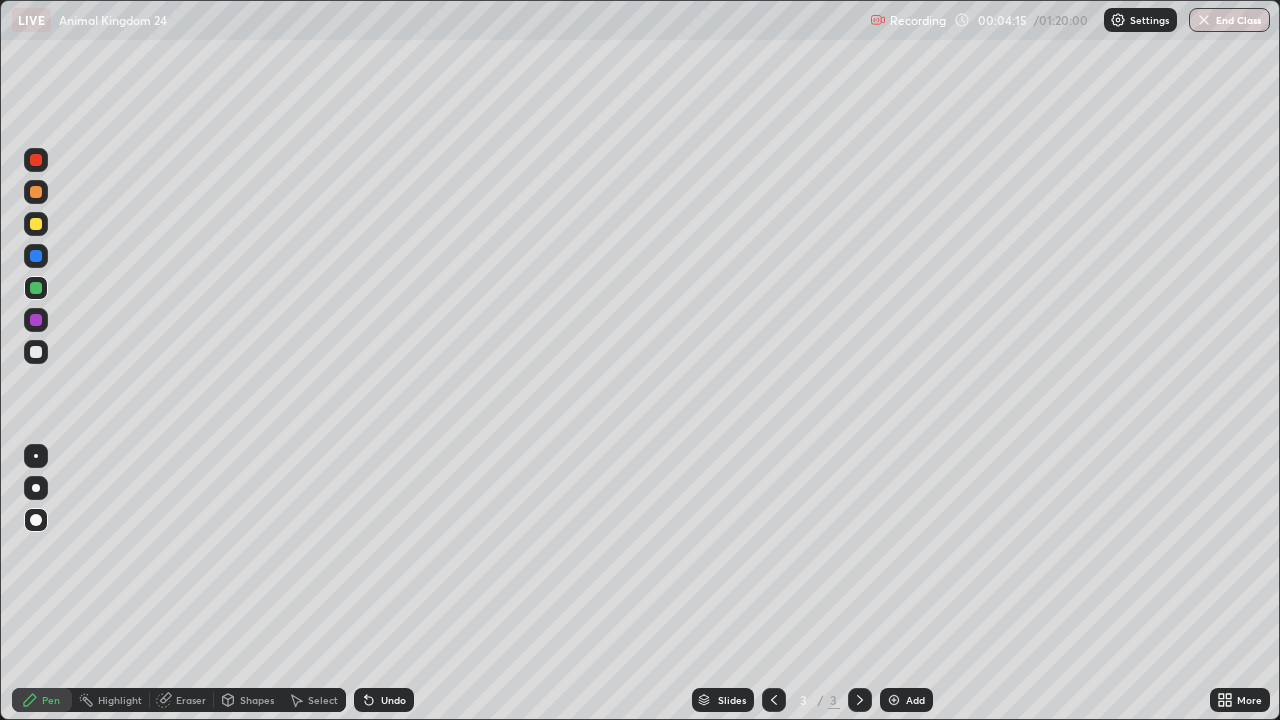 click at bounding box center (36, 320) 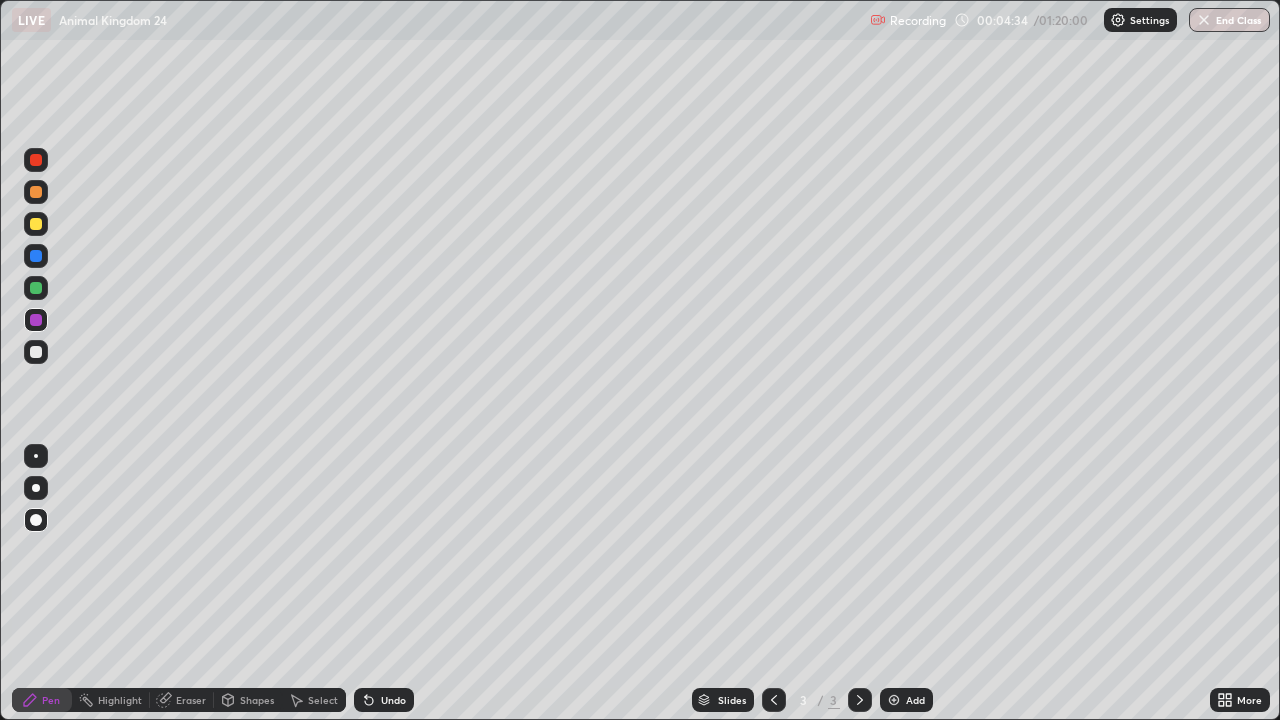 click at bounding box center [36, 352] 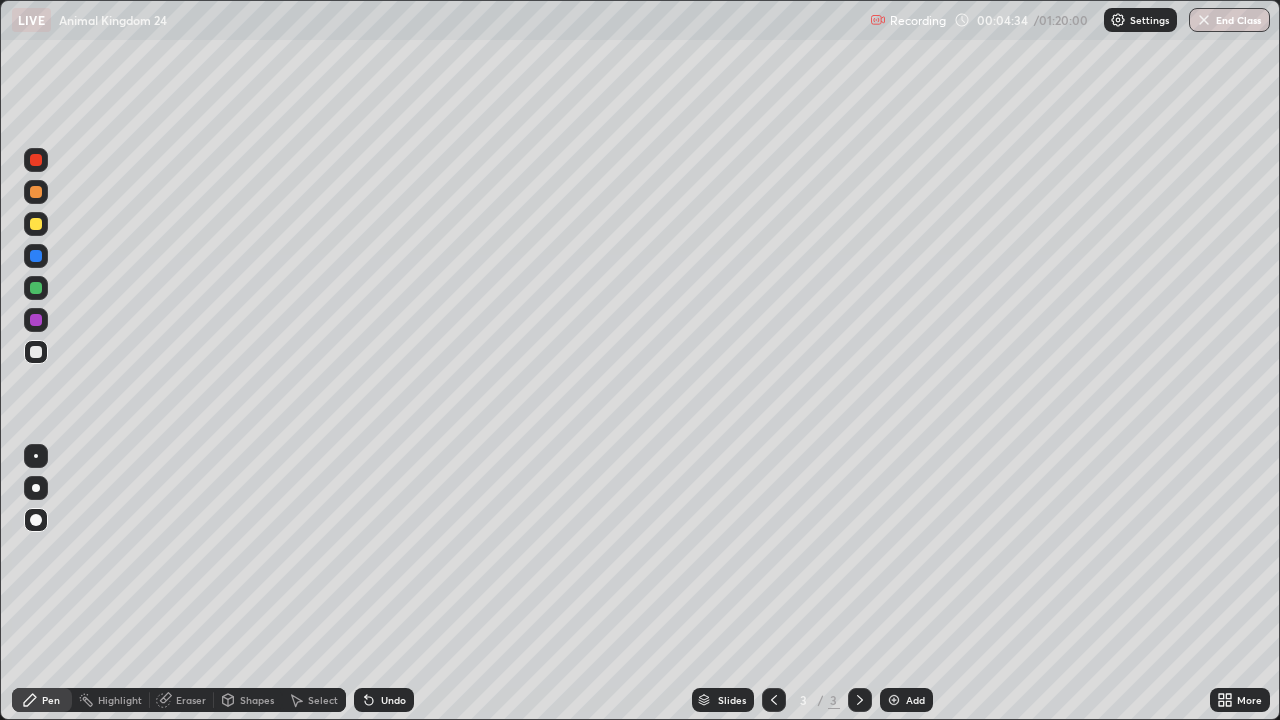click at bounding box center [36, 456] 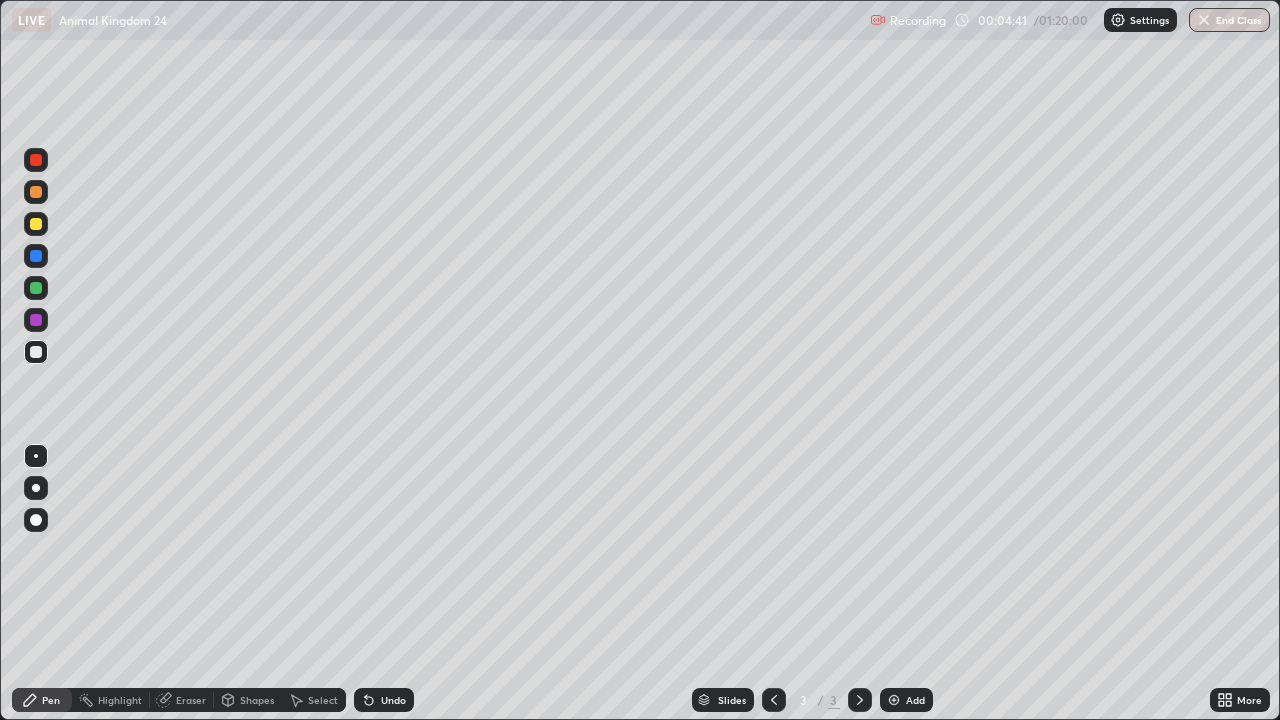 click at bounding box center [36, 256] 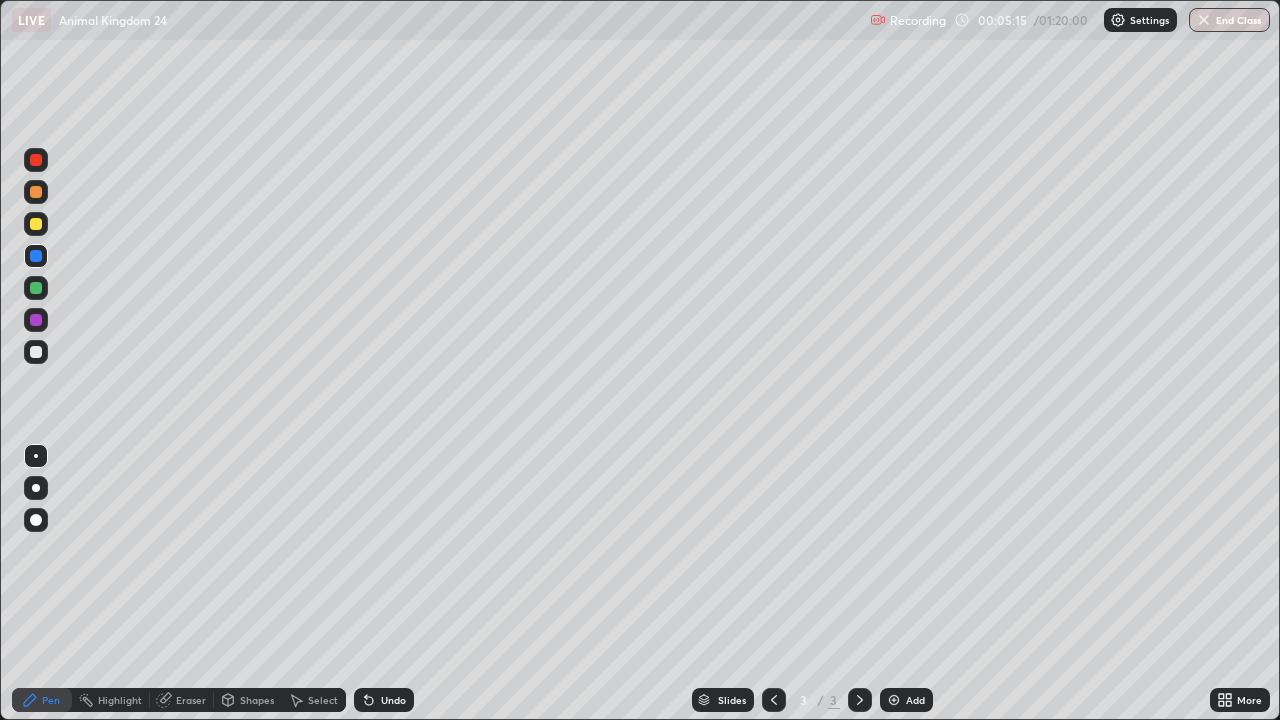 click at bounding box center [36, 352] 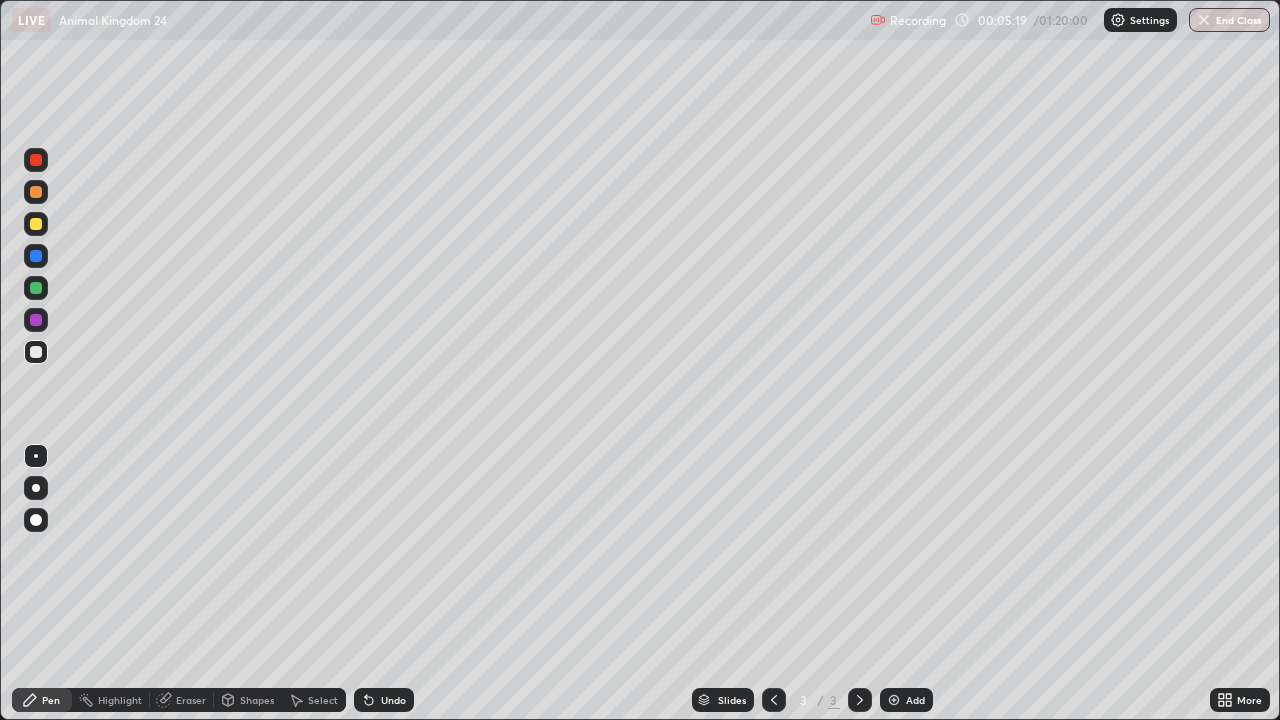 click at bounding box center (36, 456) 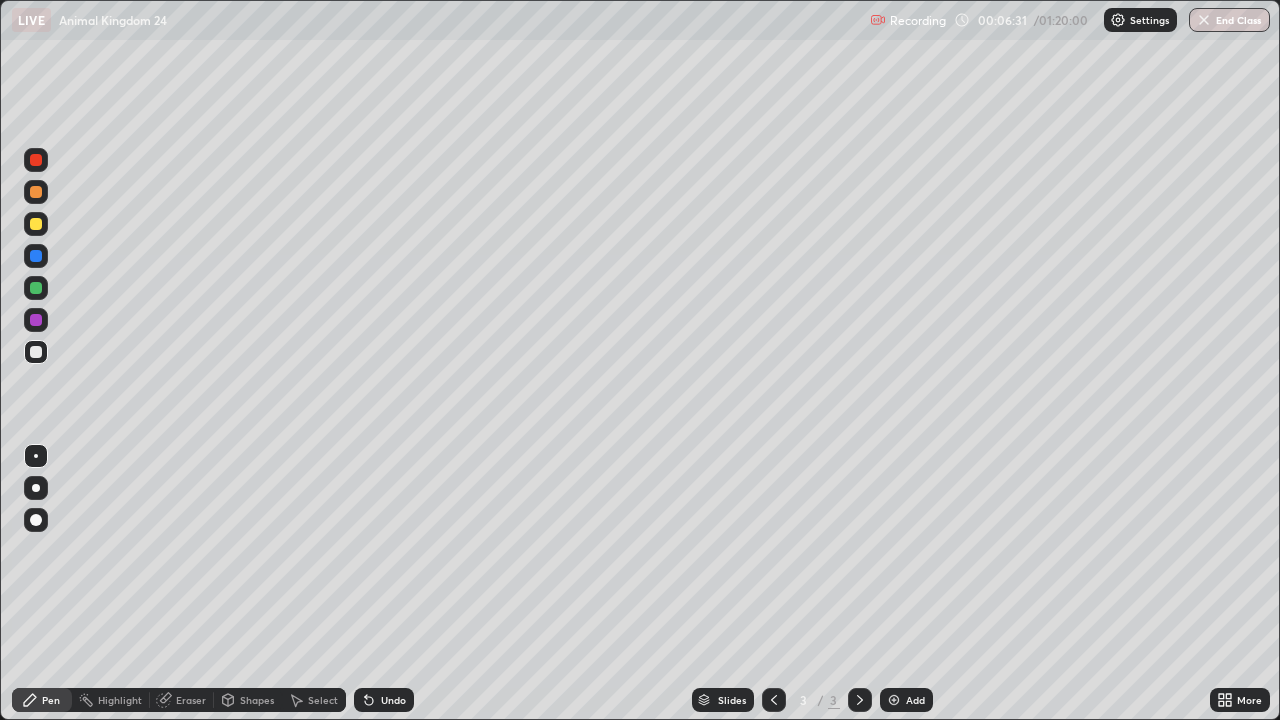 click at bounding box center (36, 288) 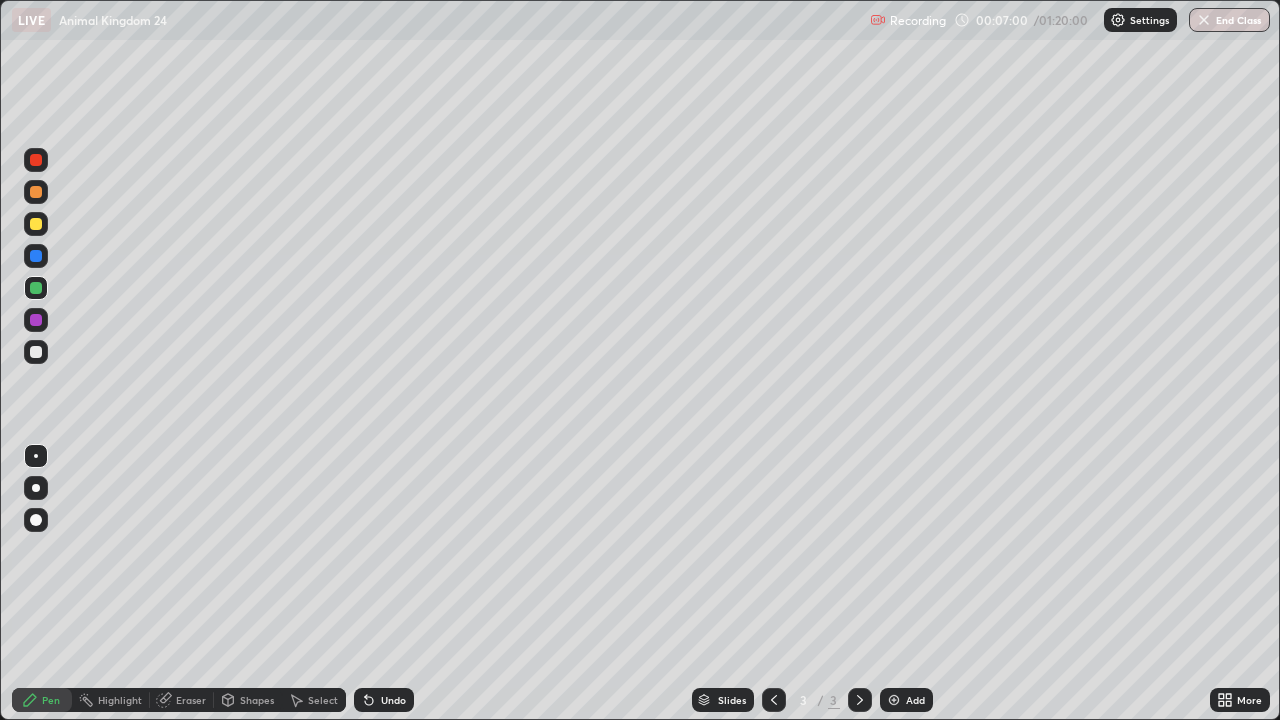 click on "Undo" at bounding box center [393, 700] 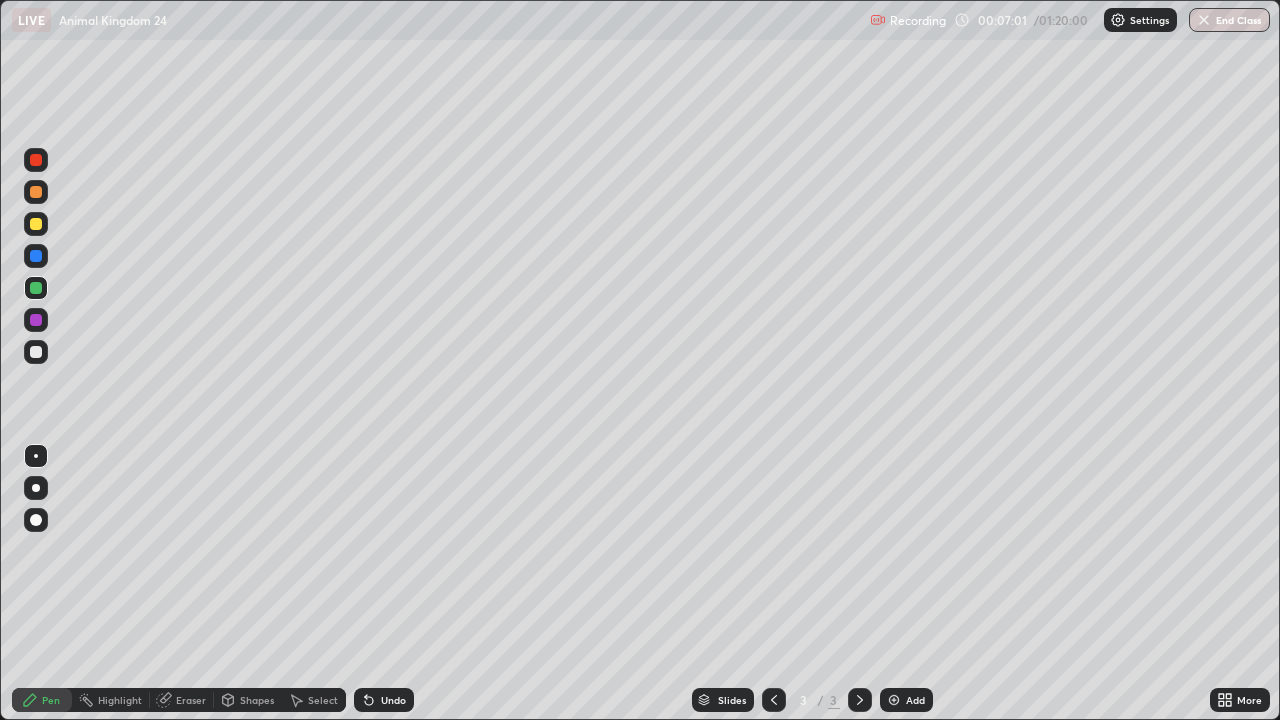click on "Undo" at bounding box center [384, 700] 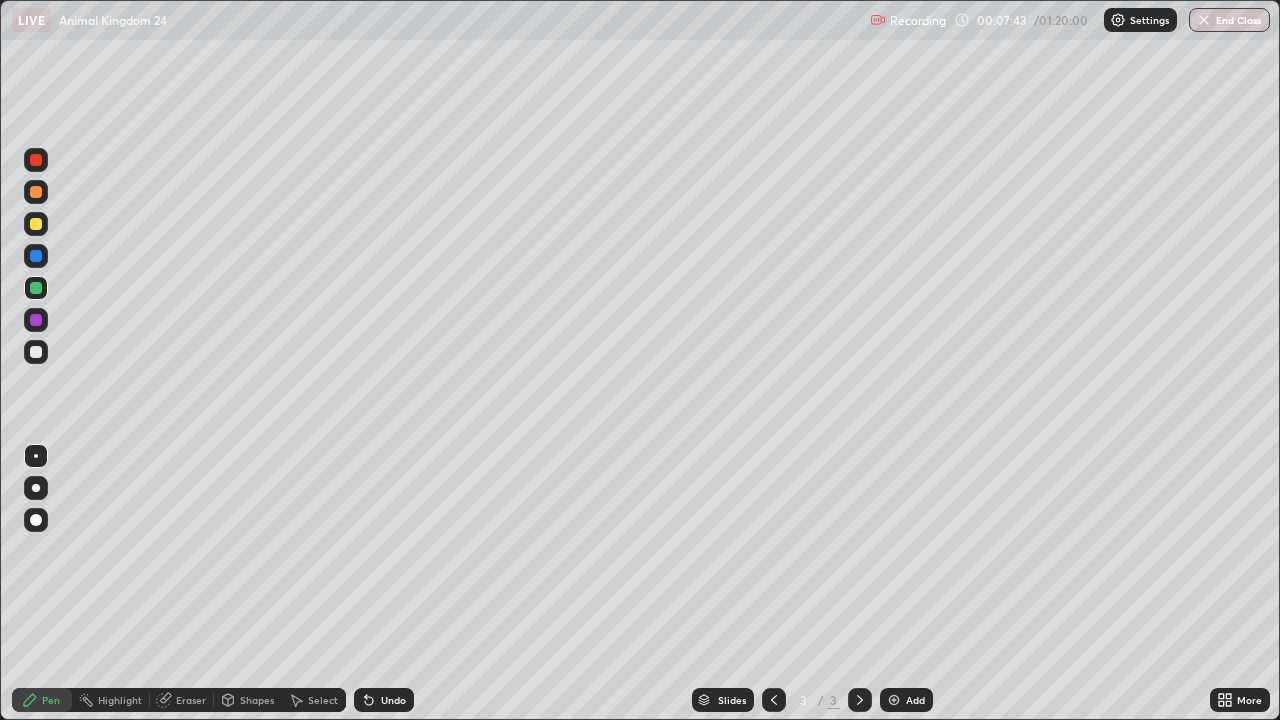 click at bounding box center [36, 320] 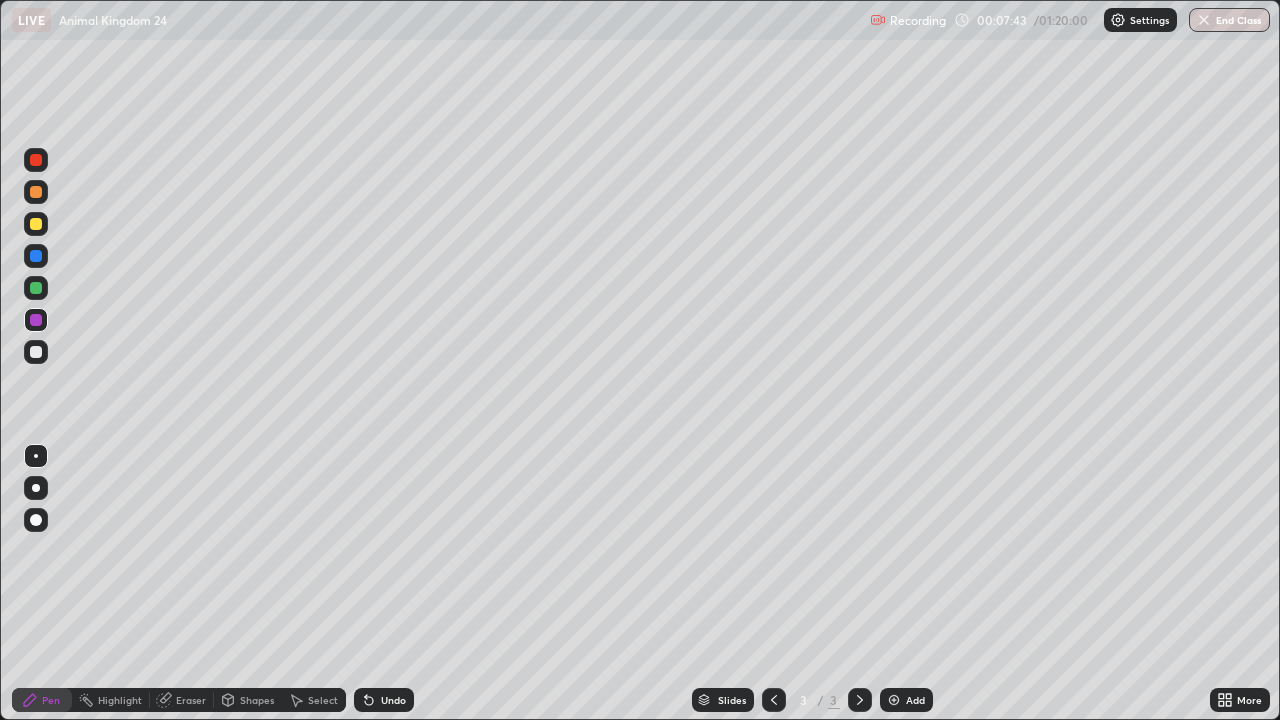 click at bounding box center [36, 520] 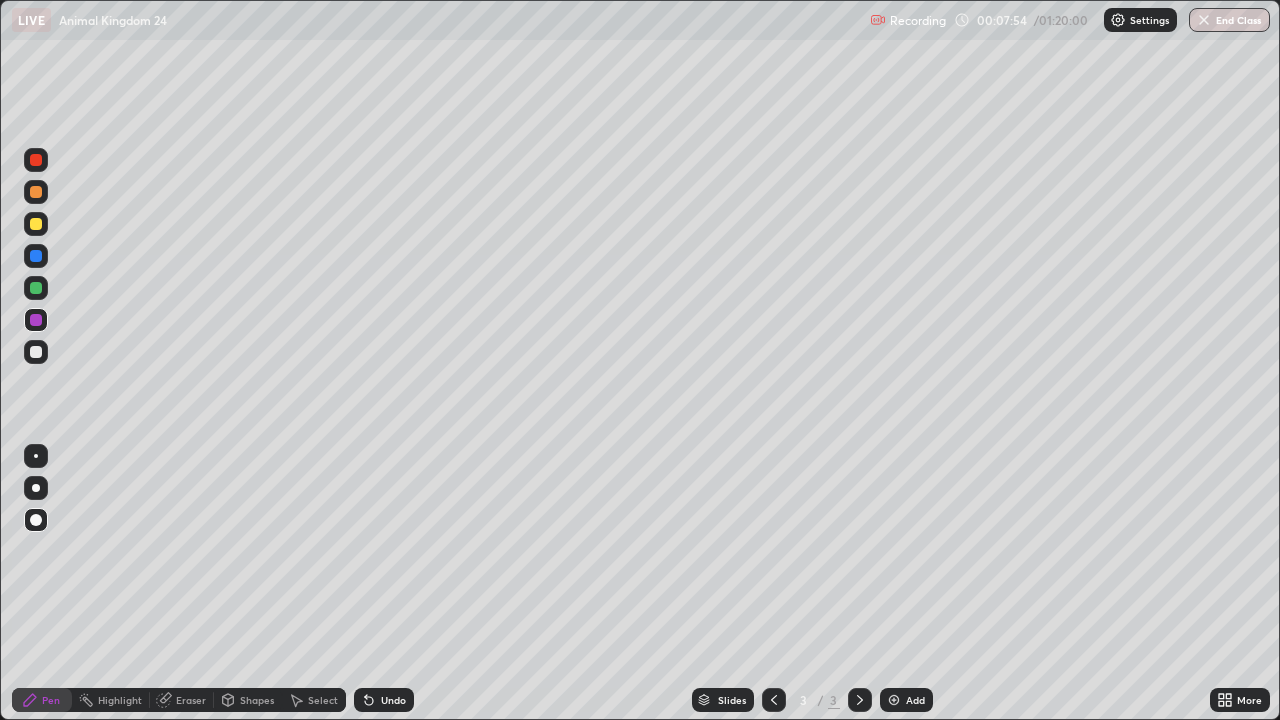 click at bounding box center [36, 160] 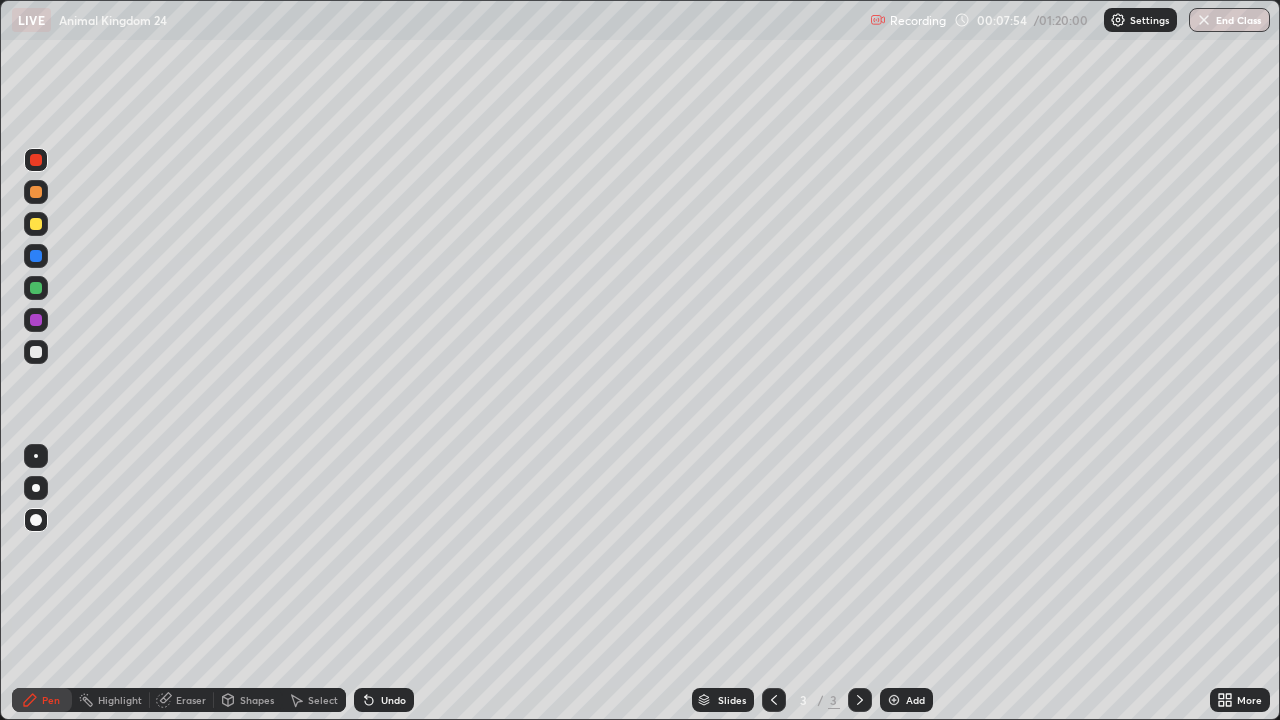 click at bounding box center [36, 520] 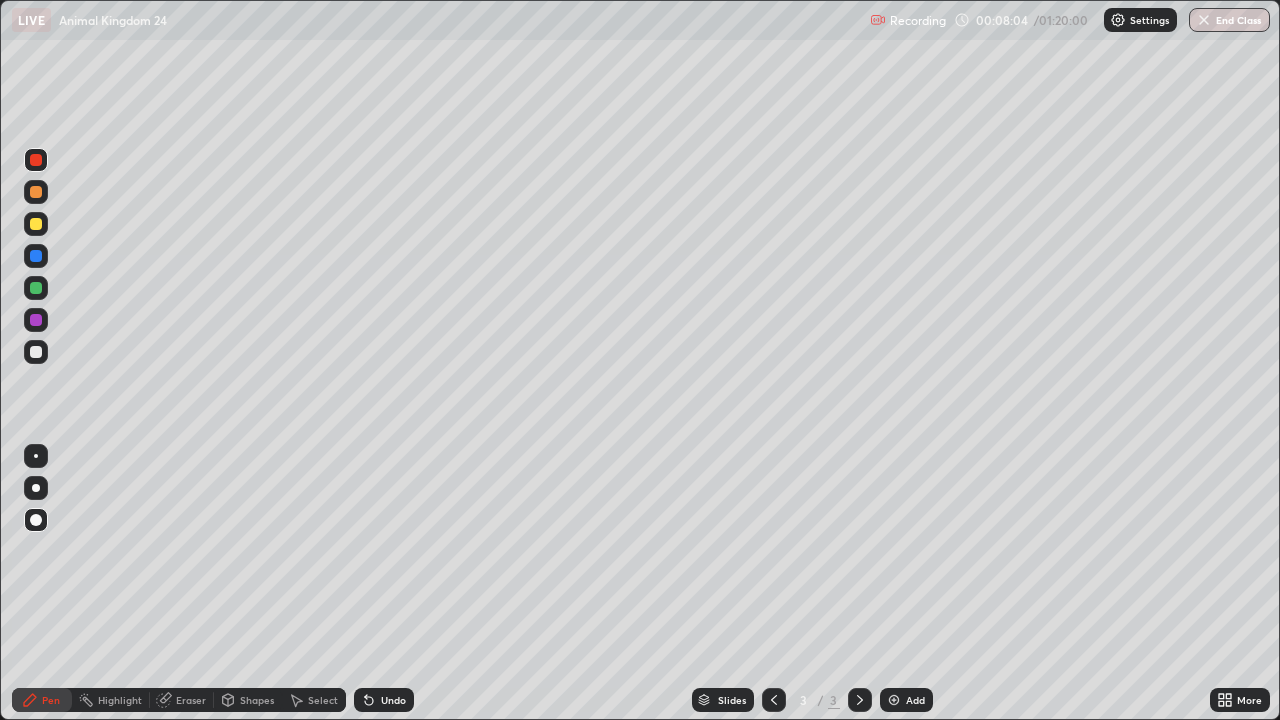 click at bounding box center [36, 320] 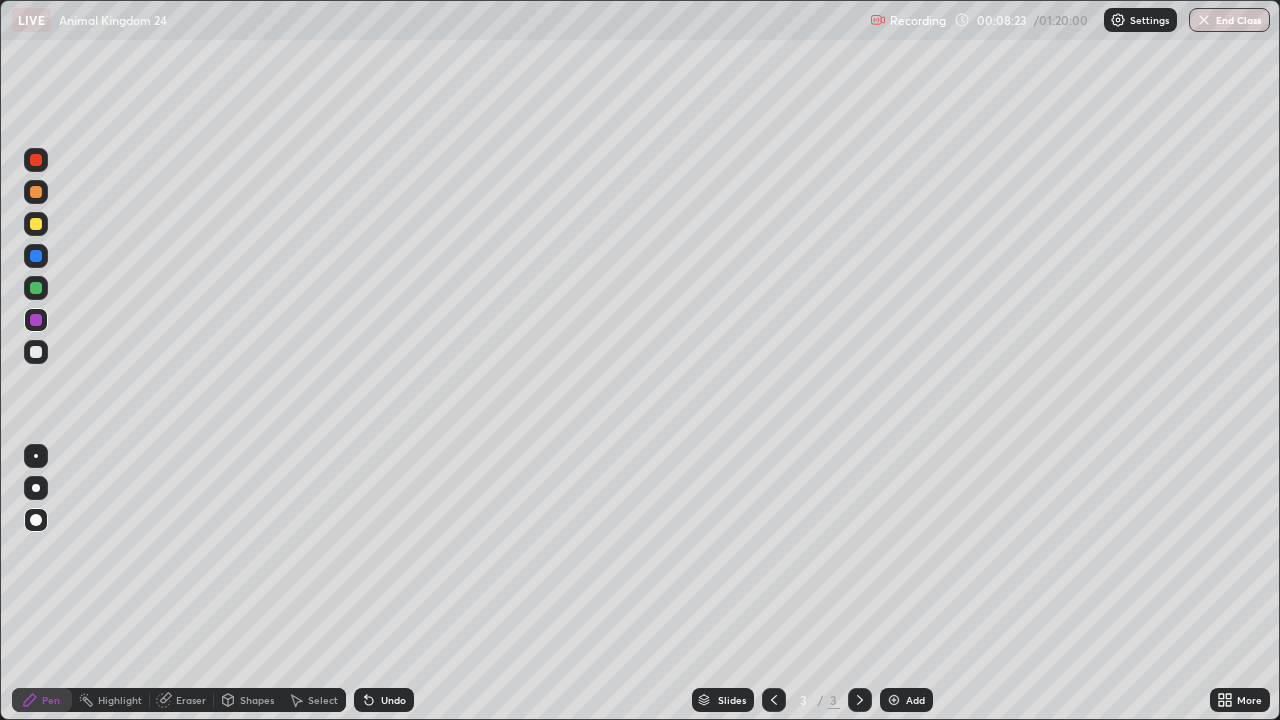 click at bounding box center [36, 224] 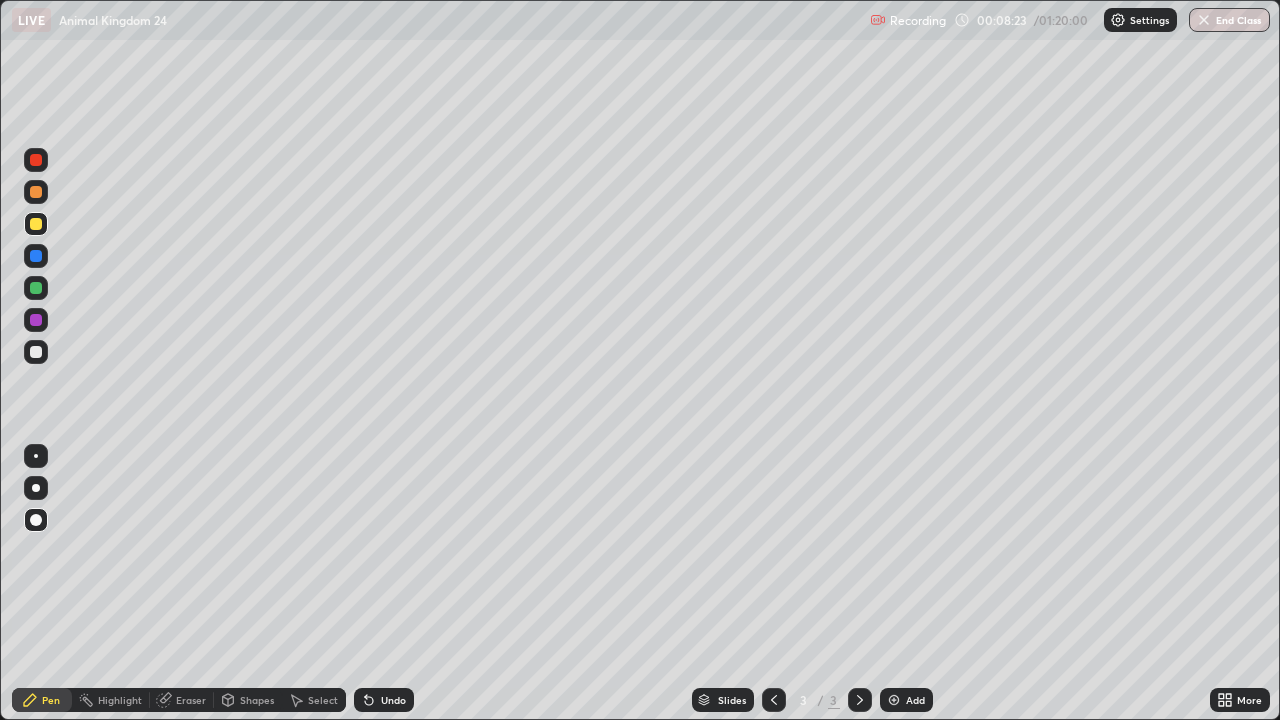 click at bounding box center (36, 288) 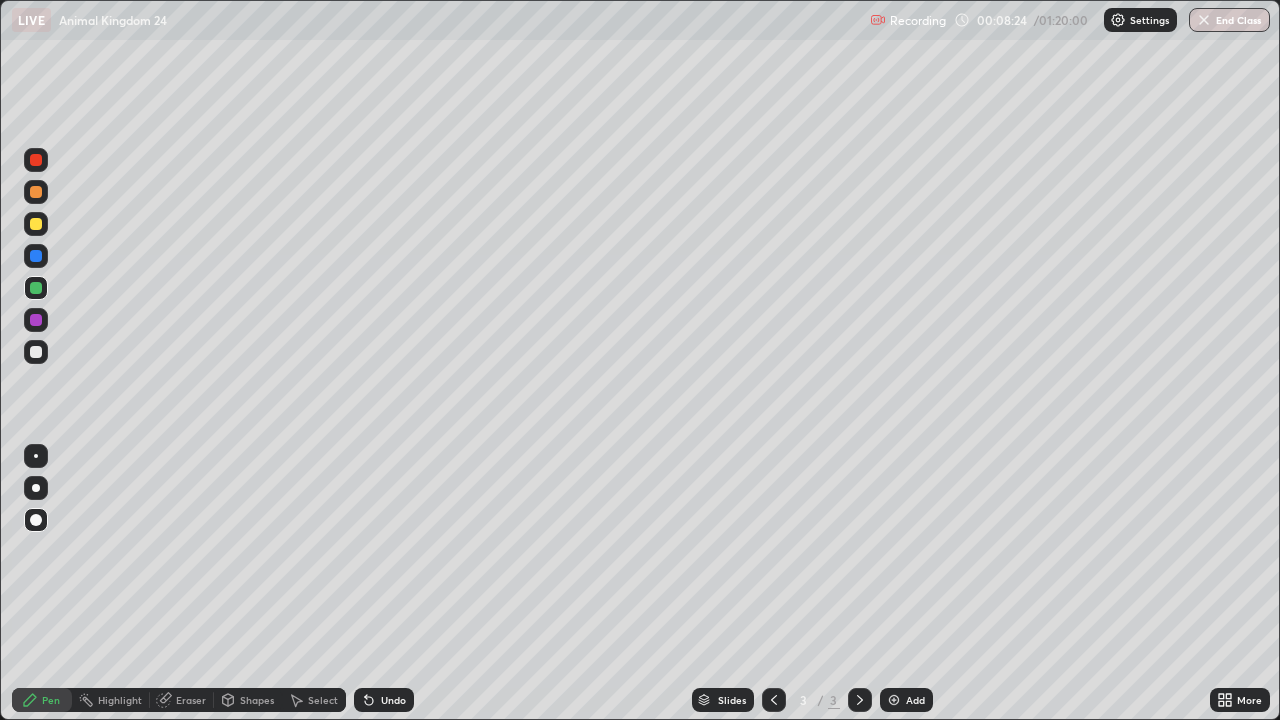 click at bounding box center (36, 488) 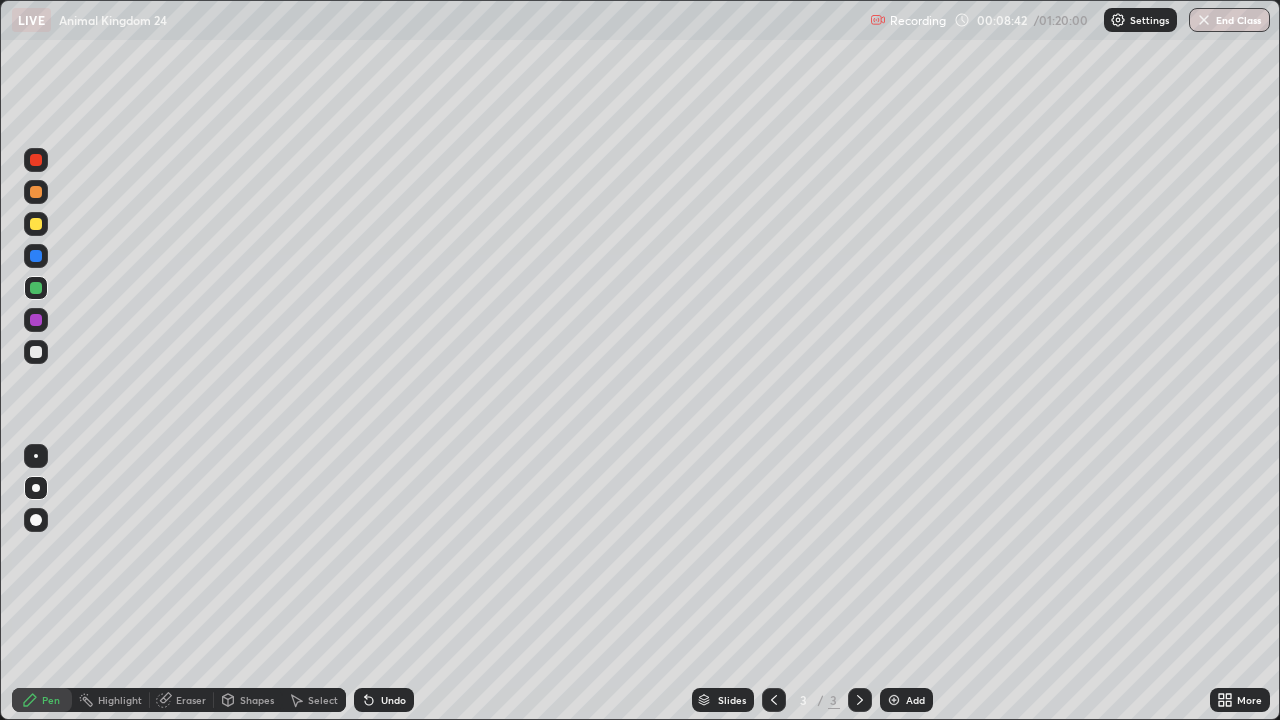 click at bounding box center (36, 160) 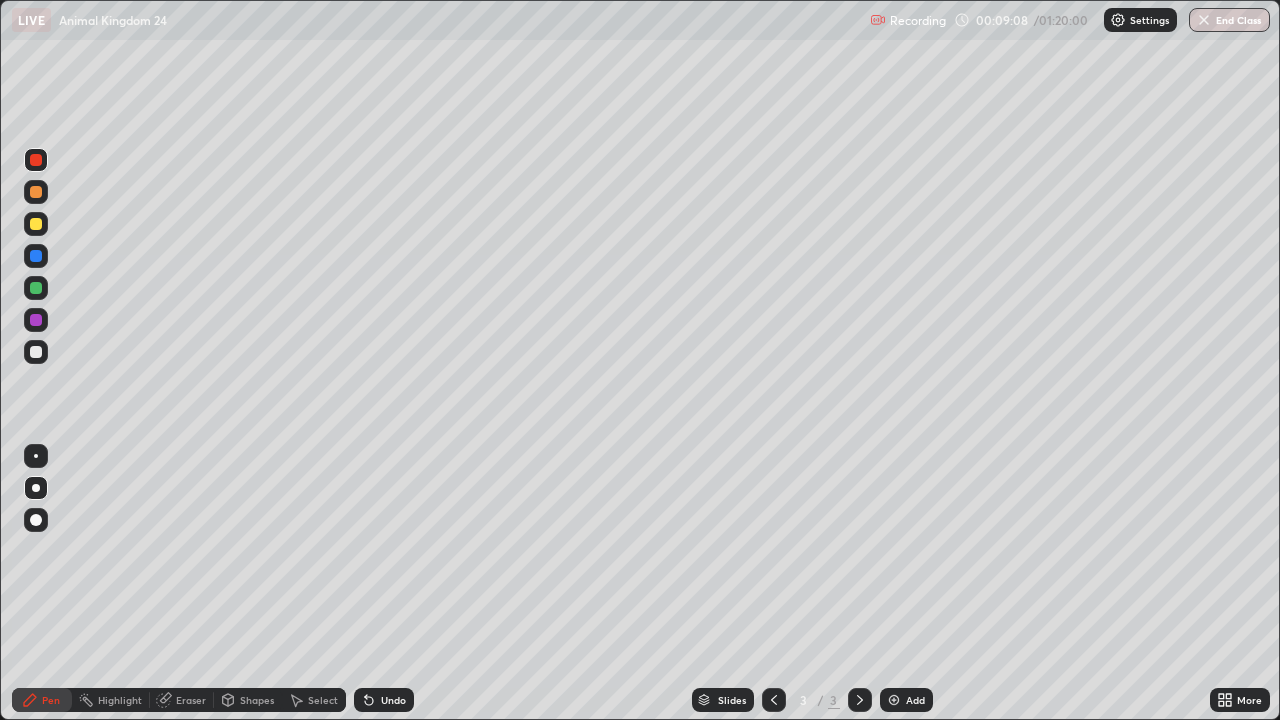 click at bounding box center (36, 288) 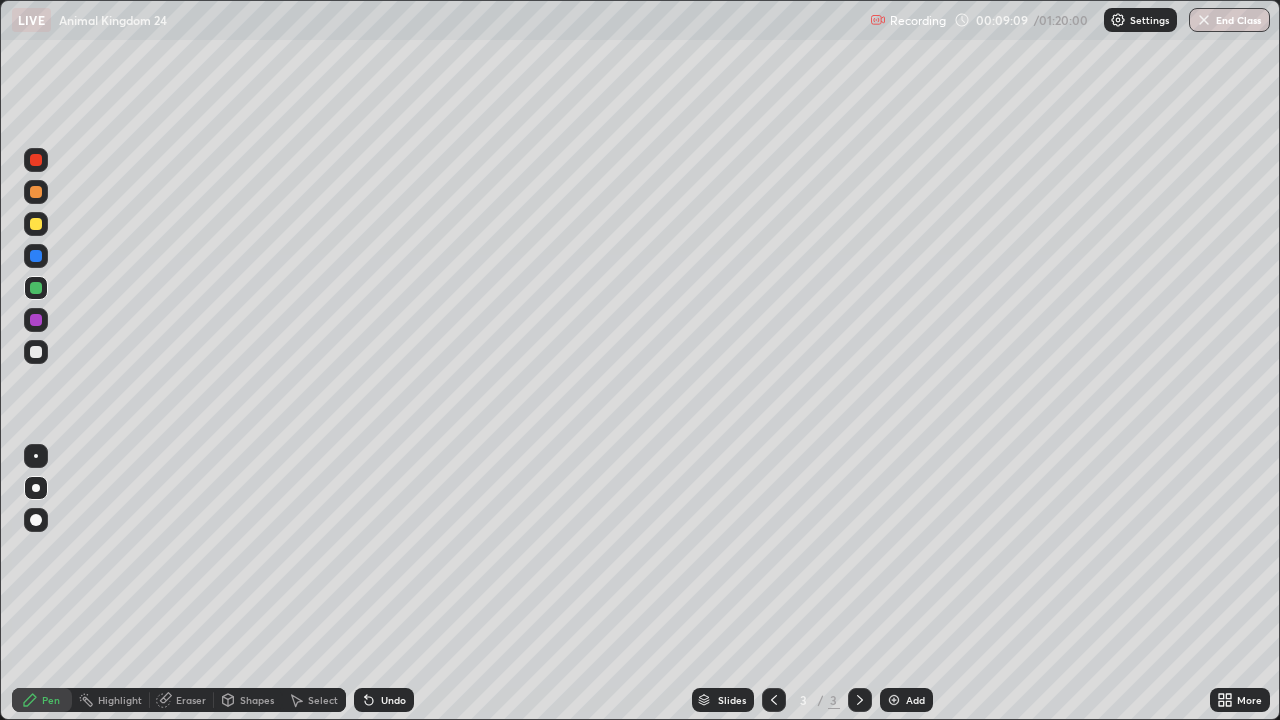 click at bounding box center (36, 456) 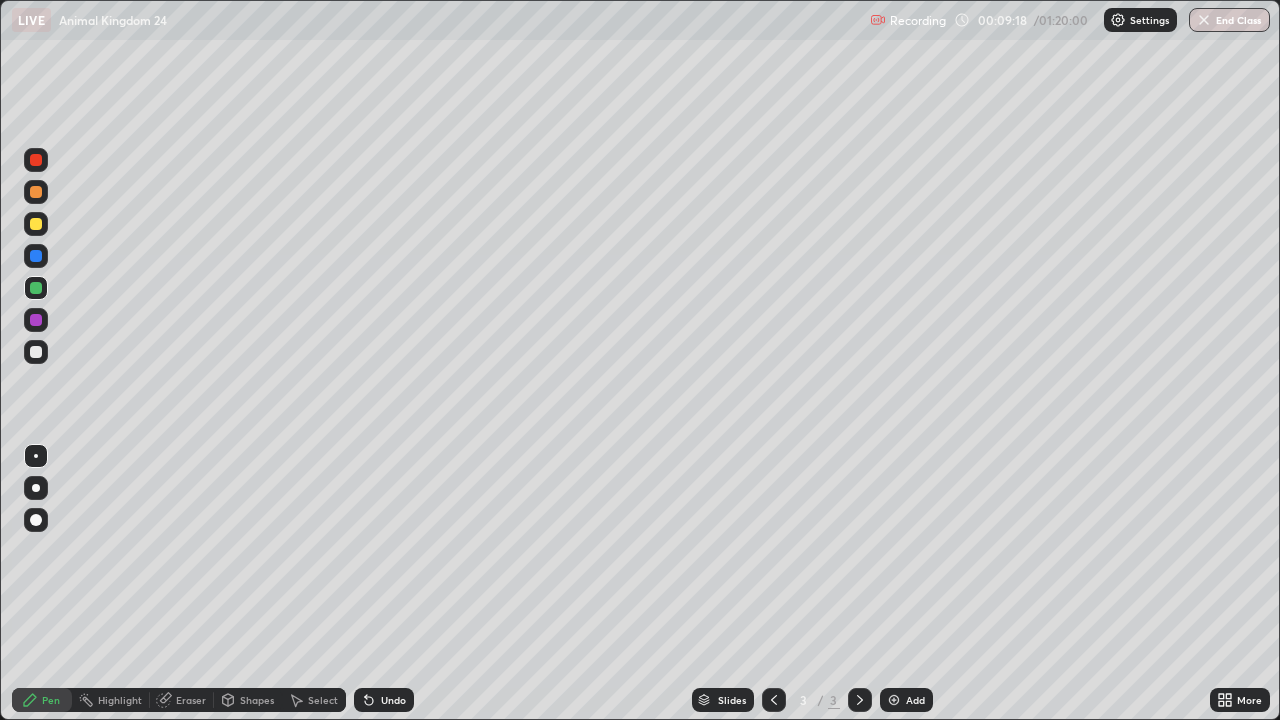 click on "Undo" at bounding box center [393, 700] 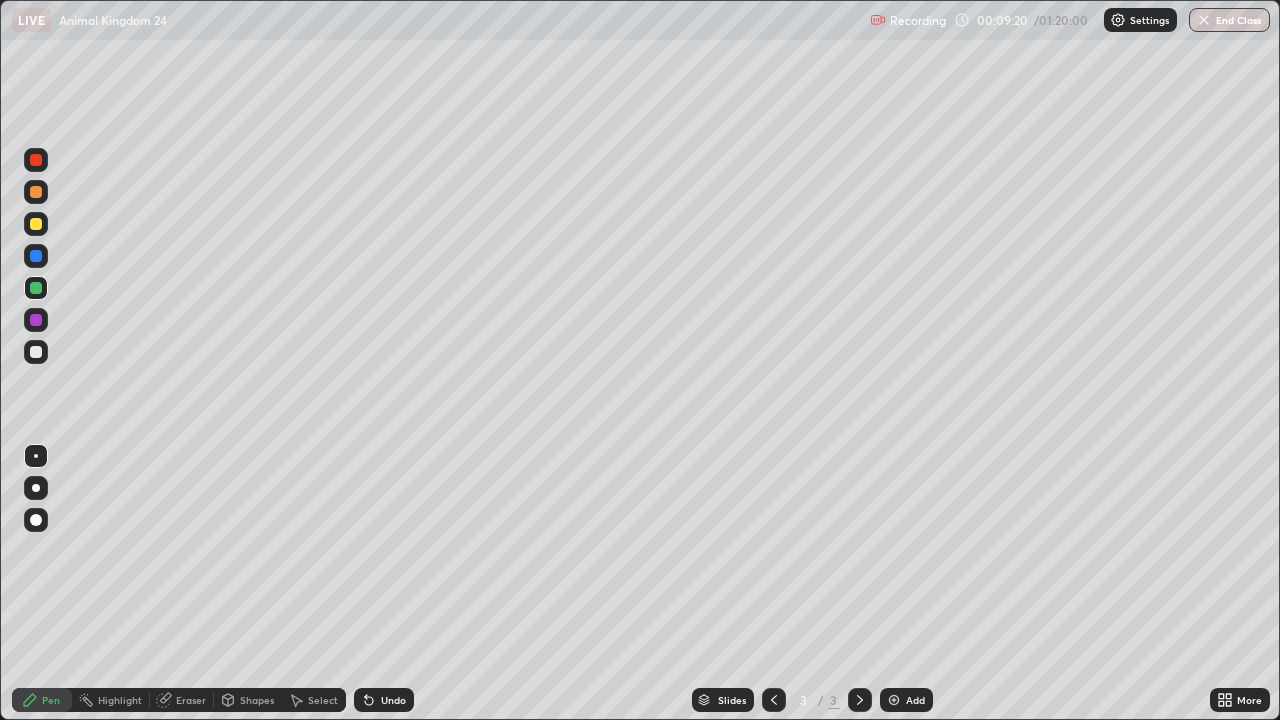click on "Undo" at bounding box center [393, 700] 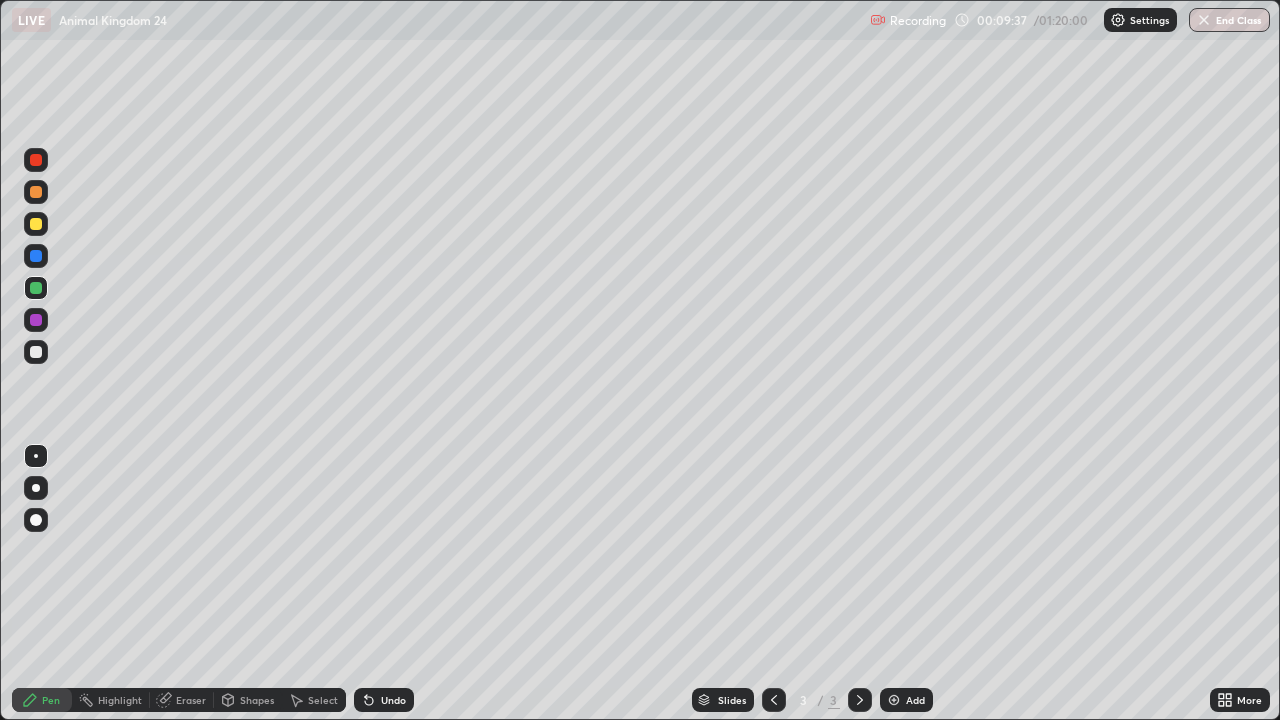 click at bounding box center [36, 488] 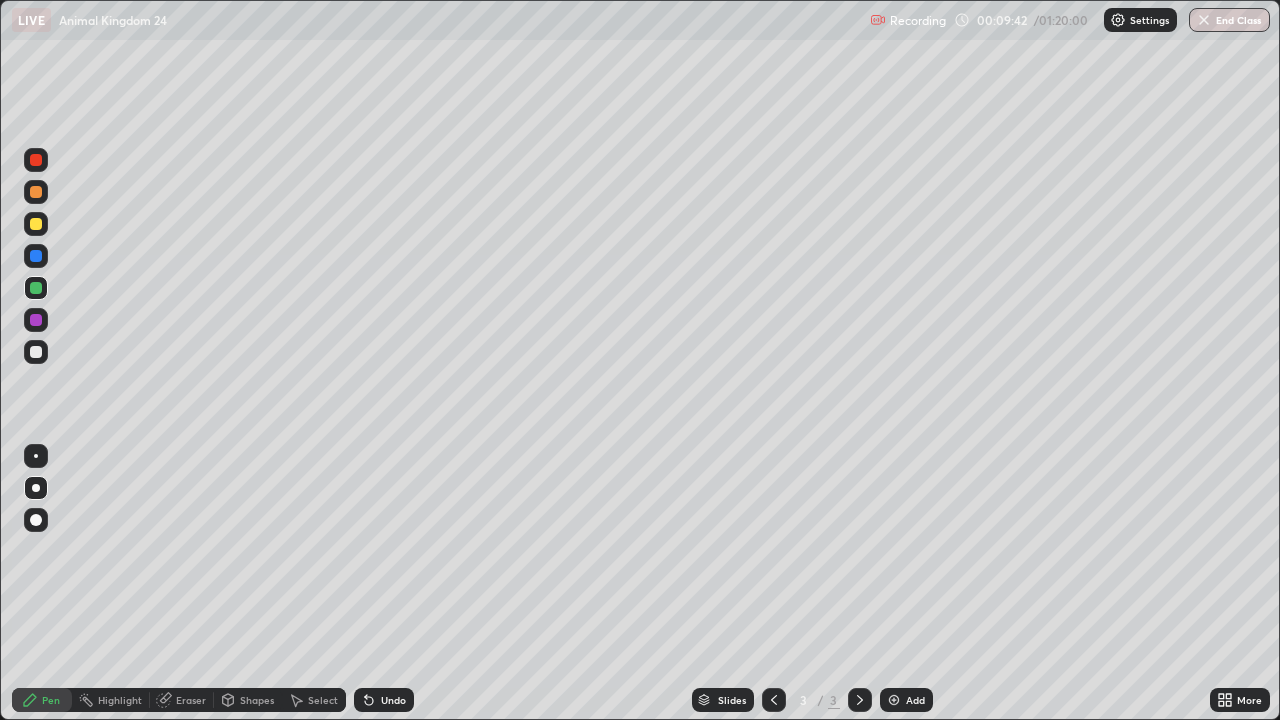 click at bounding box center [36, 320] 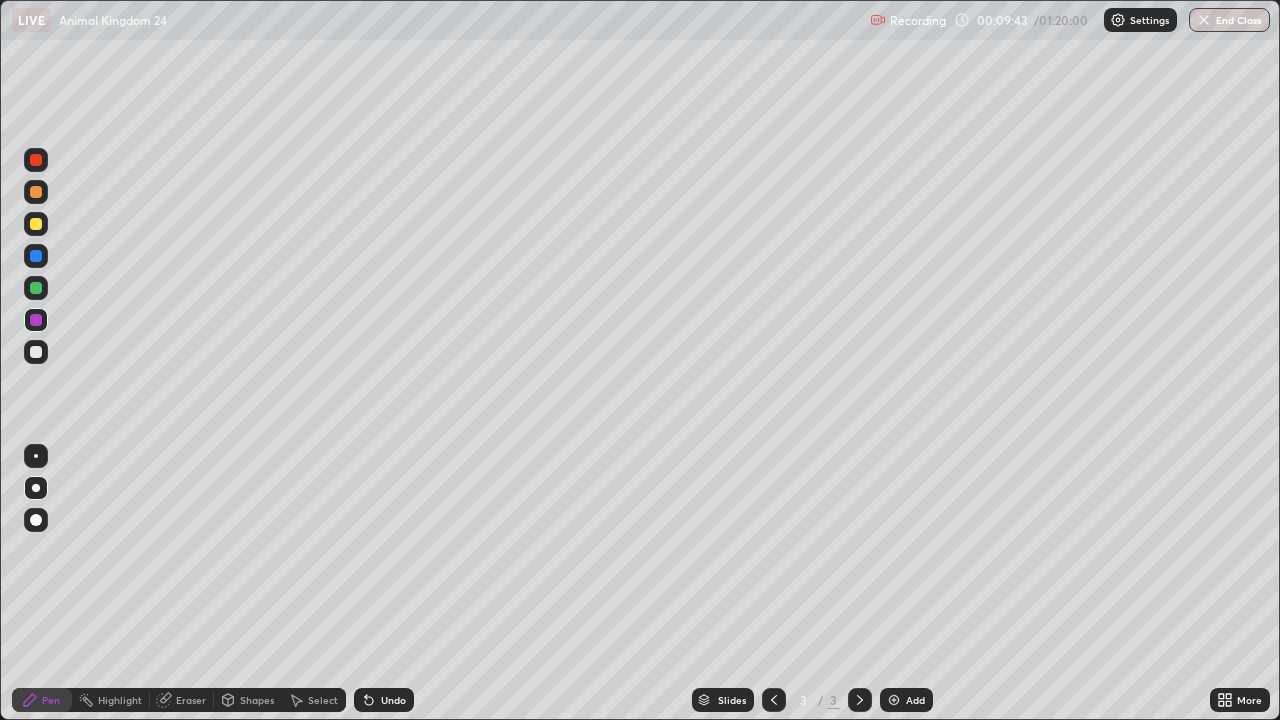 click at bounding box center (36, 520) 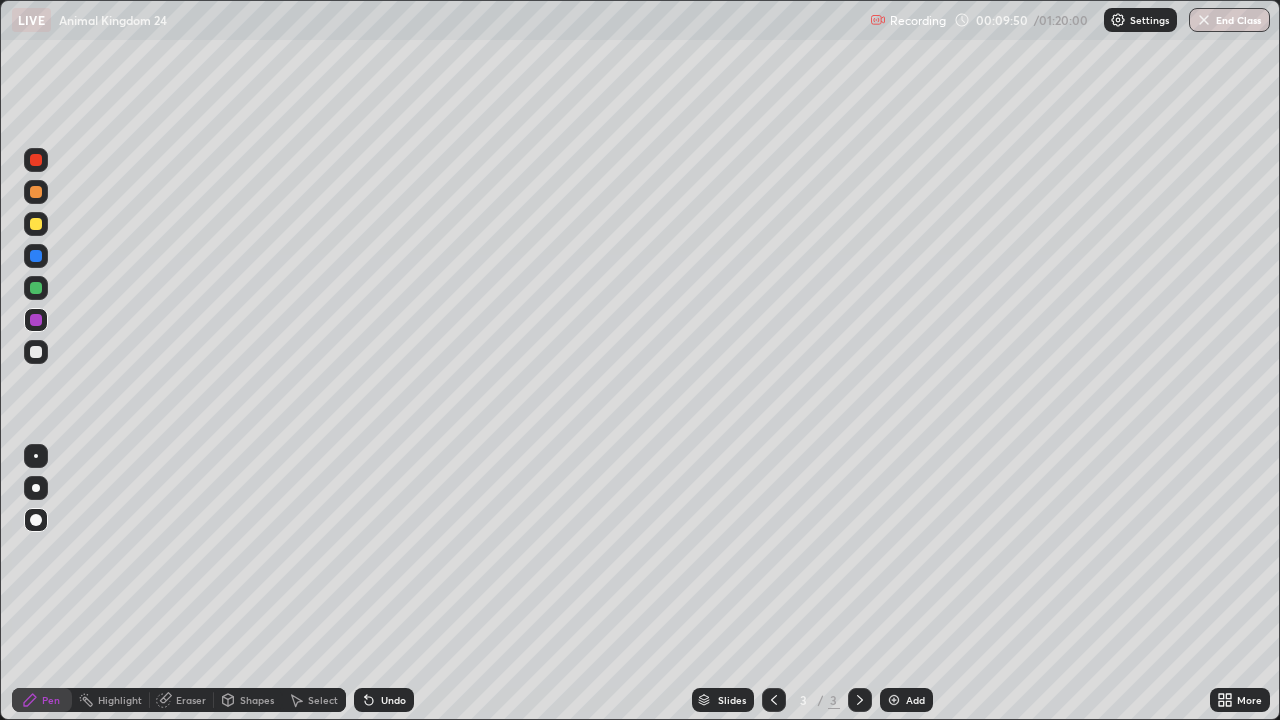 click at bounding box center (36, 456) 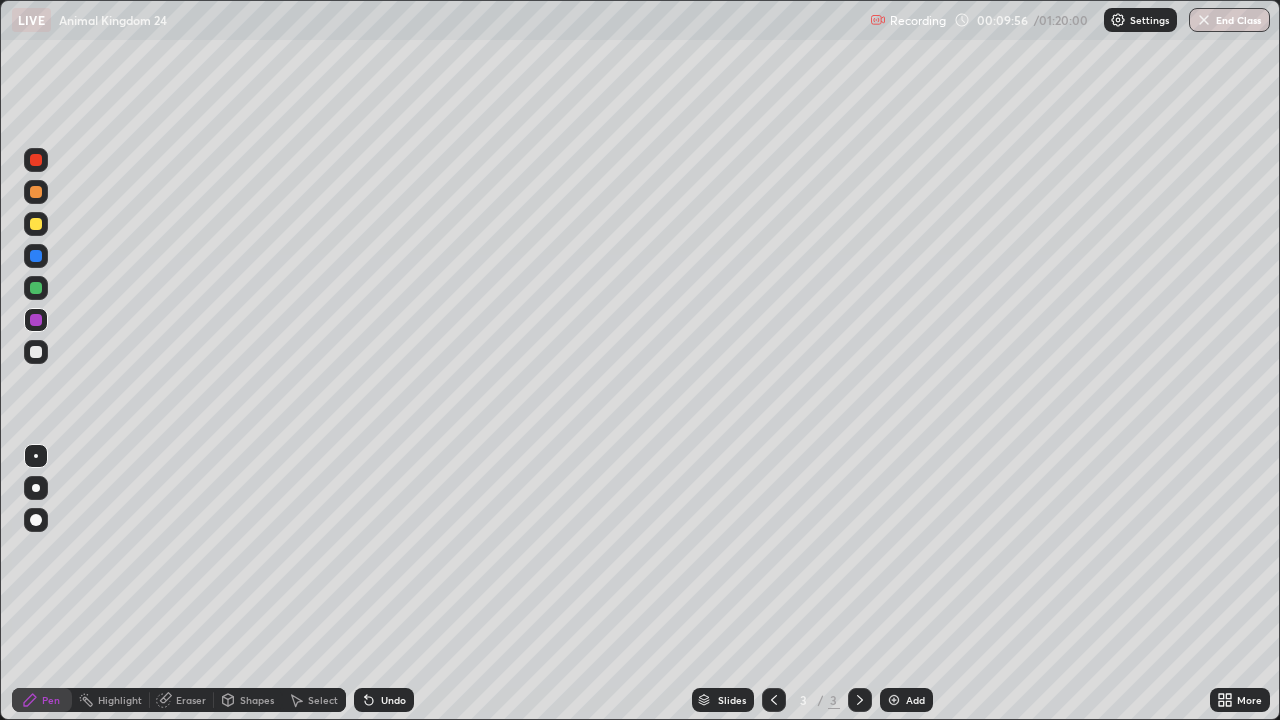 click at bounding box center [36, 160] 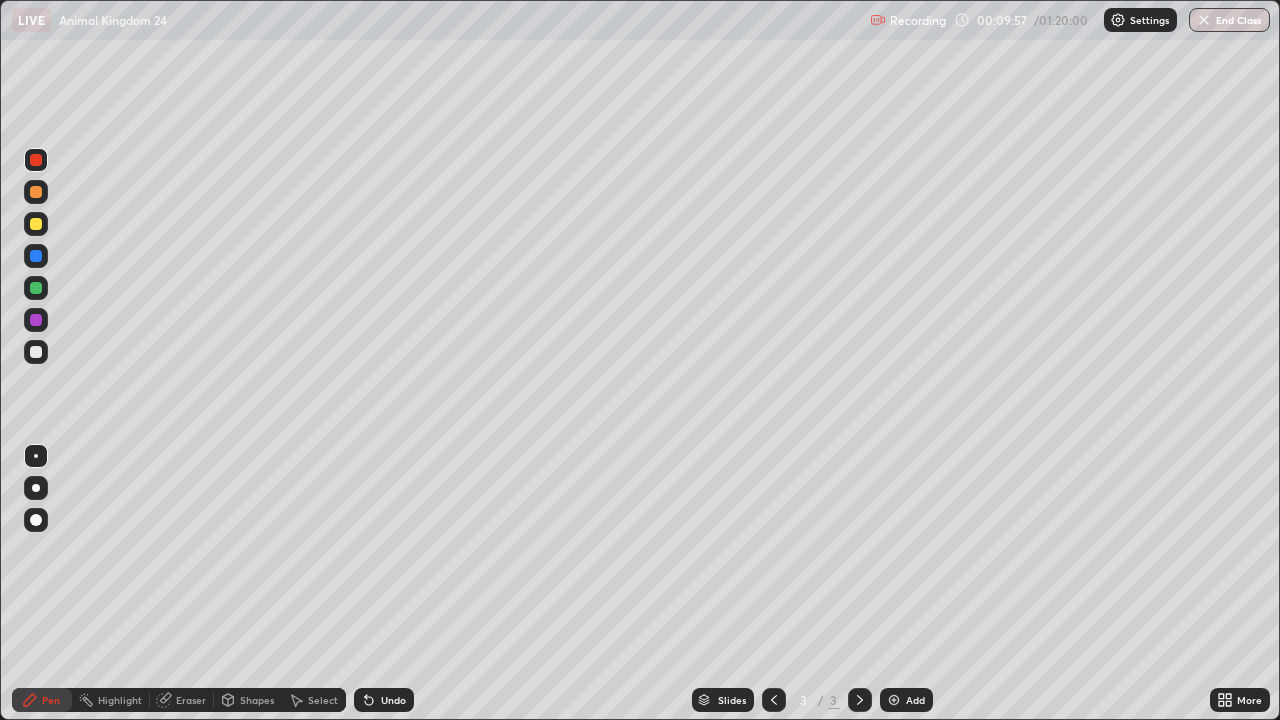 click at bounding box center (36, 488) 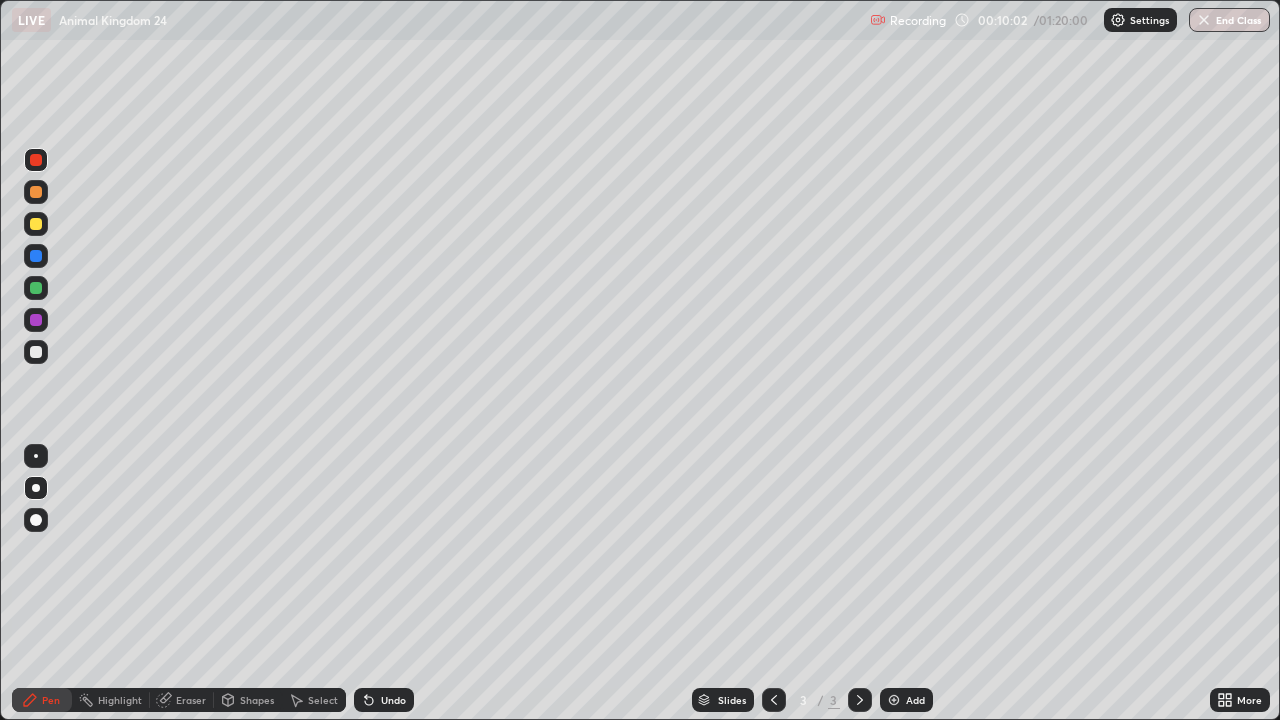 click at bounding box center (36, 320) 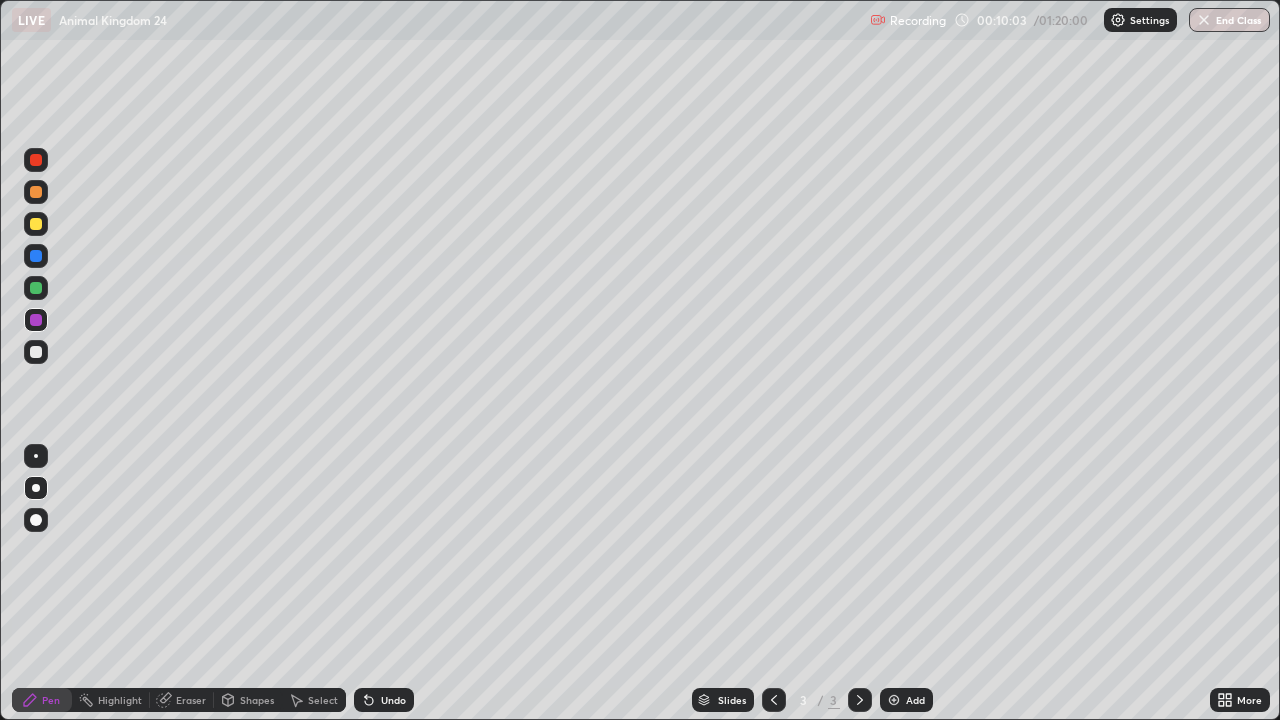 click at bounding box center [36, 456] 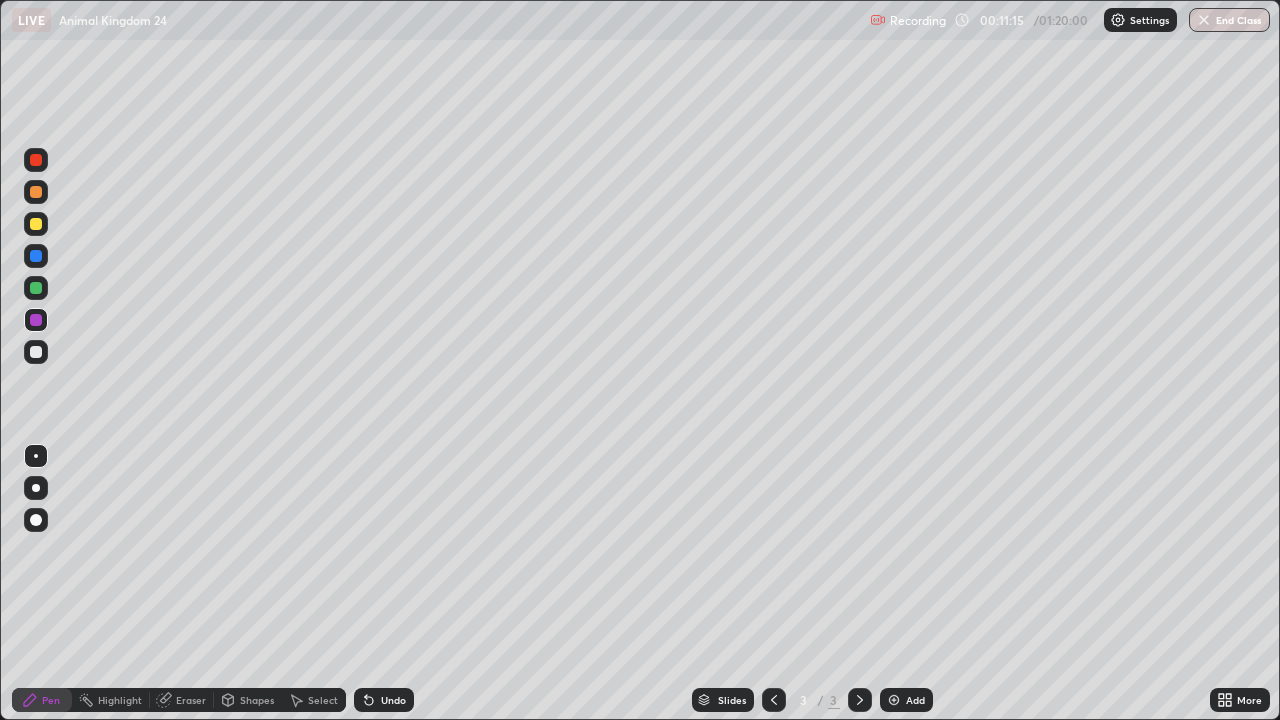 click on "Undo" at bounding box center [384, 700] 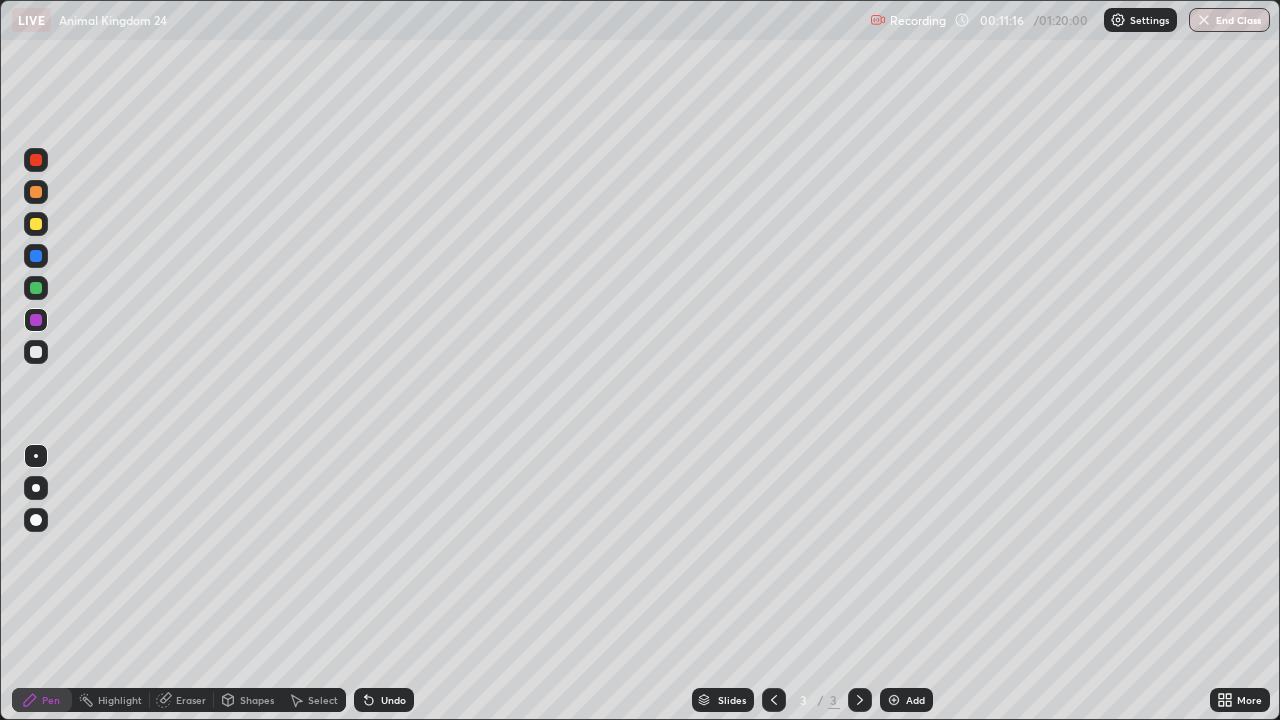 click at bounding box center [36, 352] 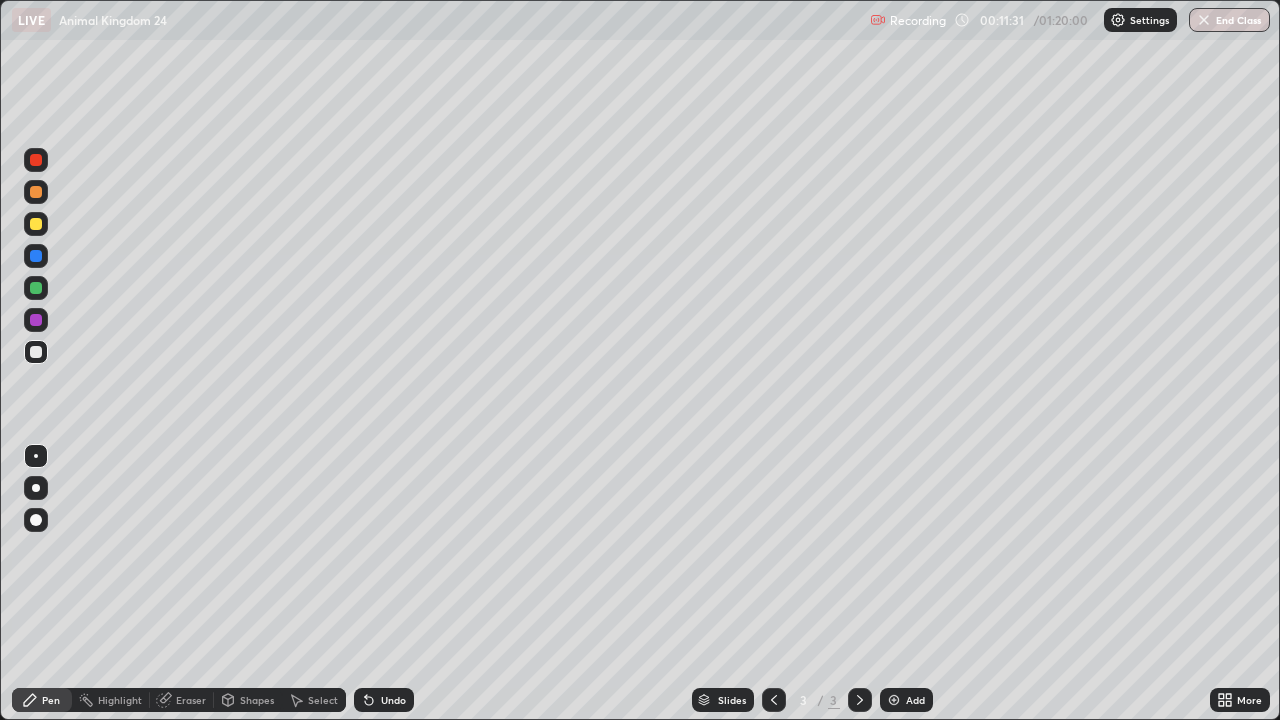 click at bounding box center (36, 320) 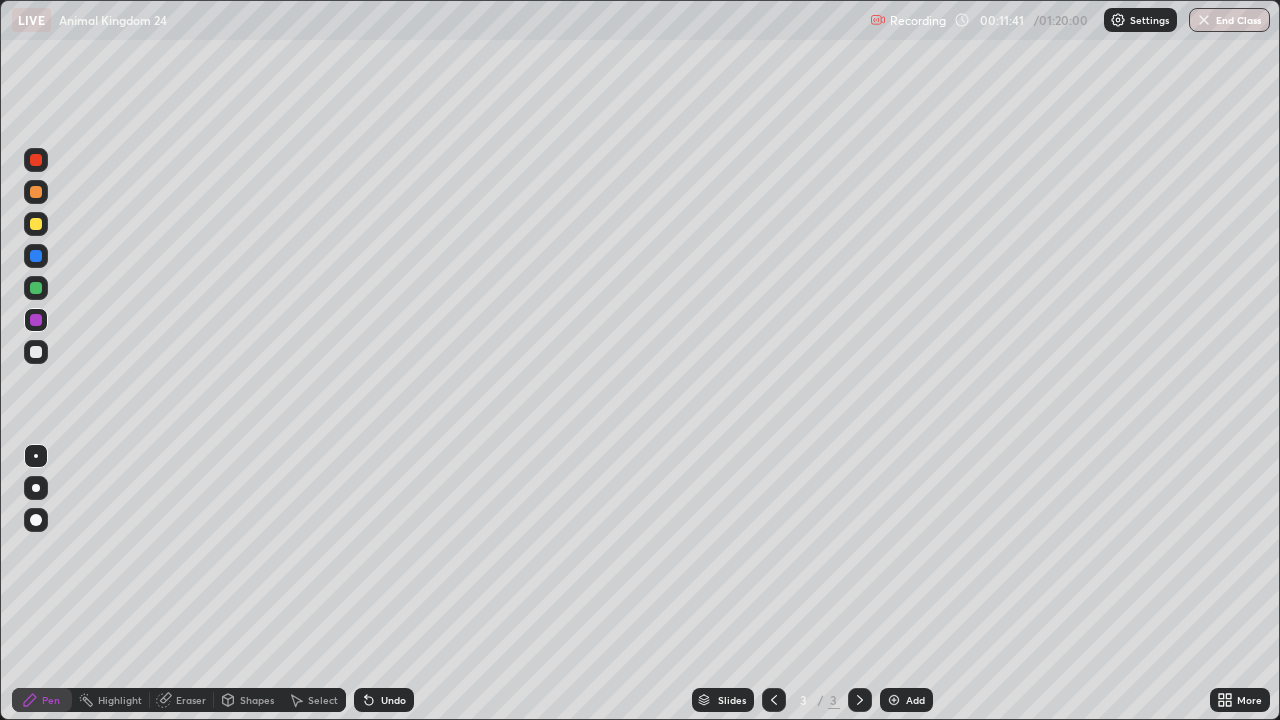 click at bounding box center (36, 352) 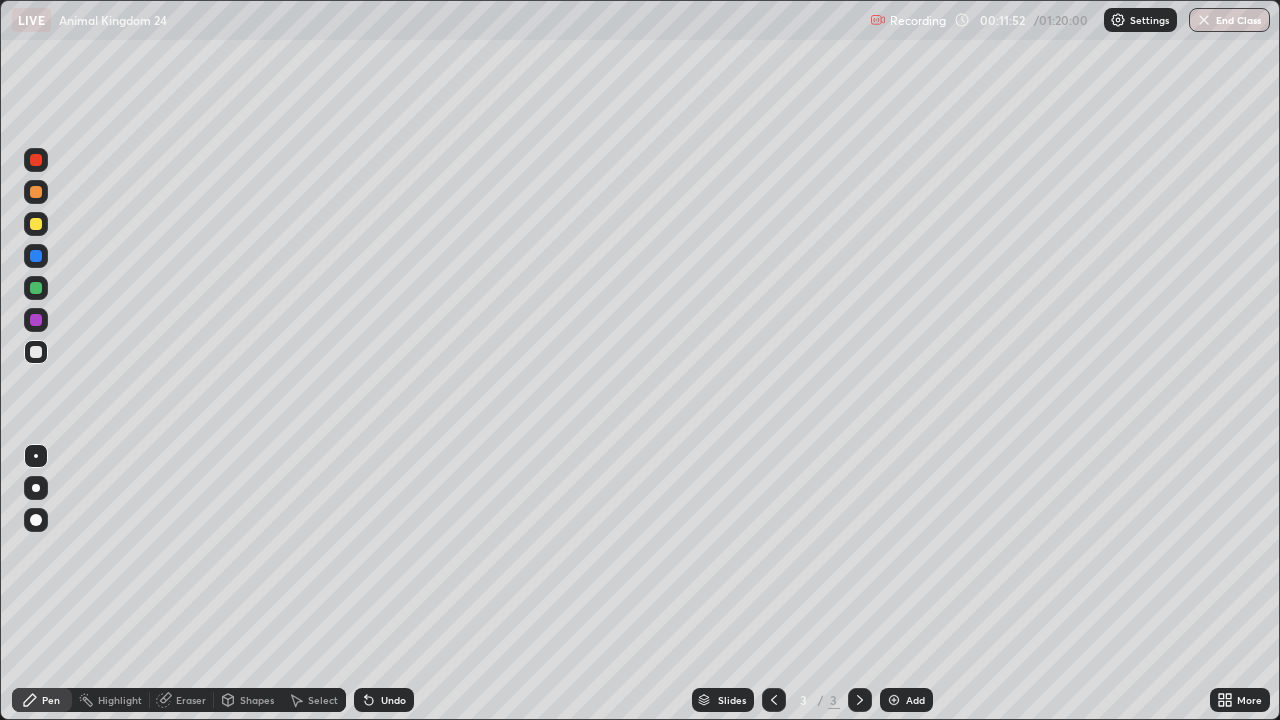 click at bounding box center [36, 320] 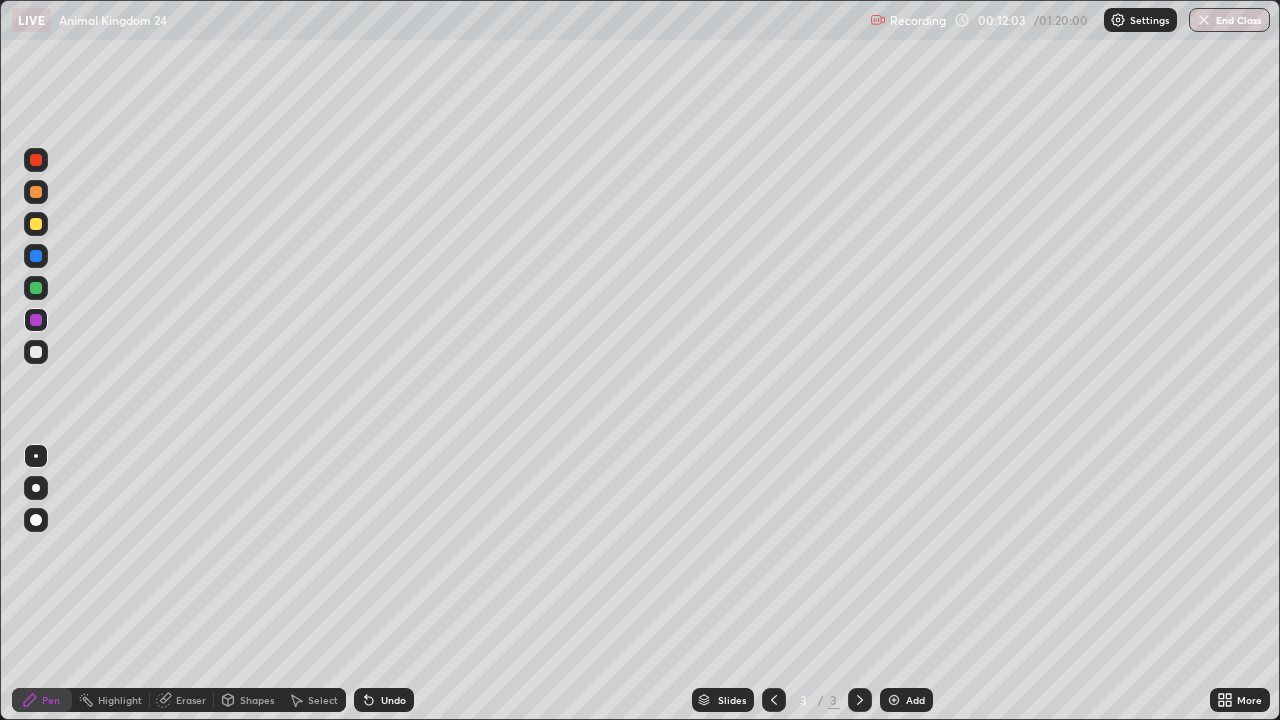 click at bounding box center [36, 352] 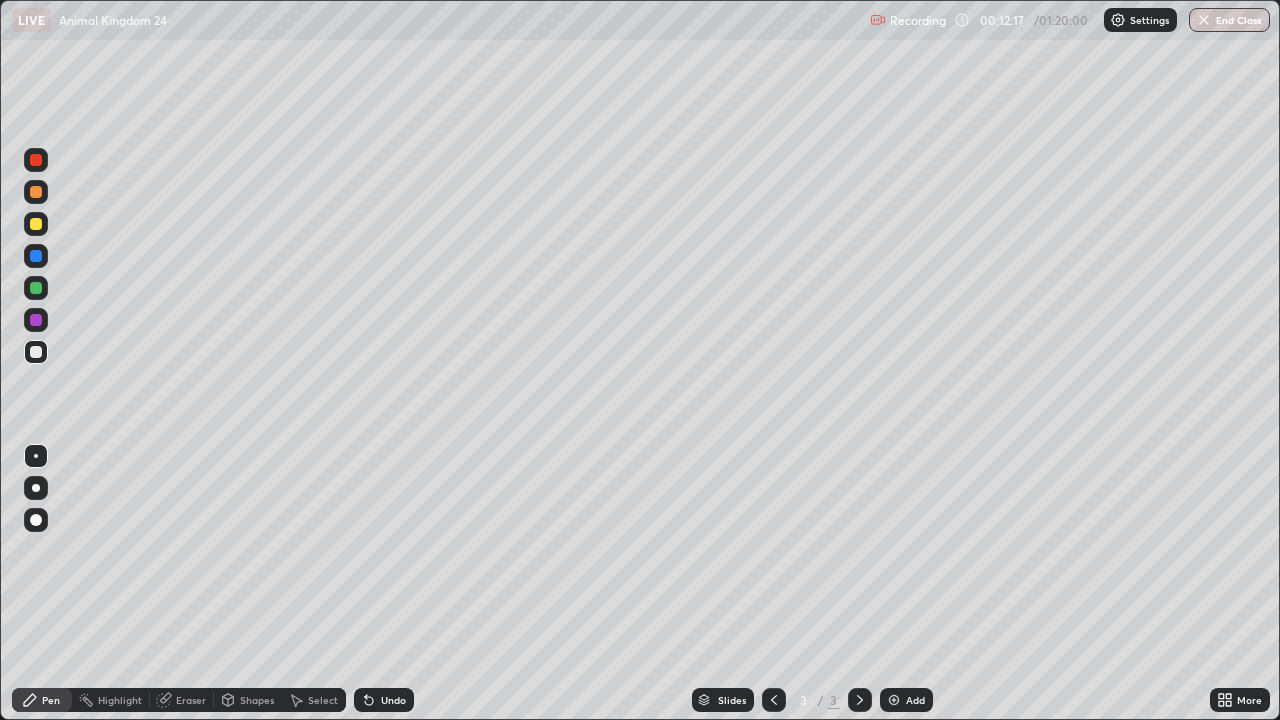 click on "Undo" at bounding box center [384, 700] 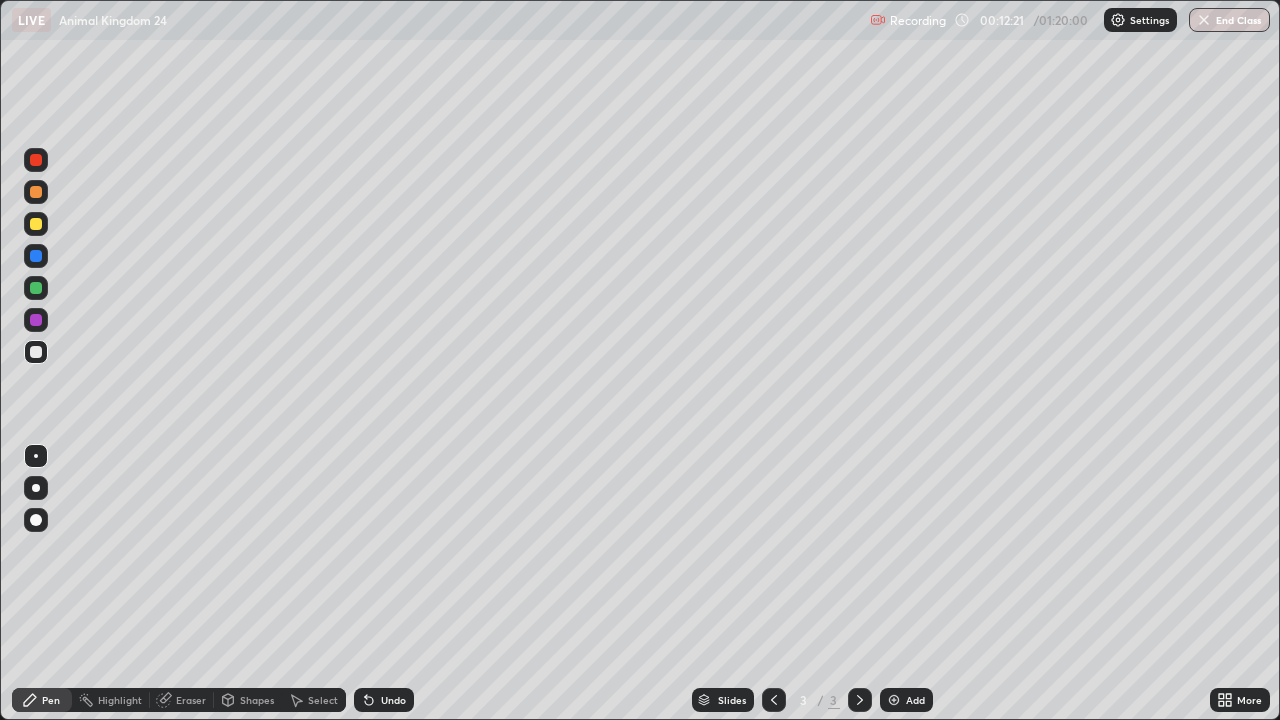click on "Undo" at bounding box center (384, 700) 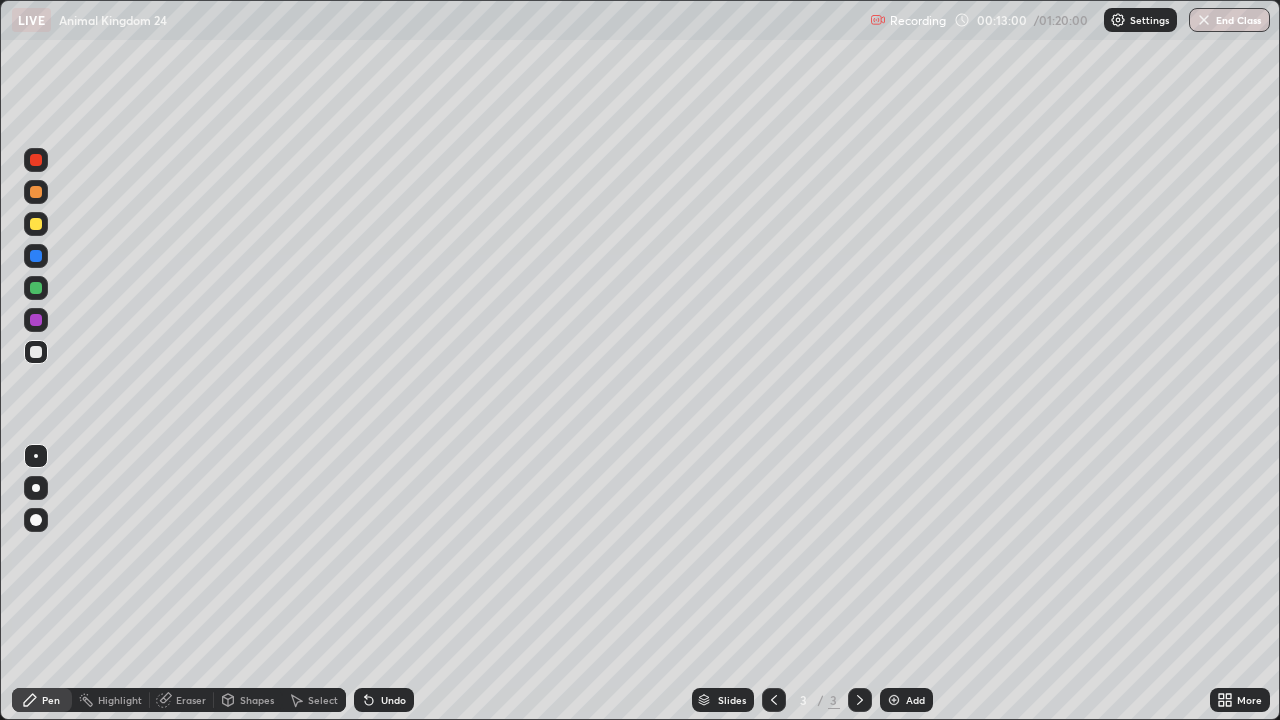 click at bounding box center (36, 224) 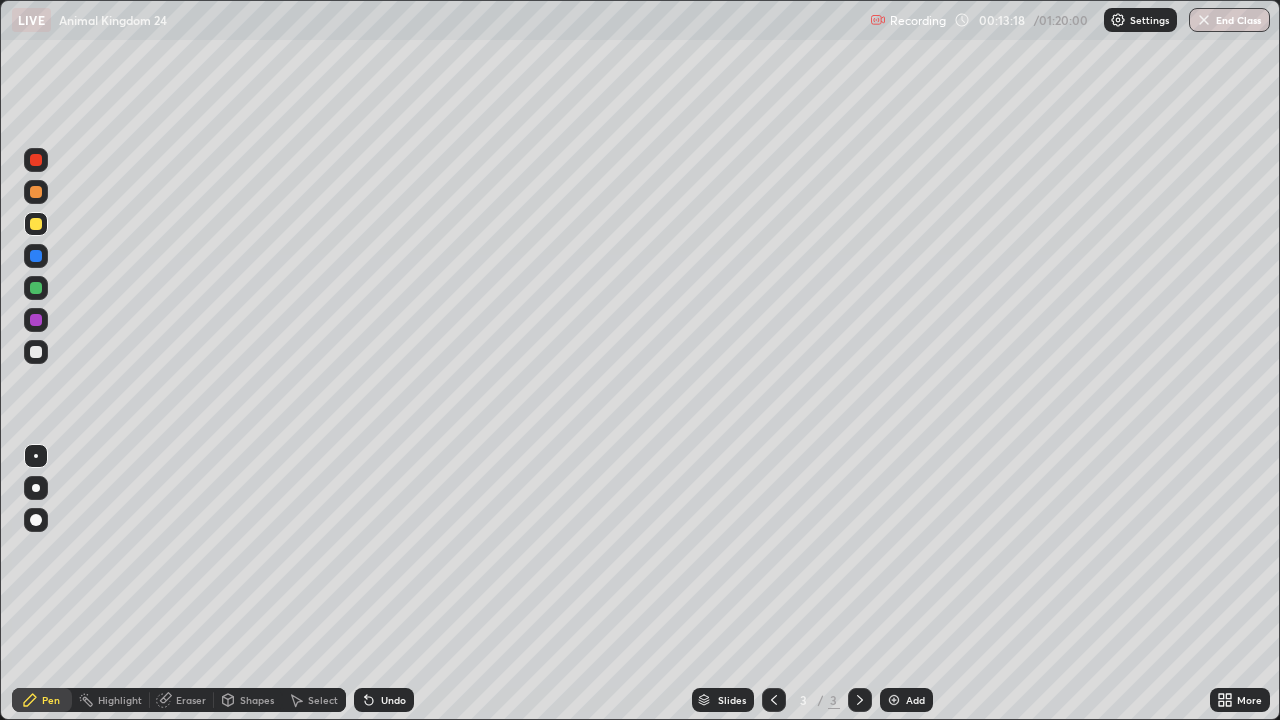 click at bounding box center [36, 352] 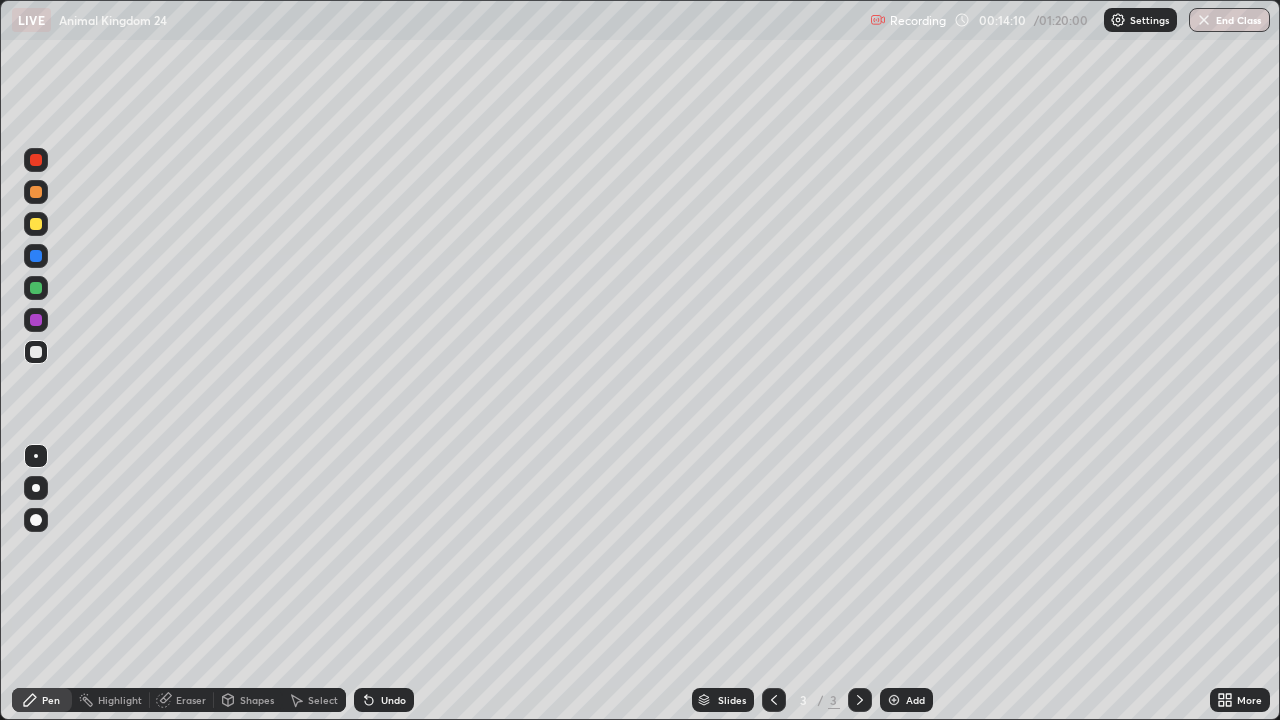 click on "Undo" at bounding box center (393, 700) 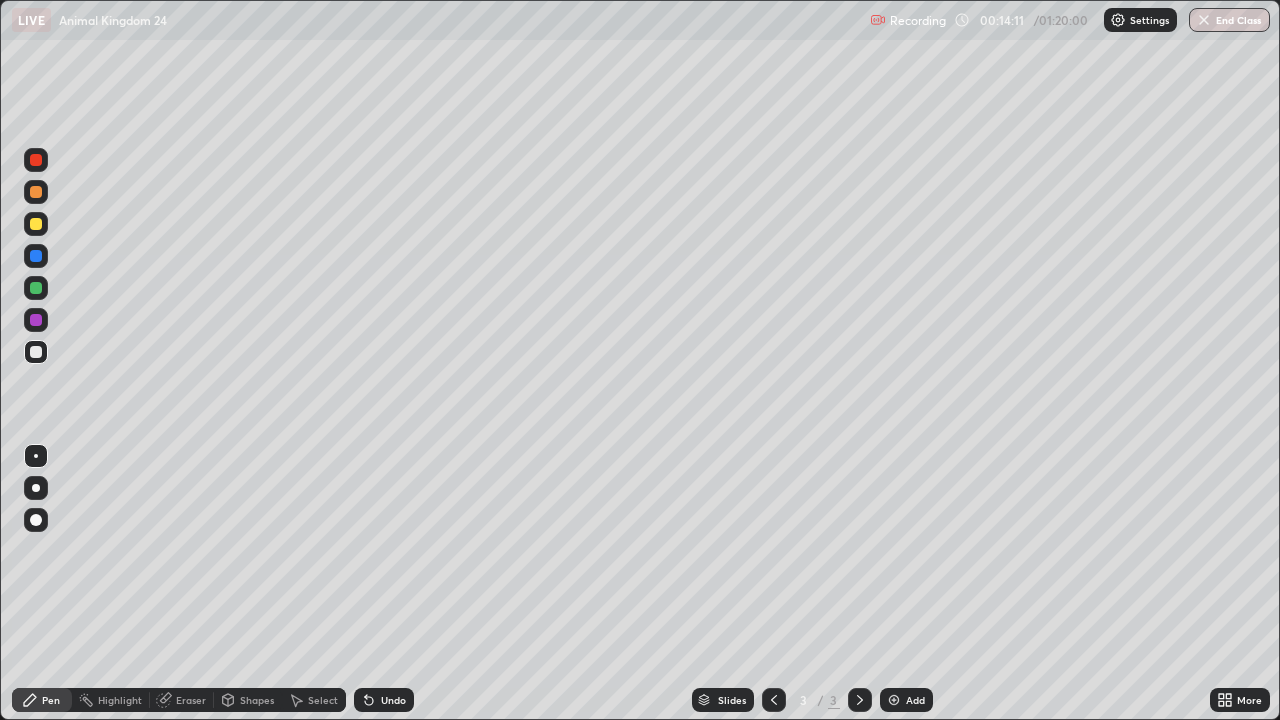 click on "Undo" at bounding box center [384, 700] 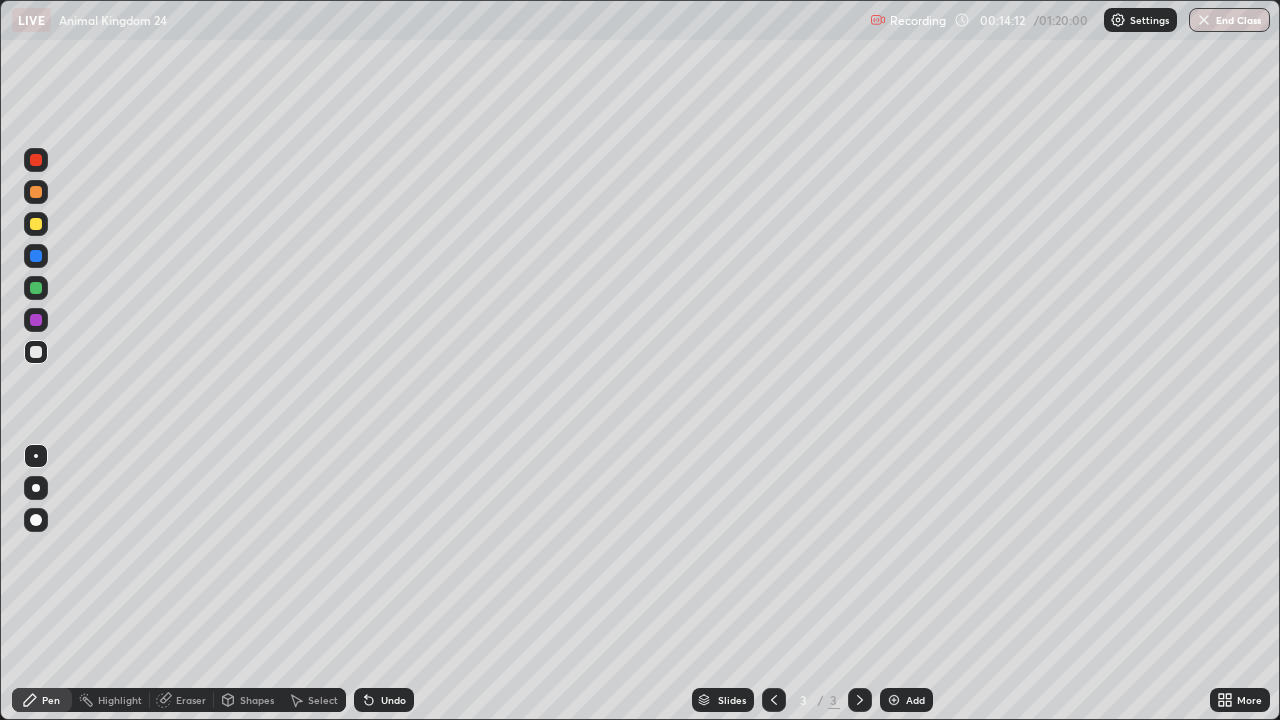 click on "Undo" at bounding box center (393, 700) 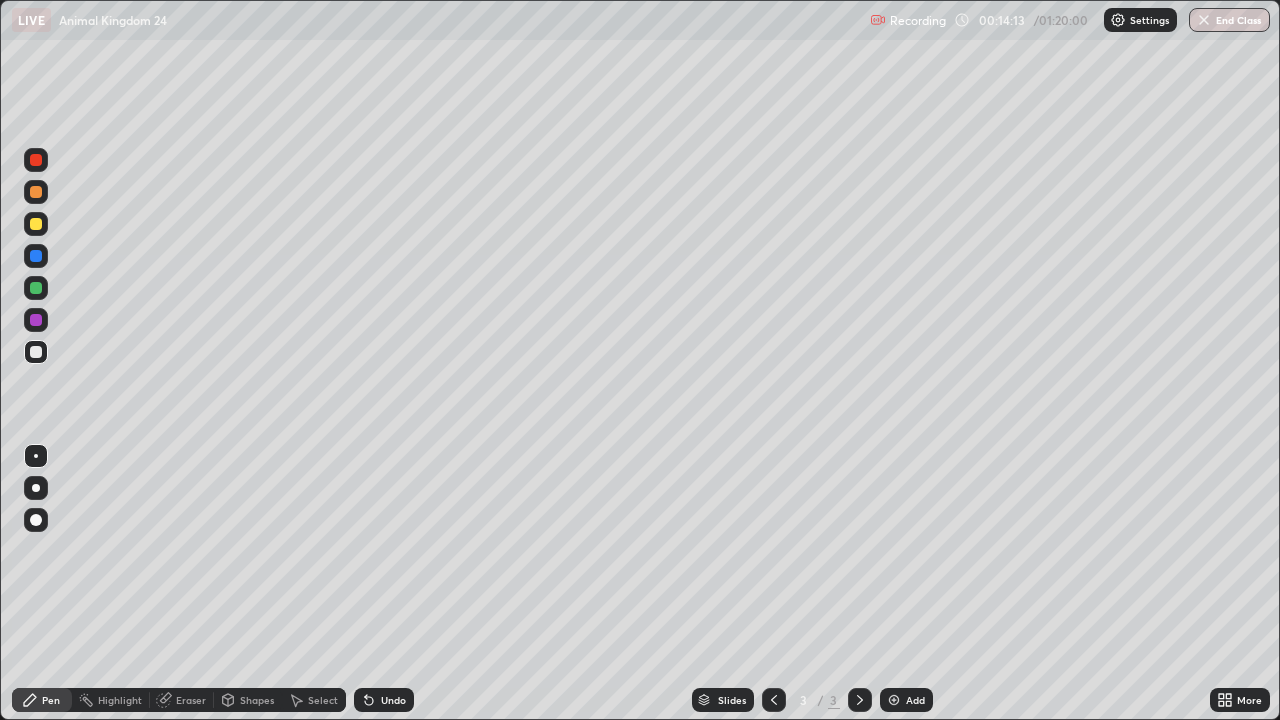click on "Undo" at bounding box center [384, 700] 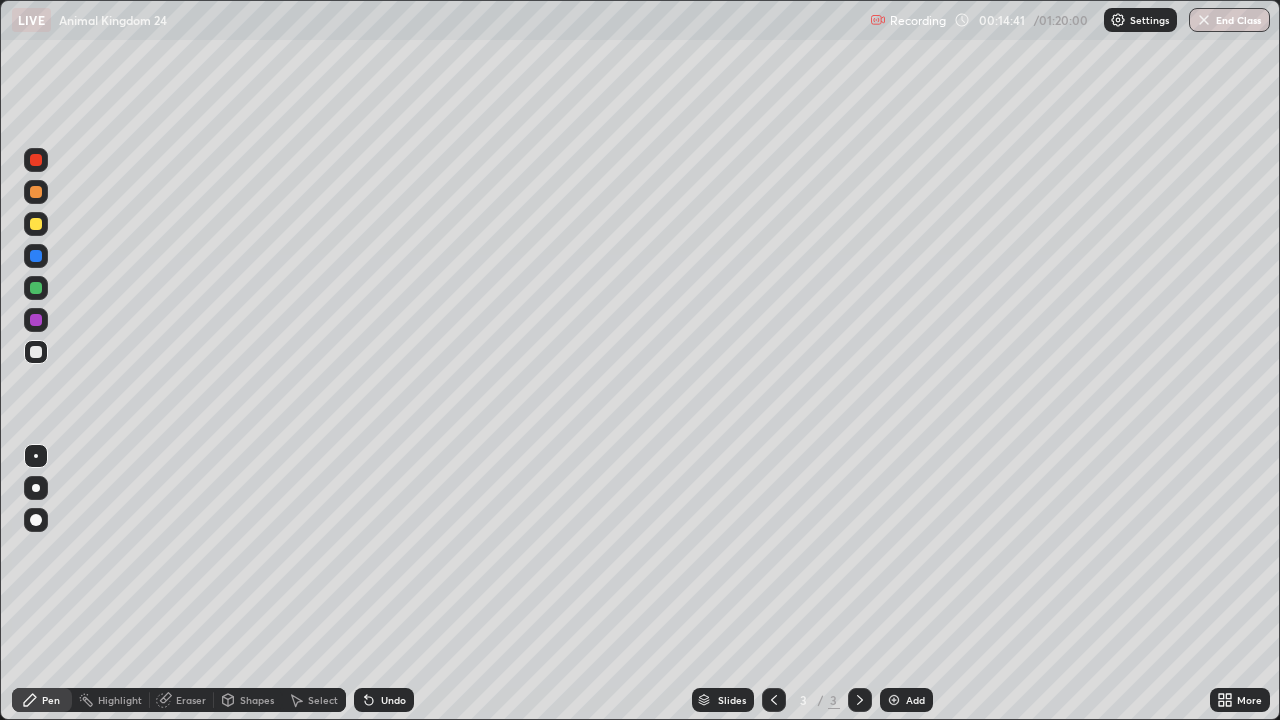 click on "Undo" at bounding box center (384, 700) 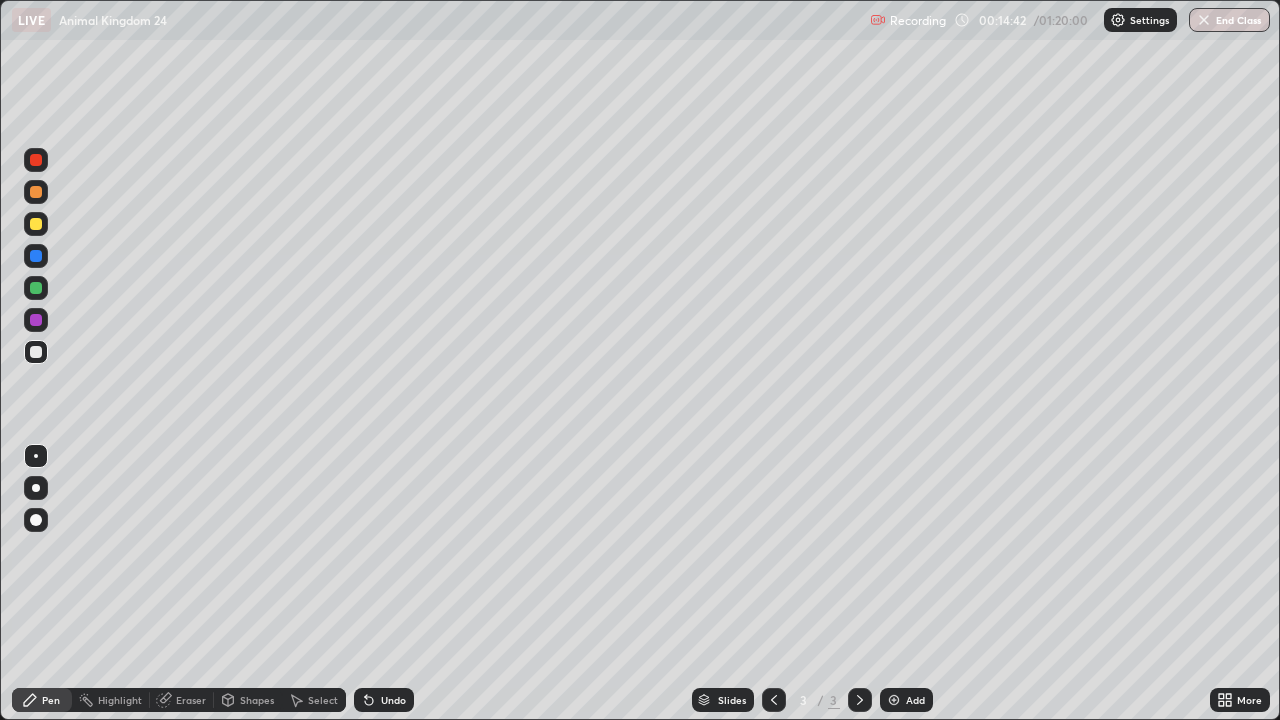 click on "Undo" at bounding box center [393, 700] 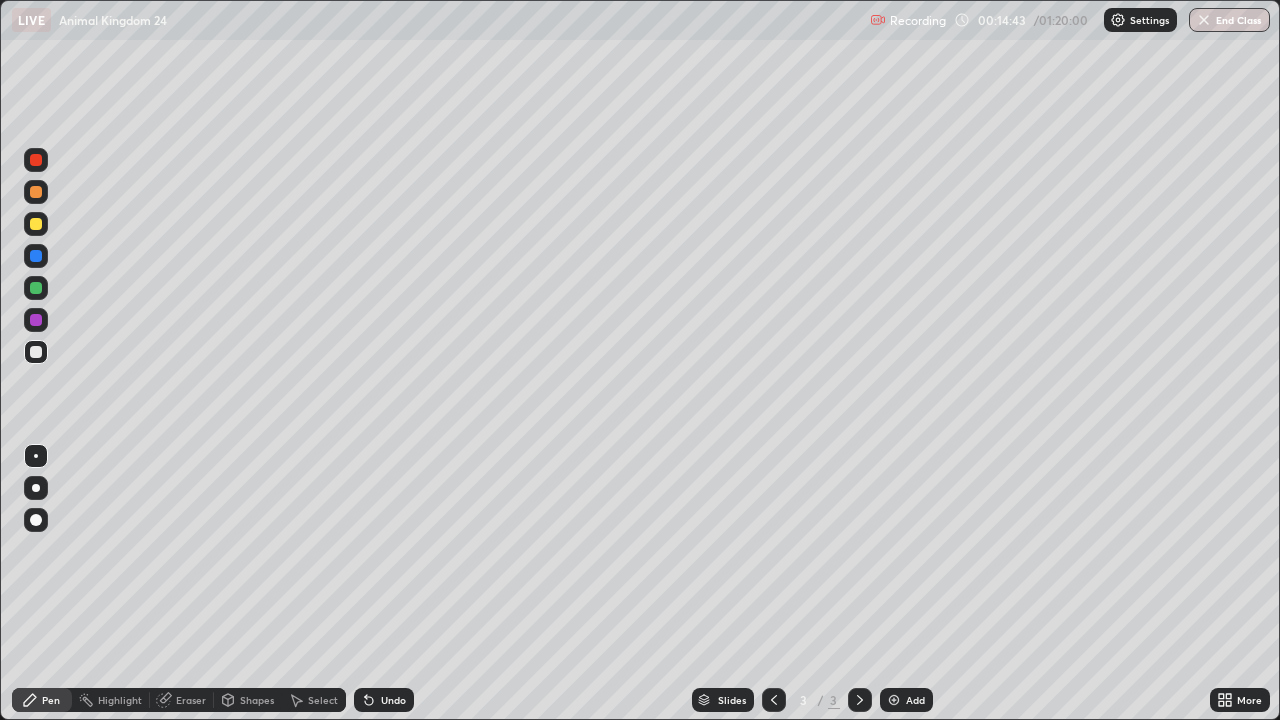 click on "Undo" at bounding box center (393, 700) 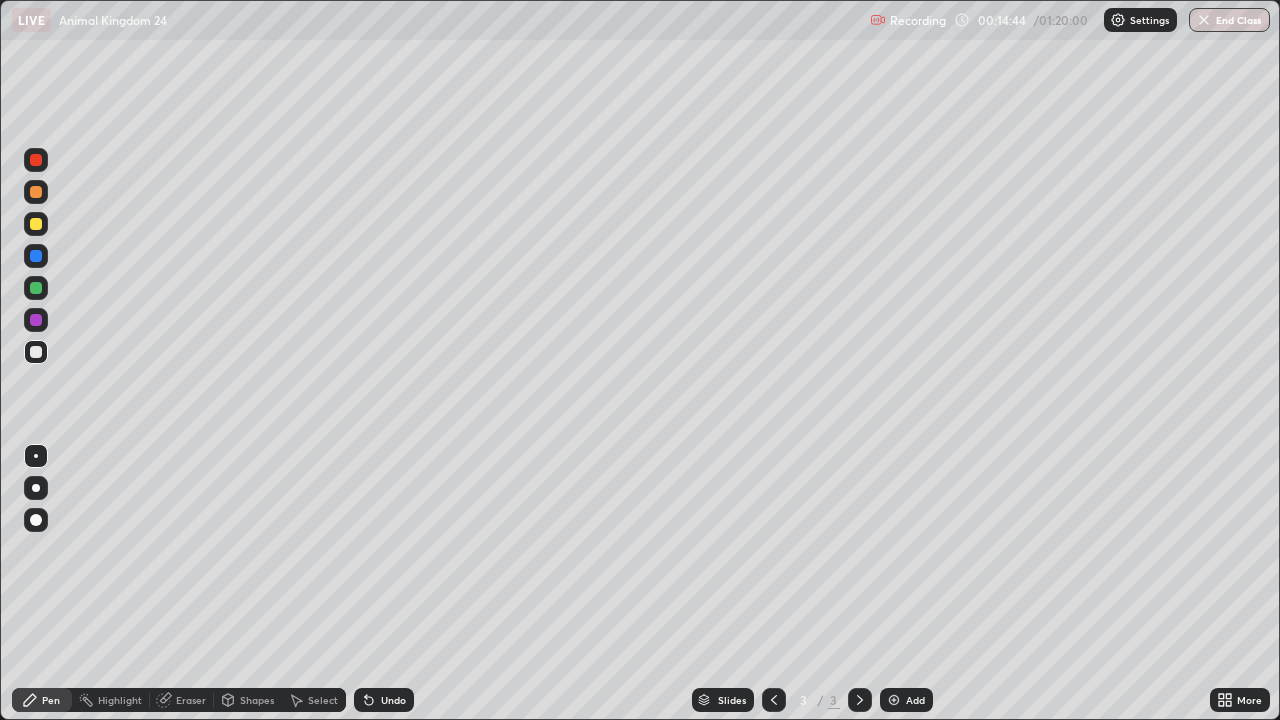 click on "Undo" at bounding box center [384, 700] 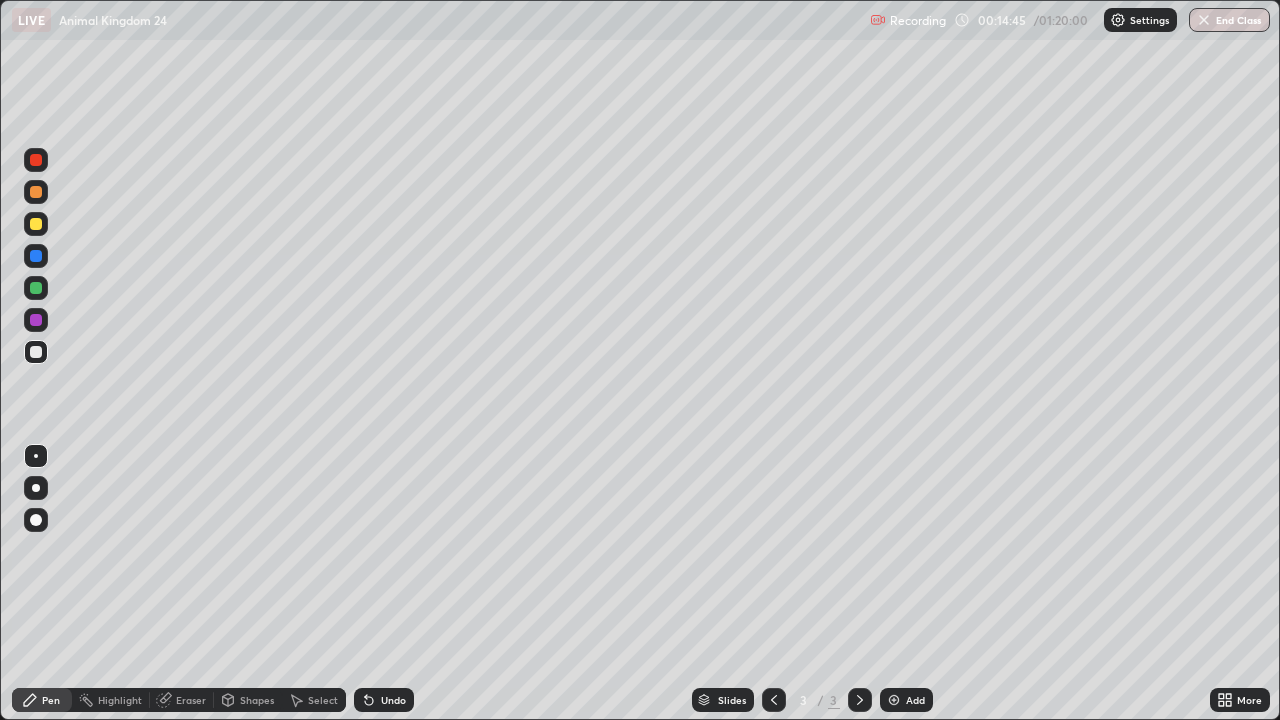 click on "Undo" at bounding box center (384, 700) 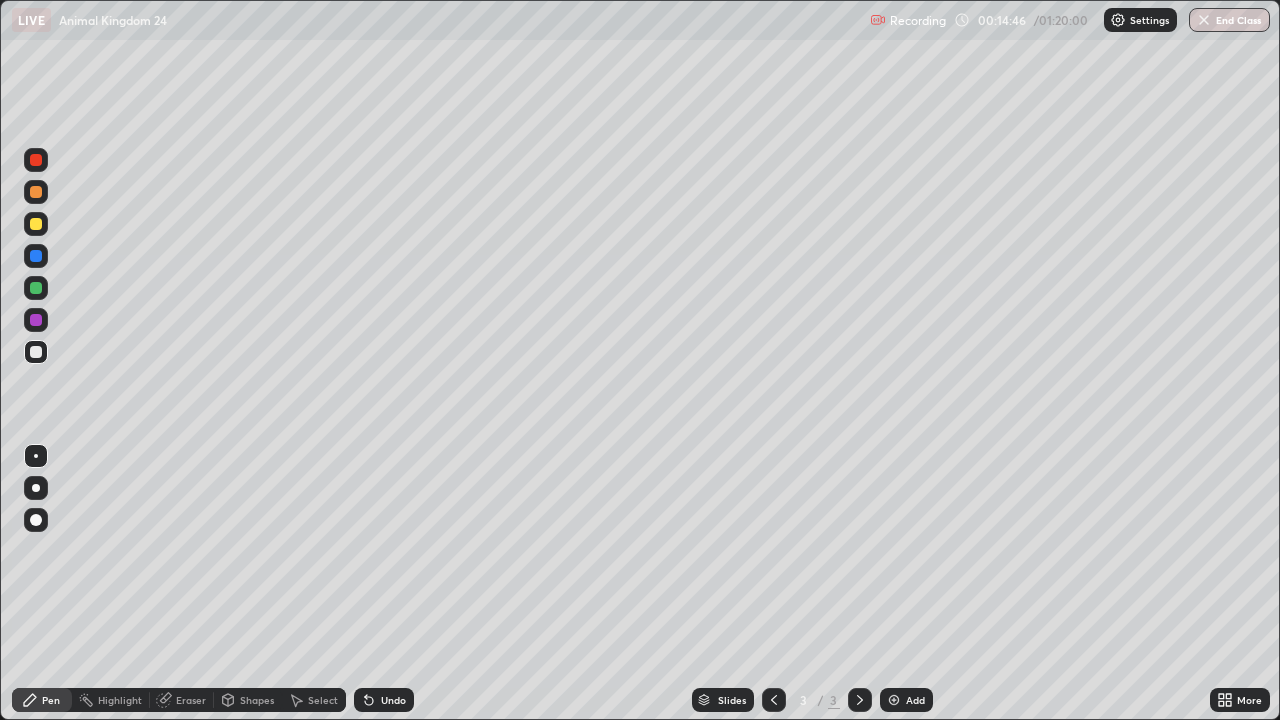 click on "Undo" at bounding box center [380, 700] 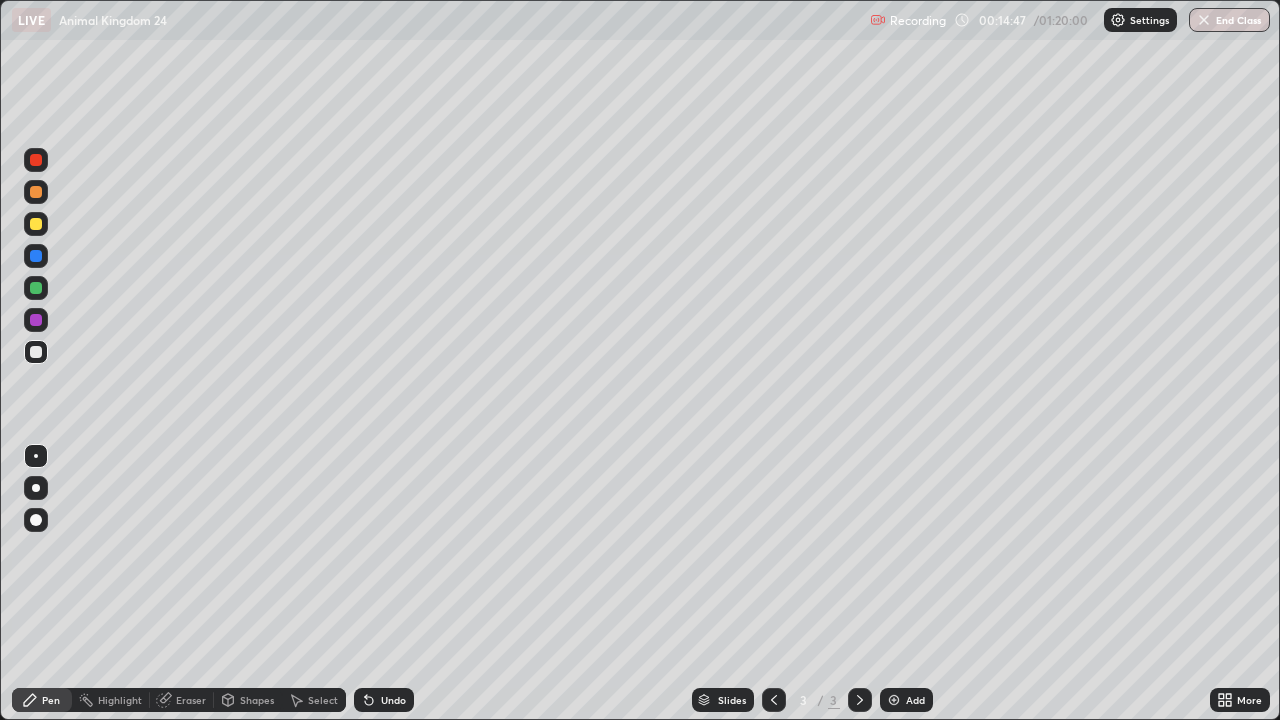 click on "Undo" at bounding box center (384, 700) 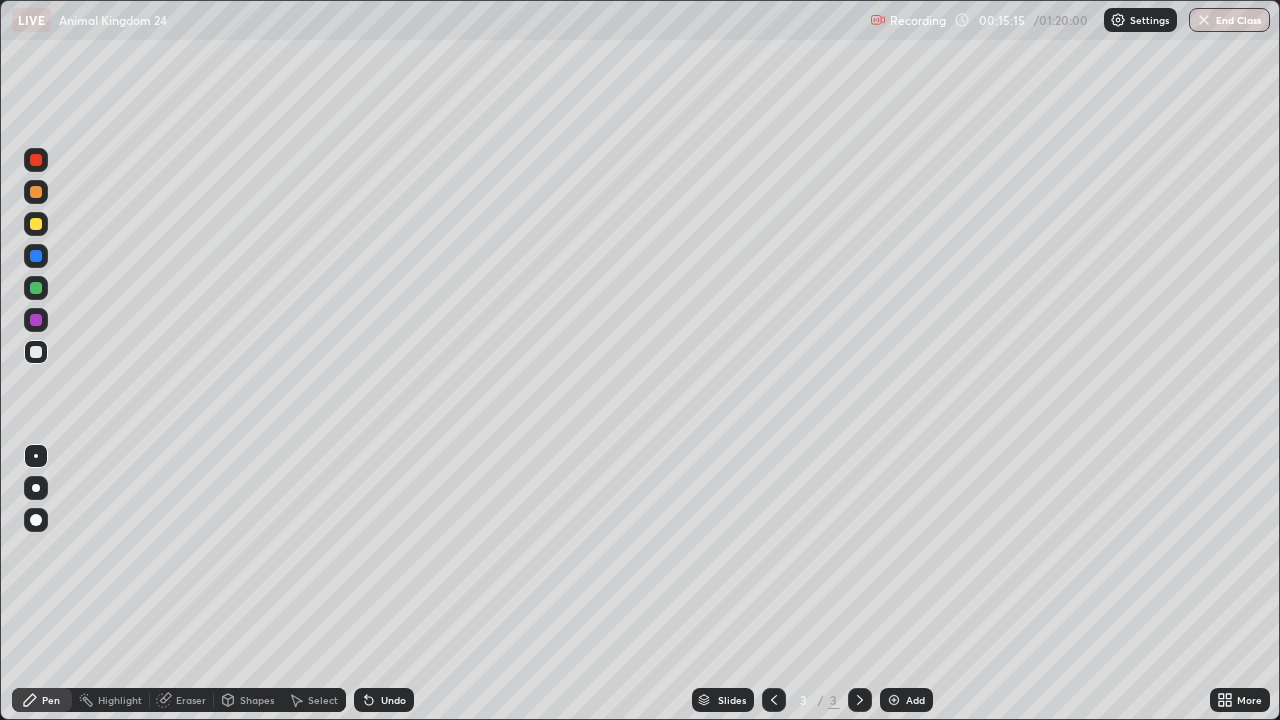 click on "Undo" at bounding box center [393, 700] 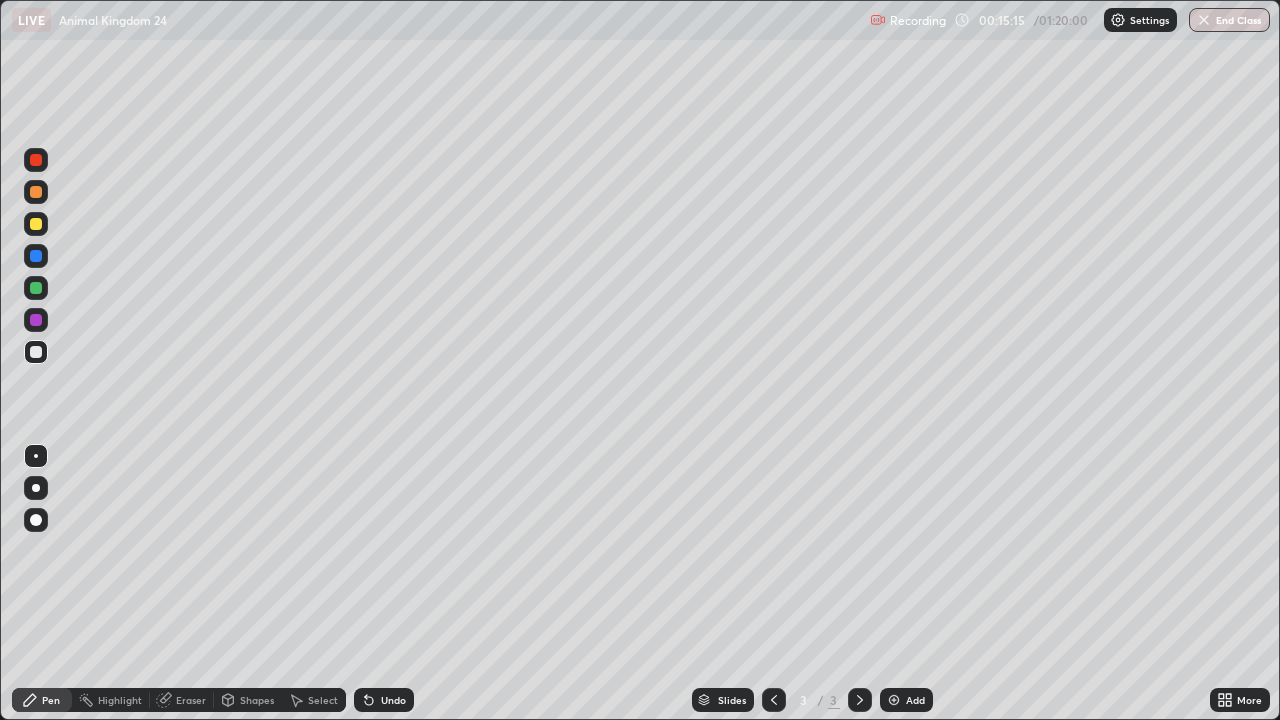 click on "Undo" at bounding box center (393, 700) 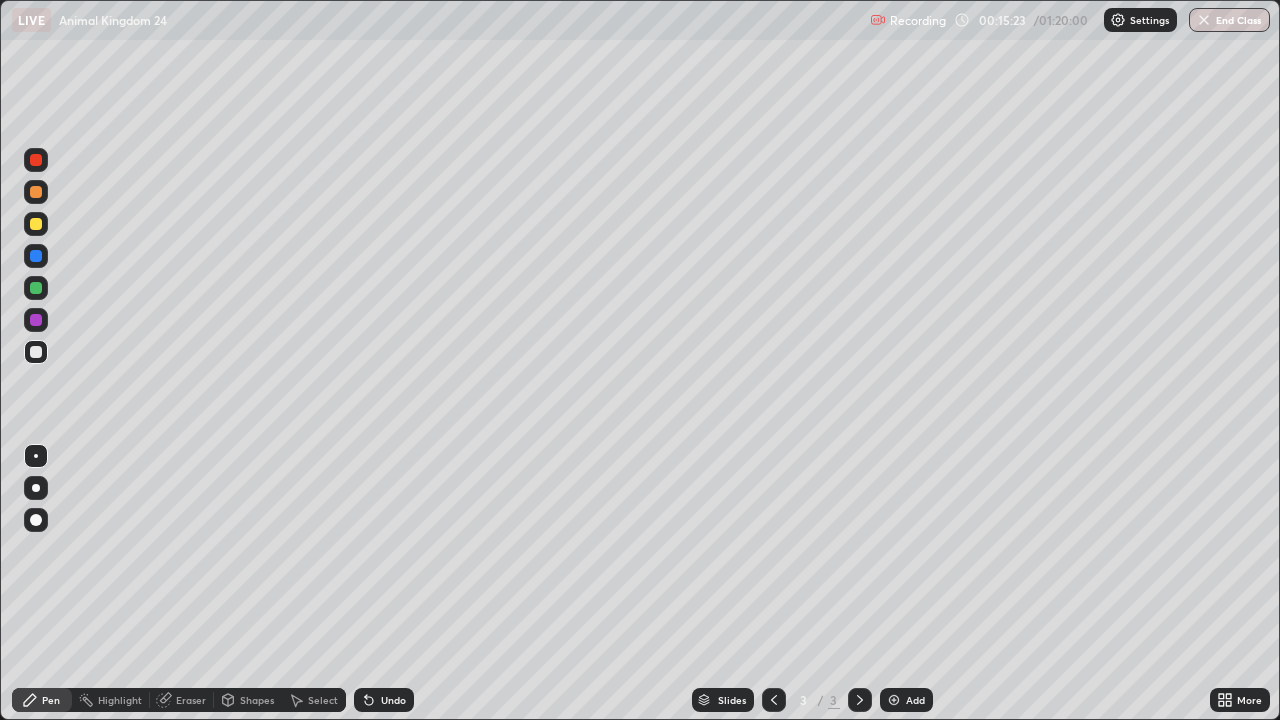 click on "Select" at bounding box center [323, 700] 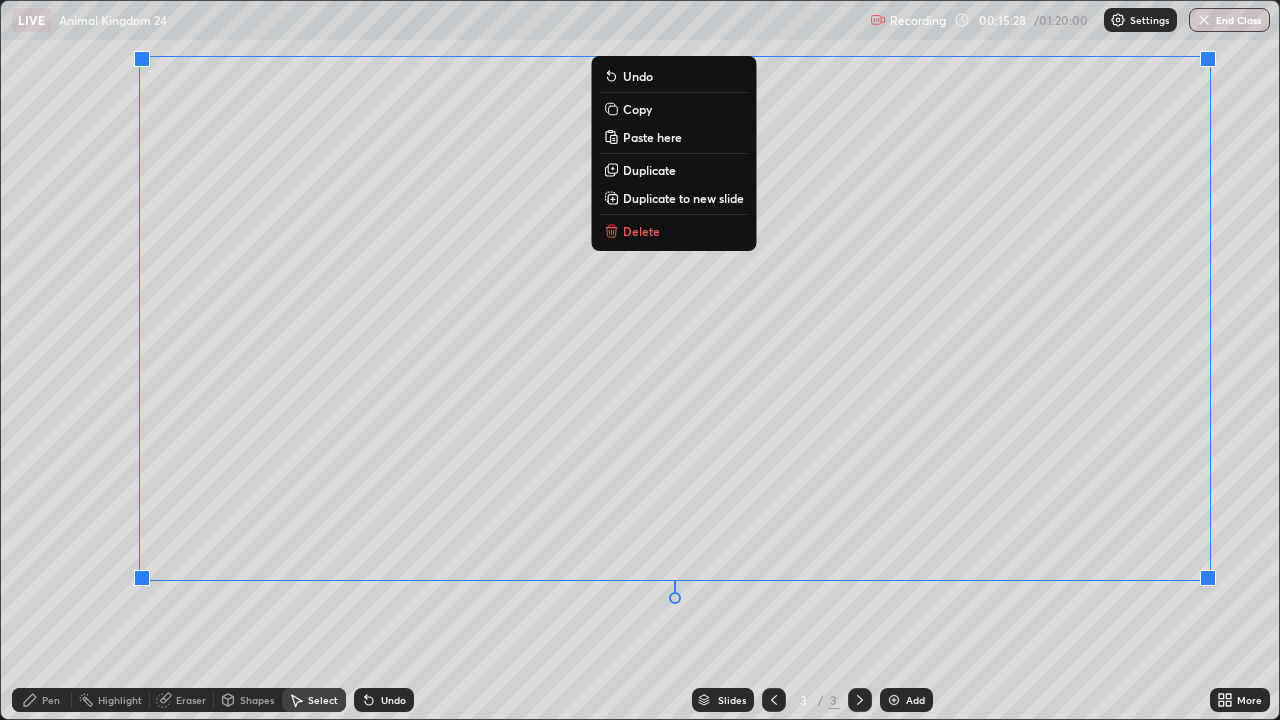 click on "0 ° Undo Copy Paste here Duplicate Duplicate to new slide Delete" at bounding box center (640, 360) 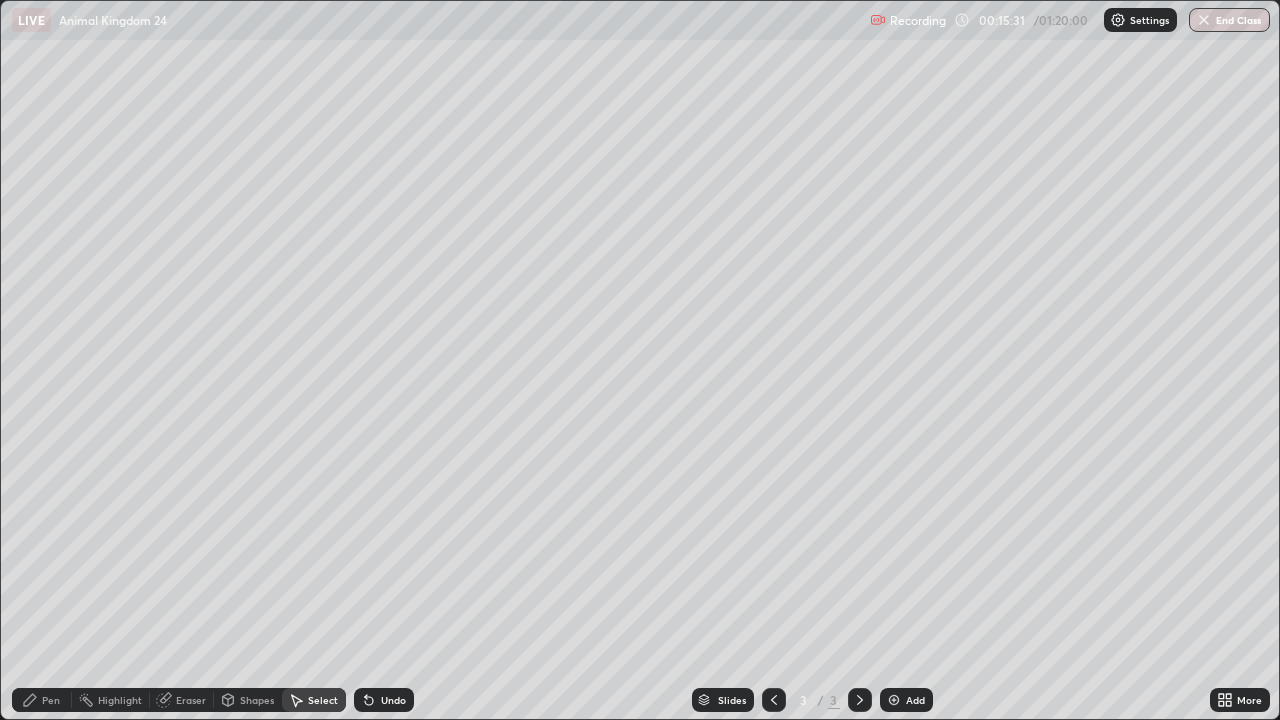 click on "Pen" at bounding box center [51, 700] 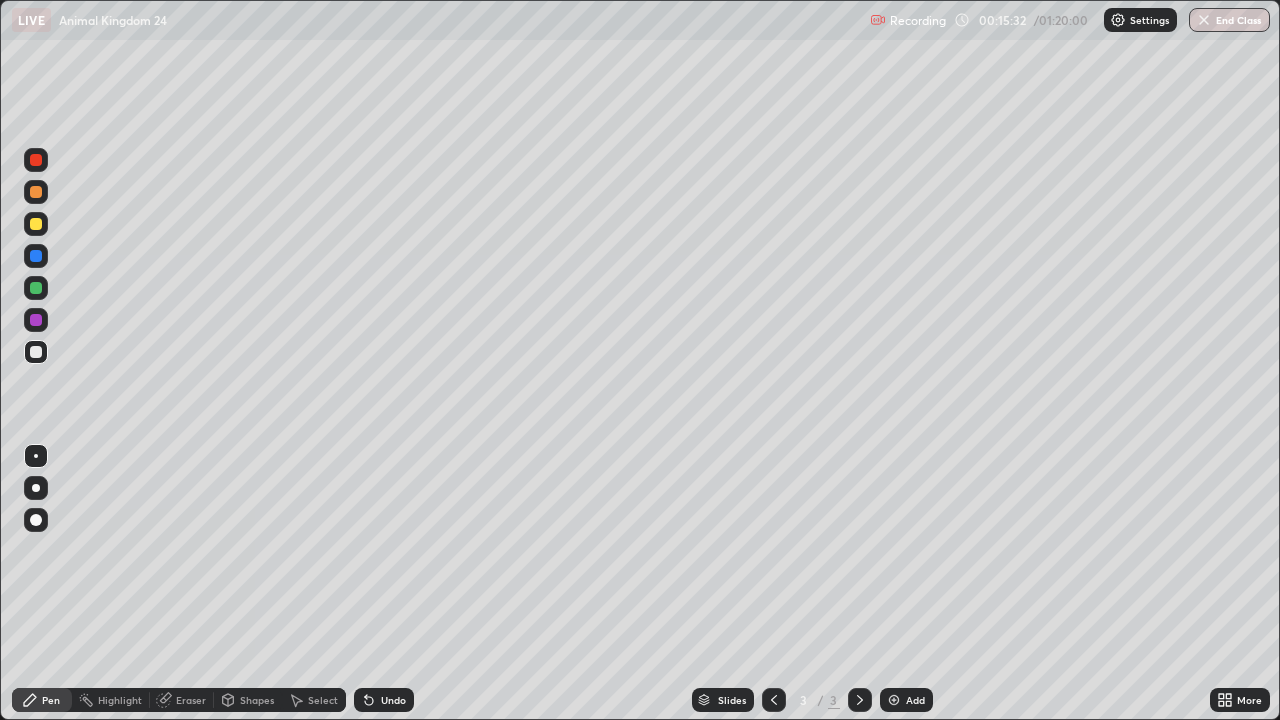 click at bounding box center [36, 160] 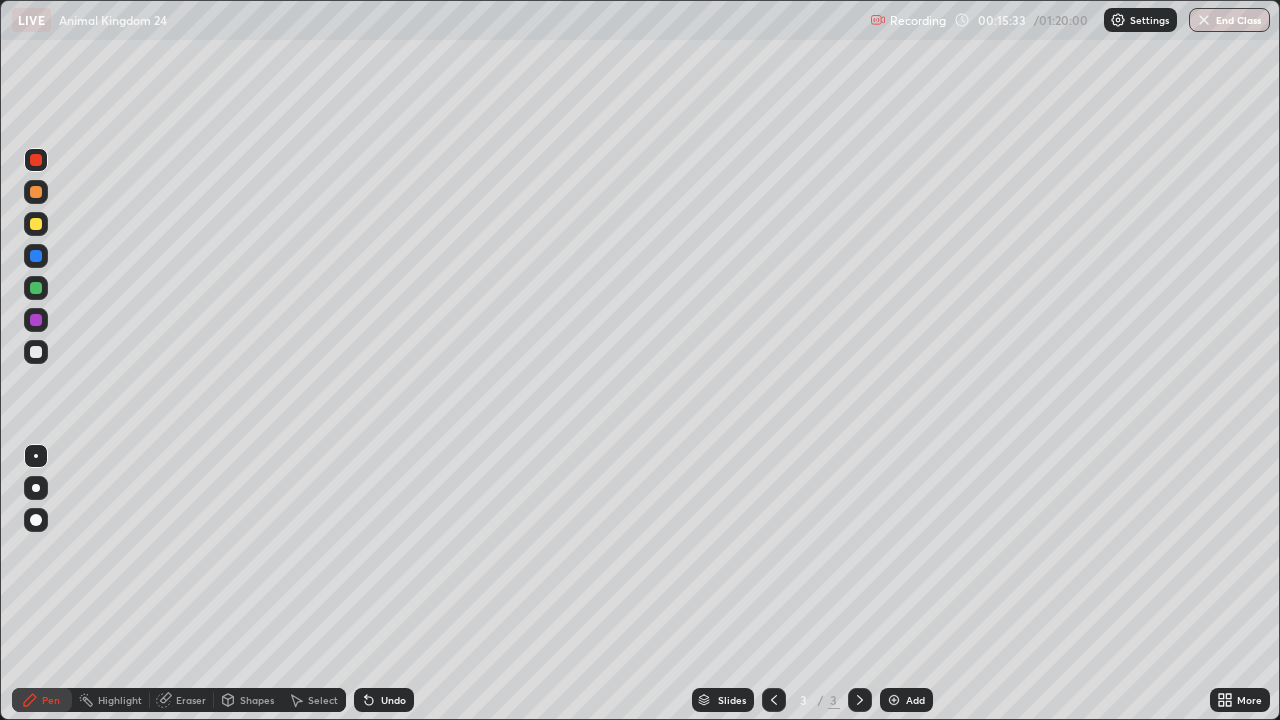 click at bounding box center (36, 488) 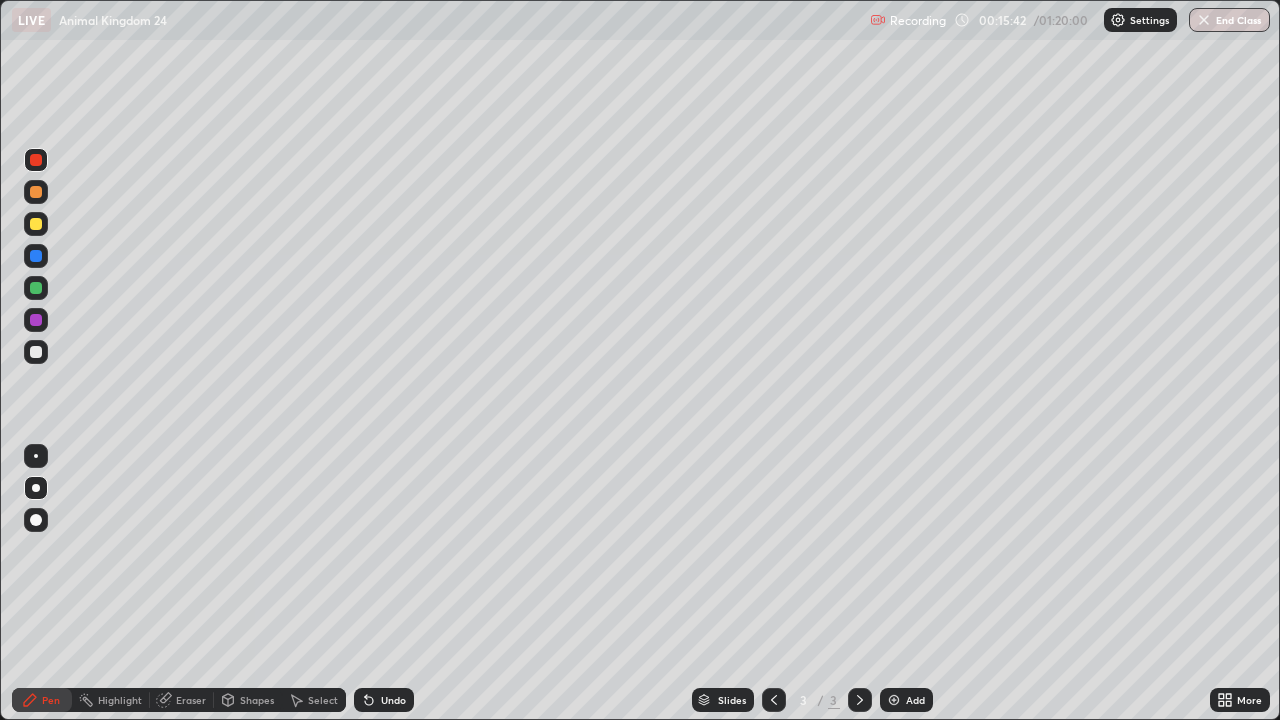 click at bounding box center [36, 224] 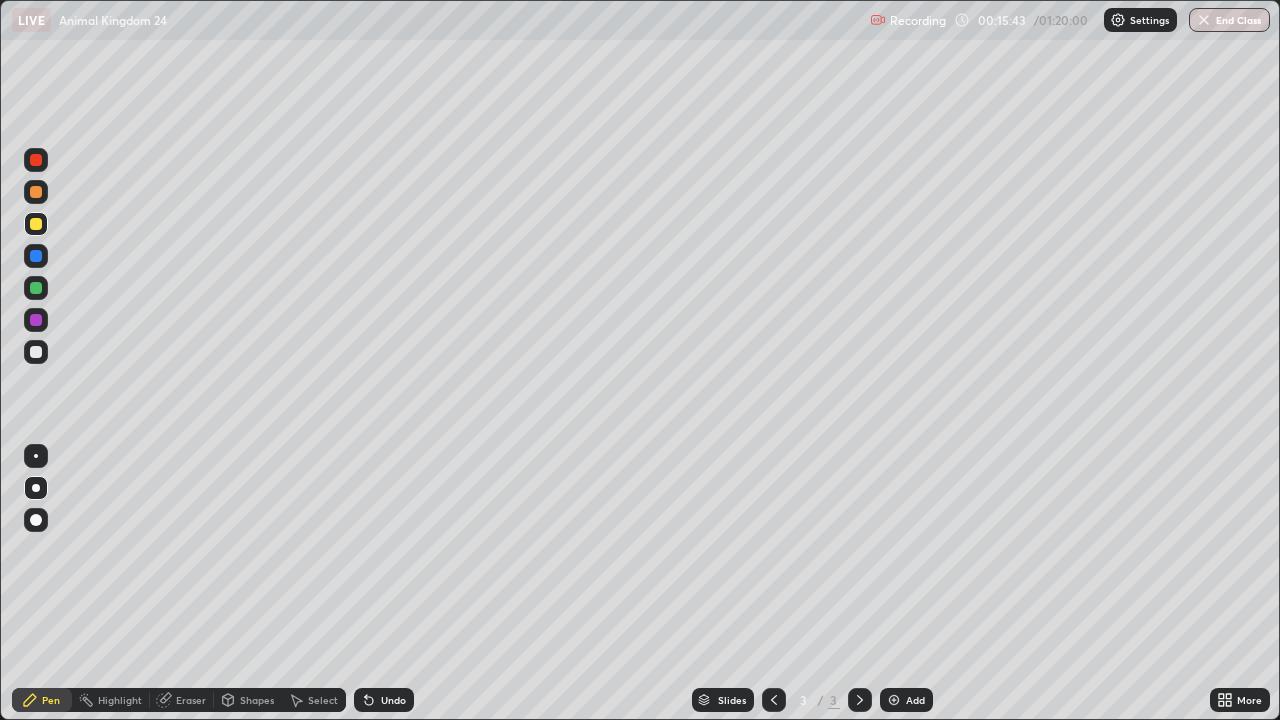click at bounding box center (36, 456) 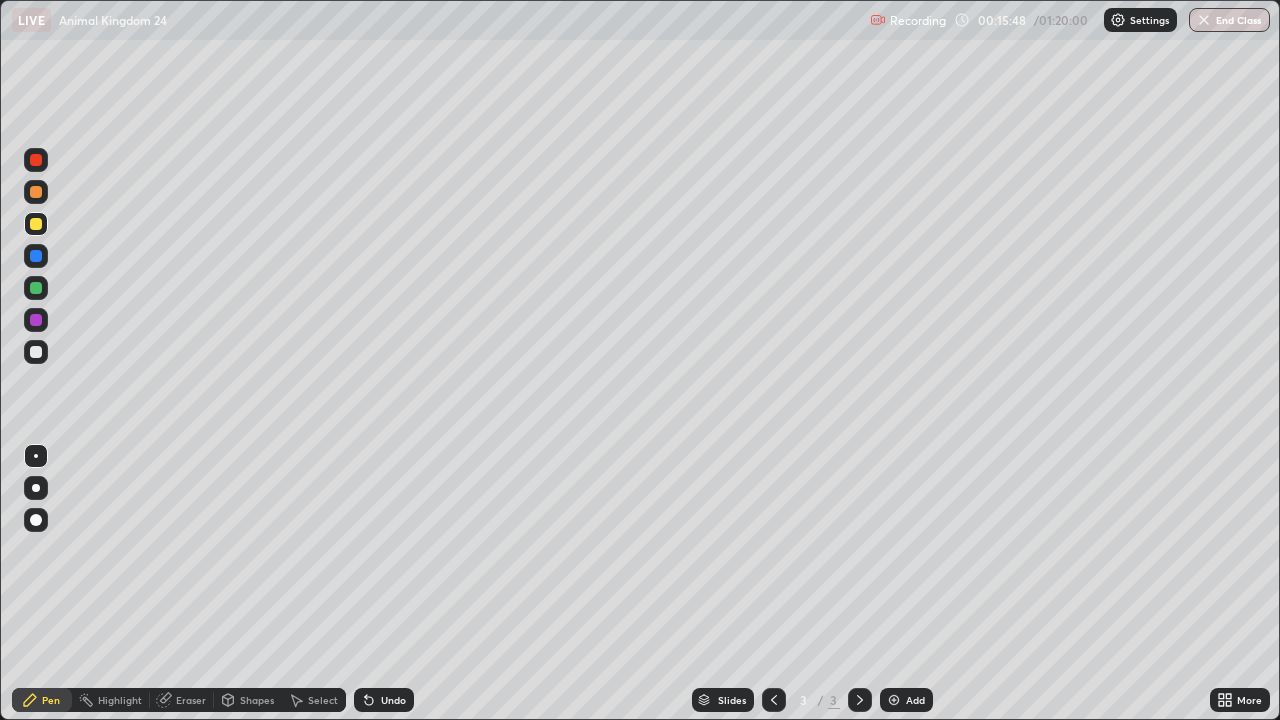 click at bounding box center [36, 288] 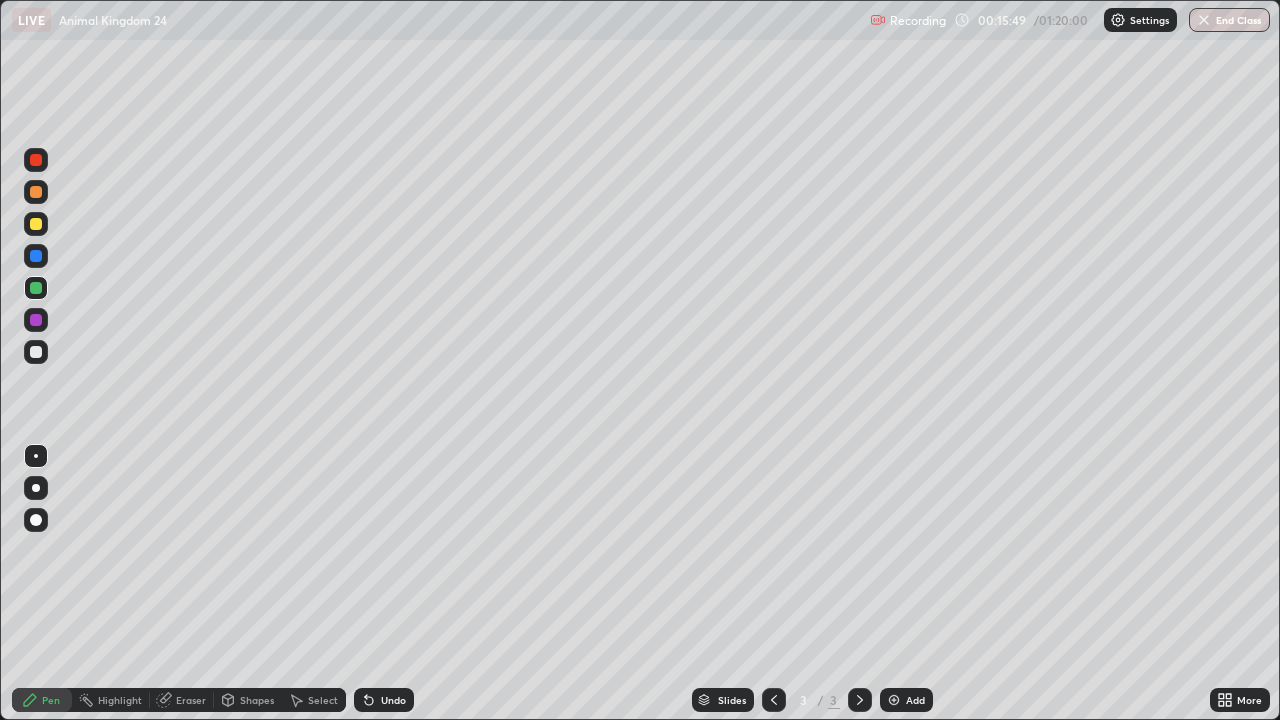 click at bounding box center [36, 520] 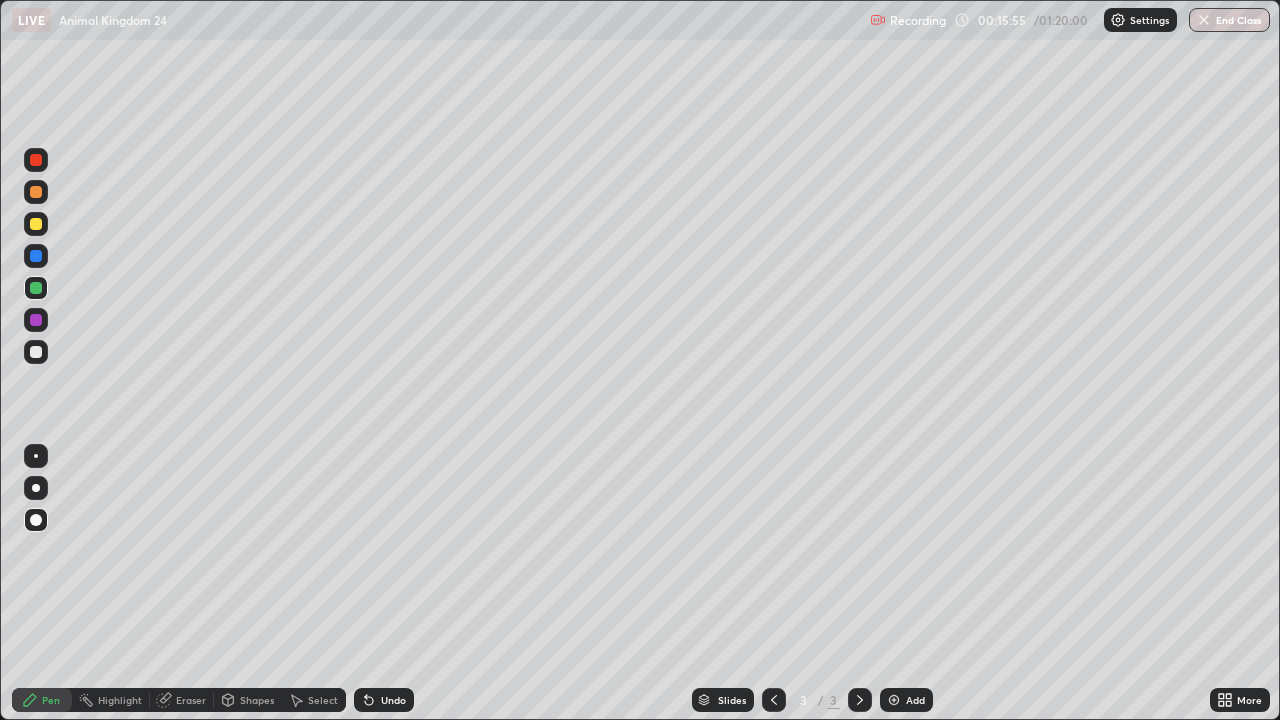 click at bounding box center (36, 320) 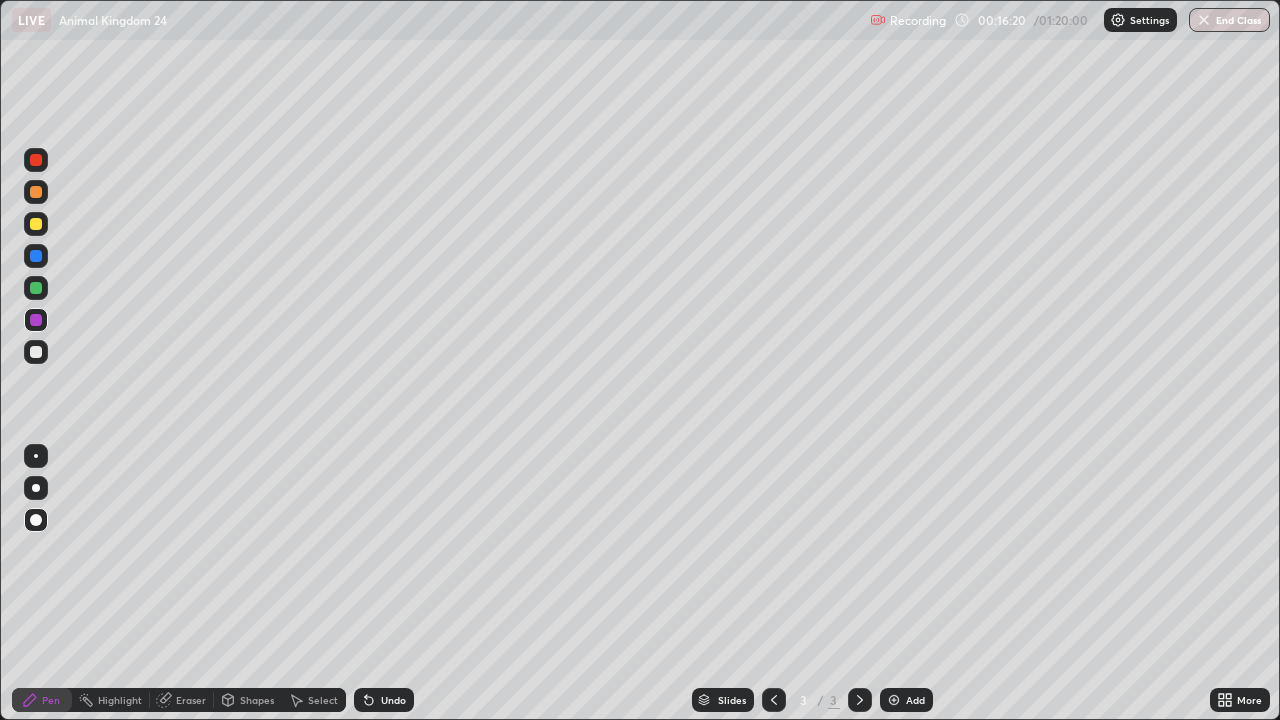 click at bounding box center [36, 224] 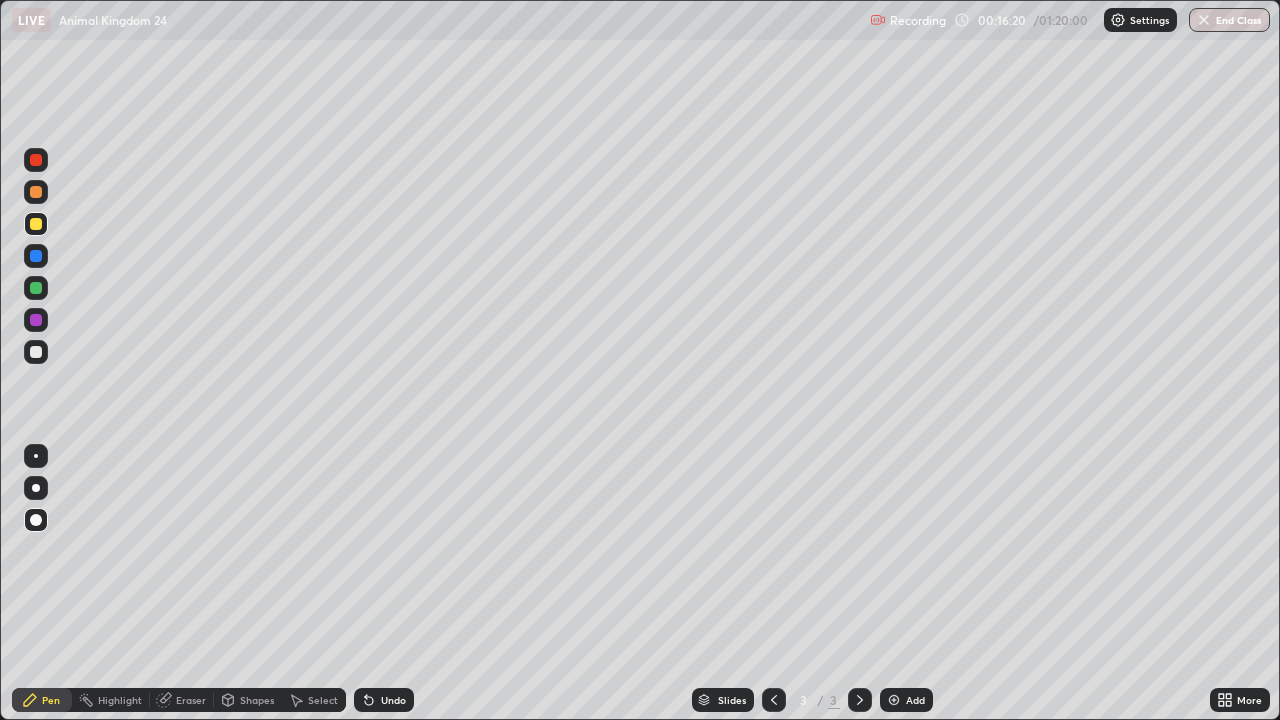 click at bounding box center [36, 192] 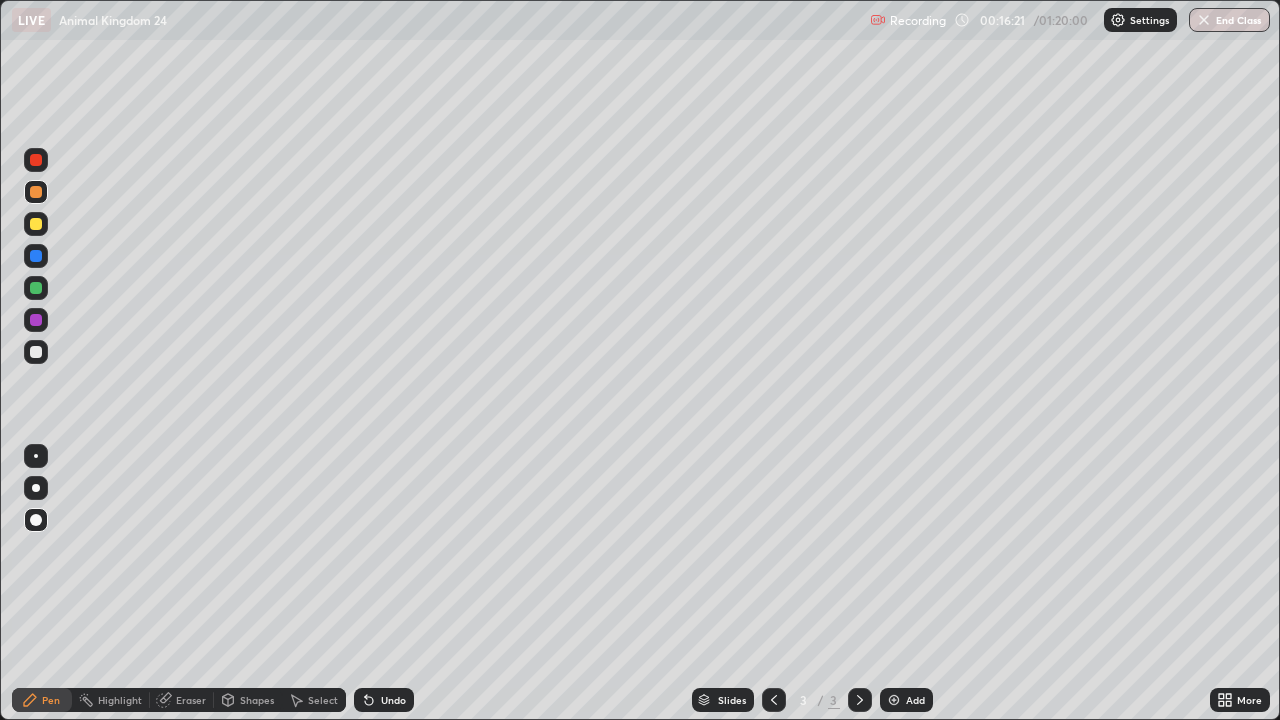 click at bounding box center [36, 456] 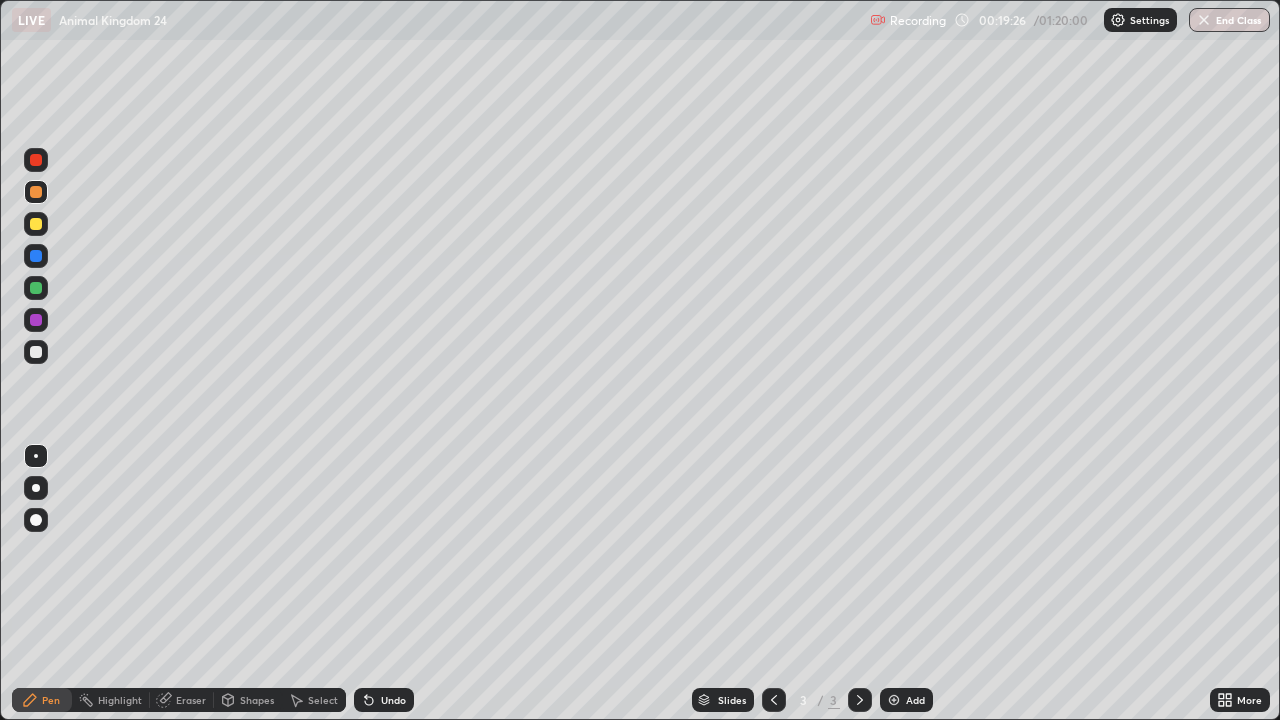 click on "Undo" at bounding box center [393, 700] 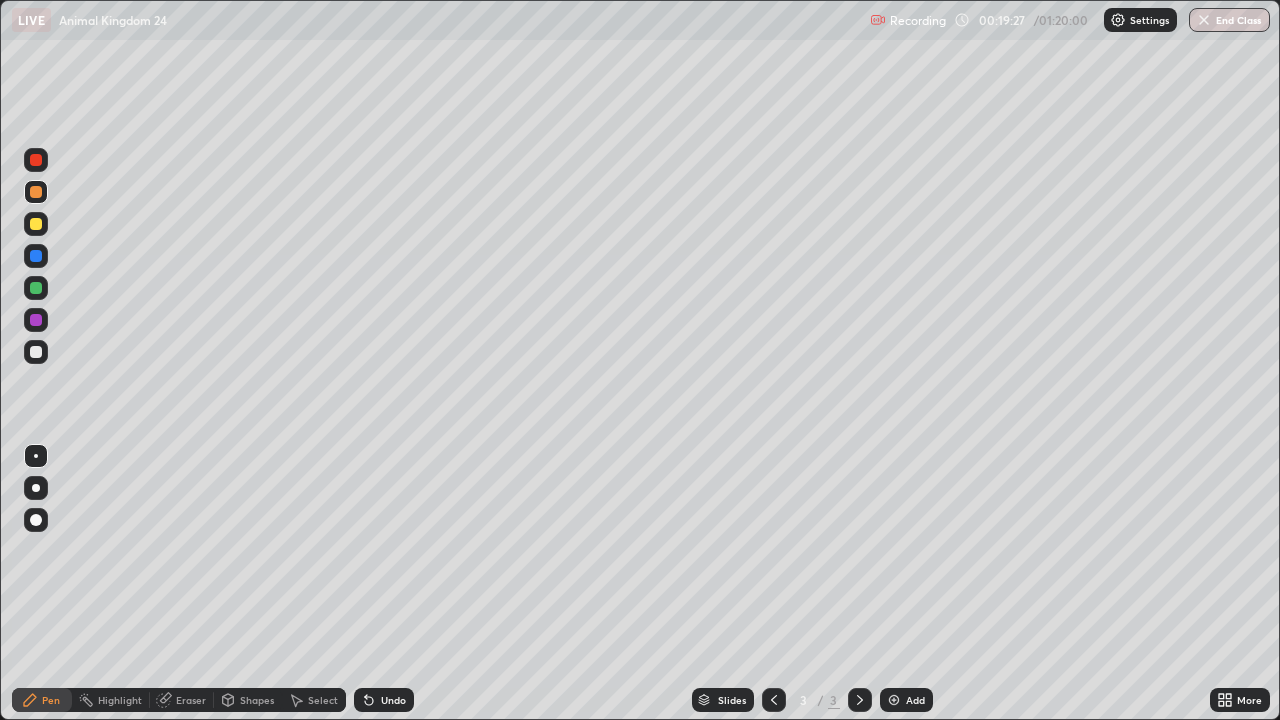 click on "Undo" at bounding box center [384, 700] 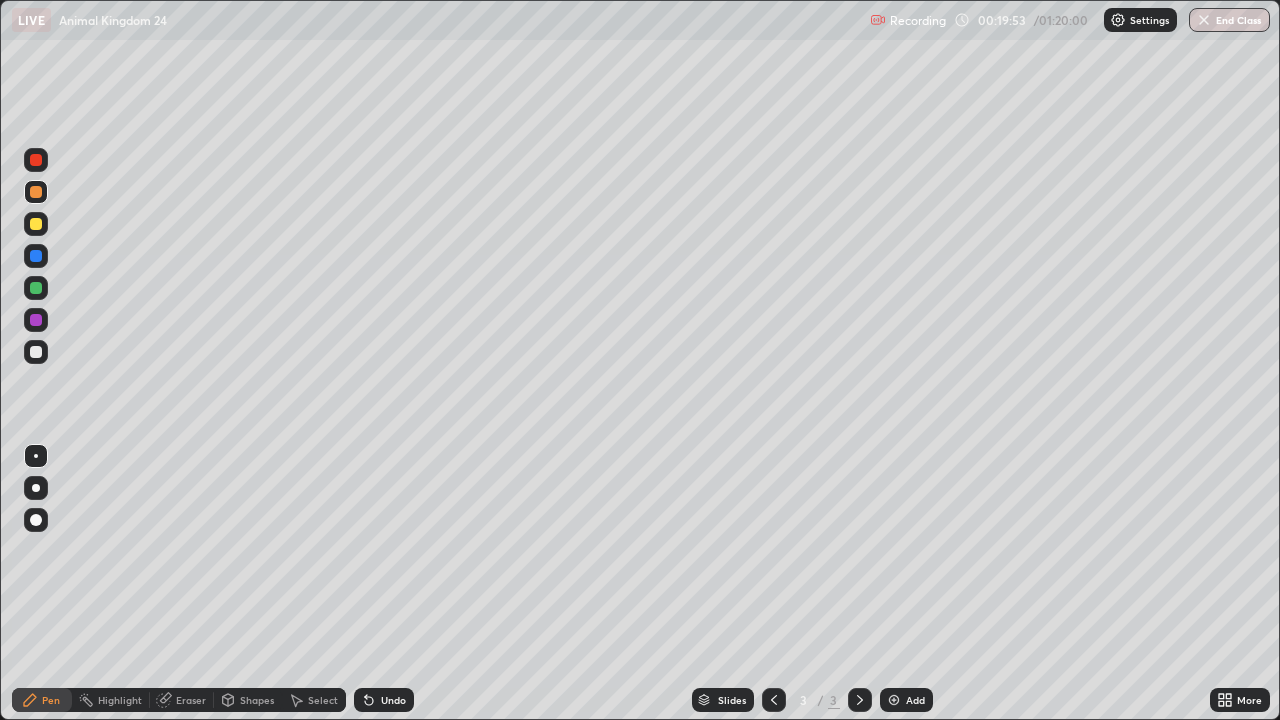 click at bounding box center [36, 288] 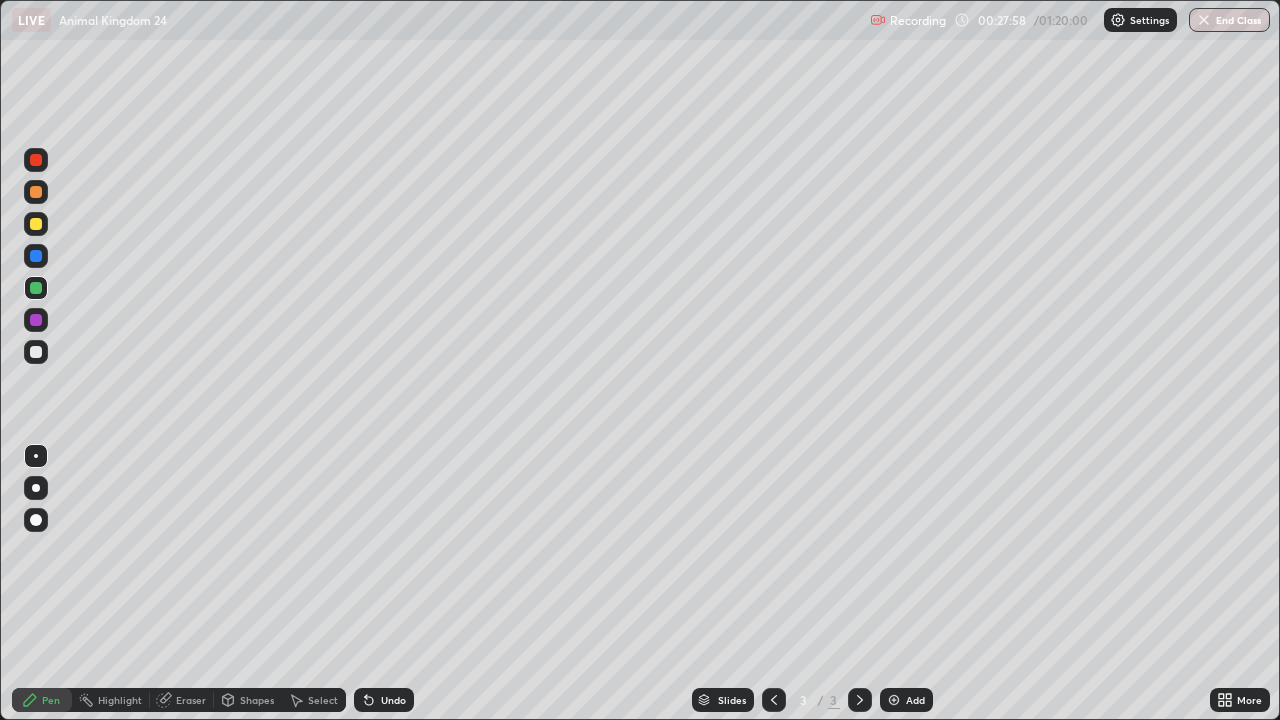click on "More" at bounding box center [1240, 700] 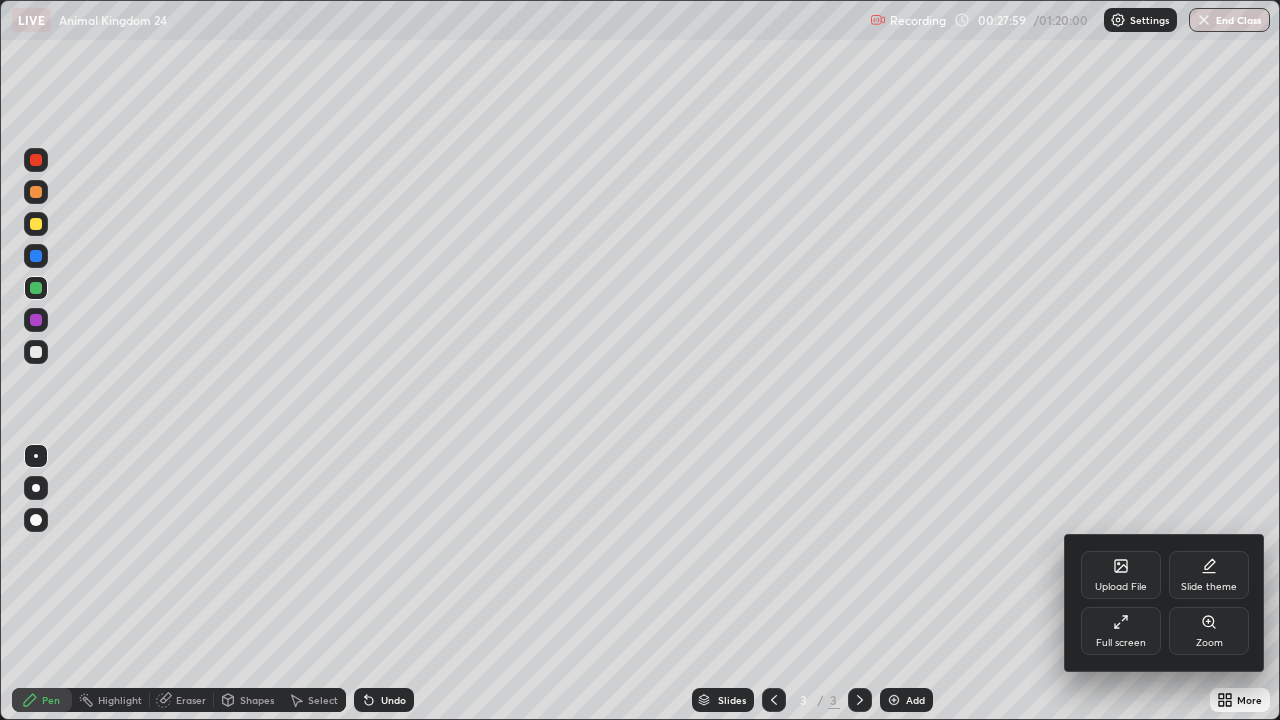 click on "Full screen" at bounding box center (1121, 631) 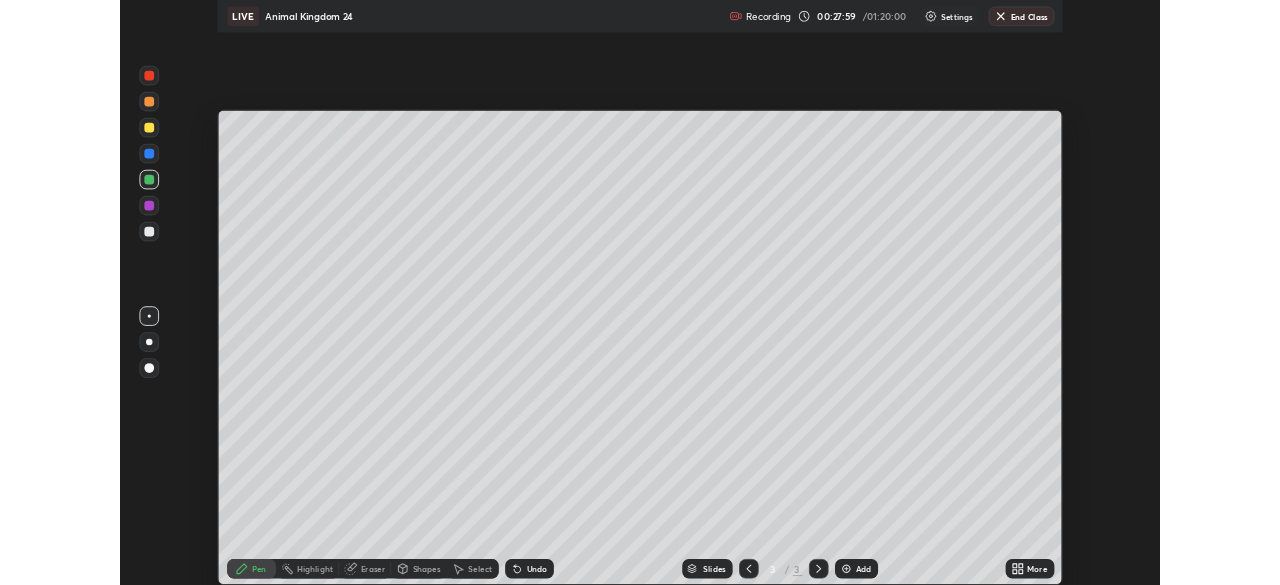 scroll, scrollTop: 585, scrollLeft: 1280, axis: both 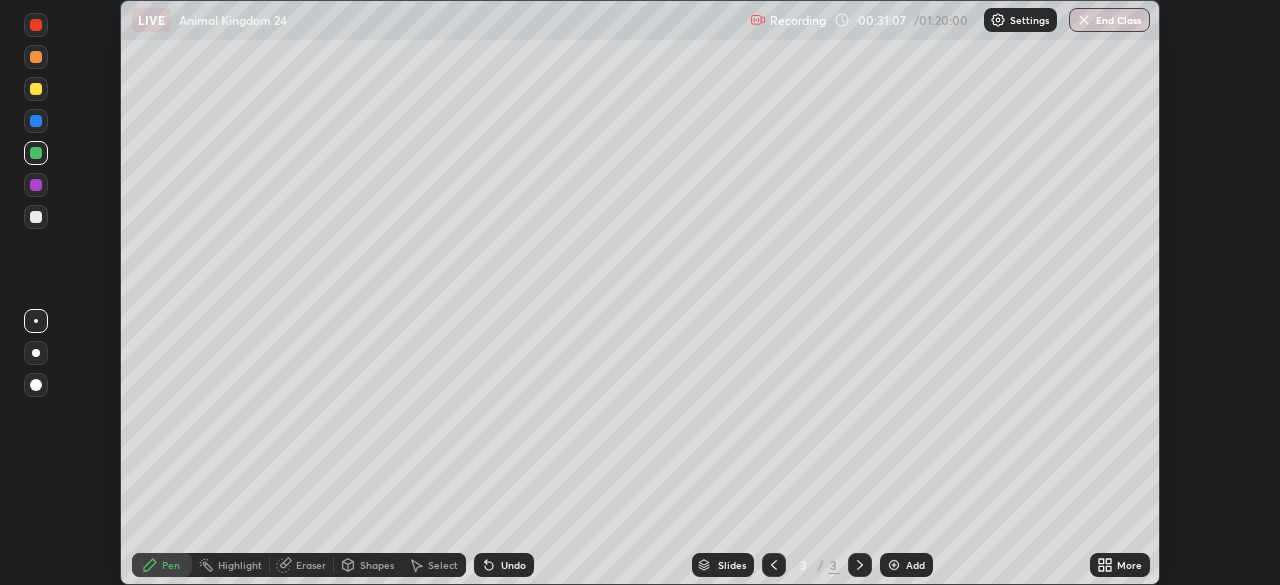 click on "Add" at bounding box center [906, 565] 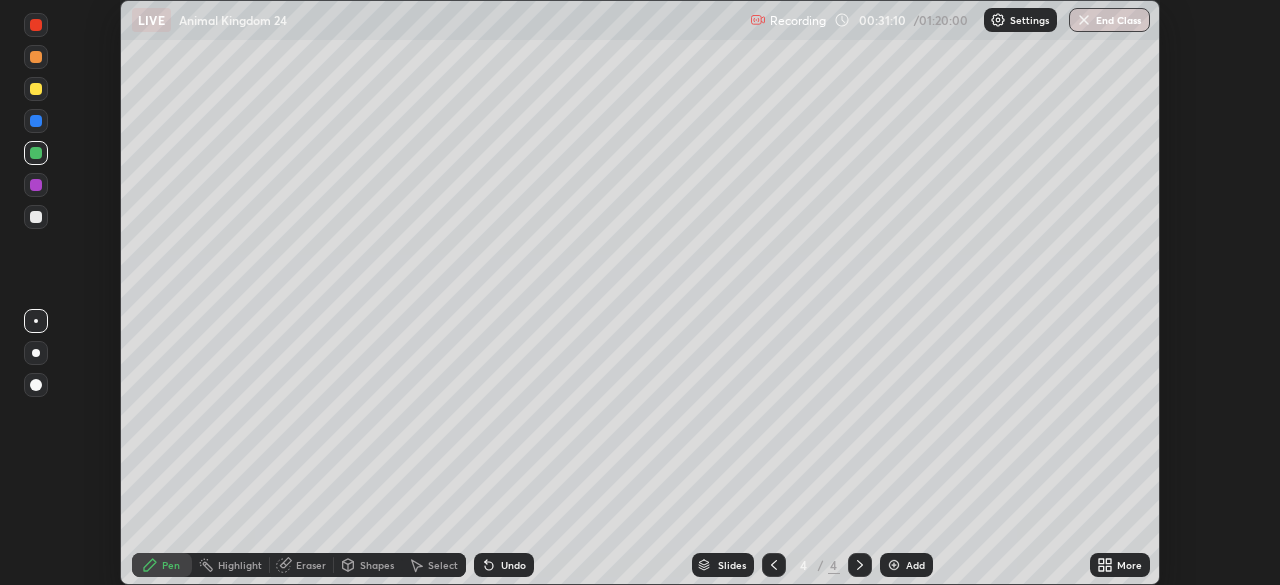 click at bounding box center (36, 217) 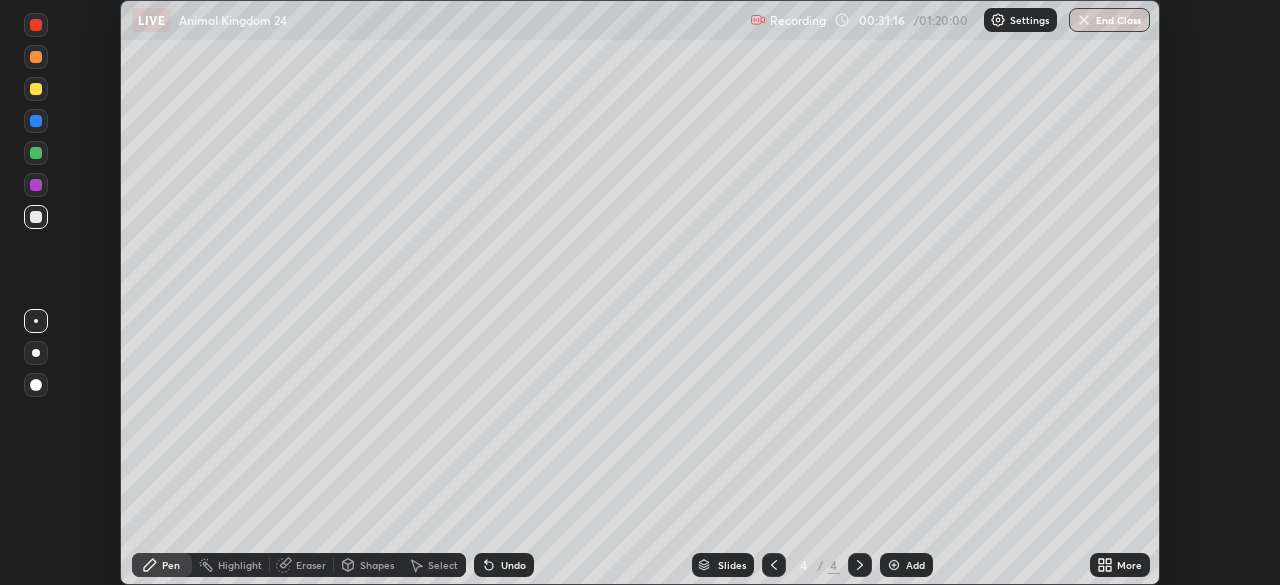 click at bounding box center (36, 153) 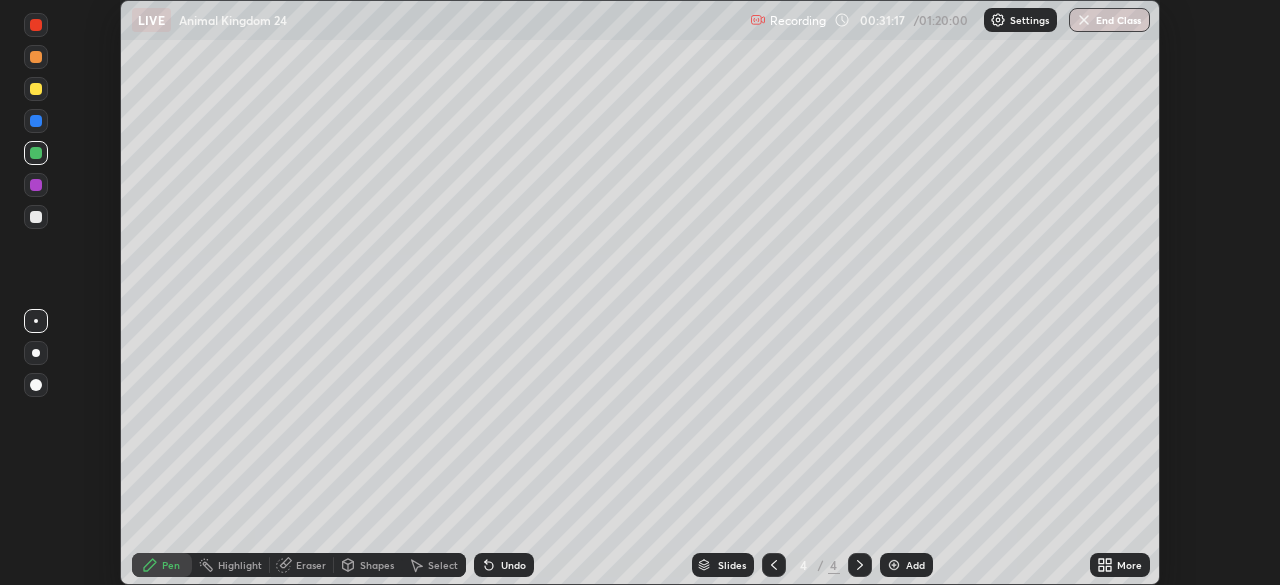 click at bounding box center (36, 353) 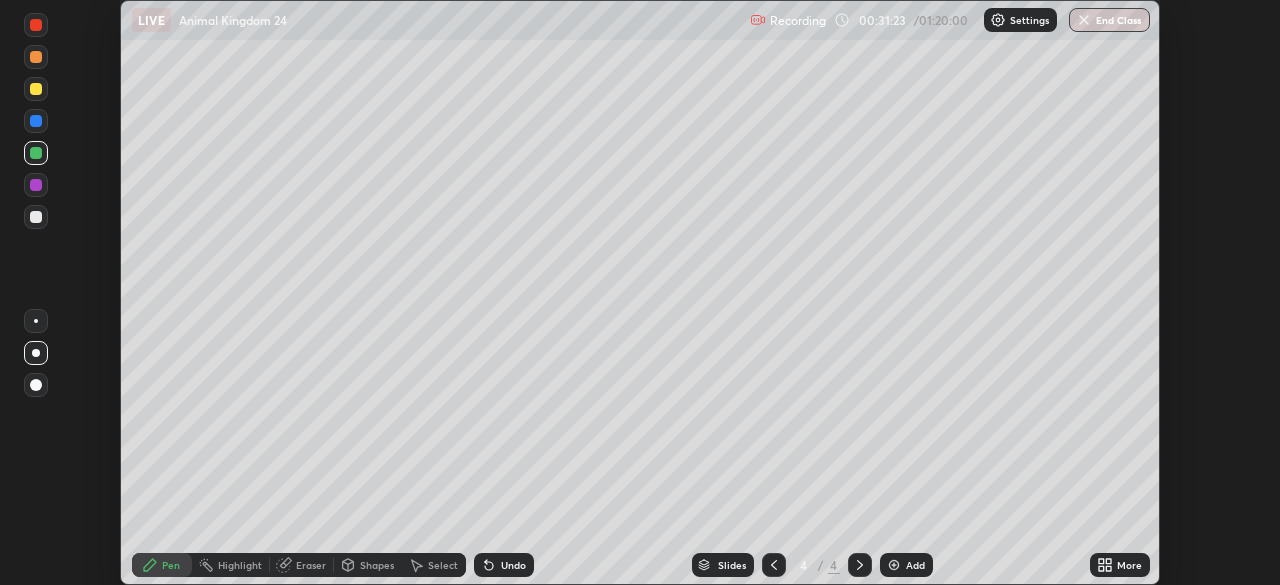 click on "Eraser" at bounding box center [311, 565] 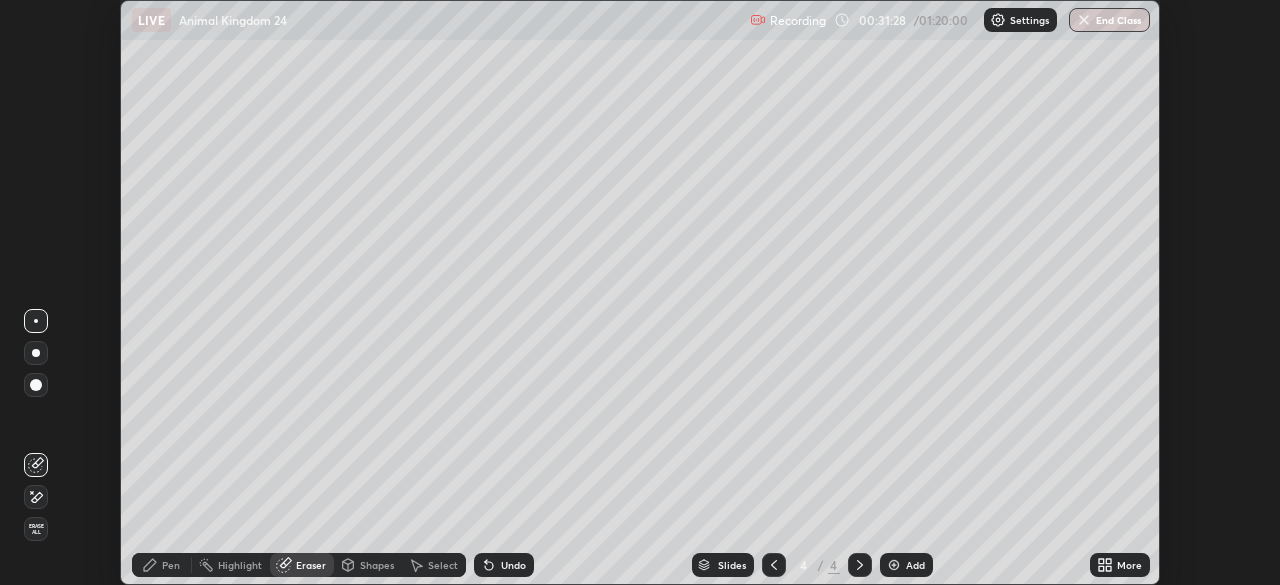click on "Pen" at bounding box center [162, 565] 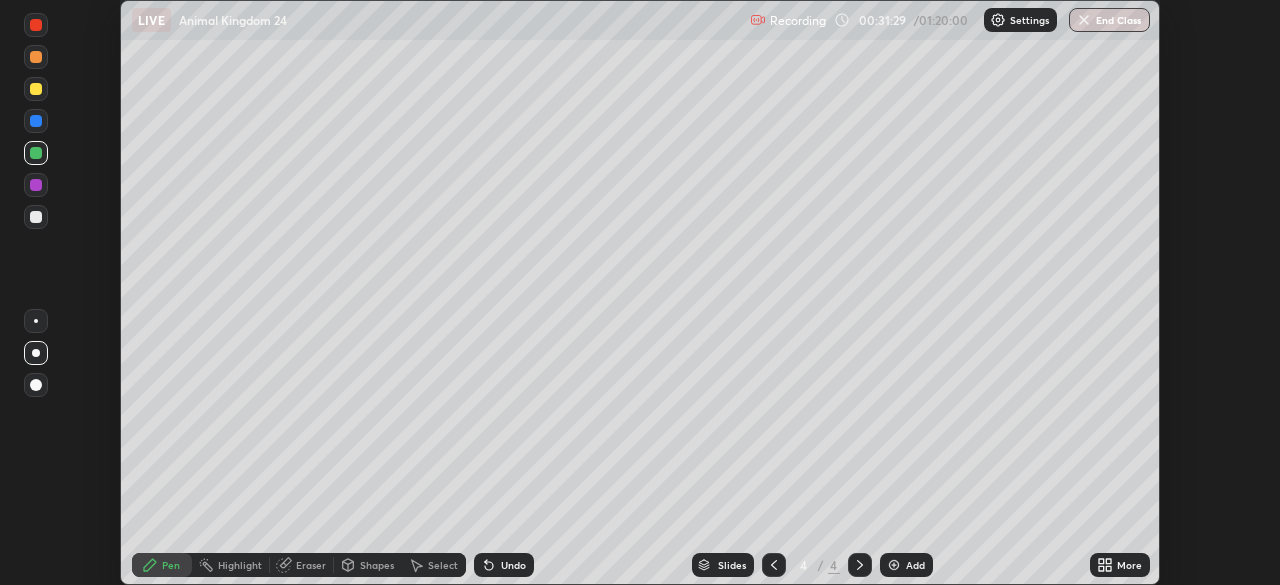 click at bounding box center (36, 217) 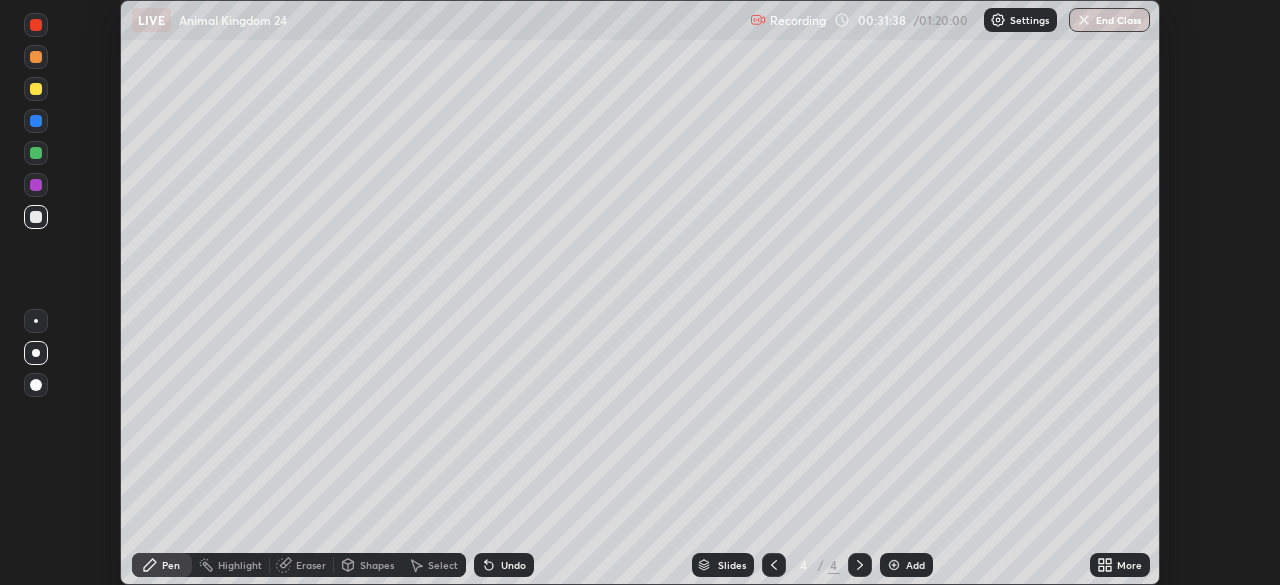 click at bounding box center (36, 153) 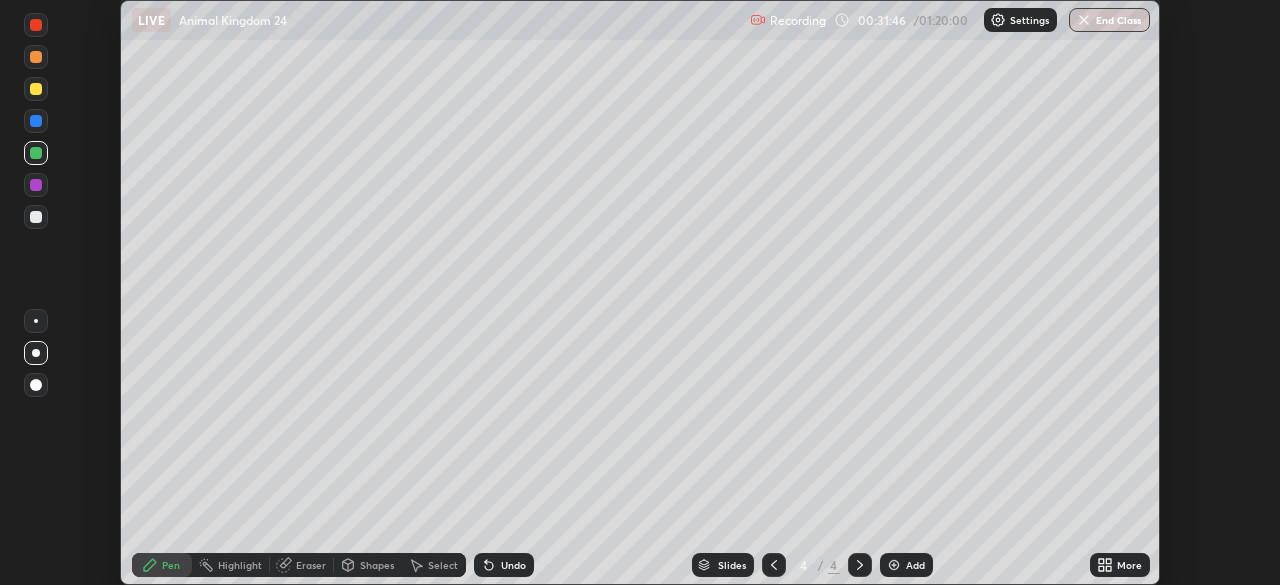 click at bounding box center (36, 57) 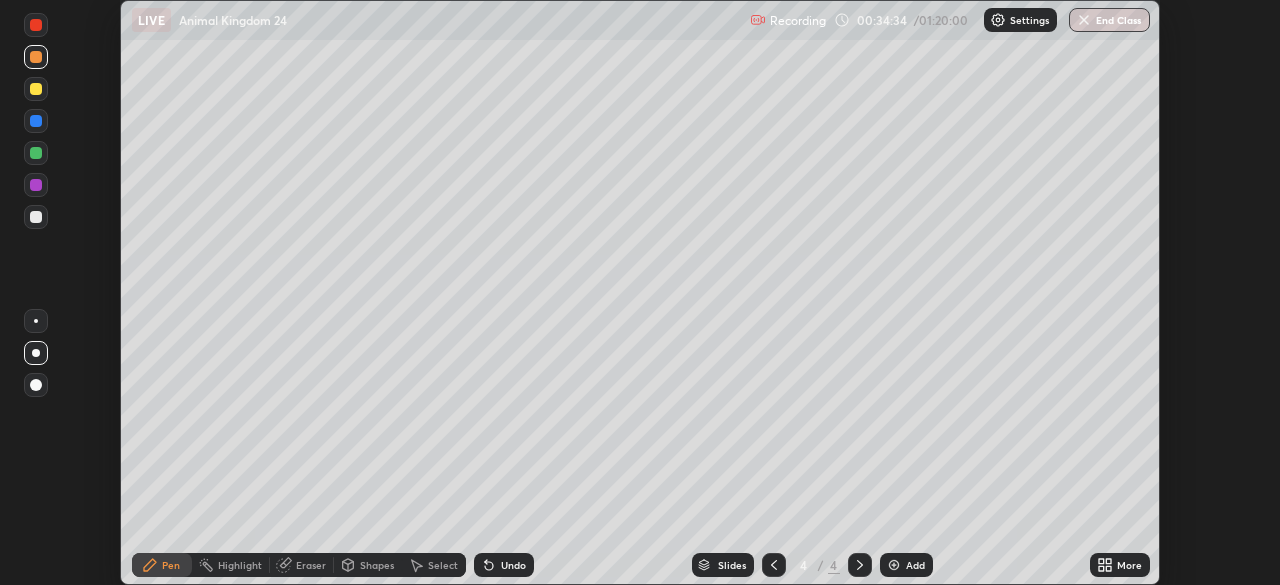 click 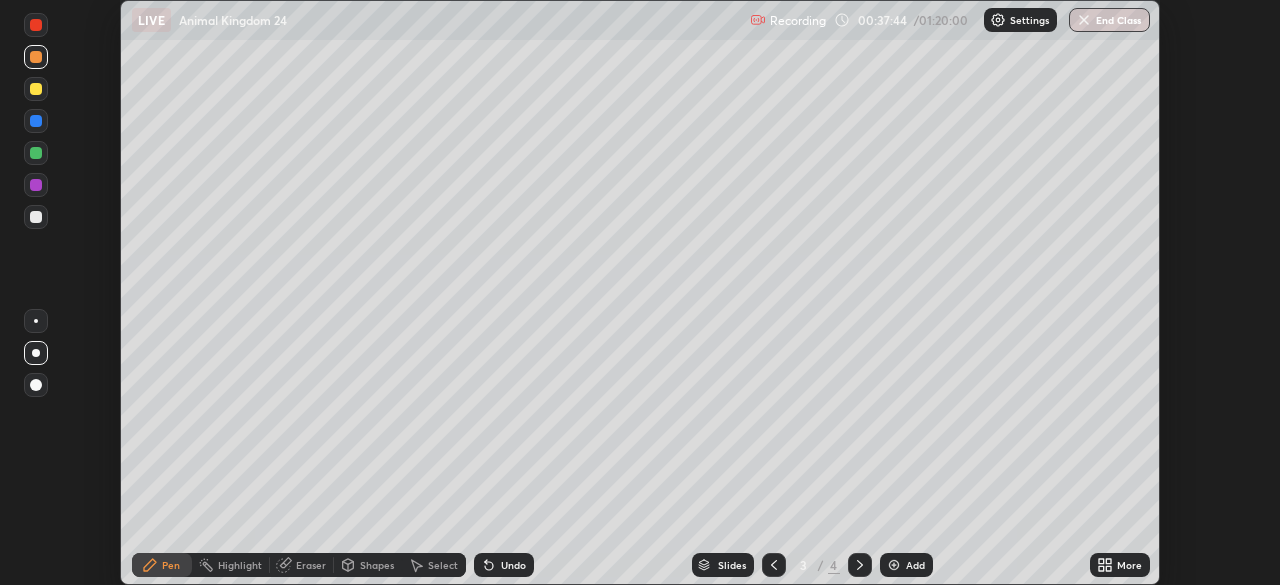 click 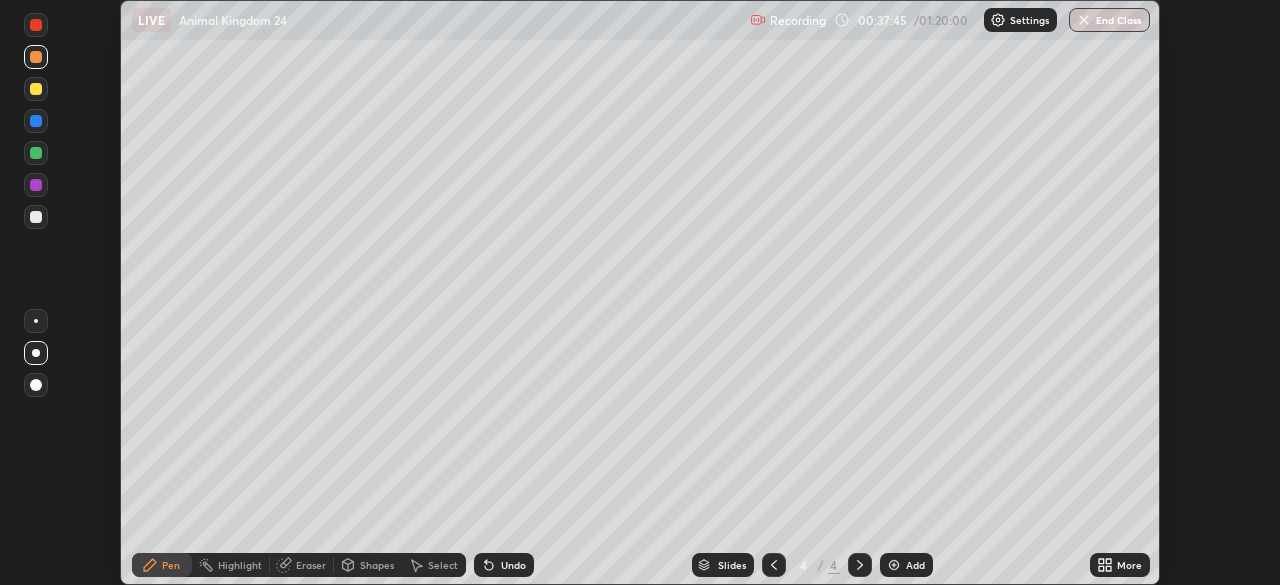 click on "Add" at bounding box center (915, 565) 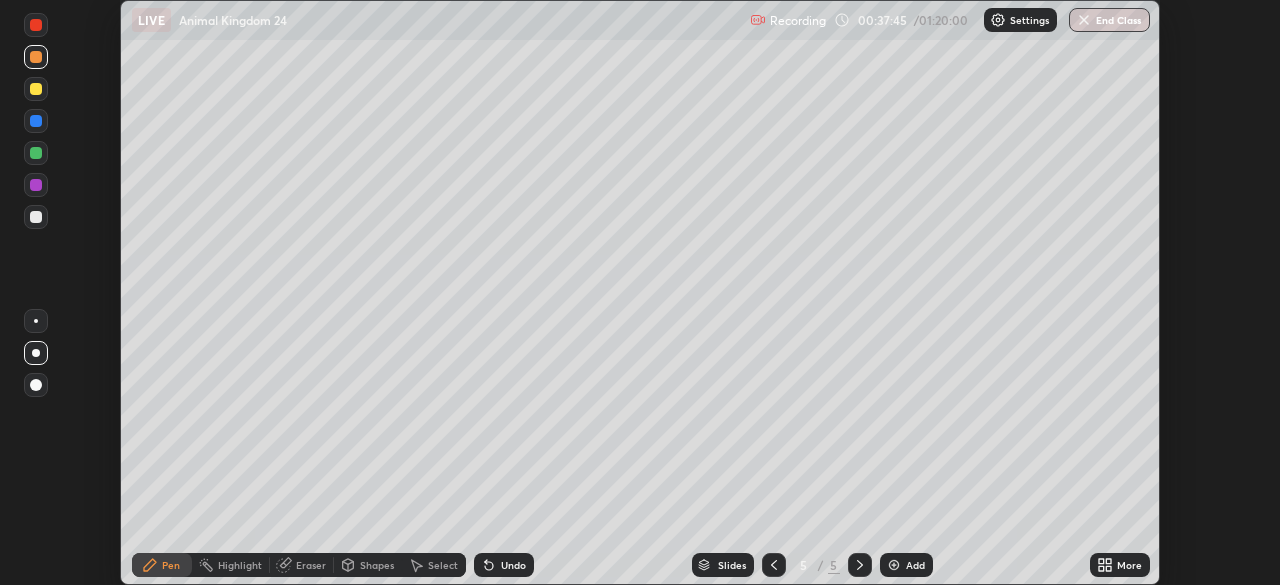 click 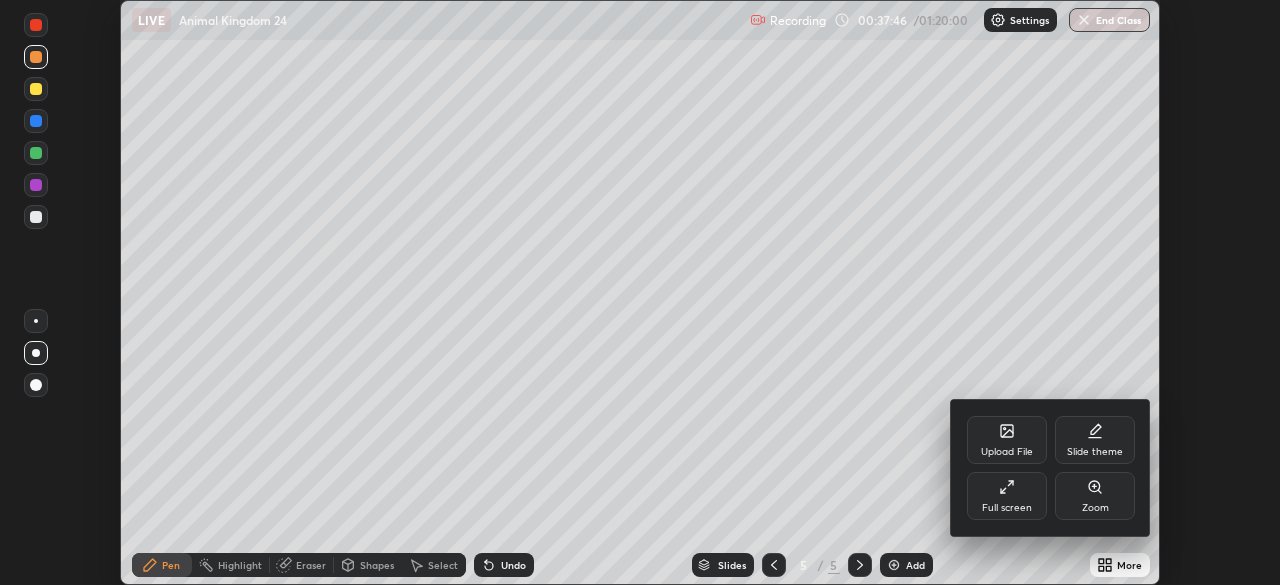click 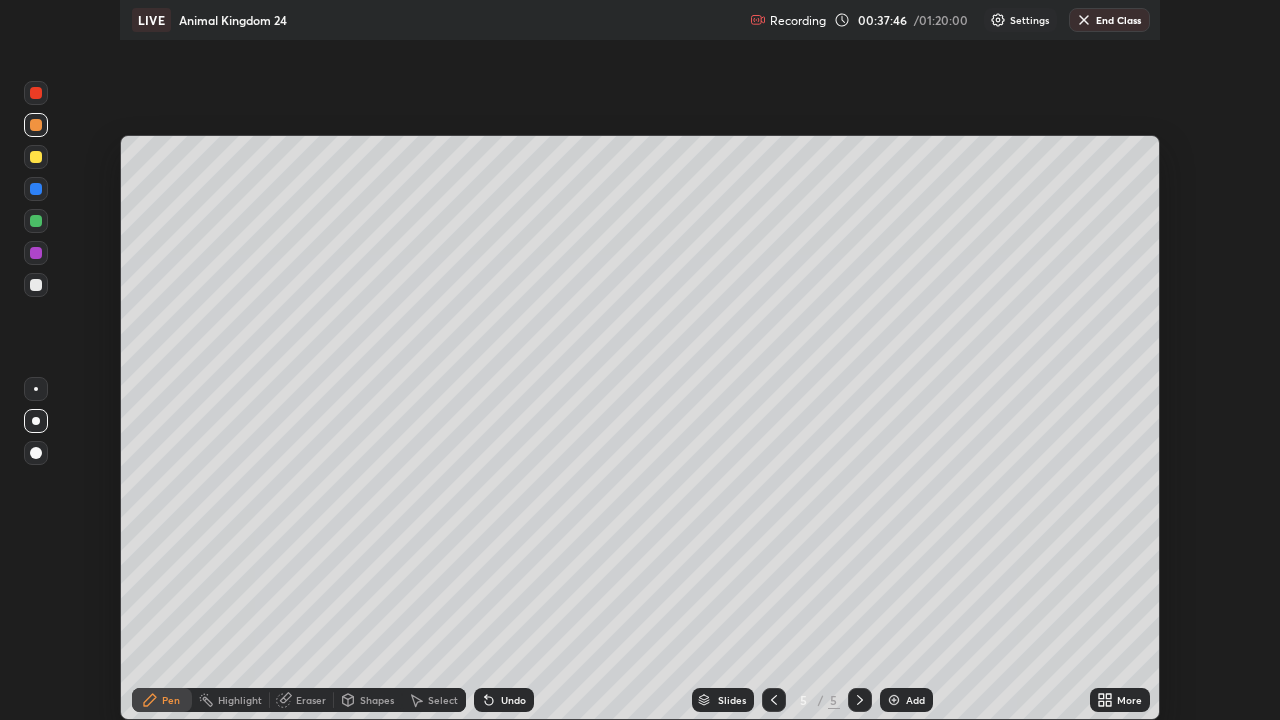 scroll, scrollTop: 99280, scrollLeft: 98720, axis: both 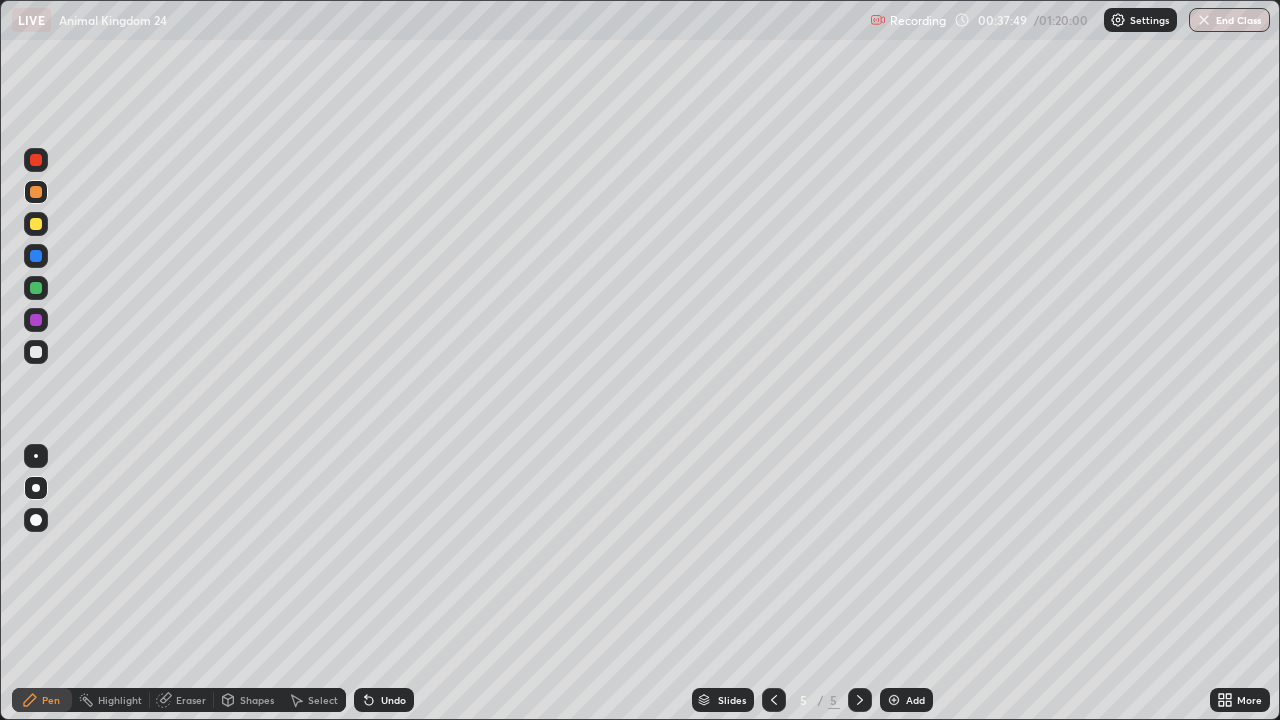 click at bounding box center [36, 352] 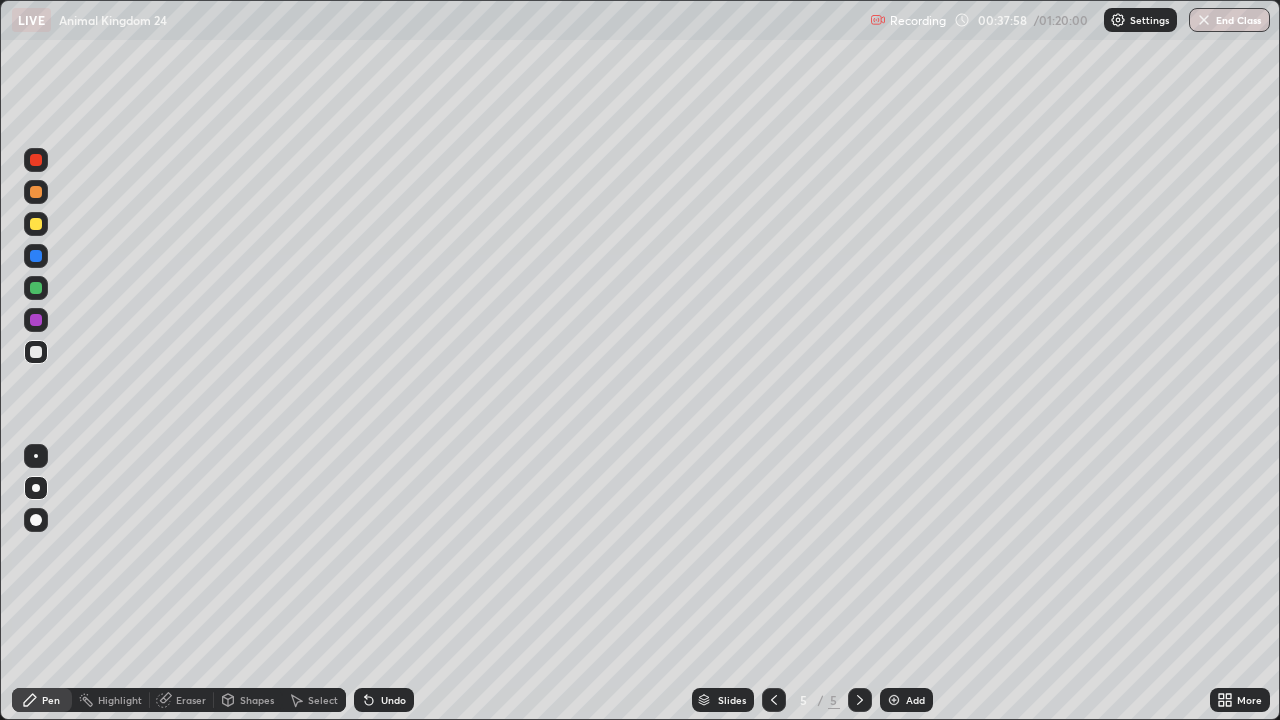 click 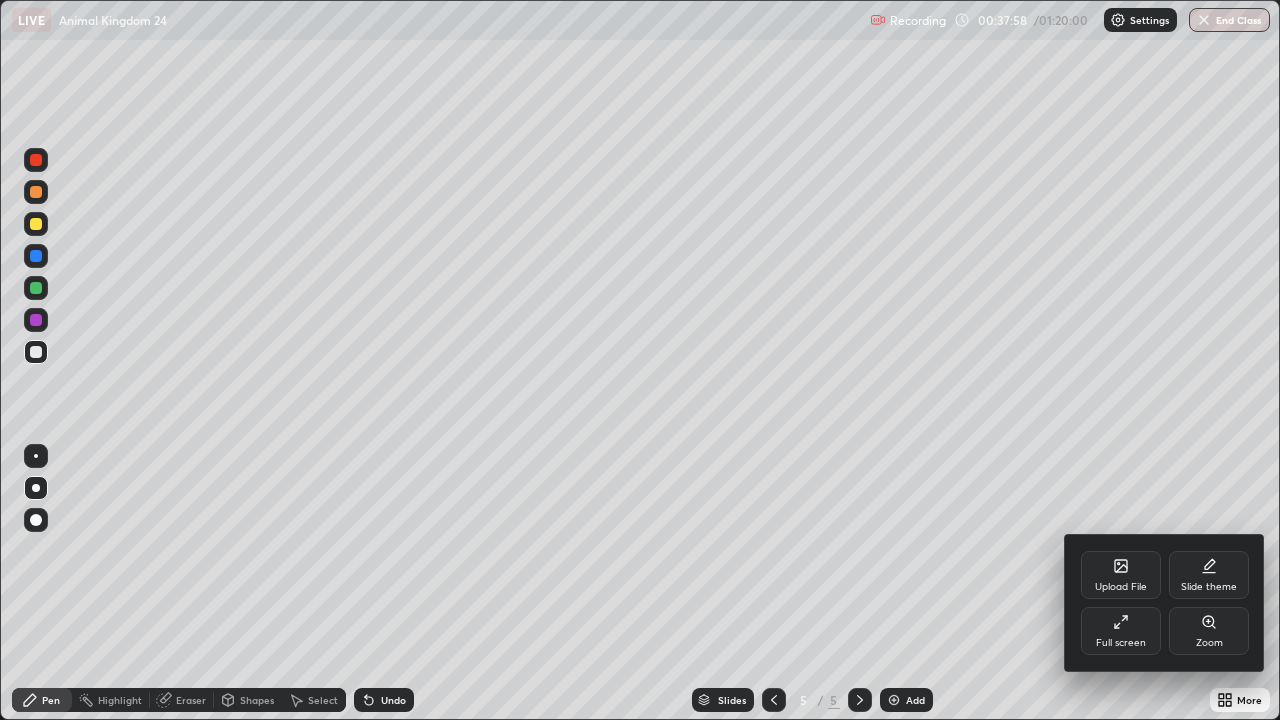 click 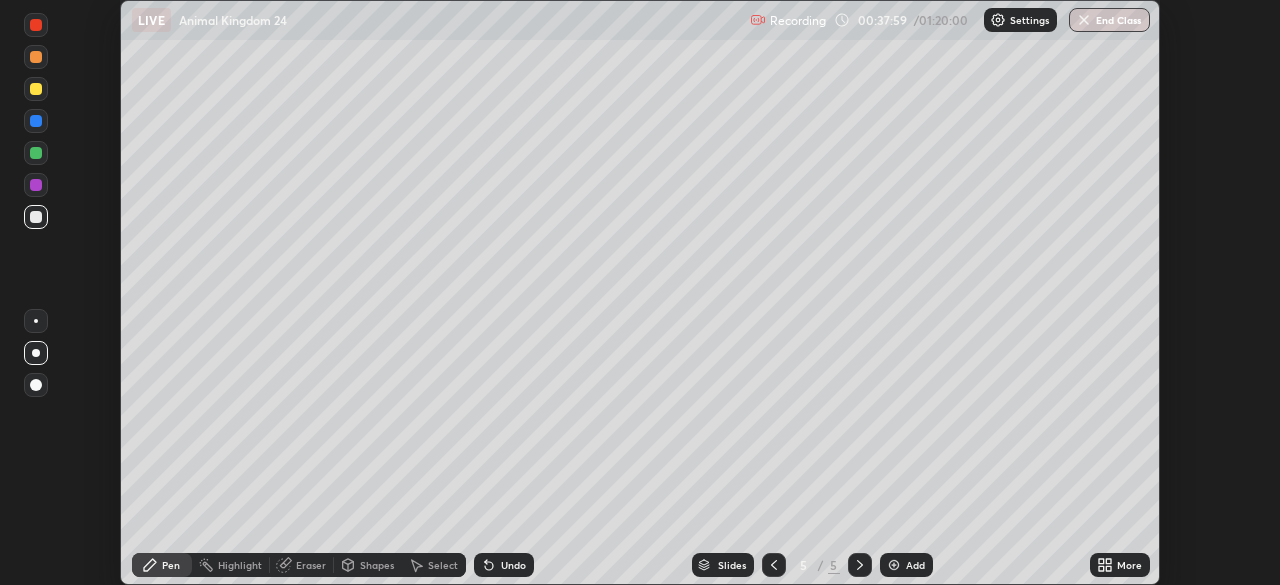 scroll, scrollTop: 585, scrollLeft: 1280, axis: both 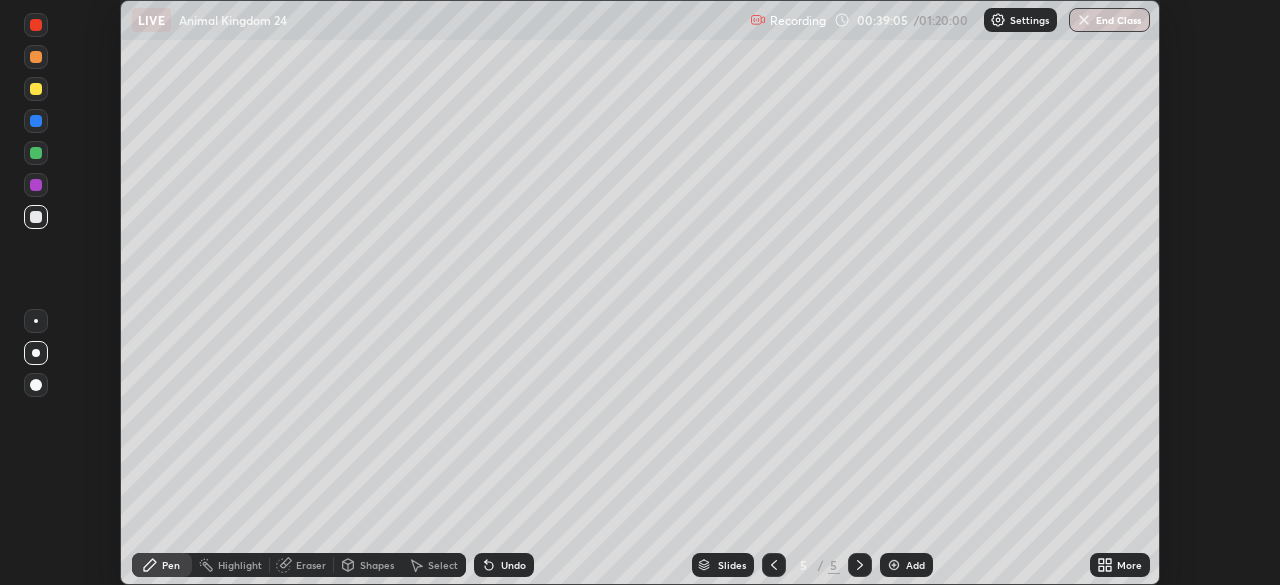 click 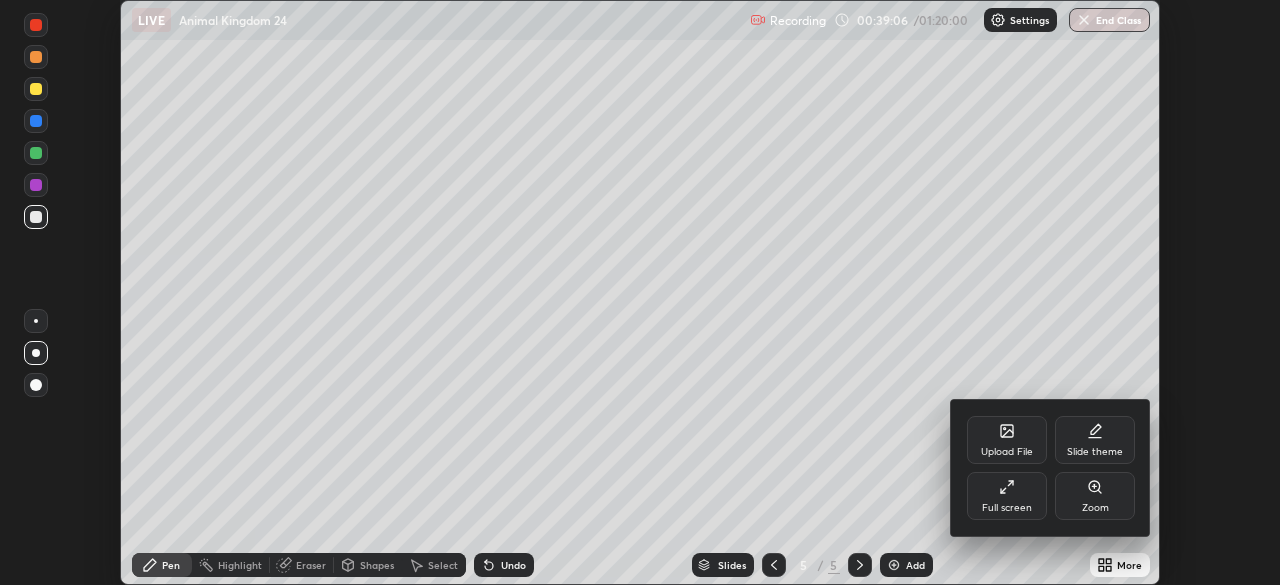 click on "Full screen" at bounding box center [1007, 496] 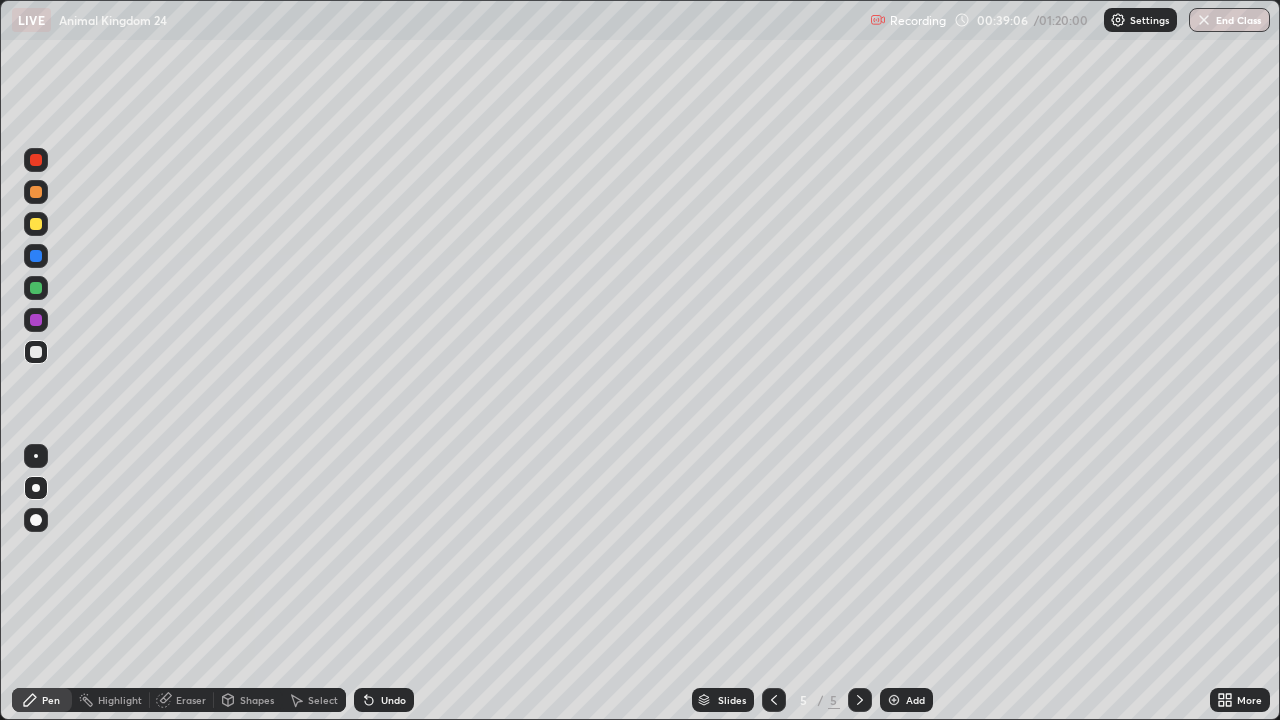 scroll, scrollTop: 99280, scrollLeft: 98720, axis: both 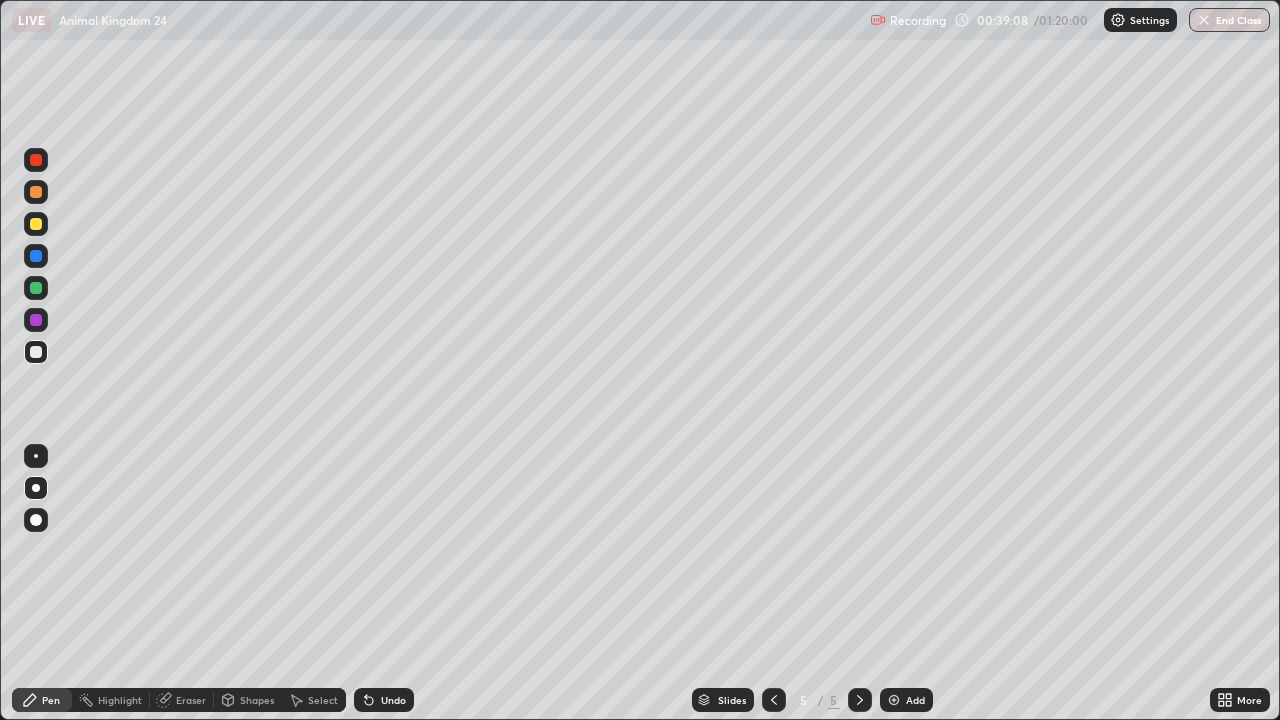 click at bounding box center [36, 352] 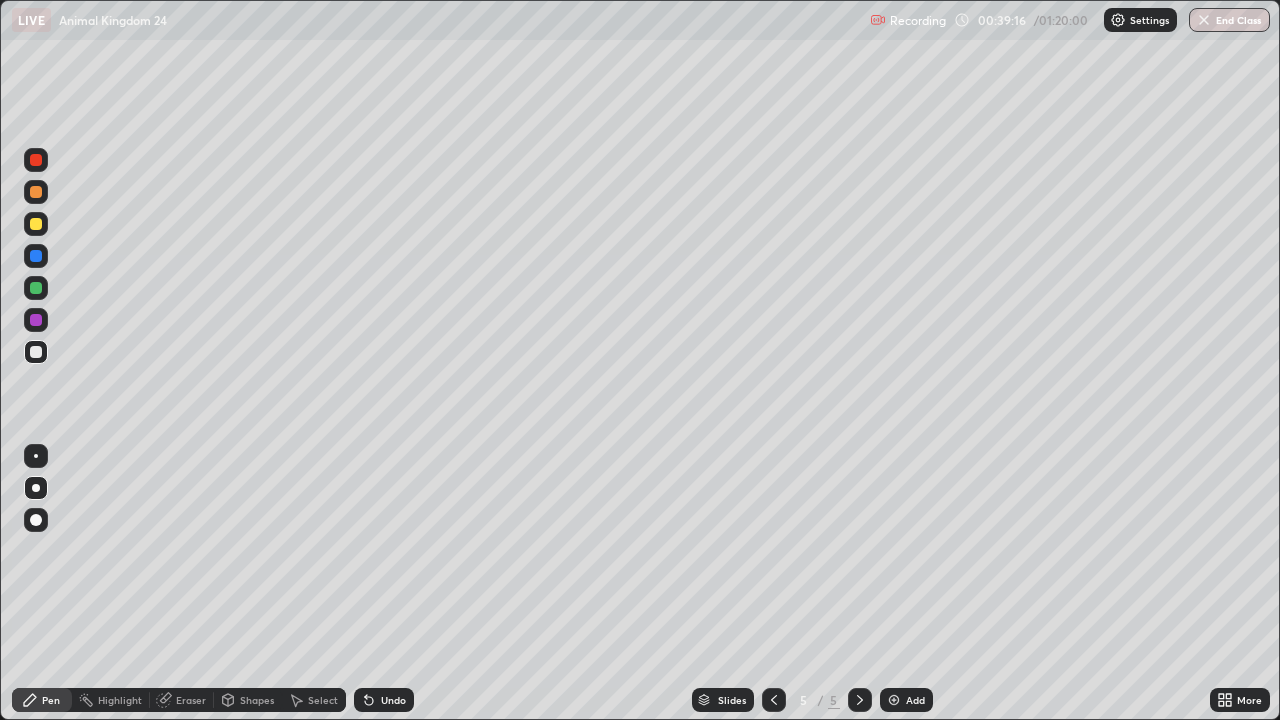 click at bounding box center (36, 288) 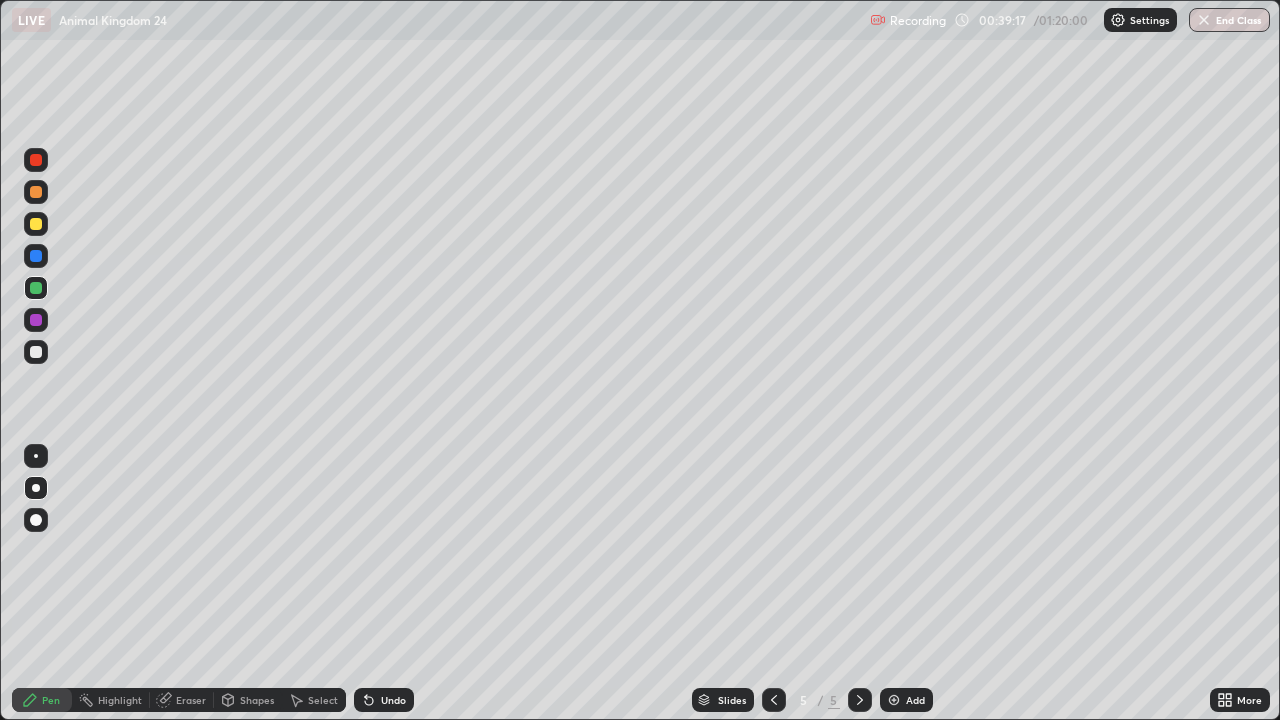 click at bounding box center [36, 320] 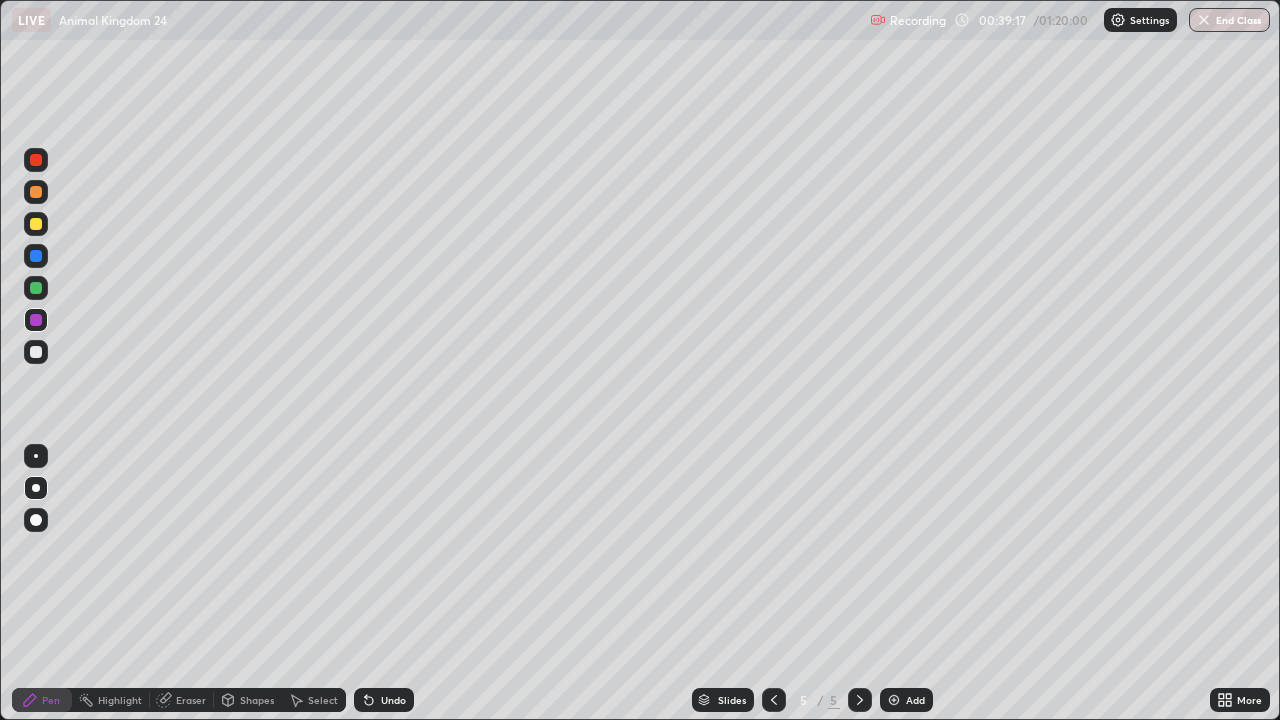 click at bounding box center (36, 256) 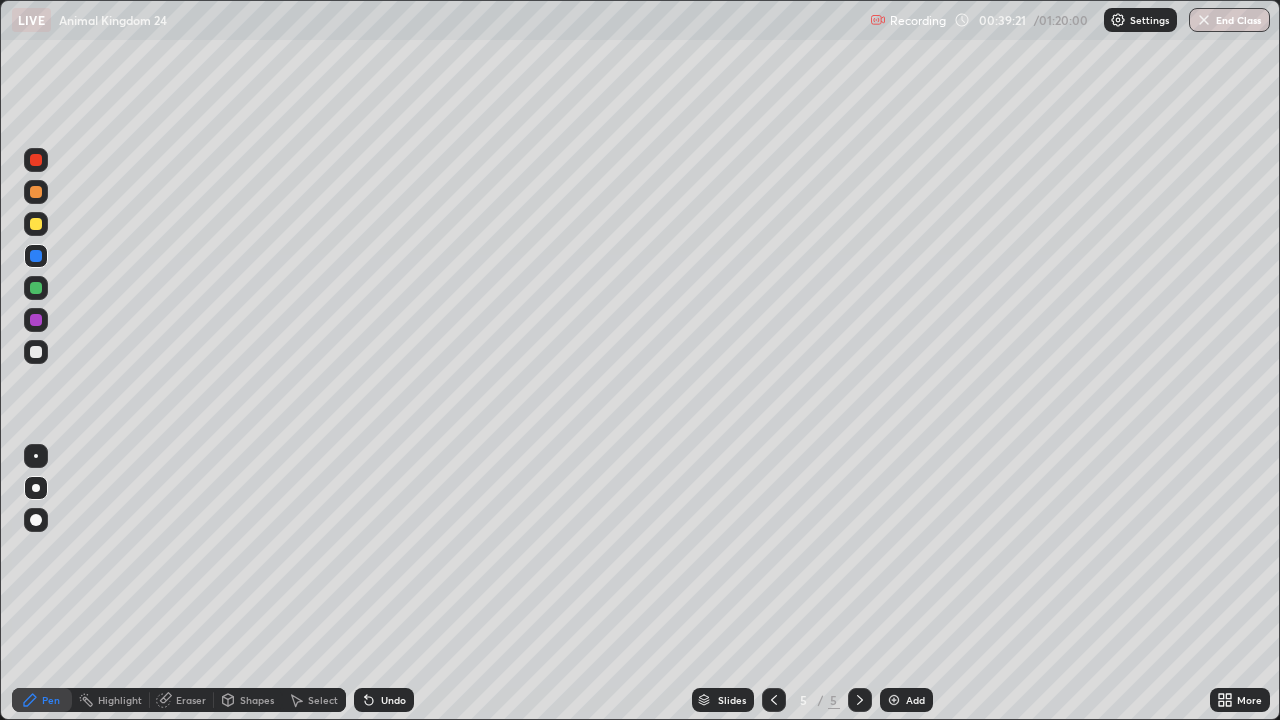 click on "Undo" at bounding box center [384, 700] 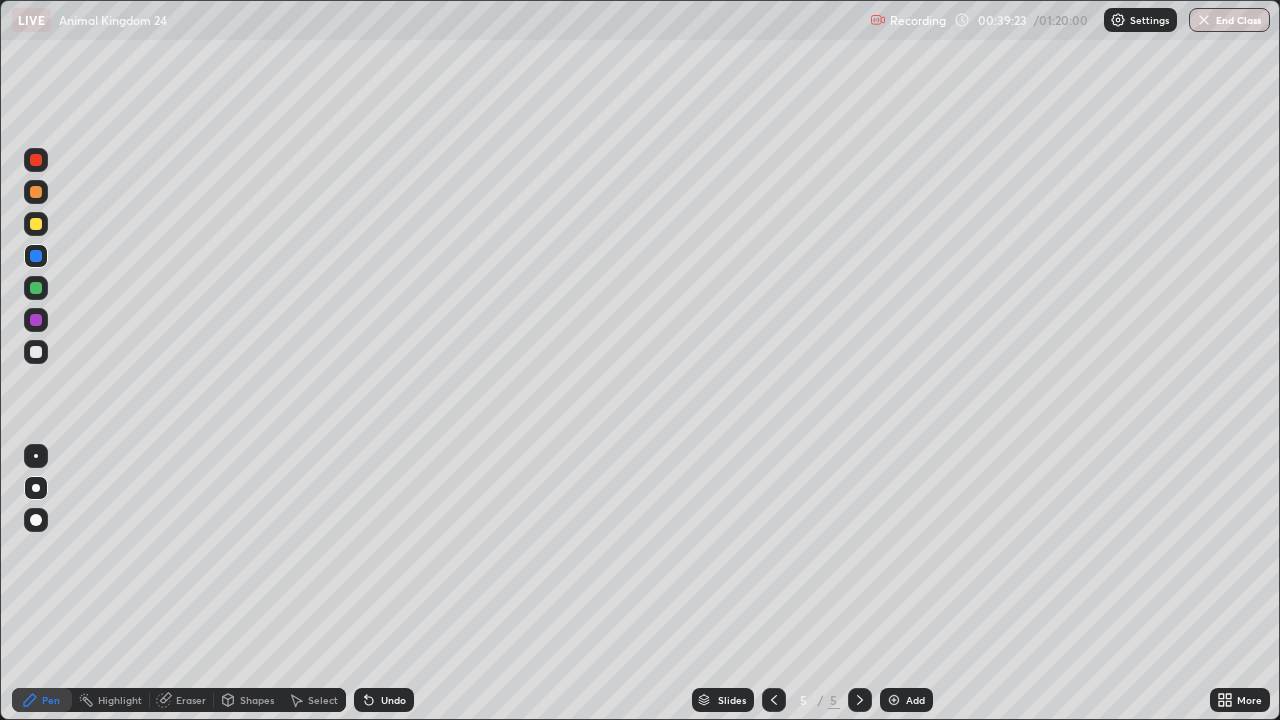 click at bounding box center [36, 352] 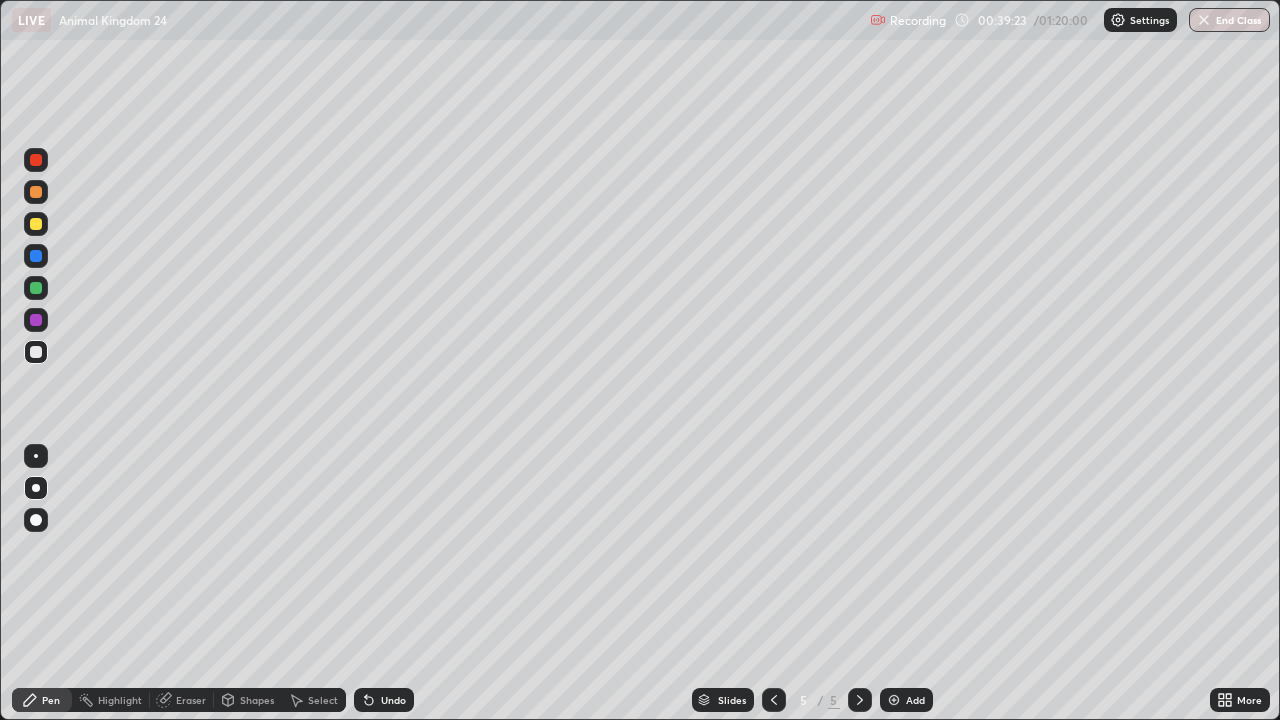 click at bounding box center (36, 456) 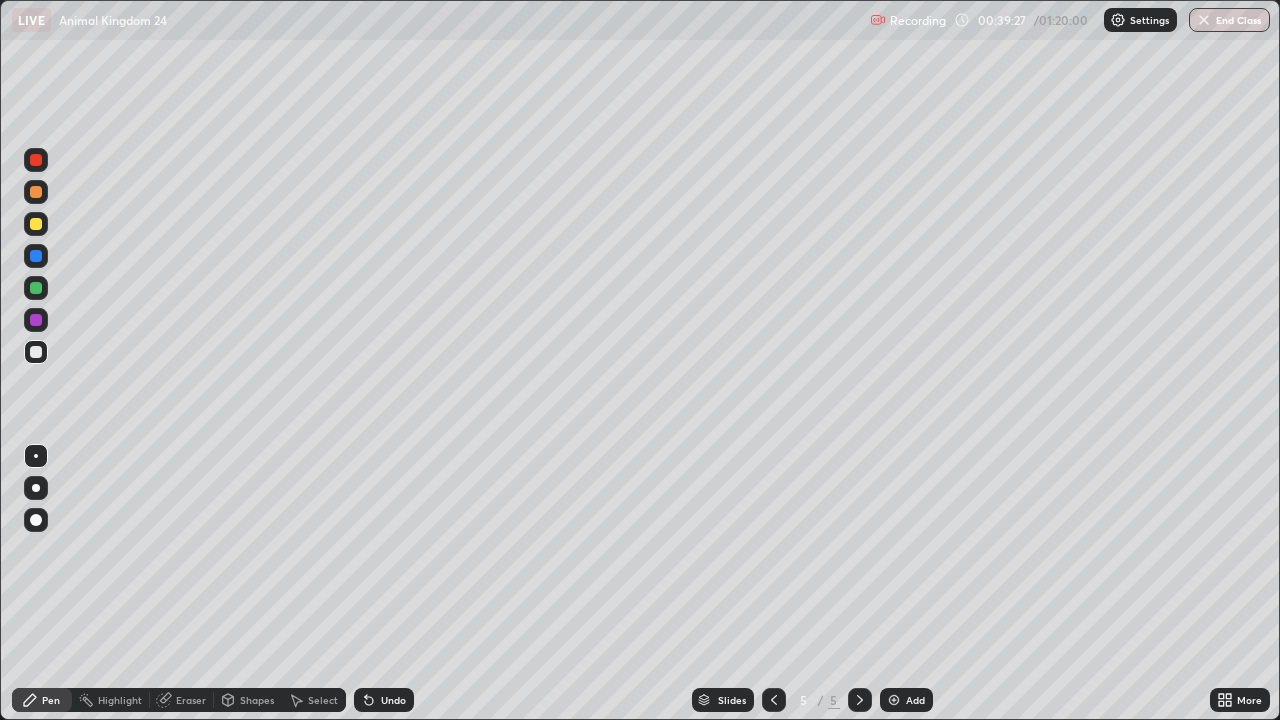 click on "Undo" at bounding box center (384, 700) 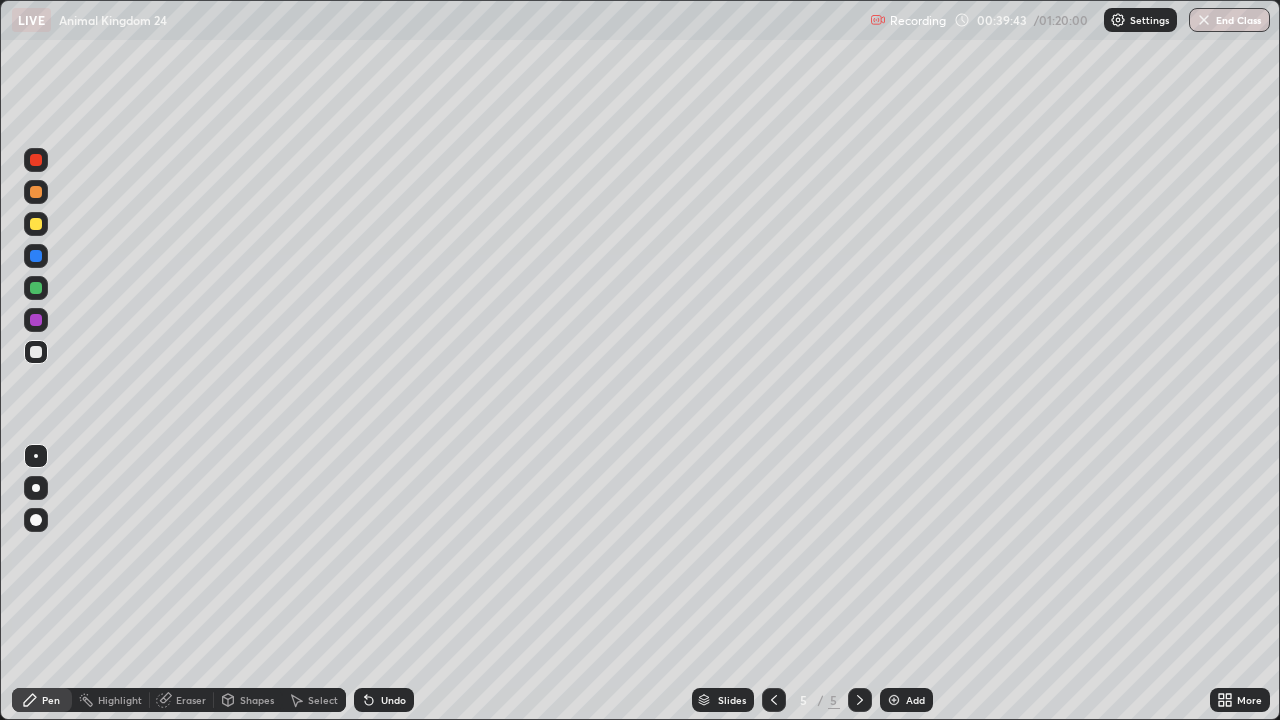 click on "Eraser" at bounding box center [191, 700] 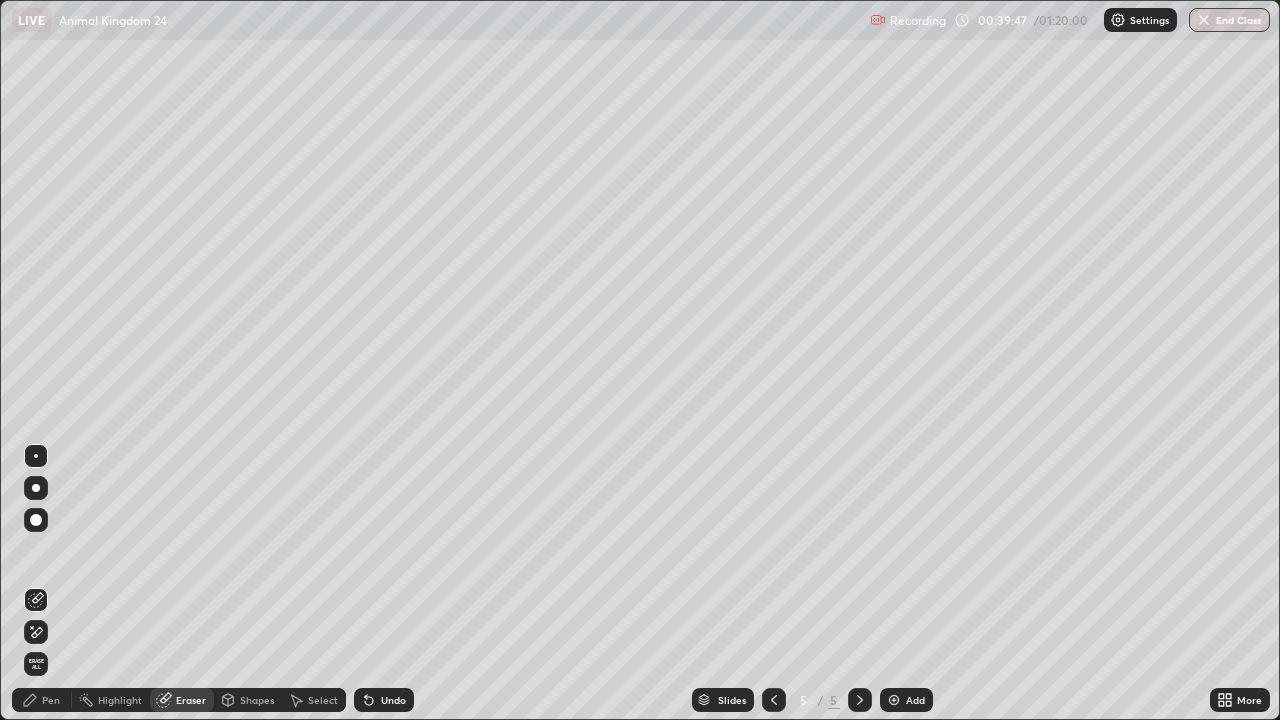 click on "Pen" at bounding box center [51, 700] 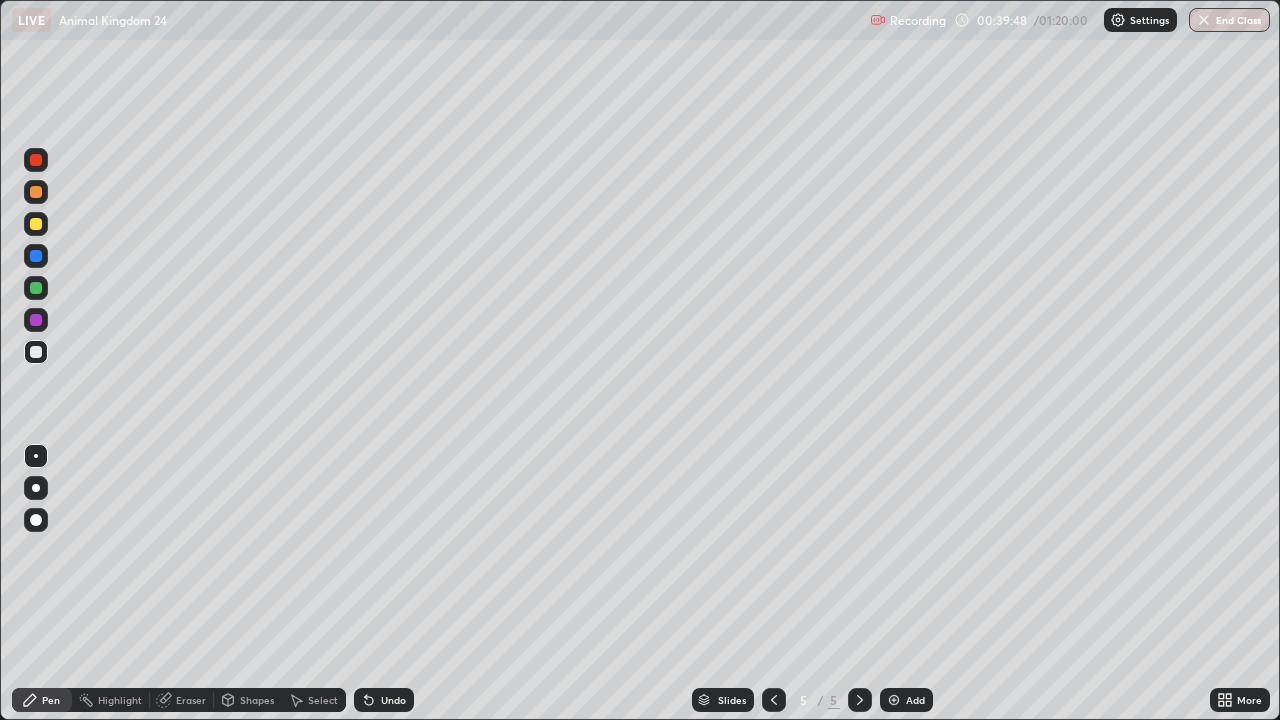 click at bounding box center [36, 288] 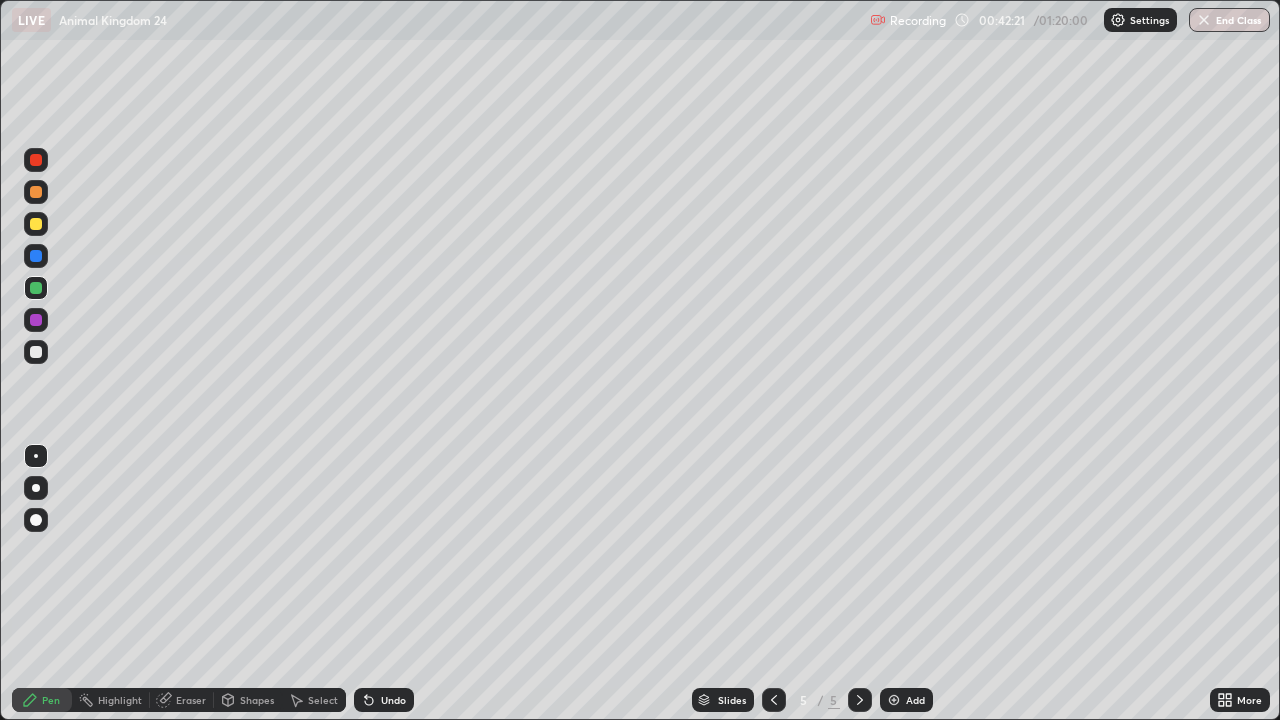 click at bounding box center (36, 224) 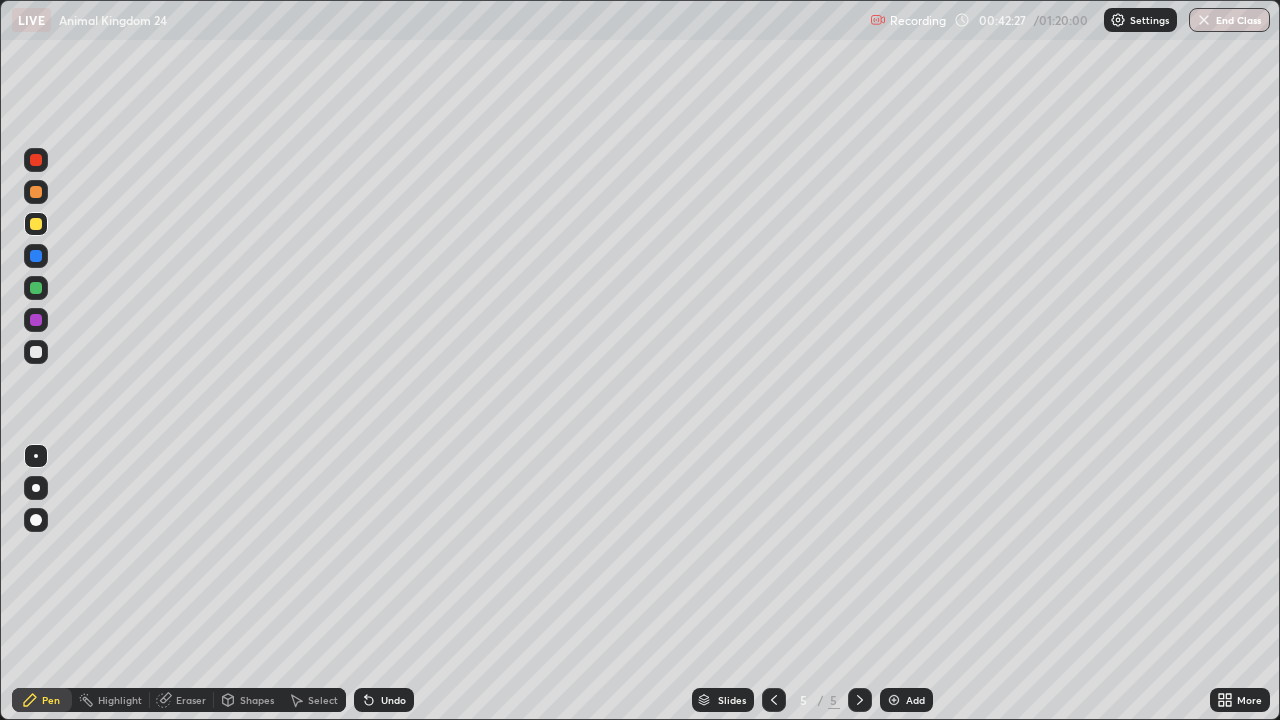 click on "Undo" at bounding box center (384, 700) 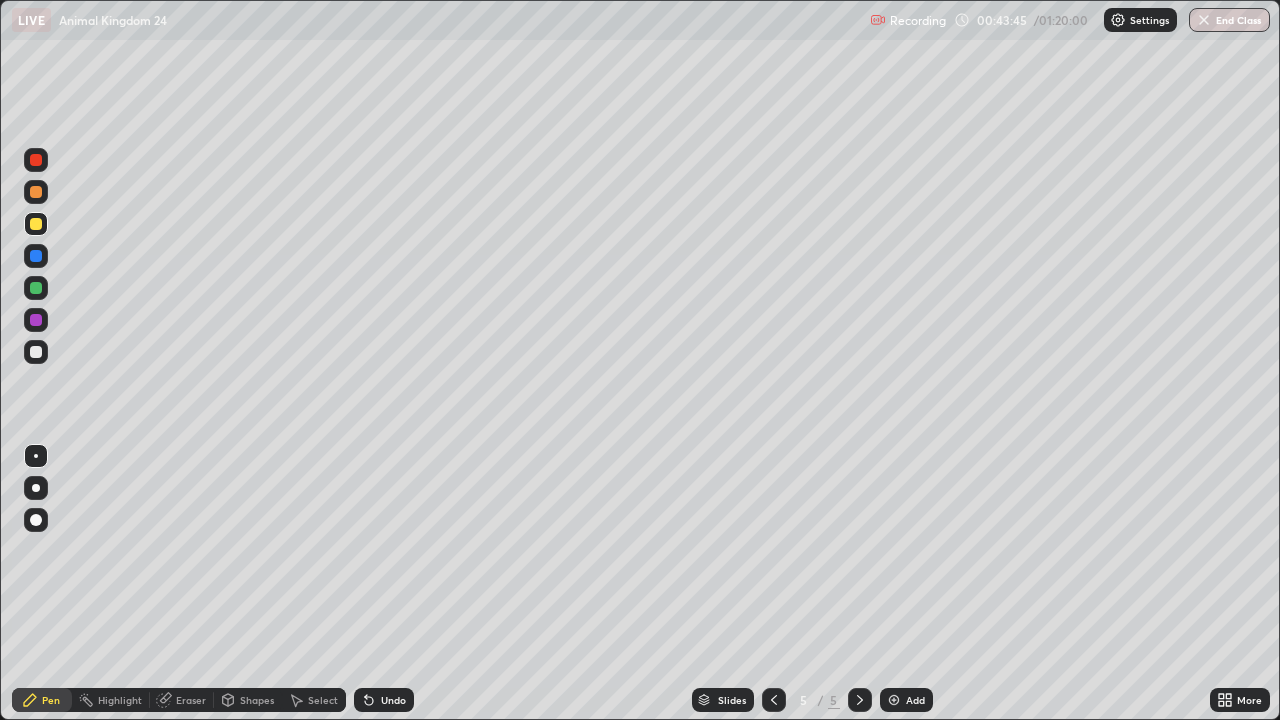 click at bounding box center (36, 352) 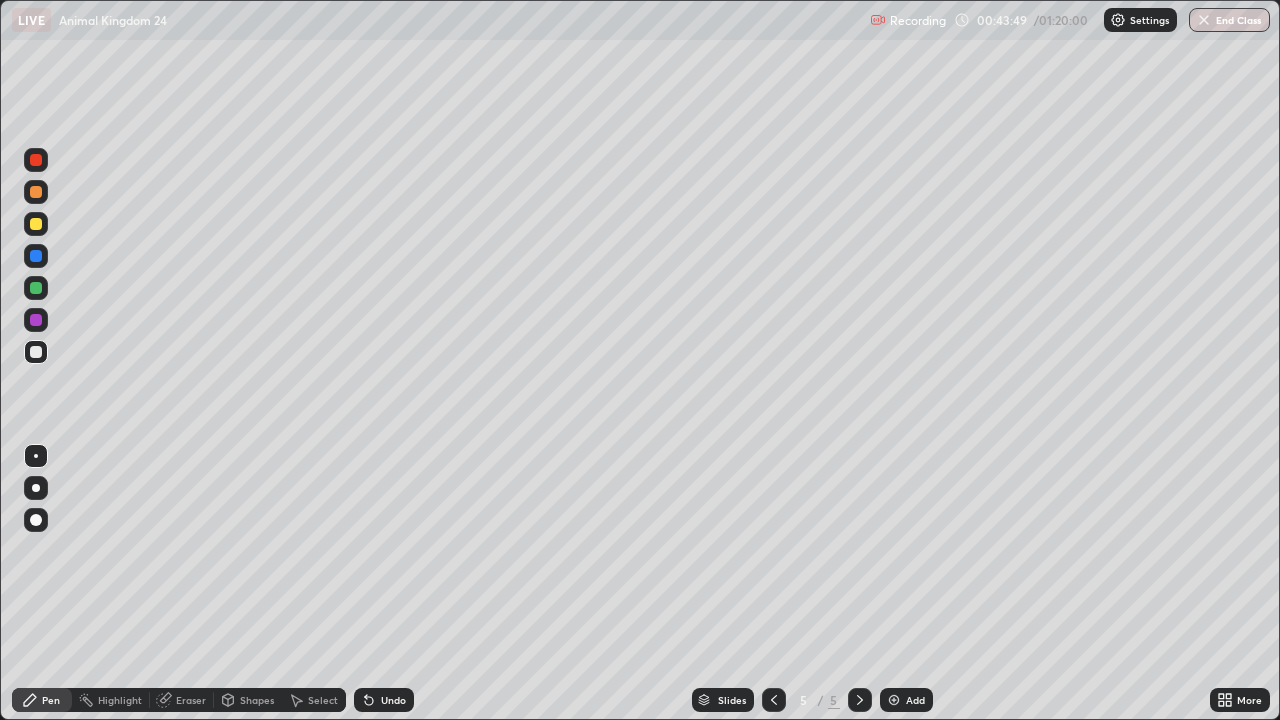 click 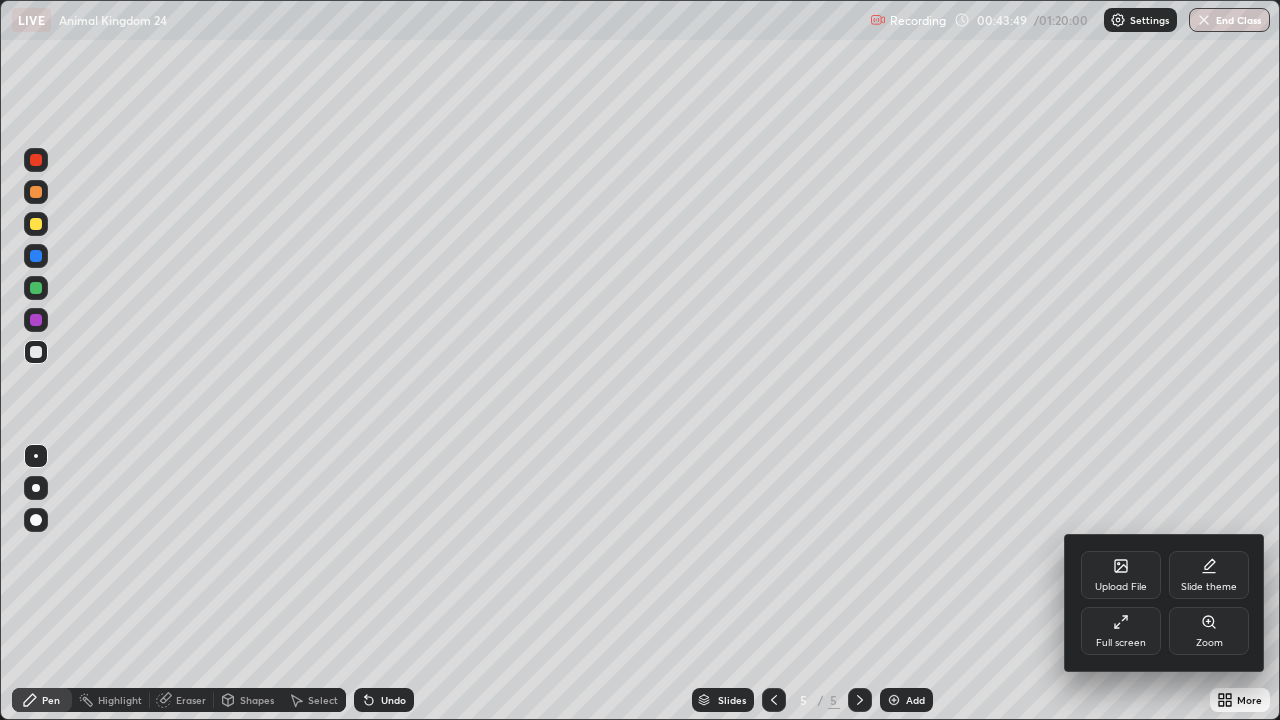 click 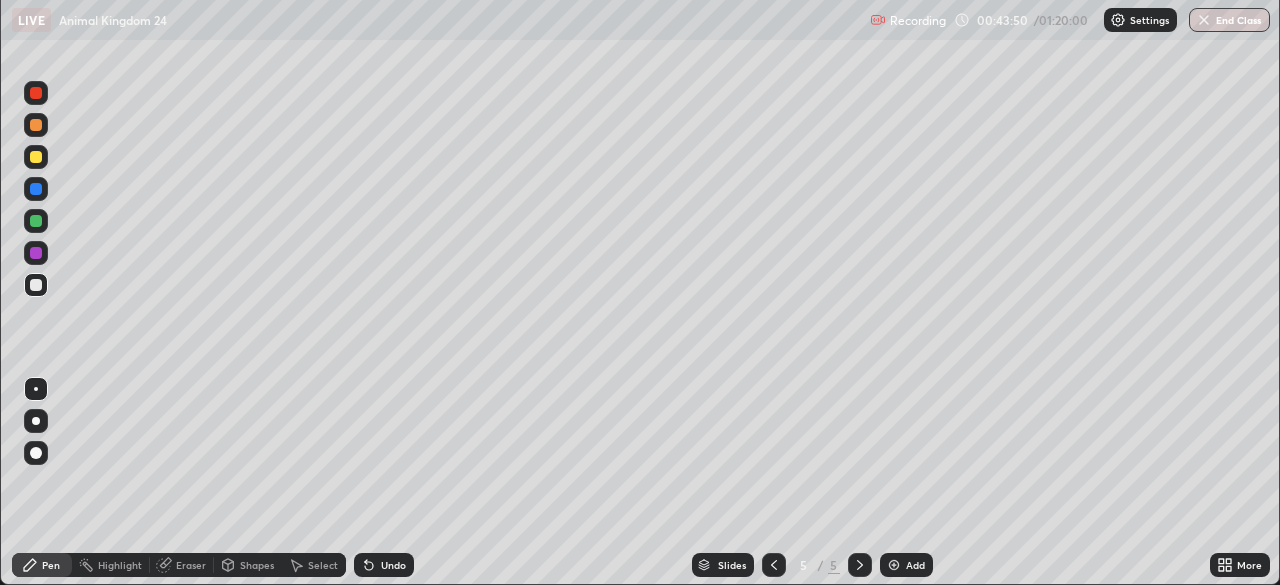 scroll, scrollTop: 585, scrollLeft: 1280, axis: both 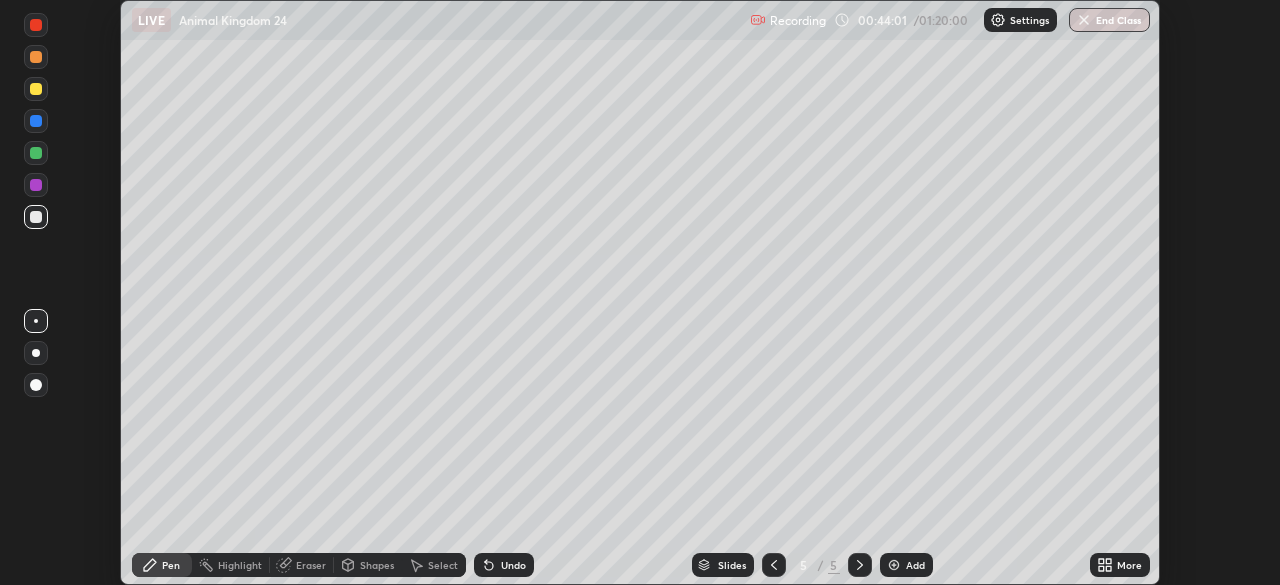 click at bounding box center (36, 185) 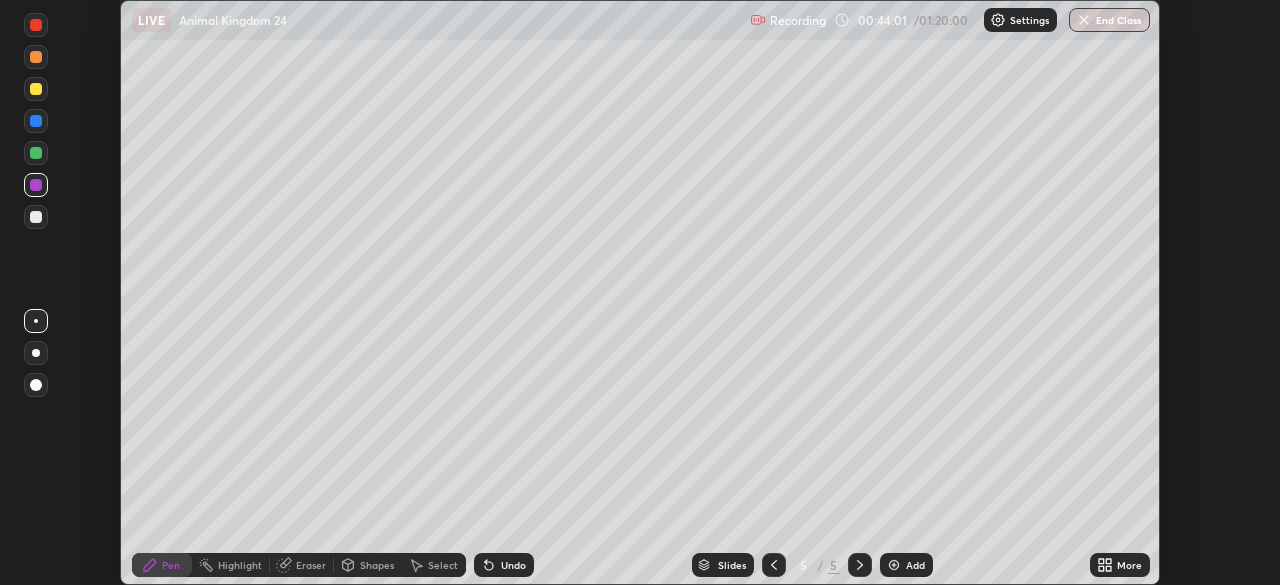 click at bounding box center [36, 385] 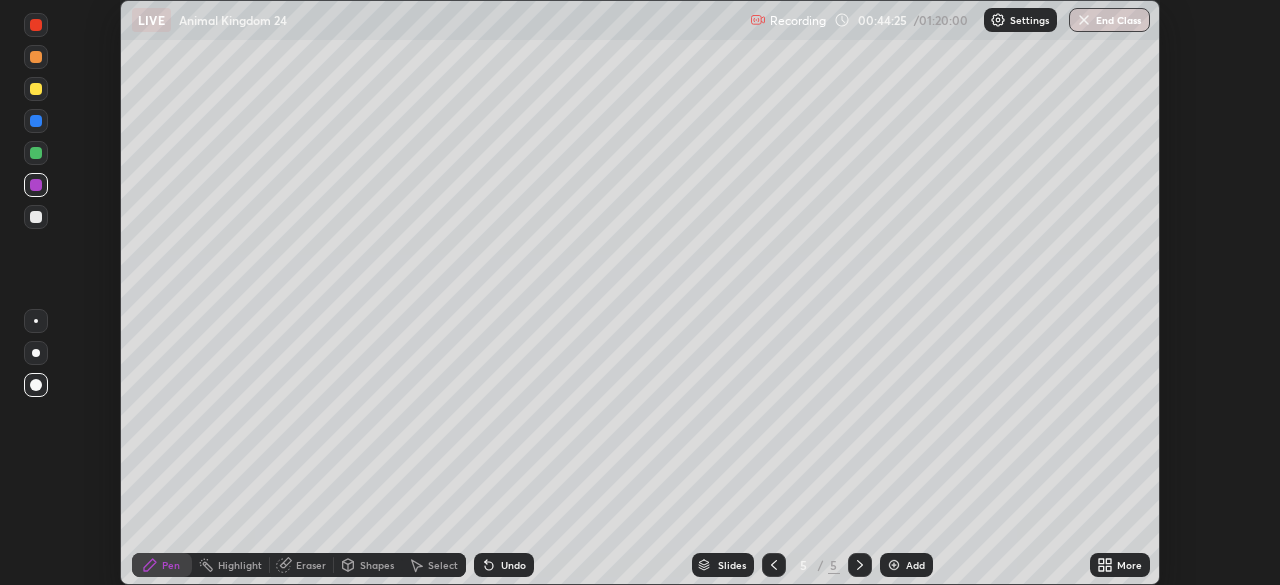 click at bounding box center (36, 321) 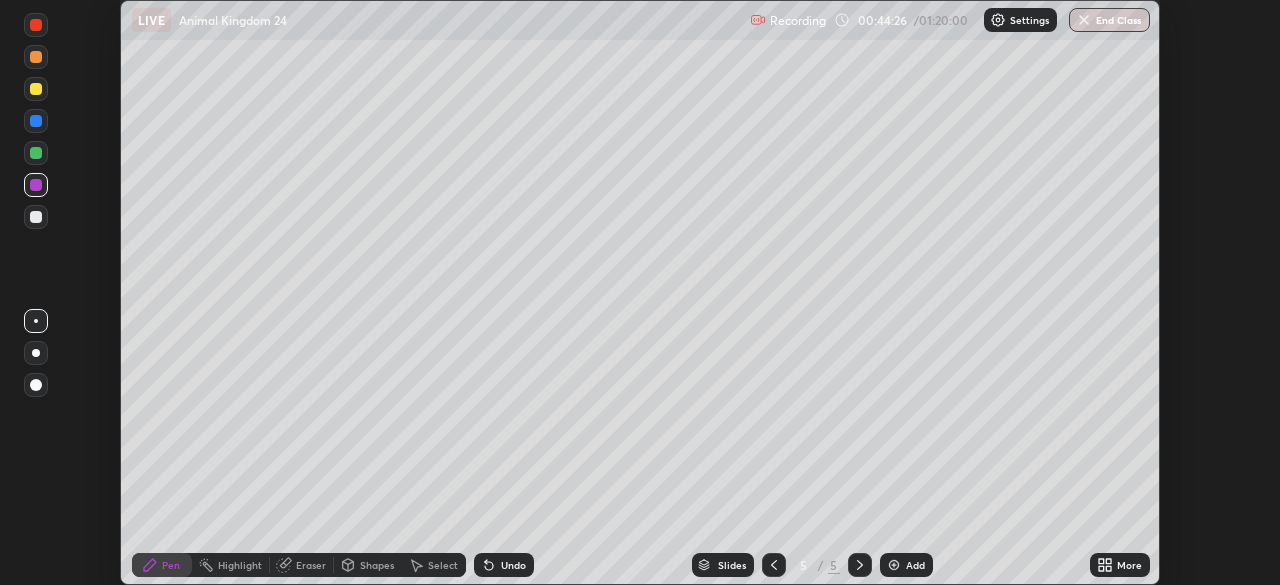 click at bounding box center [36, 153] 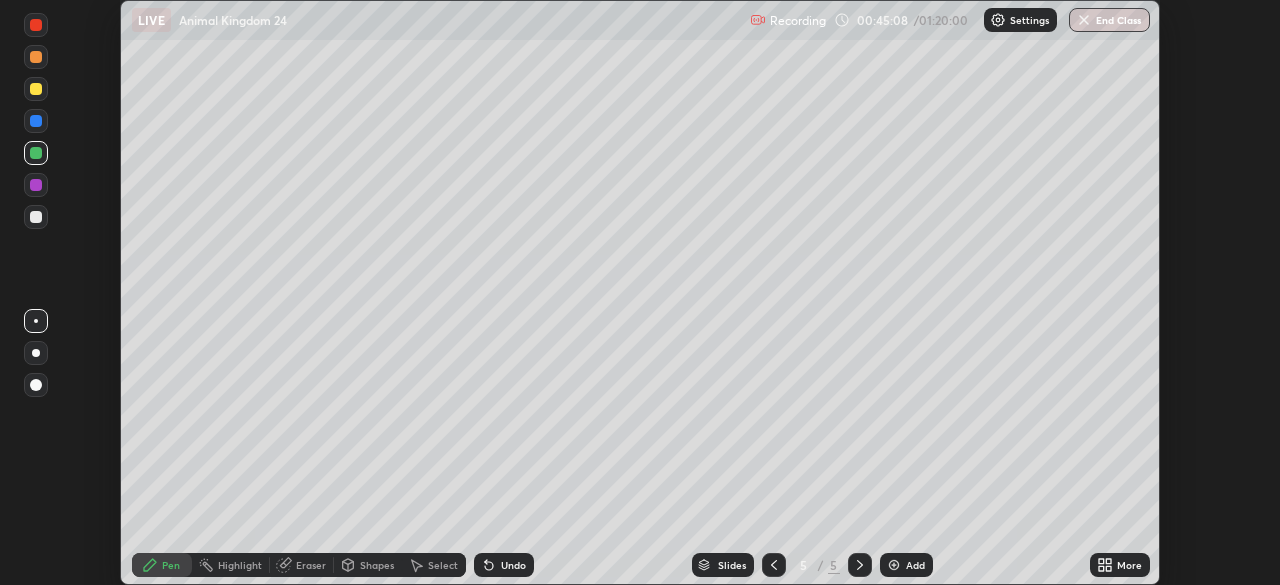 click 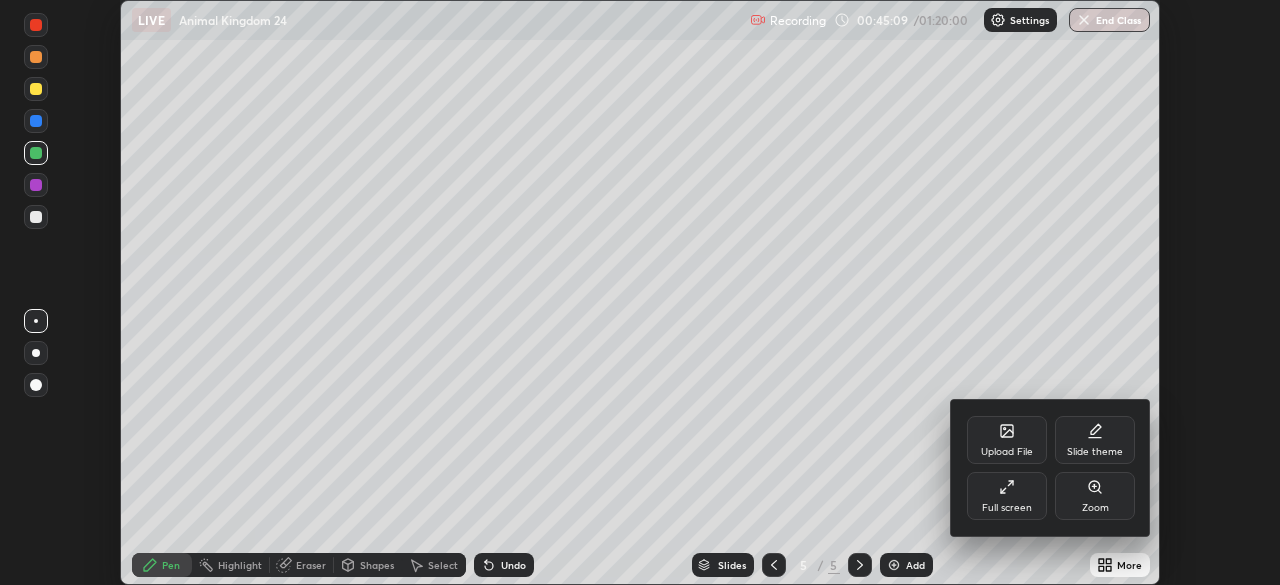 click on "Full screen" at bounding box center [1007, 496] 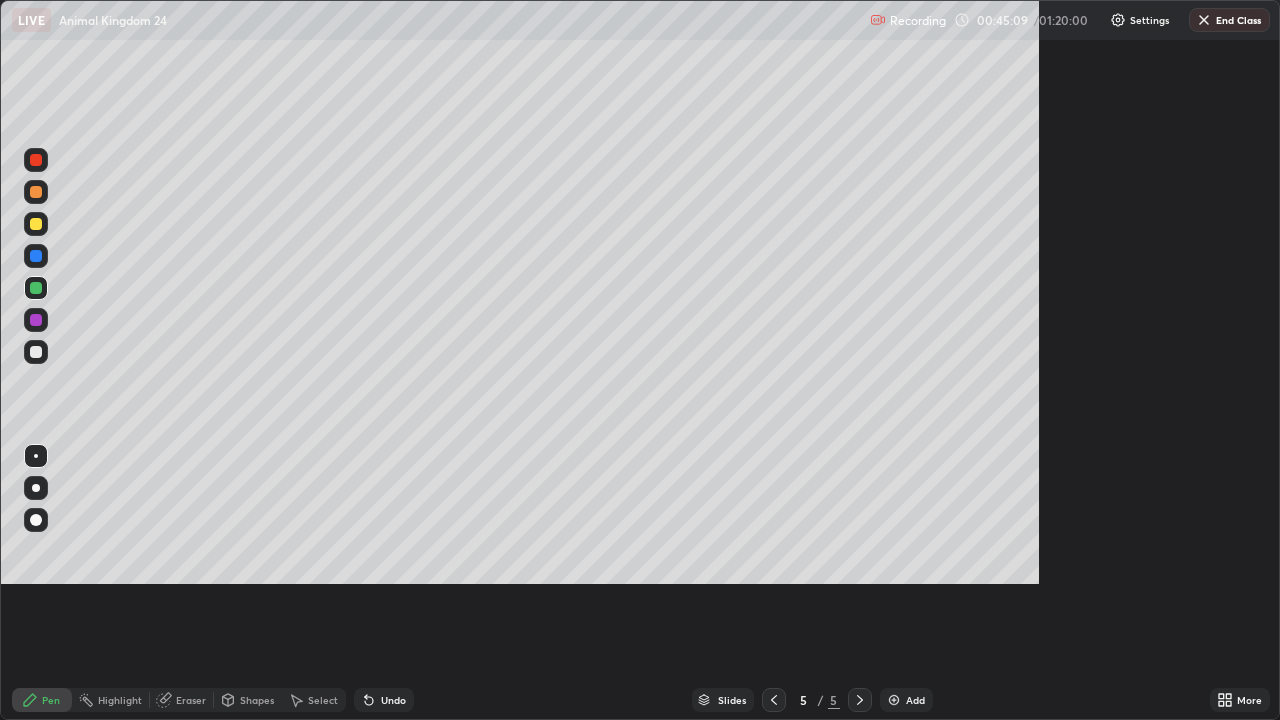 scroll, scrollTop: 99280, scrollLeft: 98720, axis: both 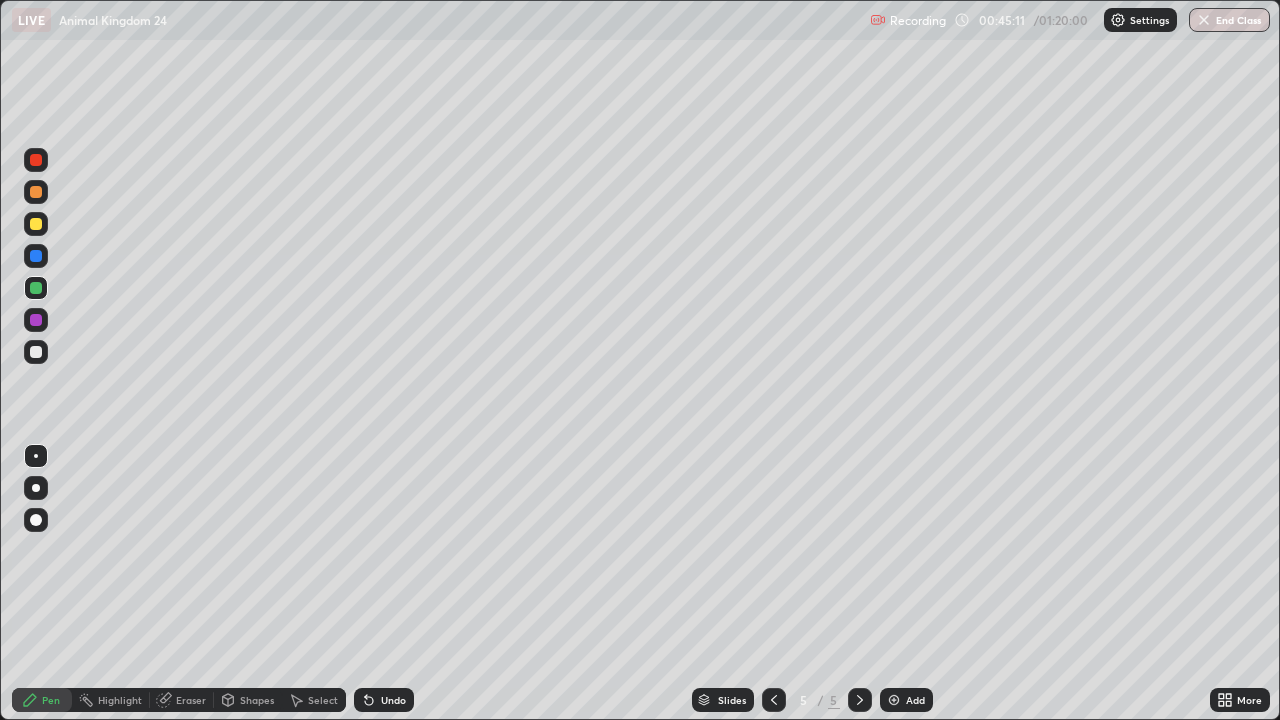 click on "Add" at bounding box center [906, 700] 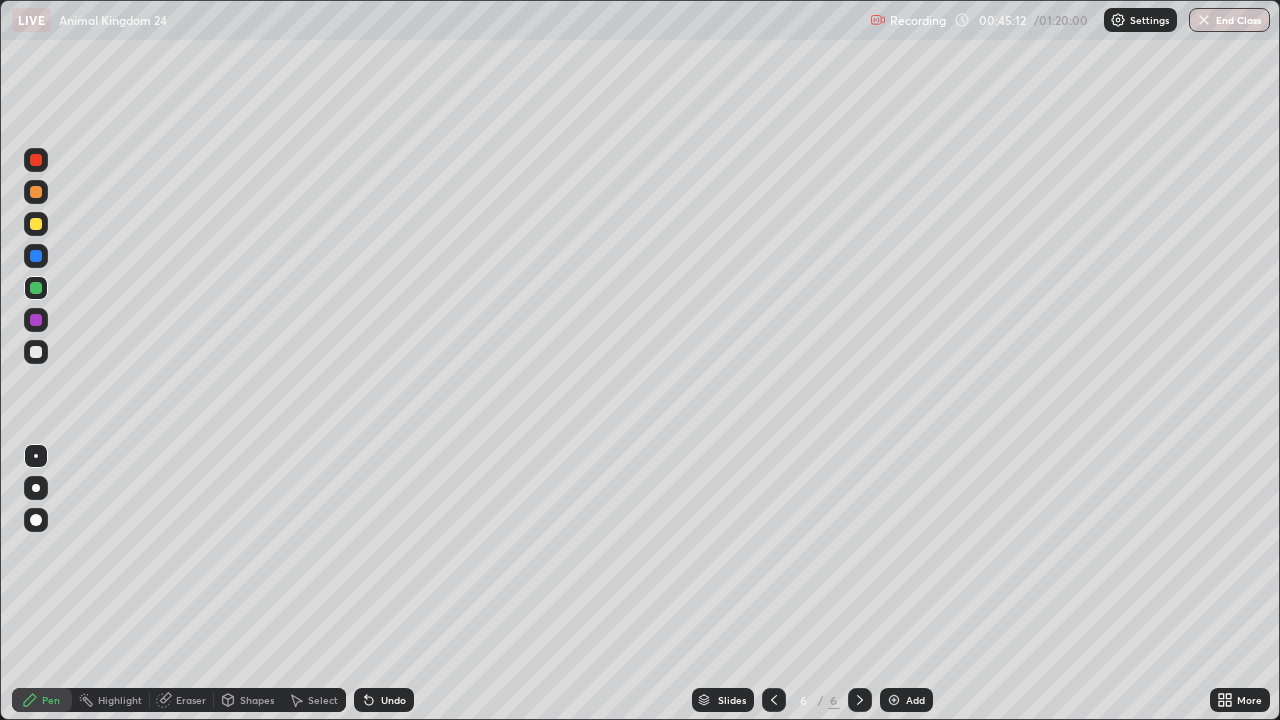 click at bounding box center (36, 352) 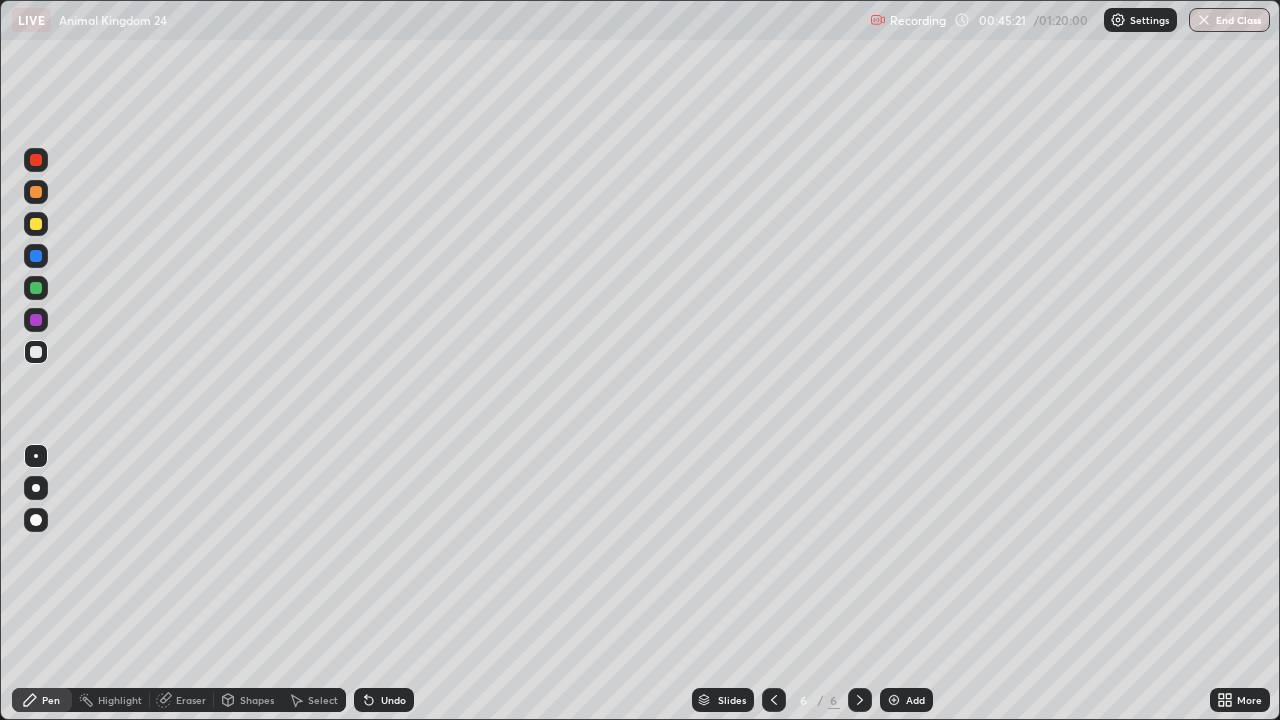 click at bounding box center [36, 320] 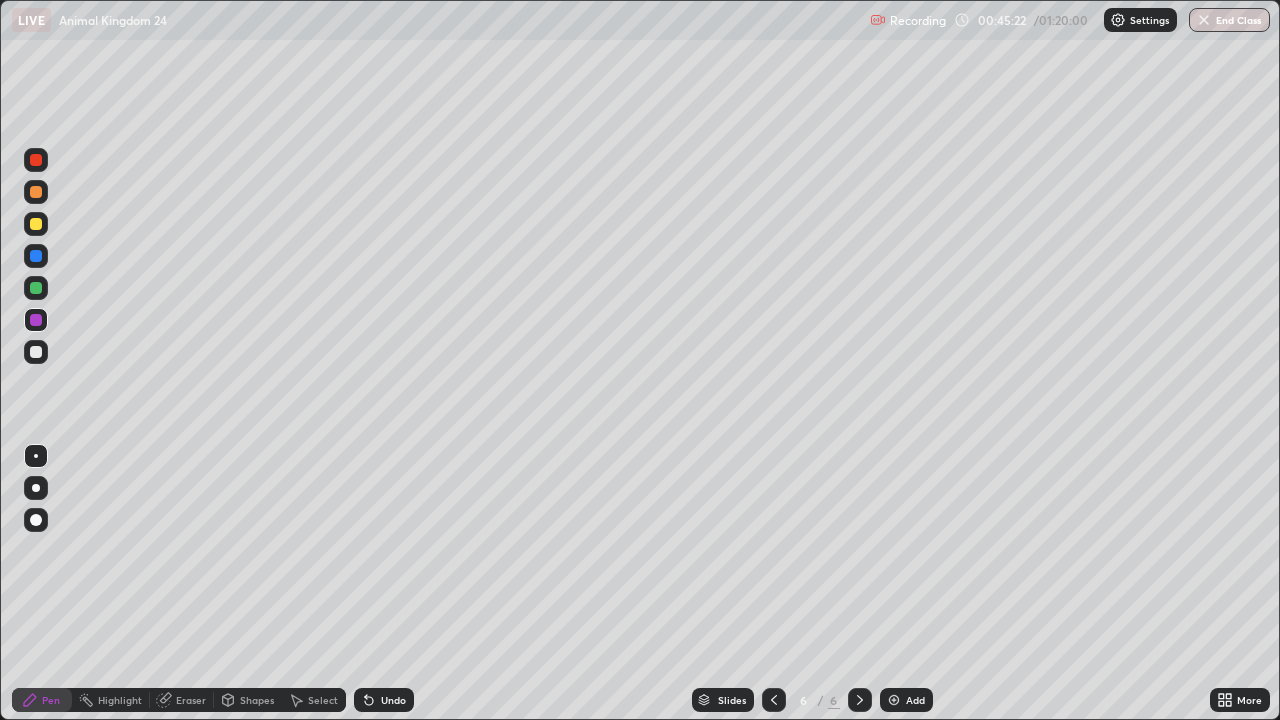 click at bounding box center [36, 520] 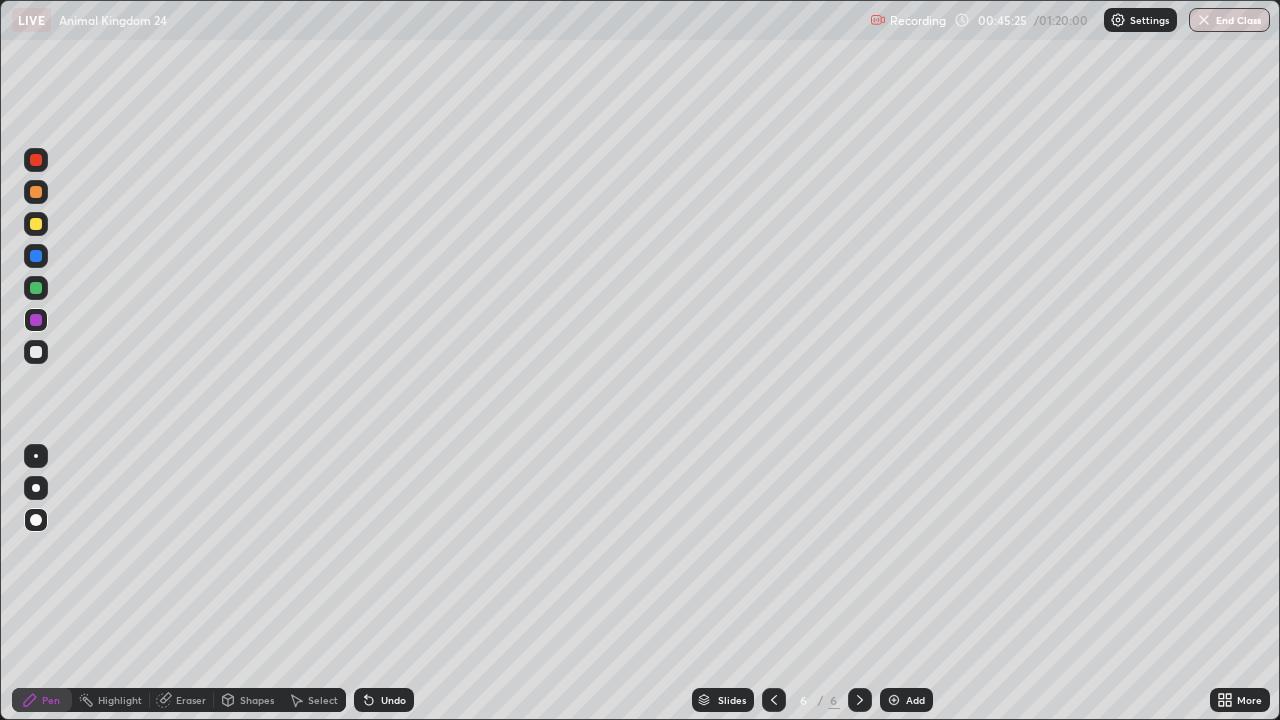 click on "Eraser" at bounding box center [191, 700] 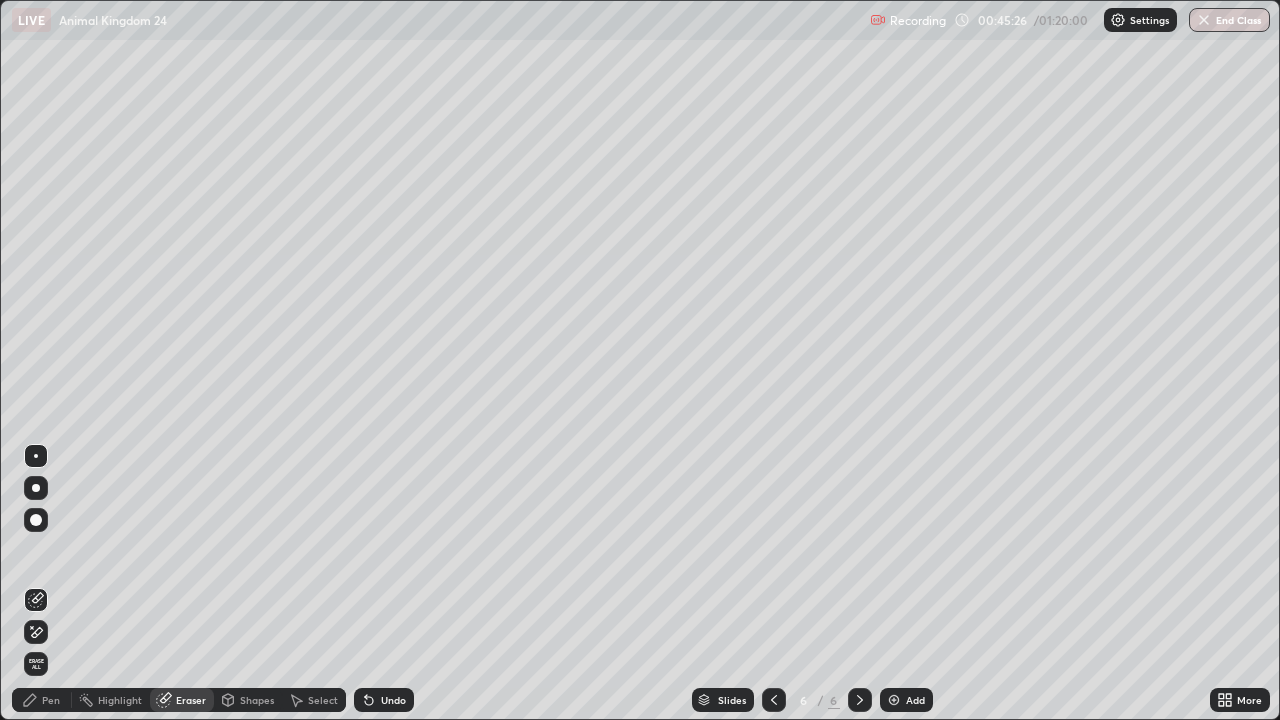 click on "Pen" at bounding box center [51, 700] 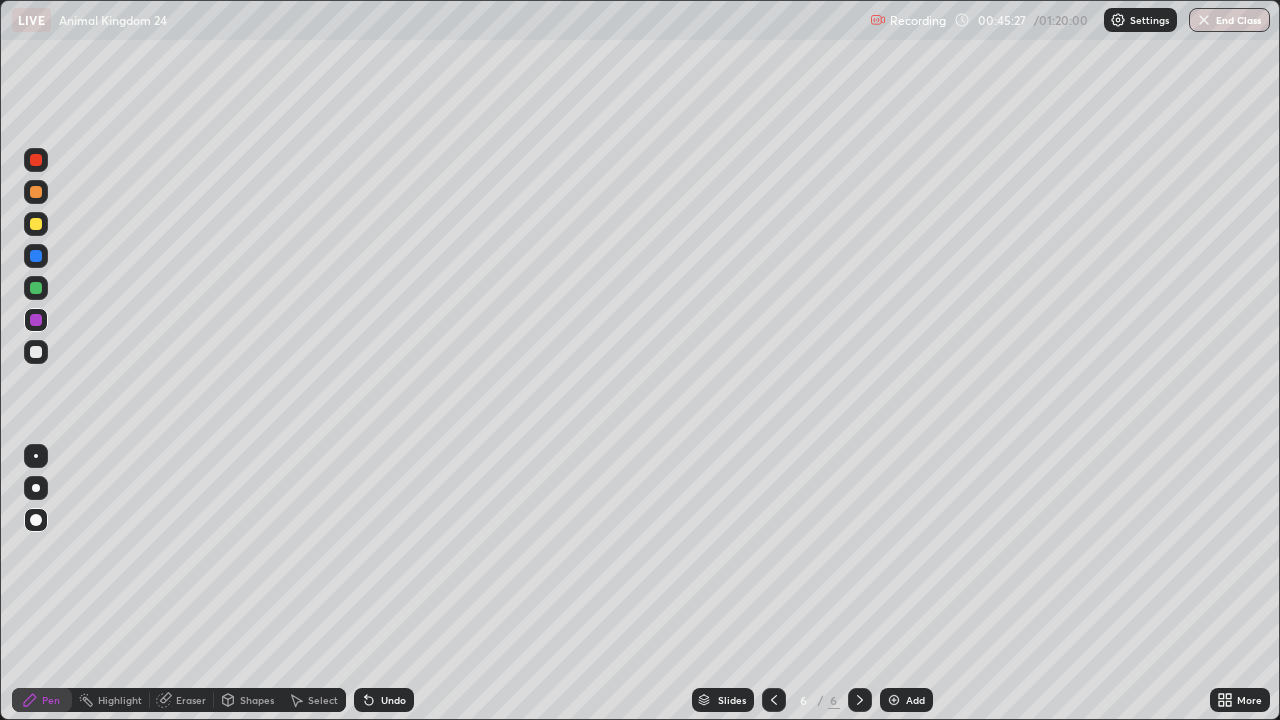 click at bounding box center [36, 456] 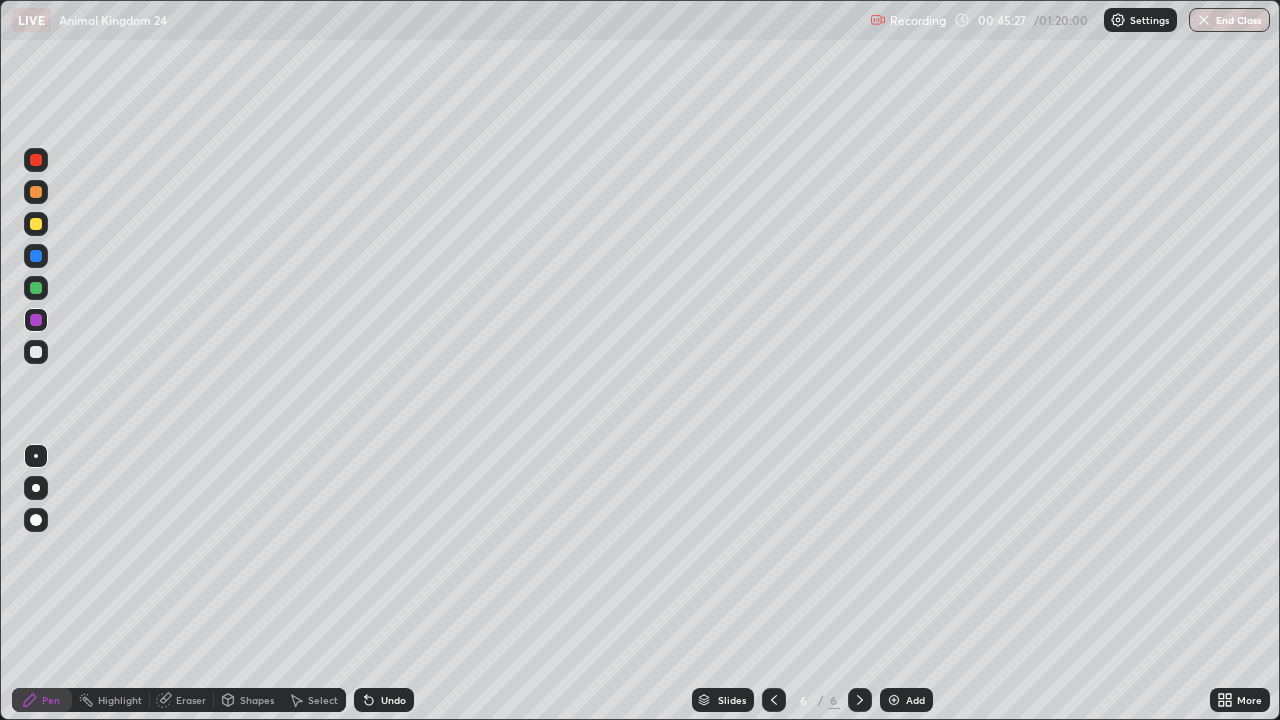 click at bounding box center (36, 352) 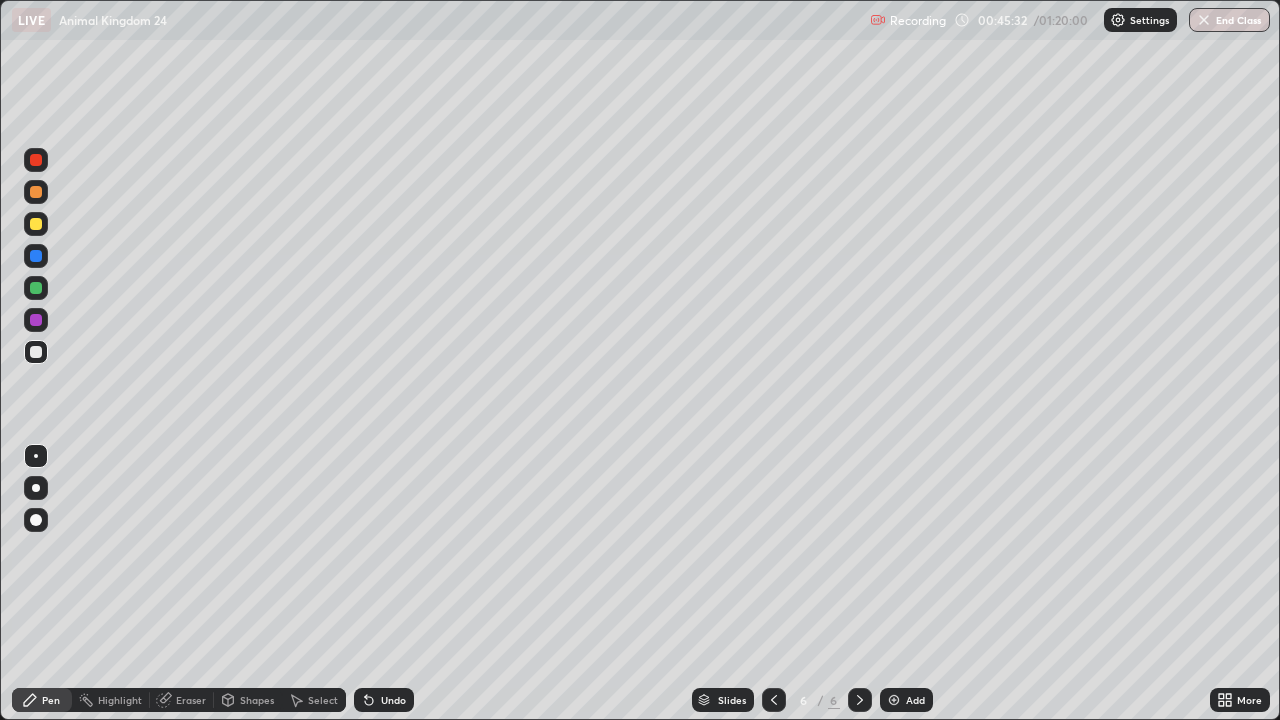 click on "Undo" at bounding box center [384, 700] 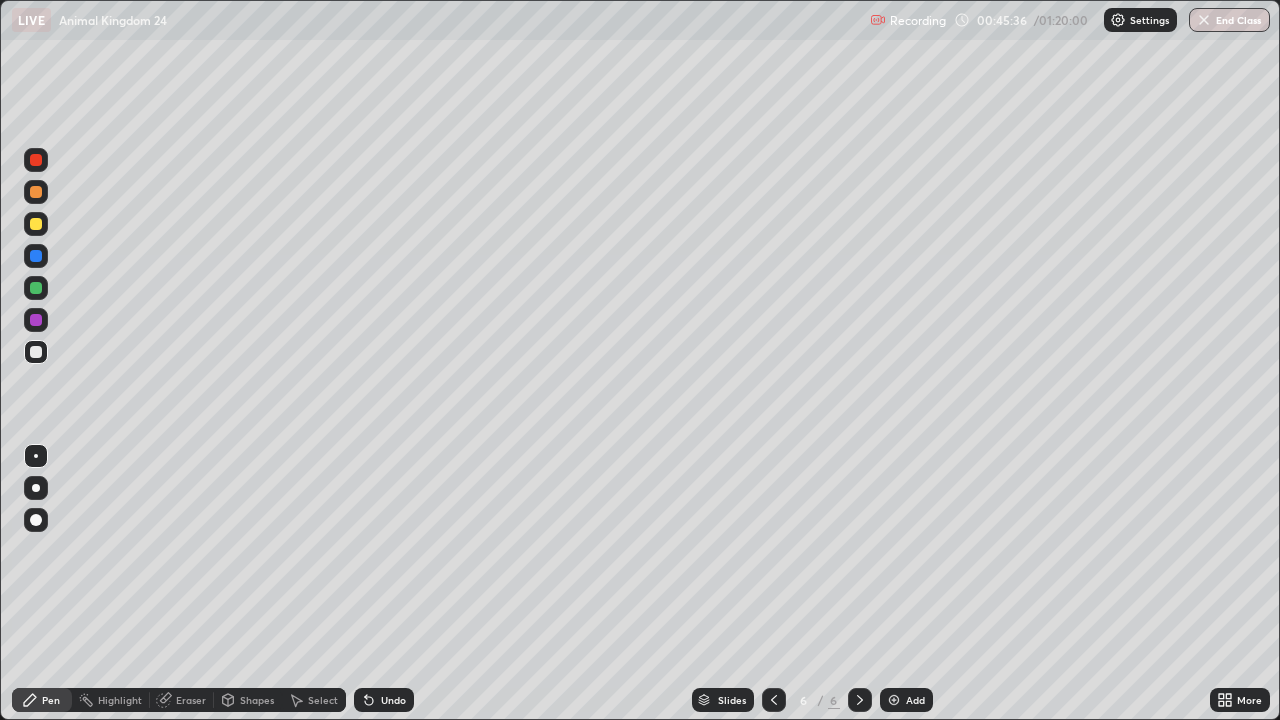 click on "Eraser" at bounding box center (191, 700) 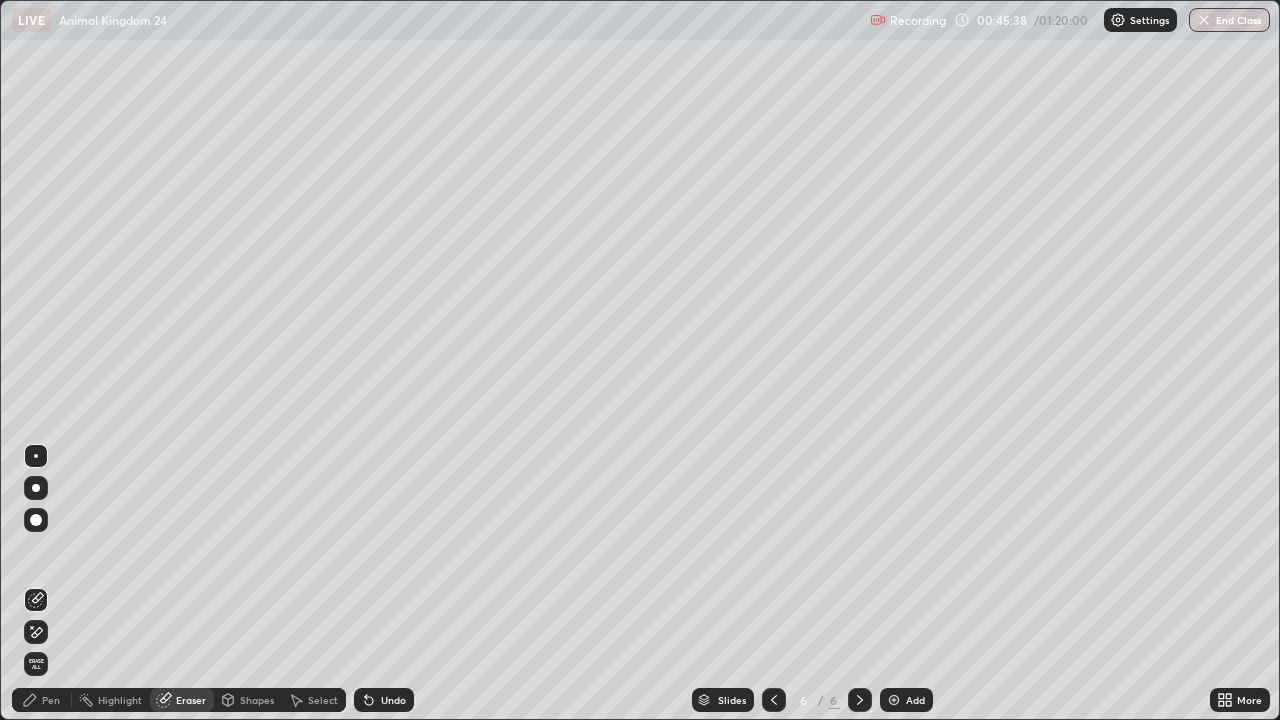 click on "Pen" at bounding box center (51, 700) 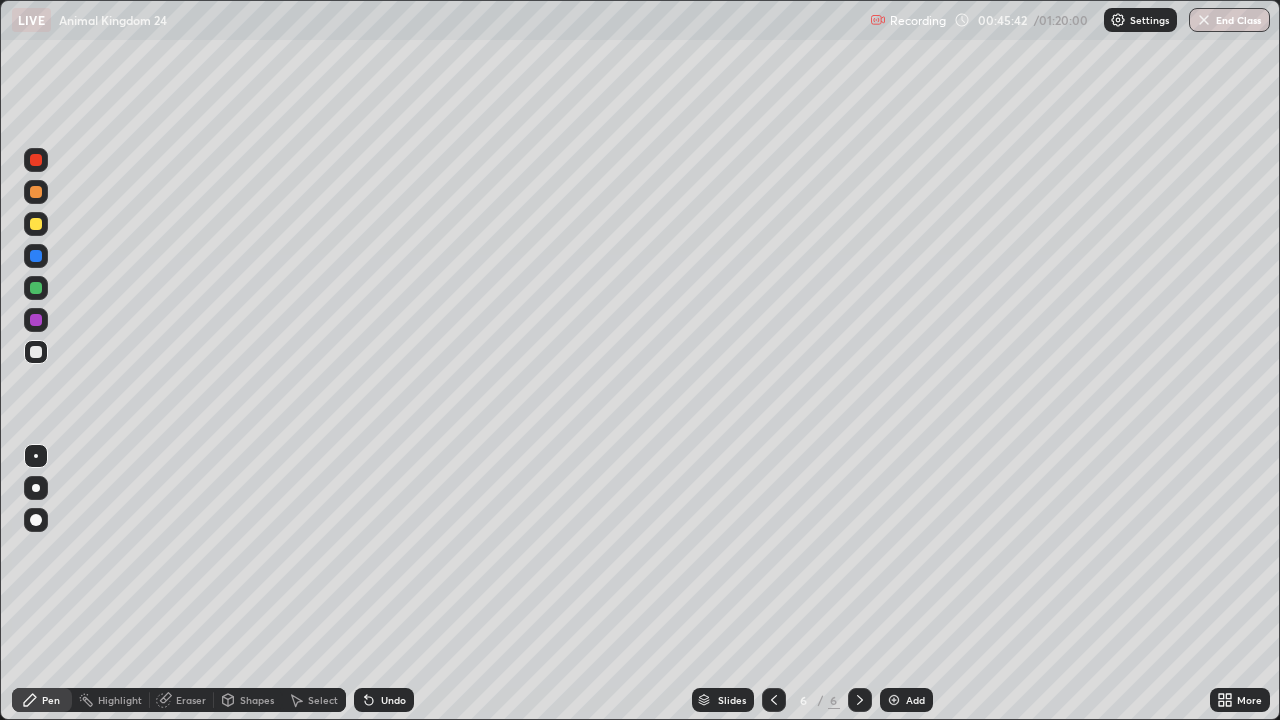 click at bounding box center [36, 320] 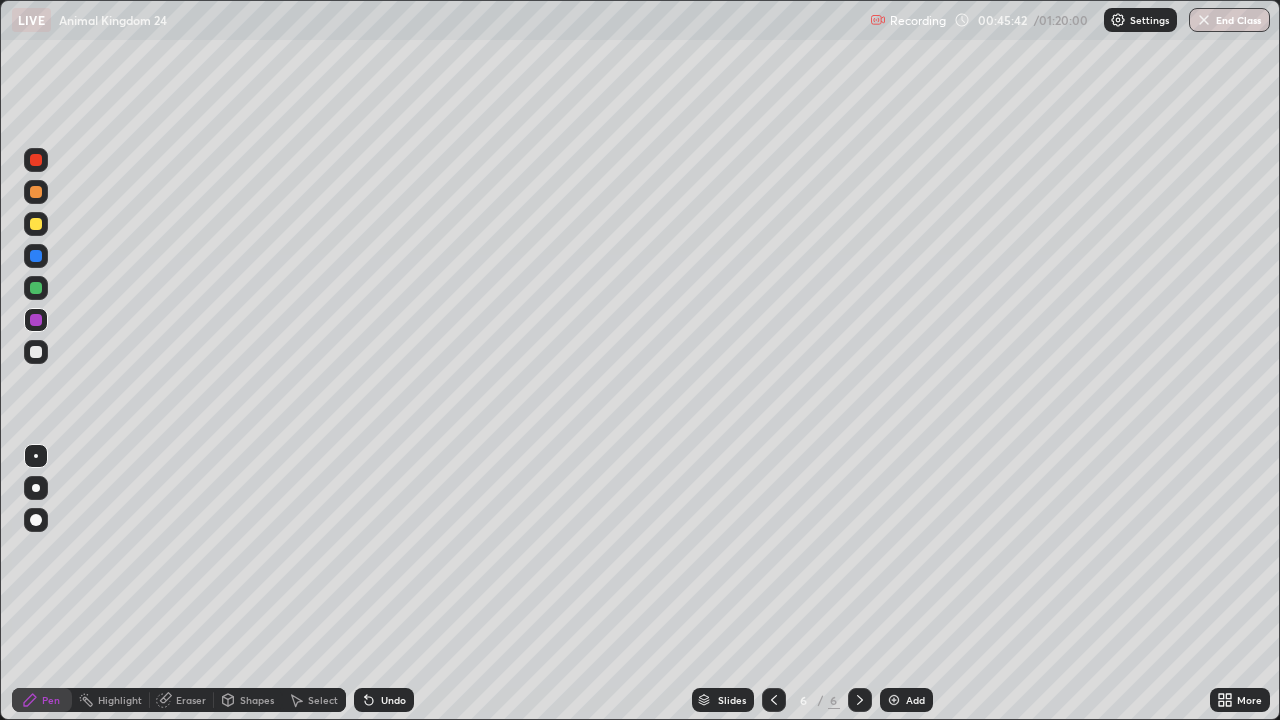 click at bounding box center (36, 520) 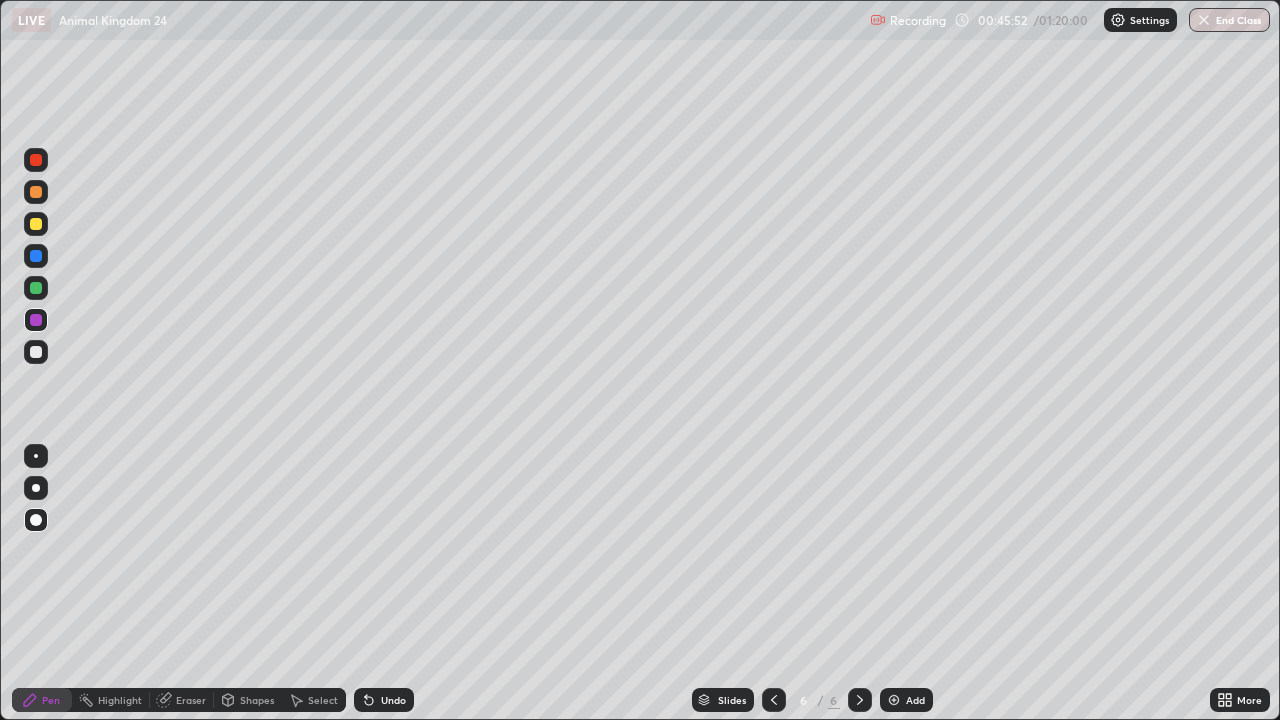 click at bounding box center [36, 288] 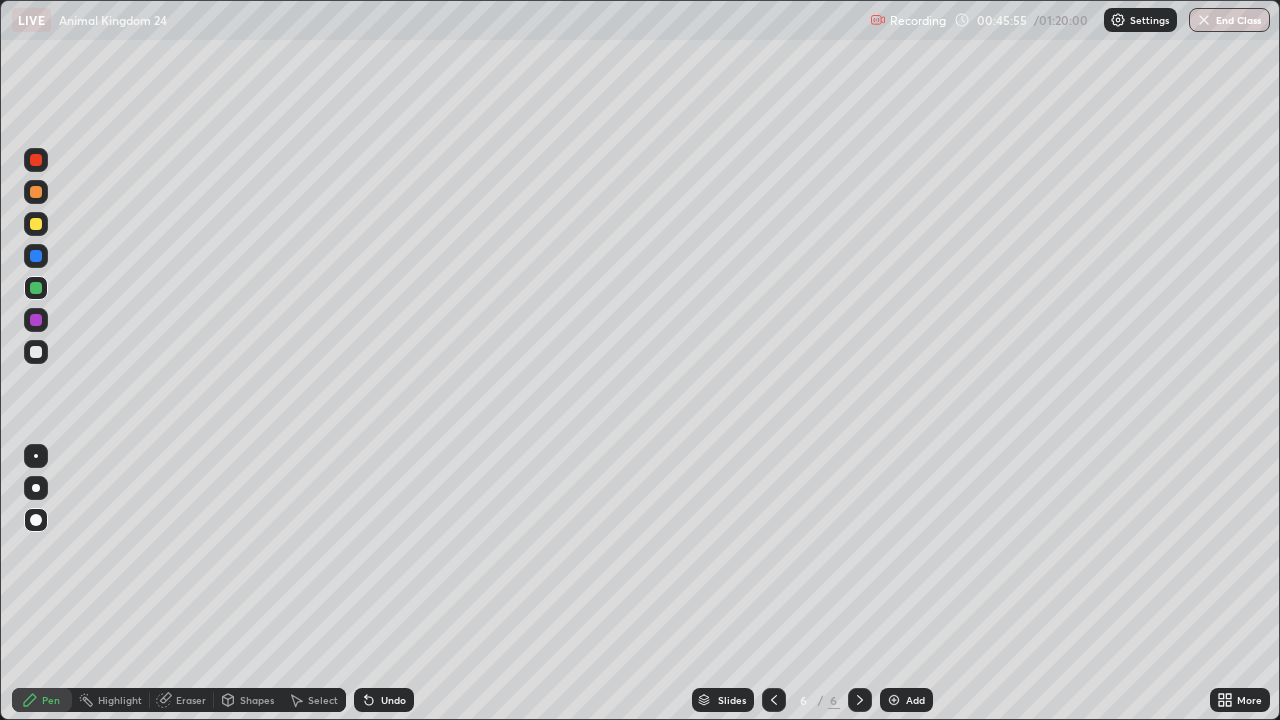 click at bounding box center [36, 160] 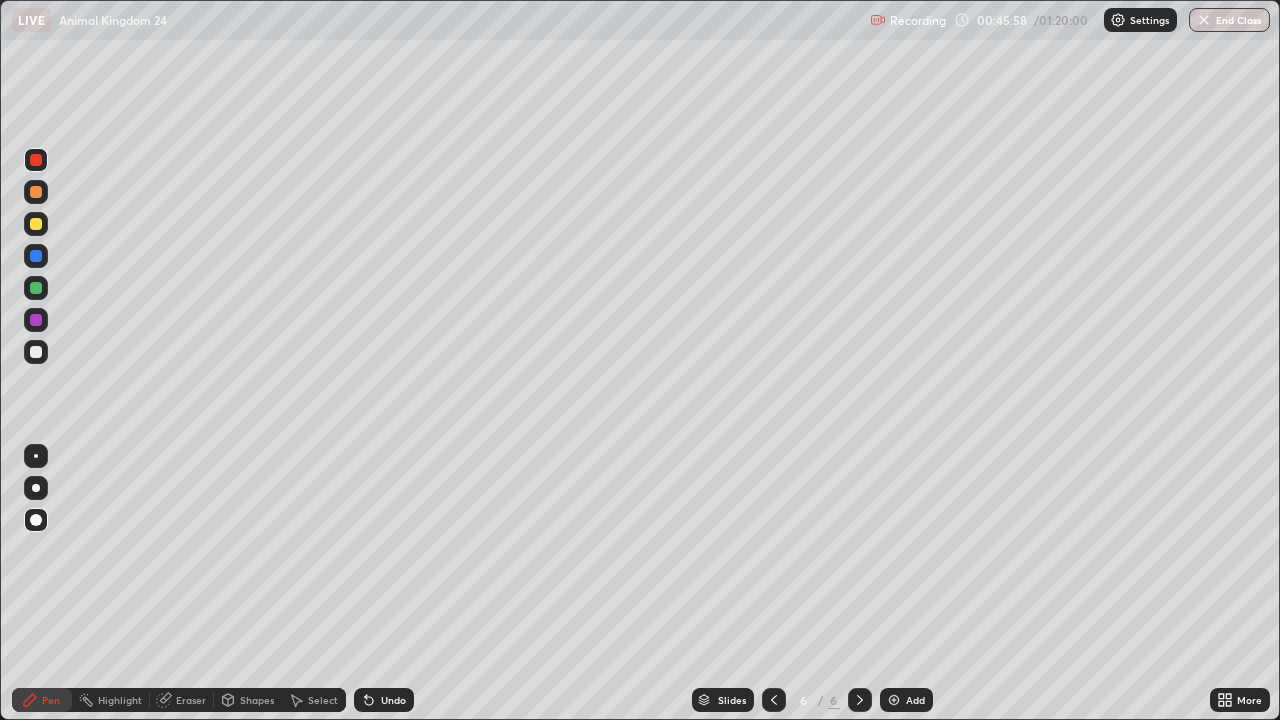 click at bounding box center (36, 320) 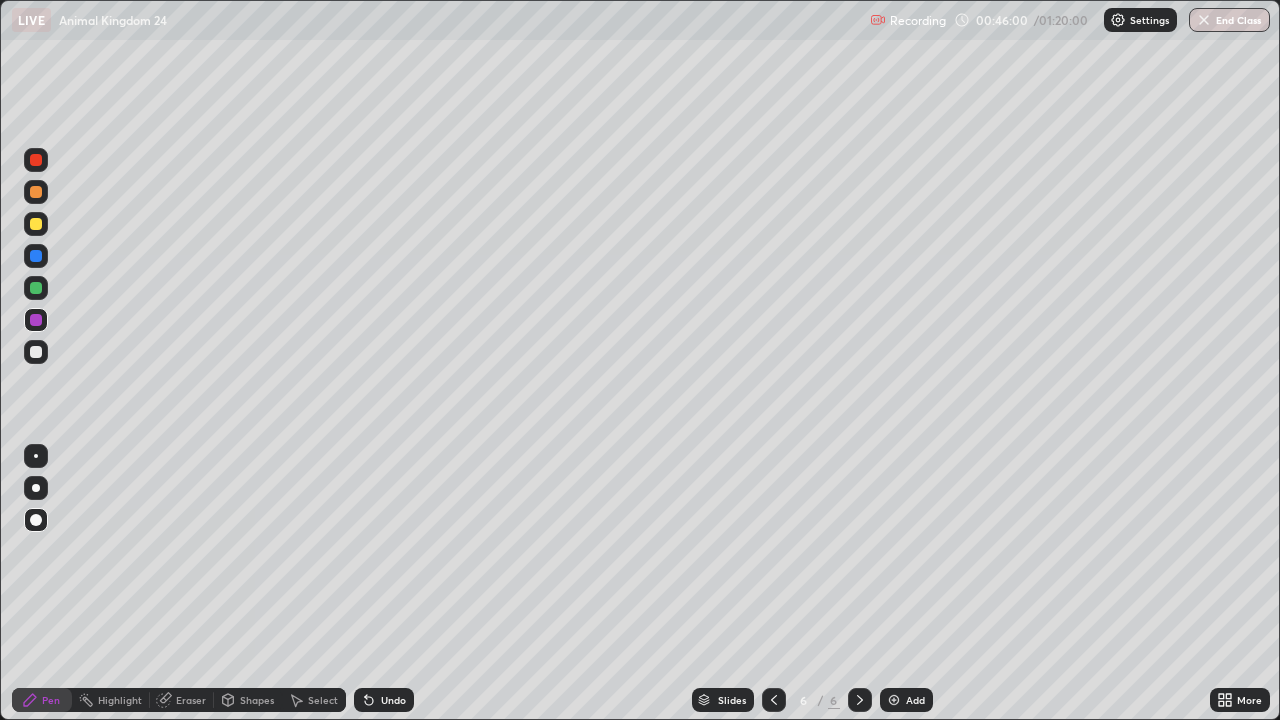 click at bounding box center [36, 256] 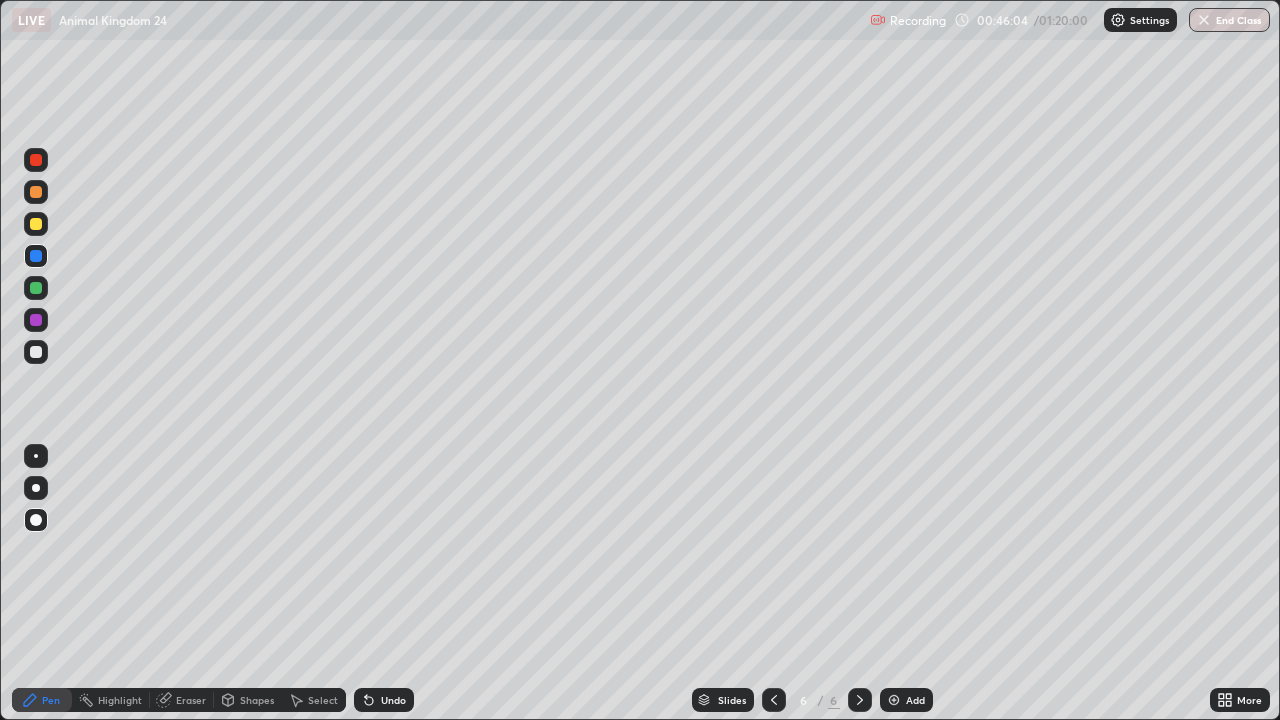 click at bounding box center [36, 352] 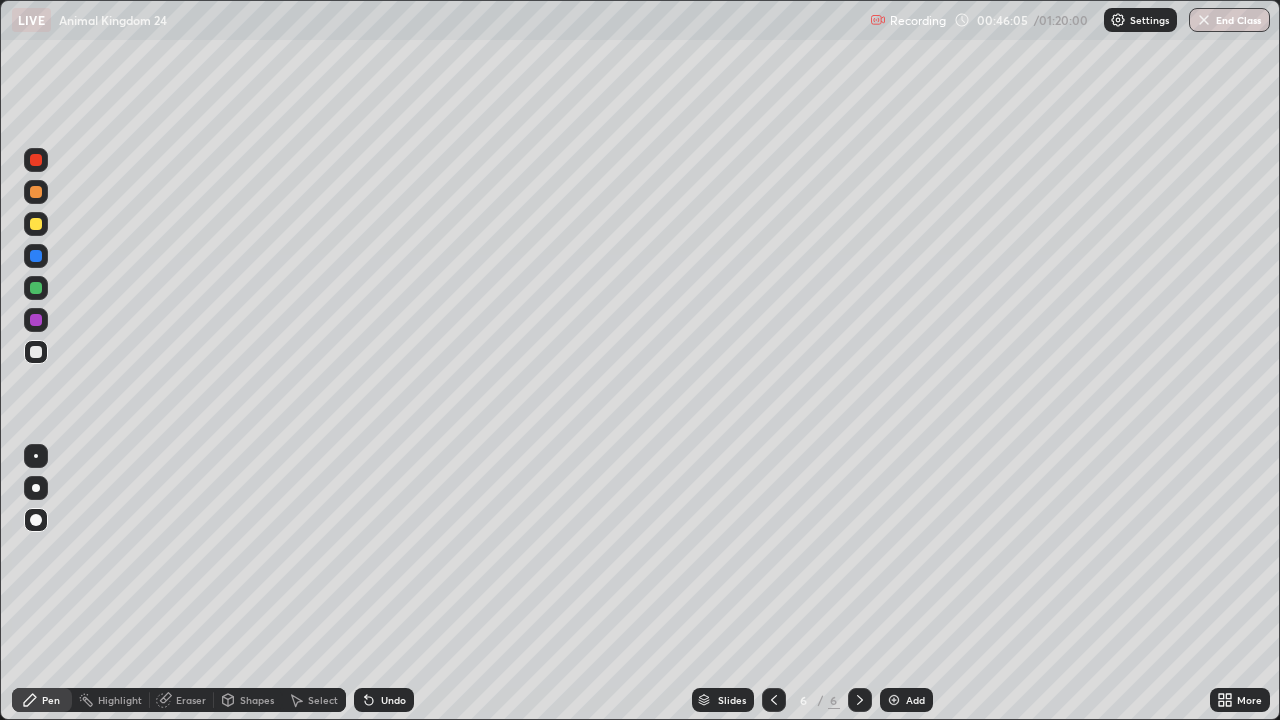 click at bounding box center (36, 456) 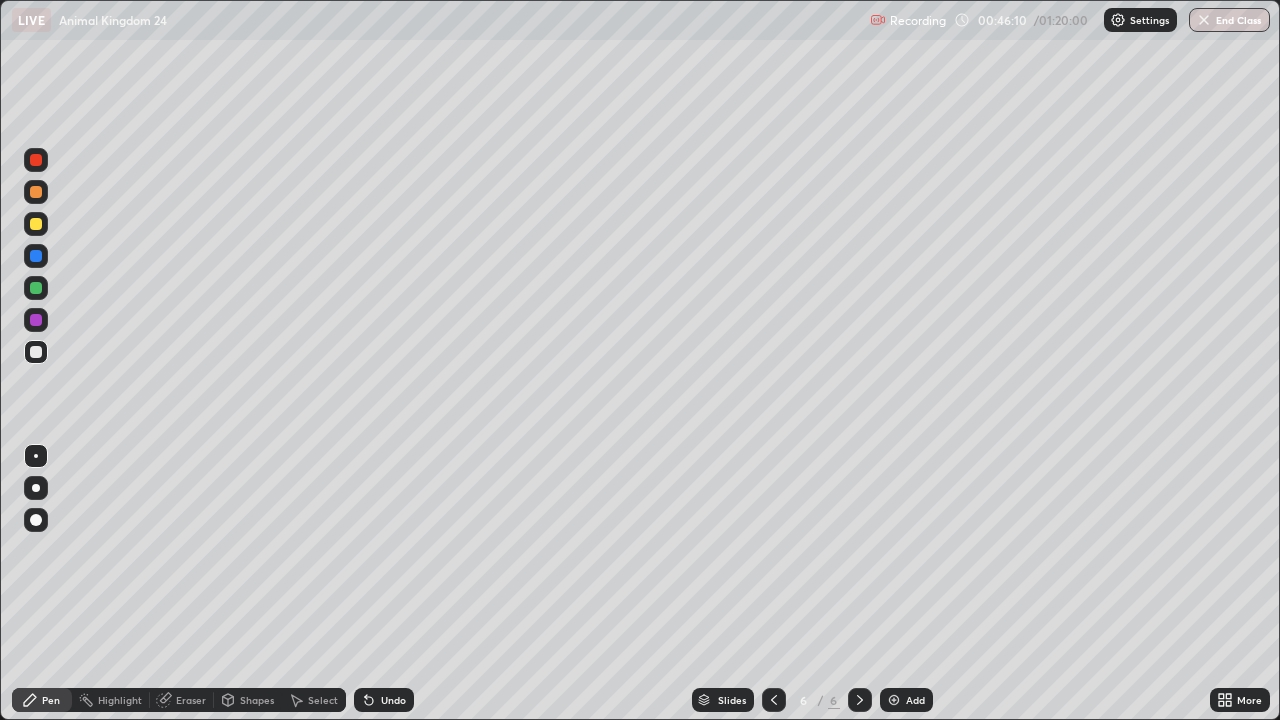 click on "Eraser" at bounding box center (191, 700) 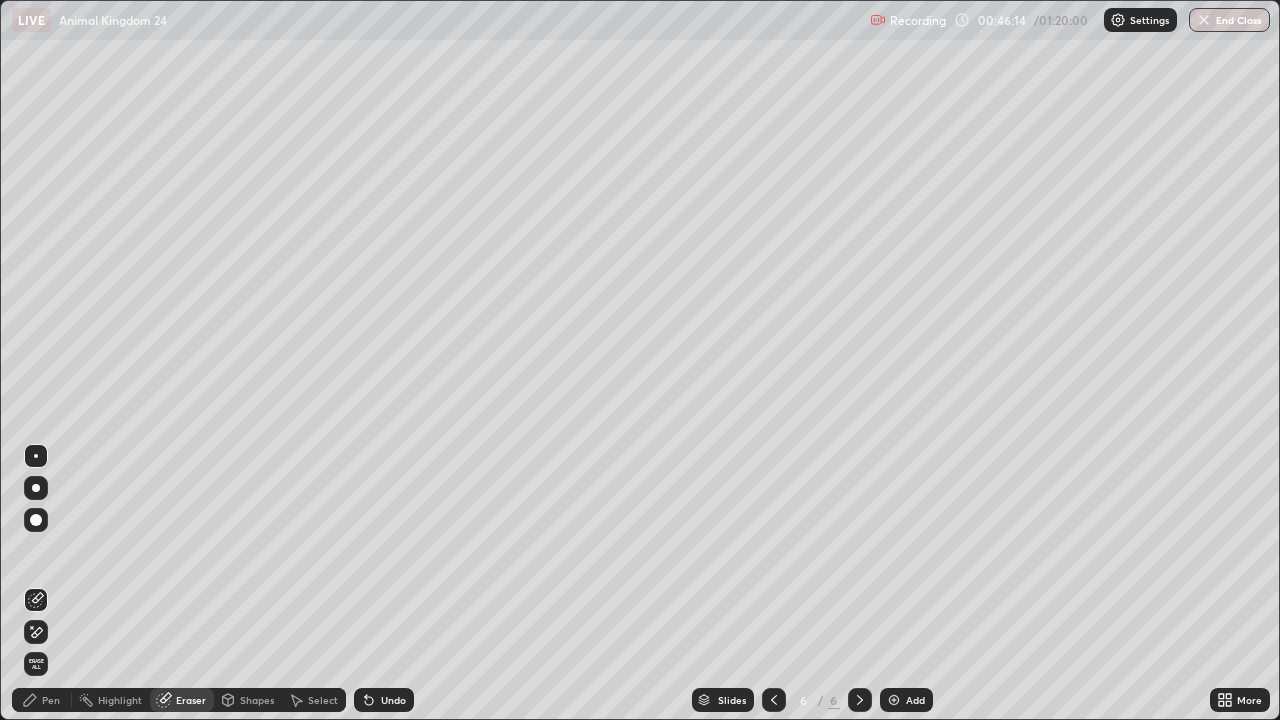 click on "Pen" at bounding box center (51, 700) 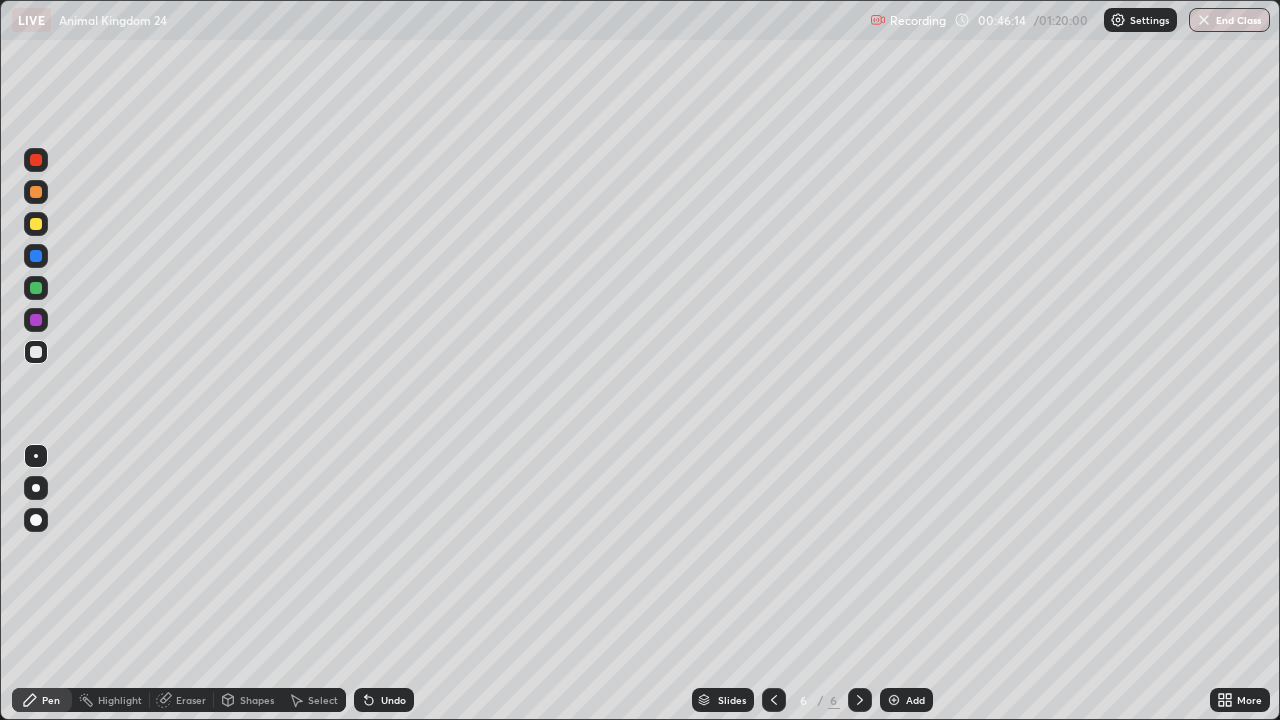 click at bounding box center [36, 288] 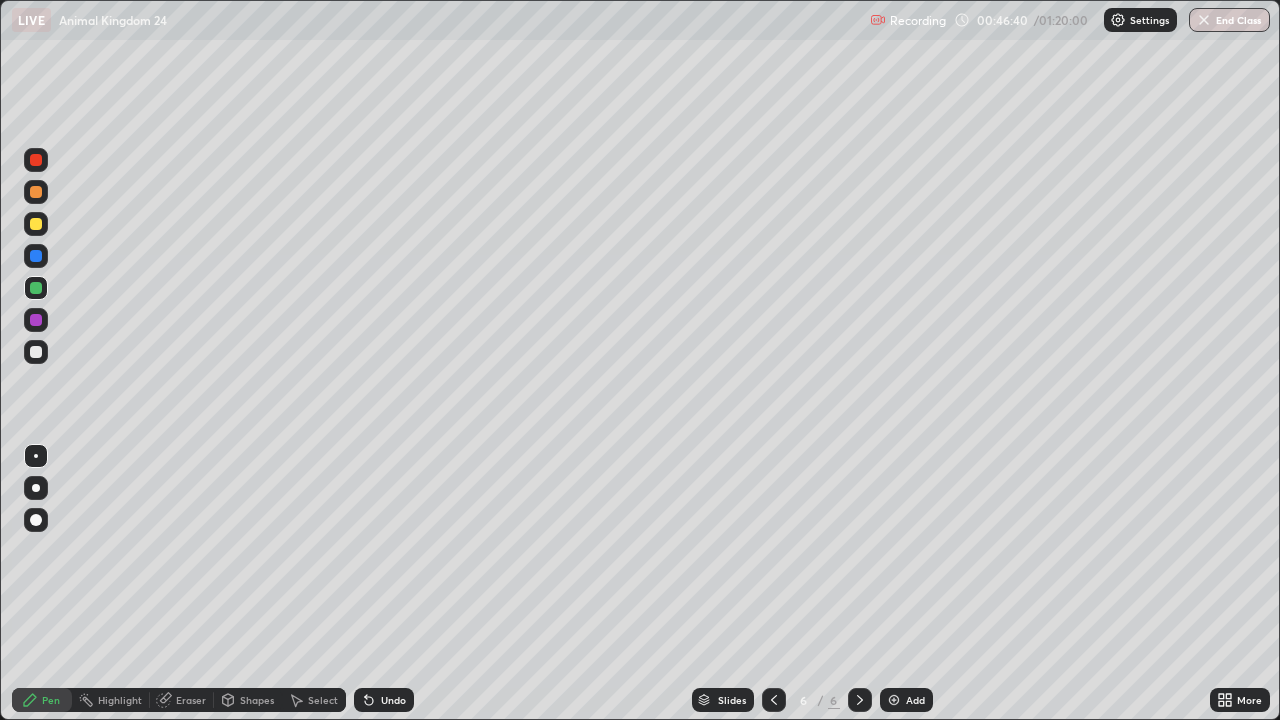click at bounding box center (36, 320) 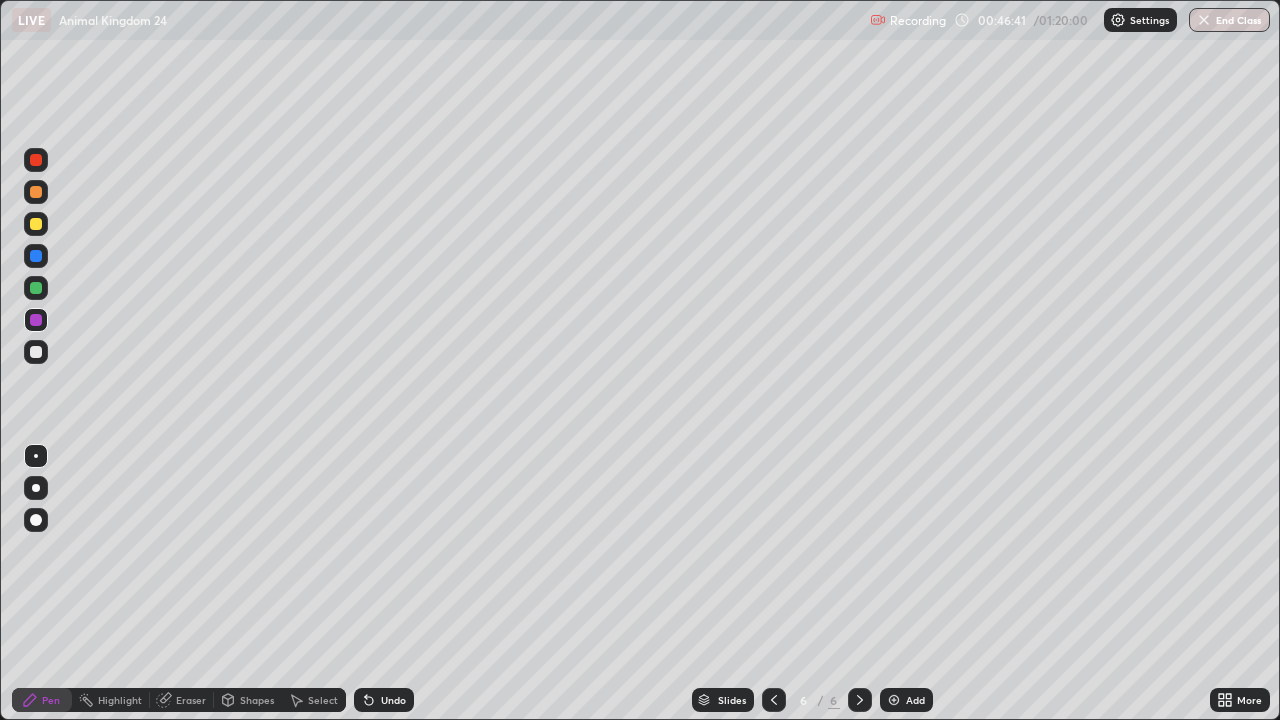 click at bounding box center [36, 224] 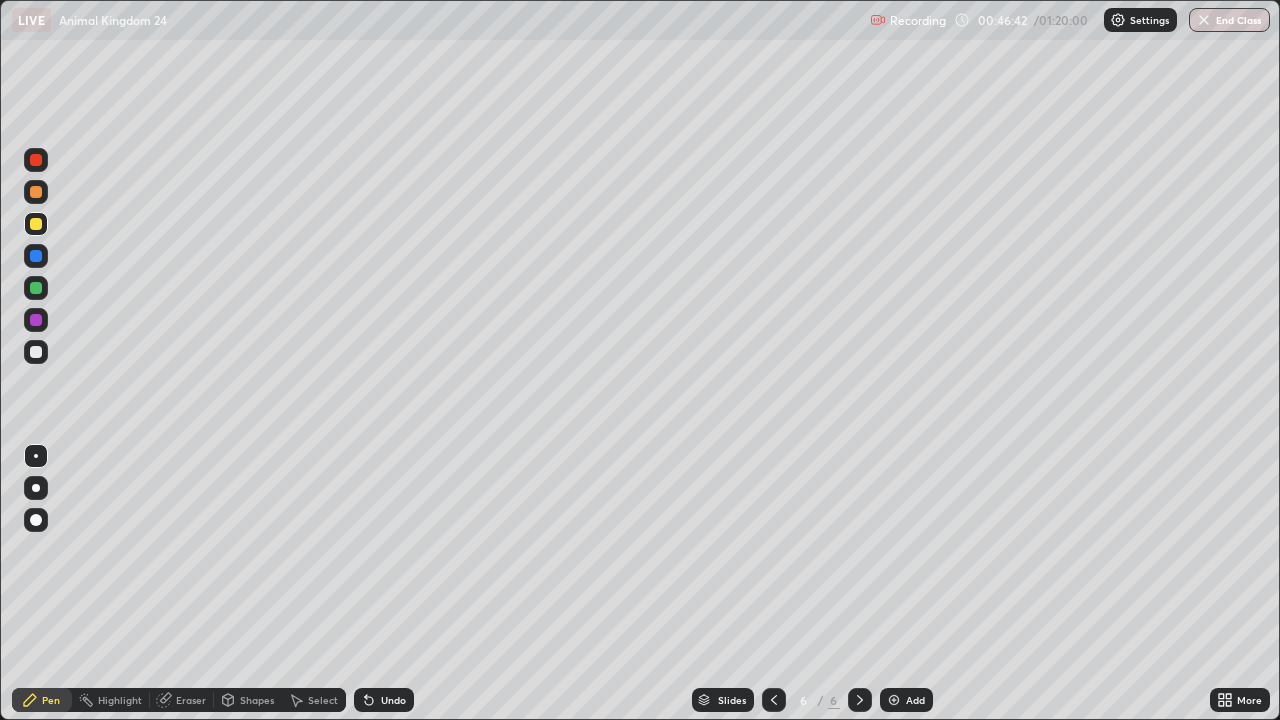 click at bounding box center (36, 520) 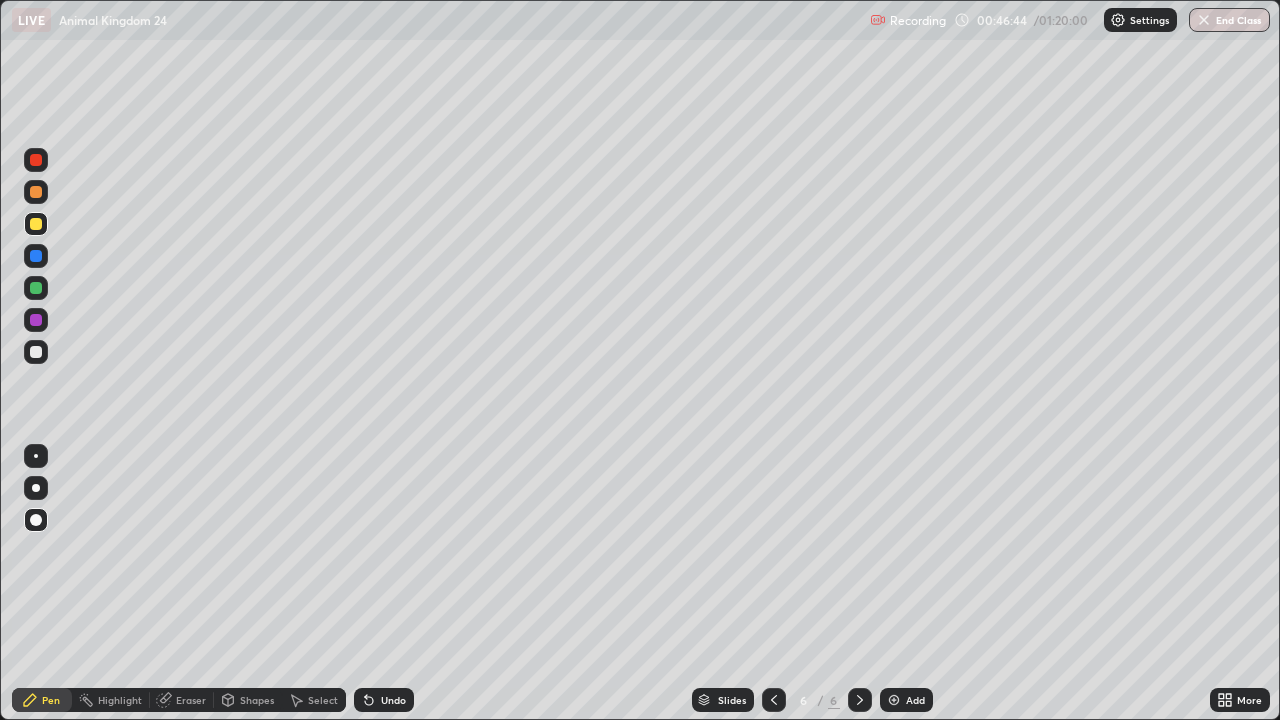 click at bounding box center (36, 192) 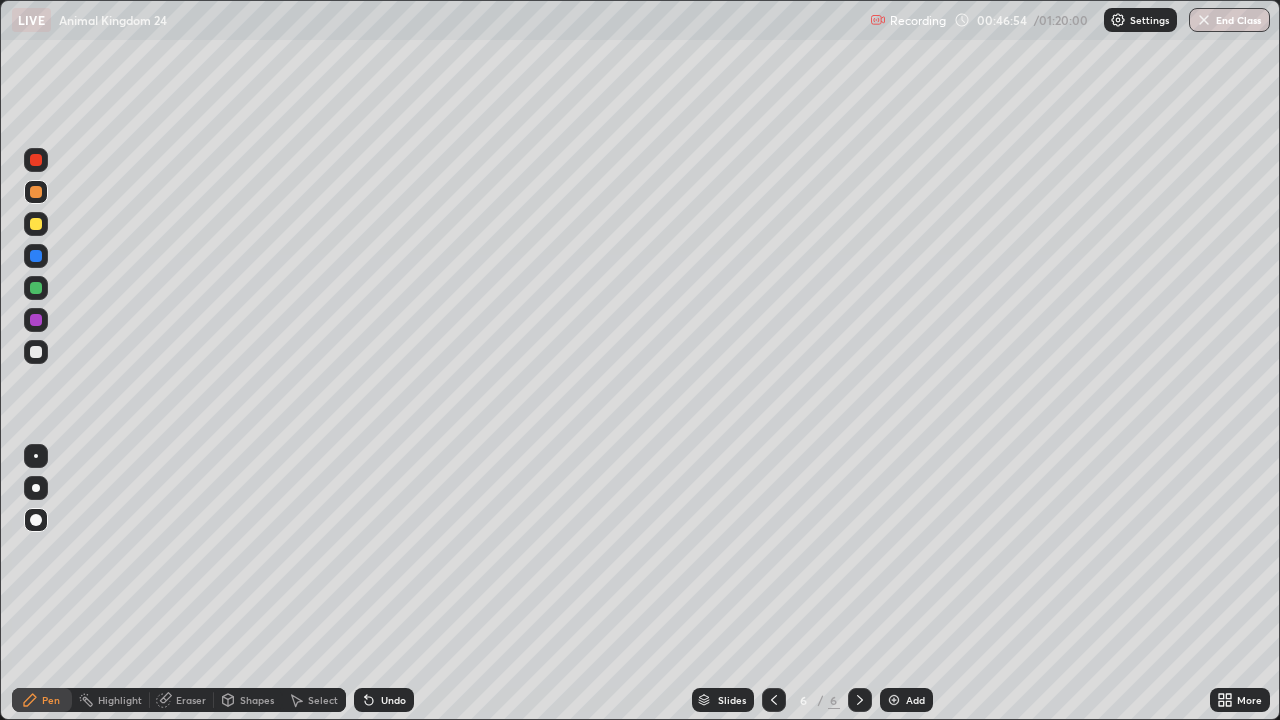 click at bounding box center [36, 288] 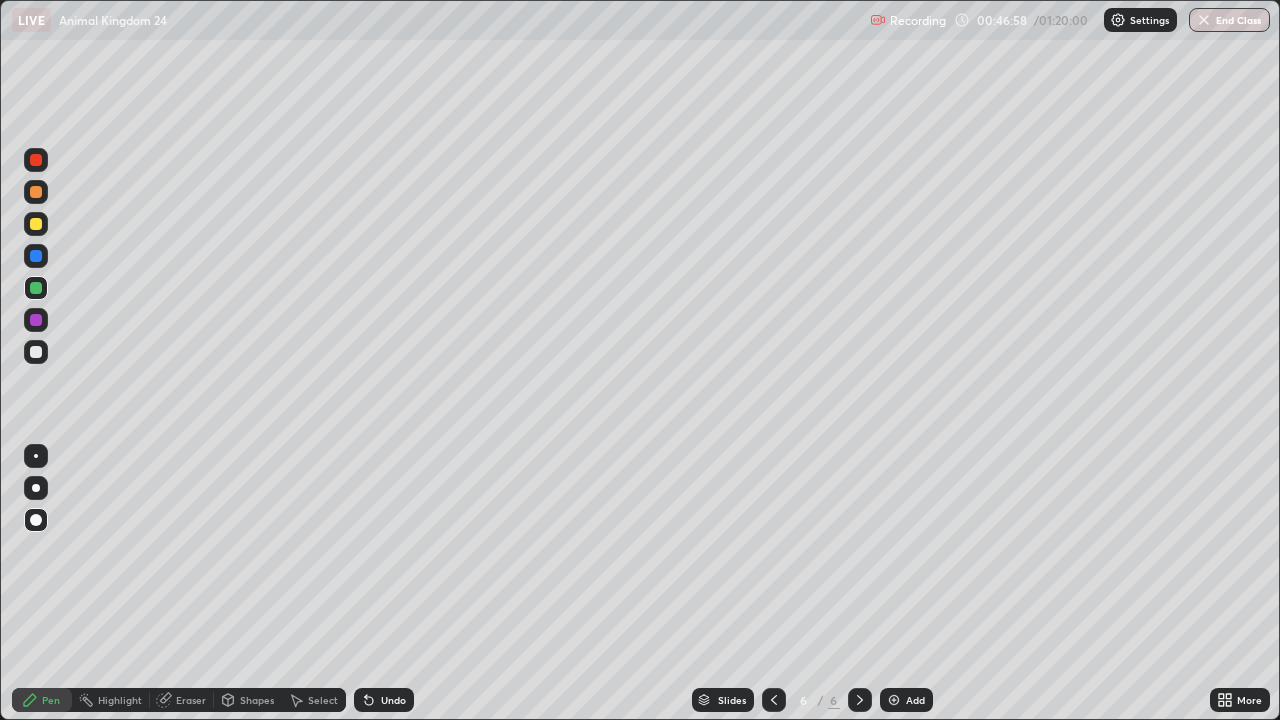 click on "Eraser" at bounding box center (191, 700) 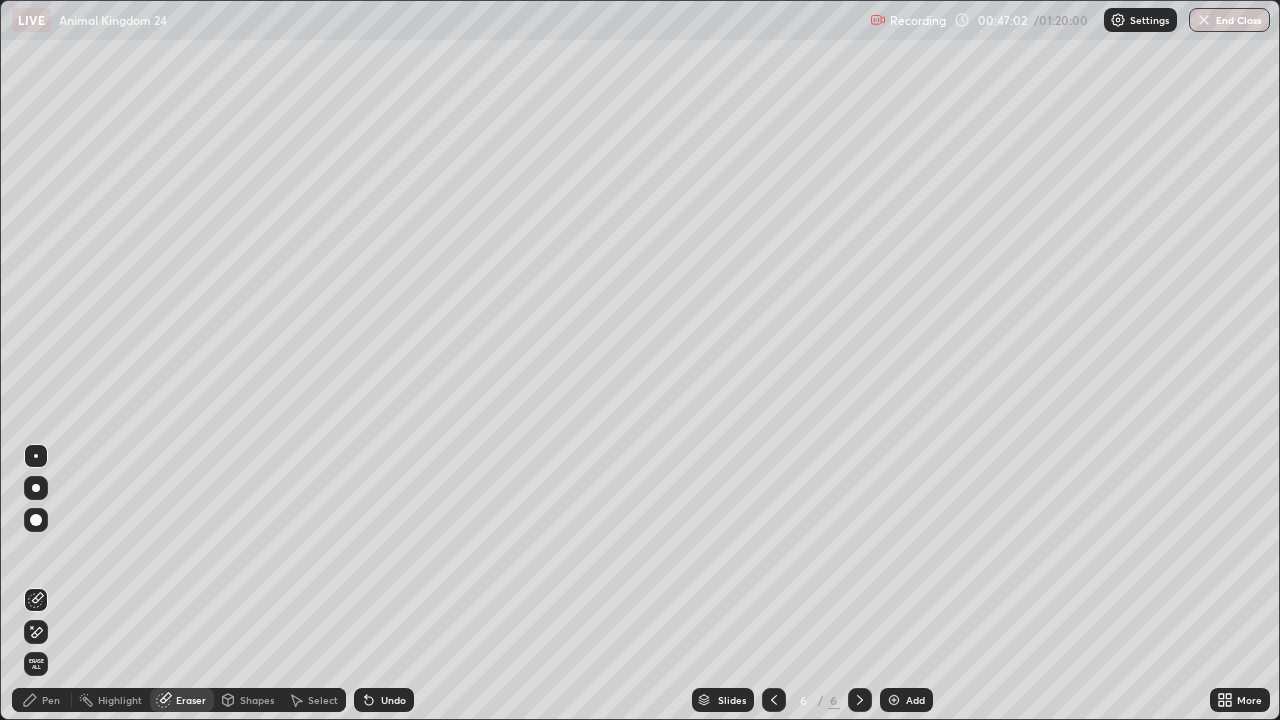click on "Pen" at bounding box center (51, 700) 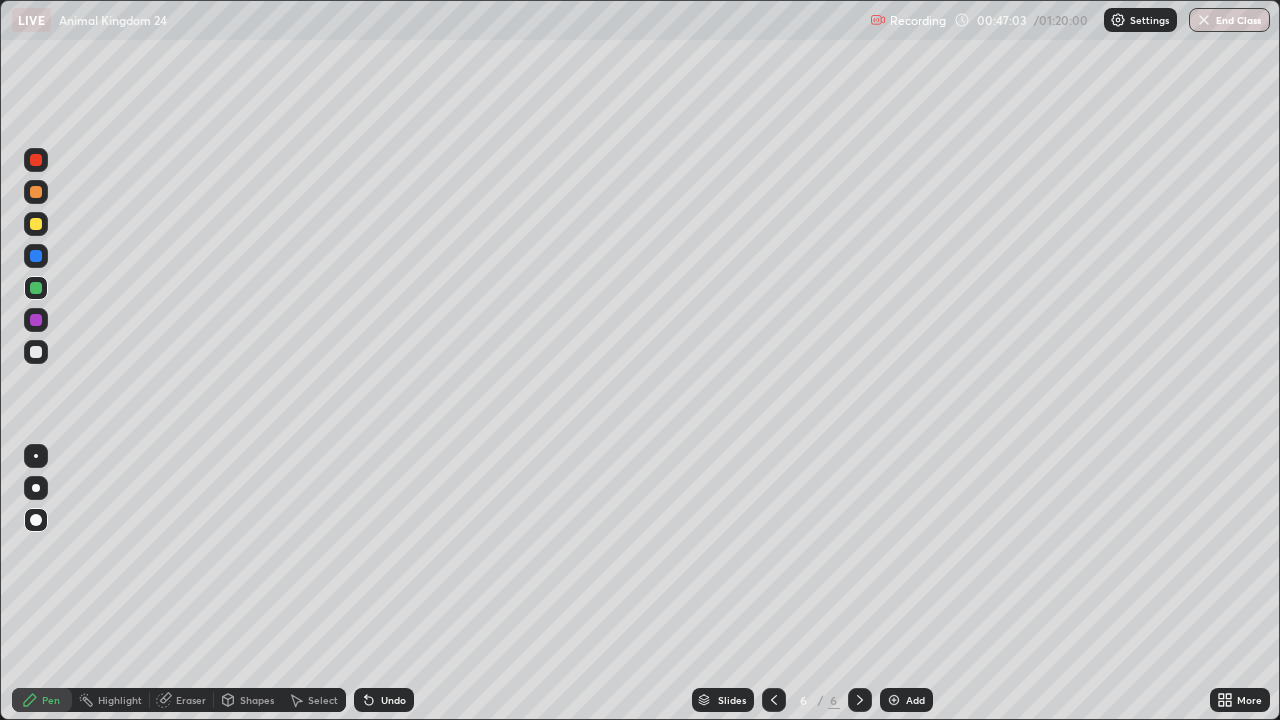 click at bounding box center (36, 256) 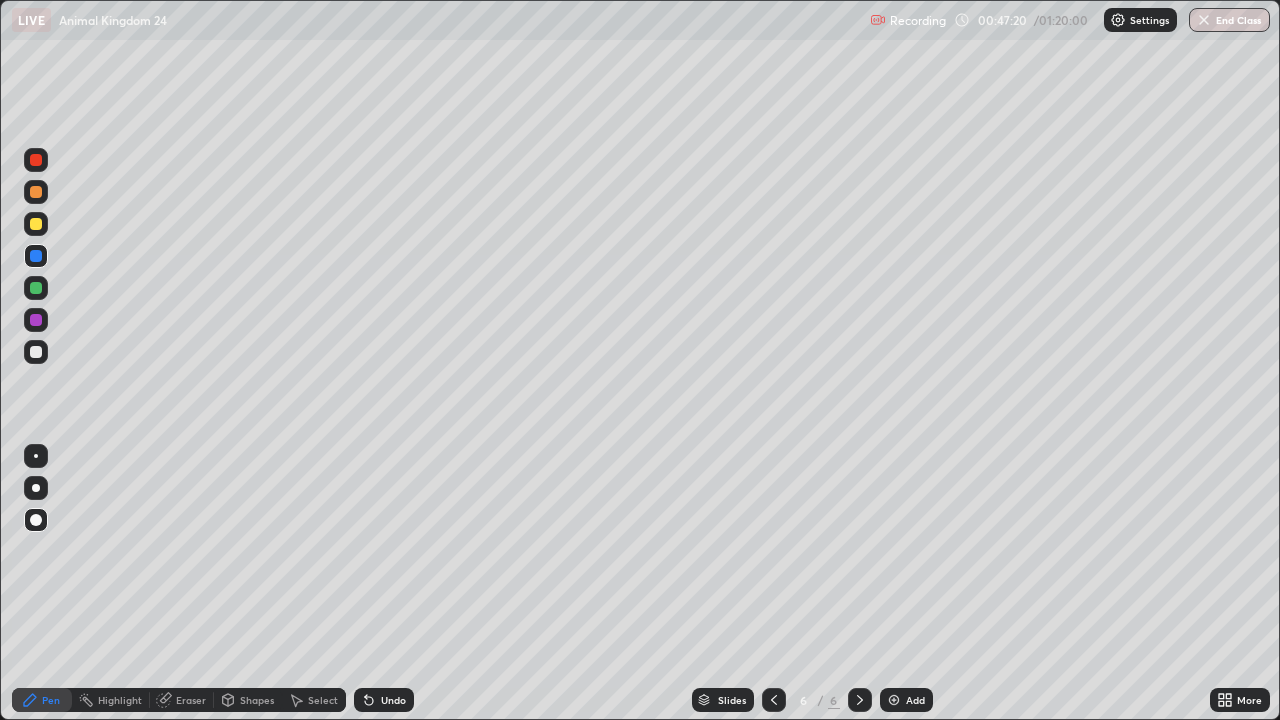 click on "Eraser" at bounding box center (191, 700) 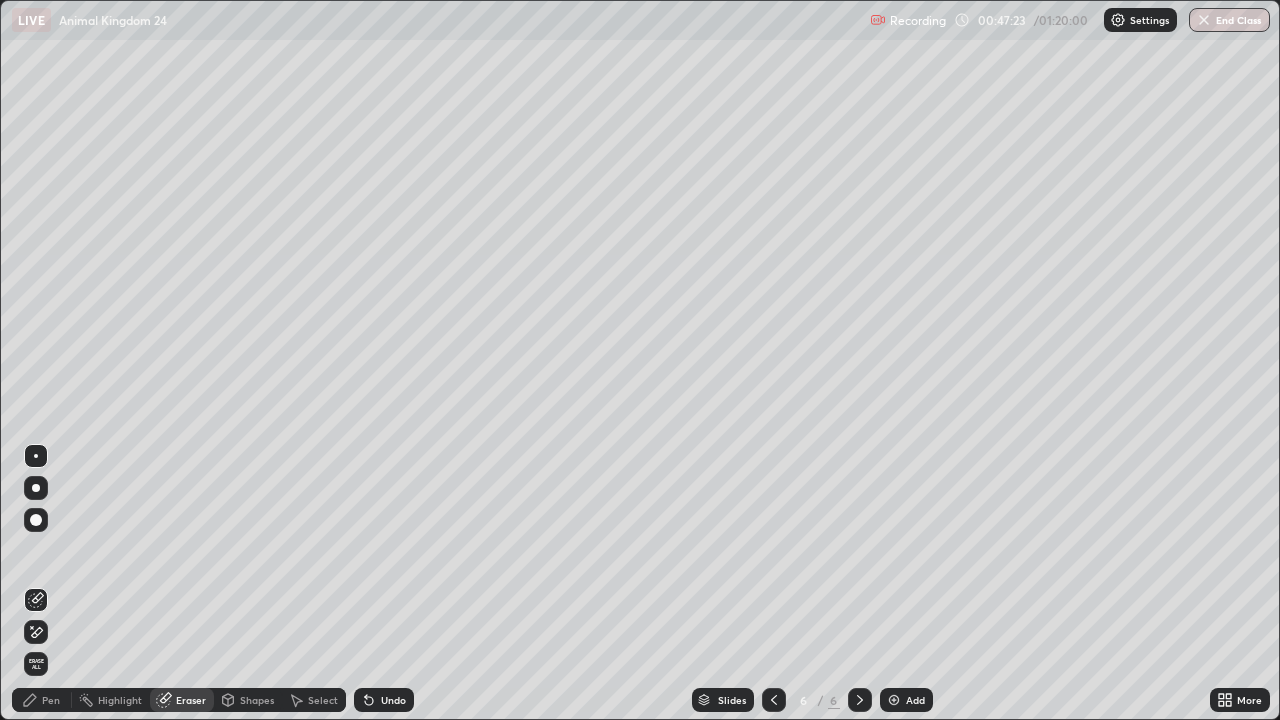 click on "Pen" at bounding box center (42, 700) 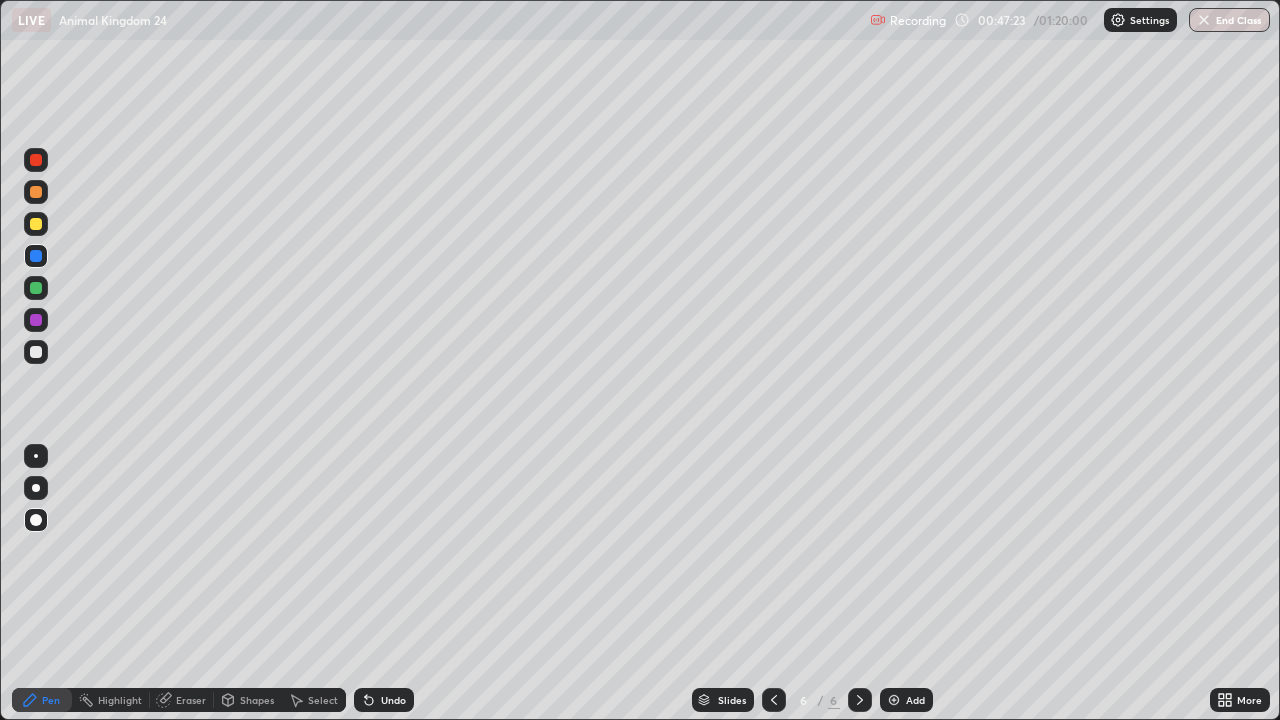 click at bounding box center (36, 320) 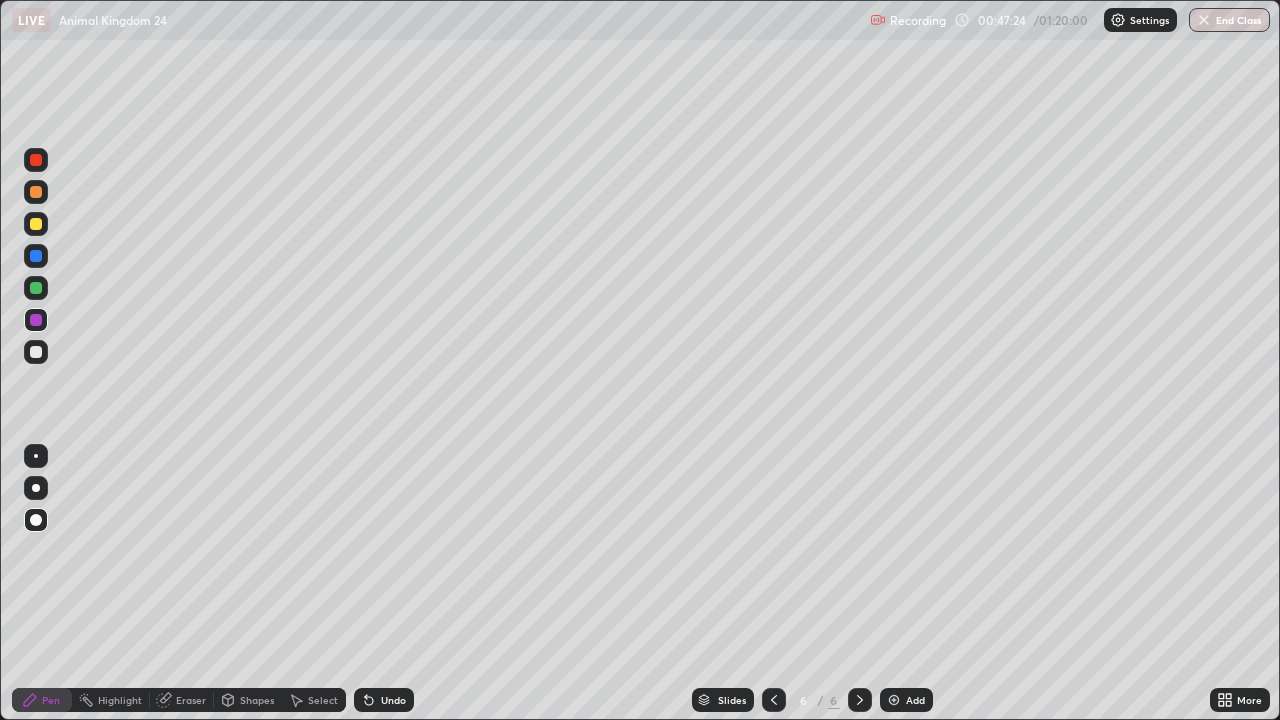 click at bounding box center [36, 520] 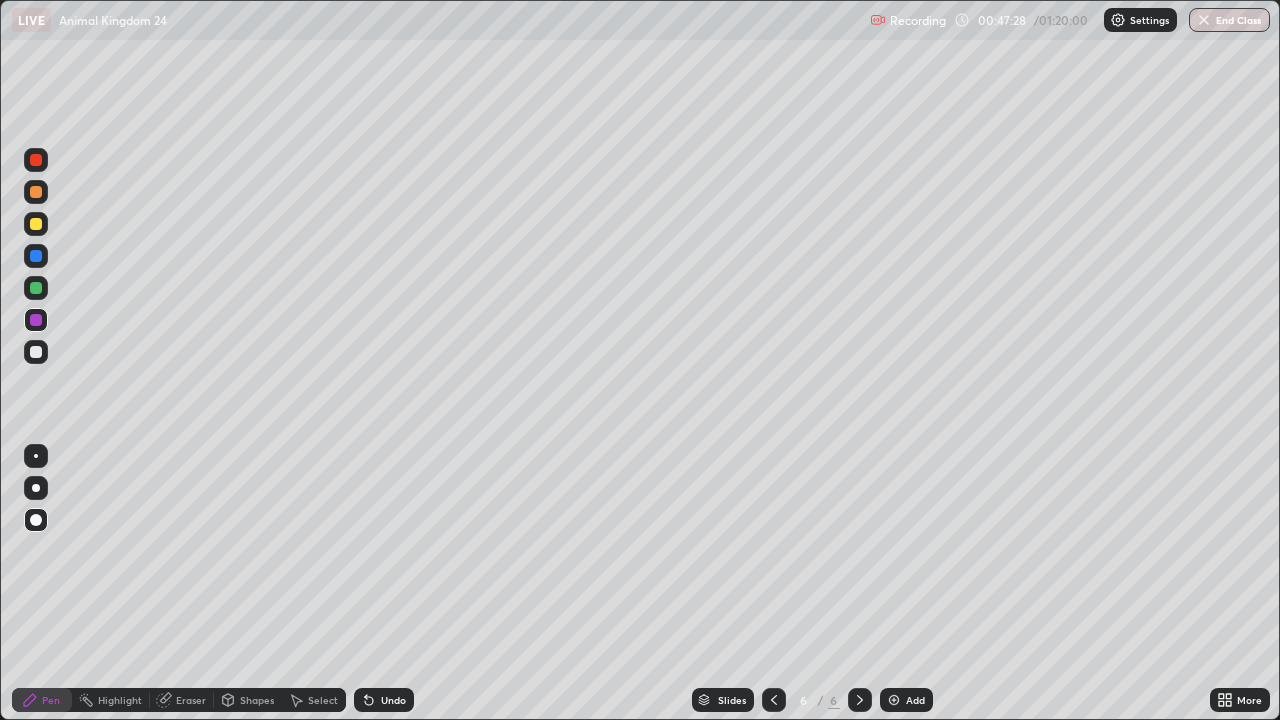 click at bounding box center (36, 456) 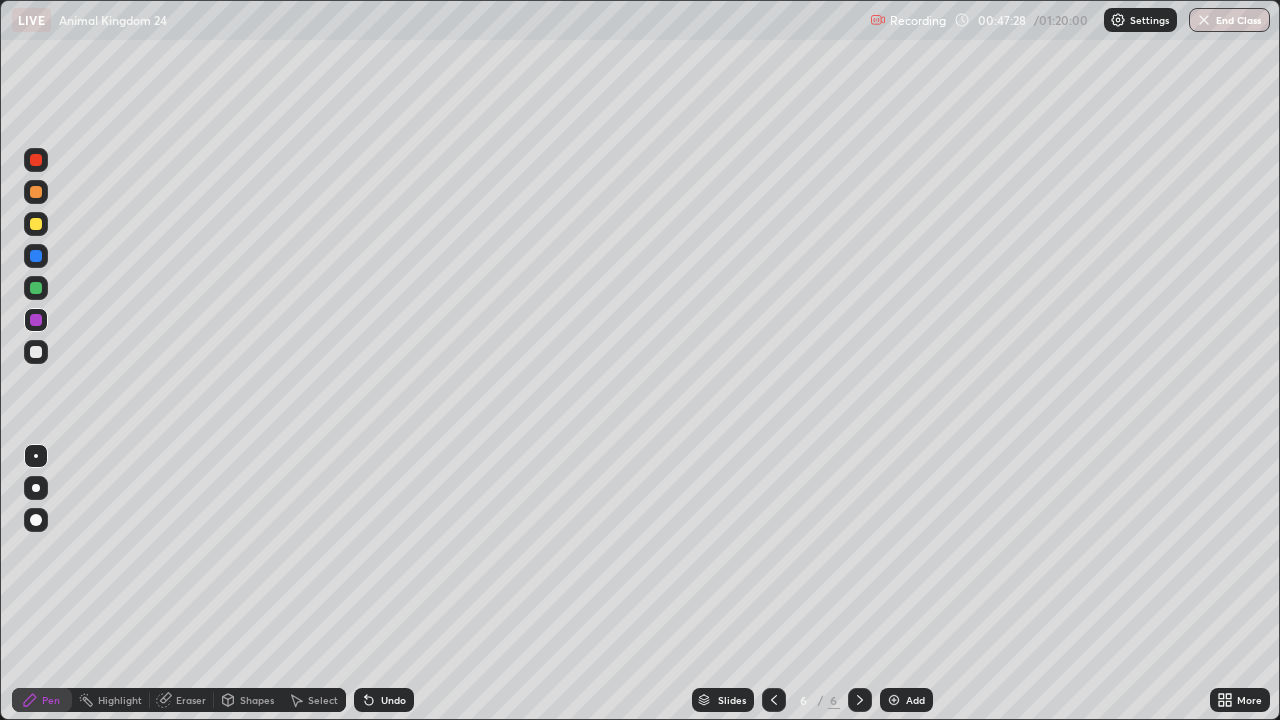 click at bounding box center (36, 352) 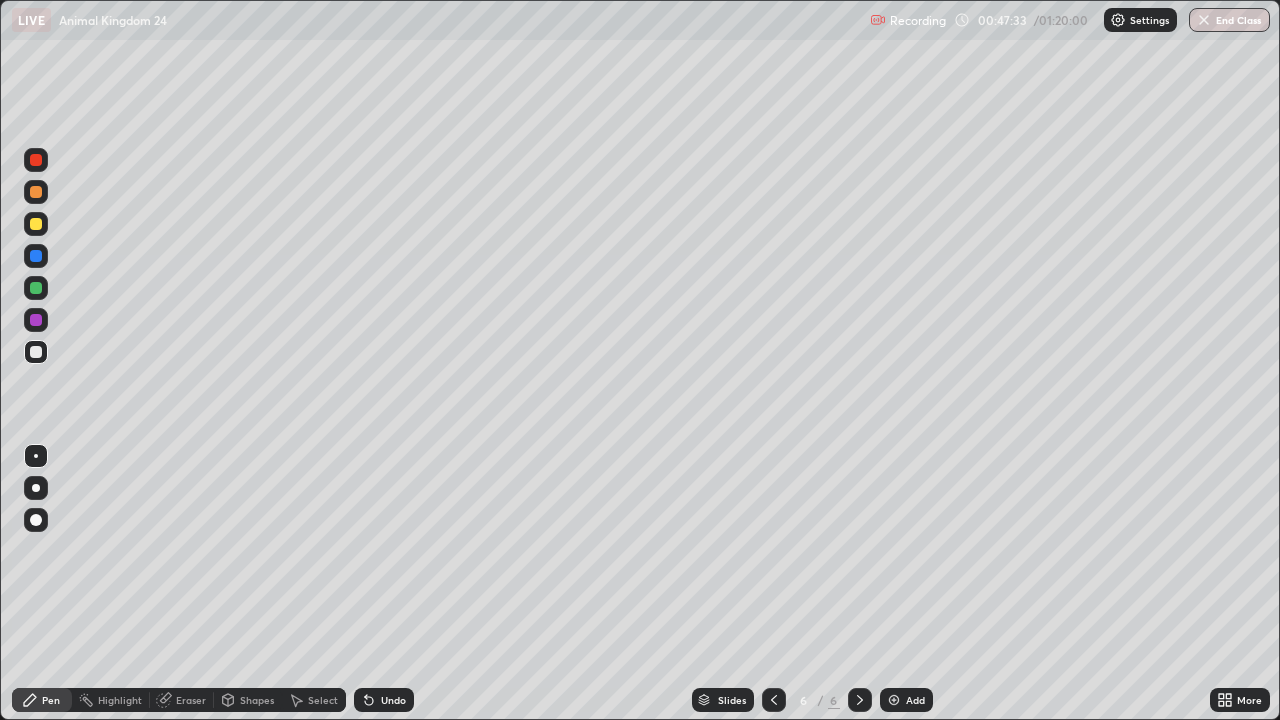 click at bounding box center (36, 256) 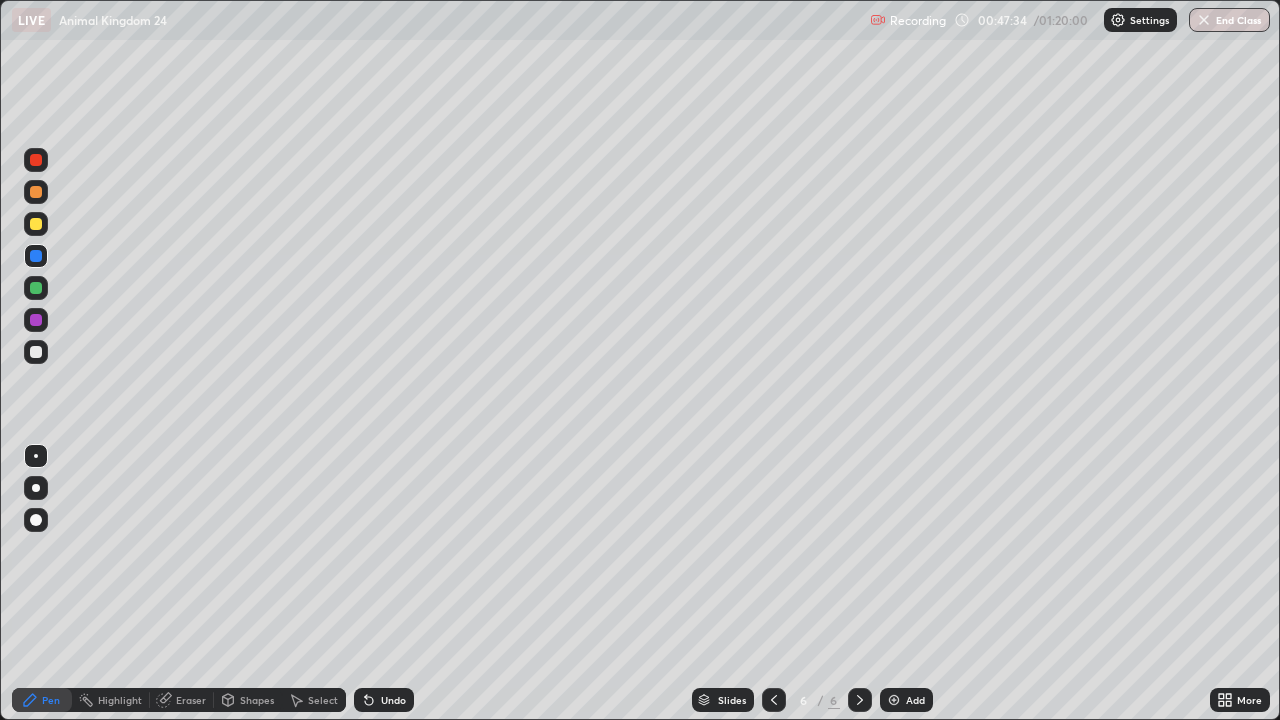 click at bounding box center [36, 520] 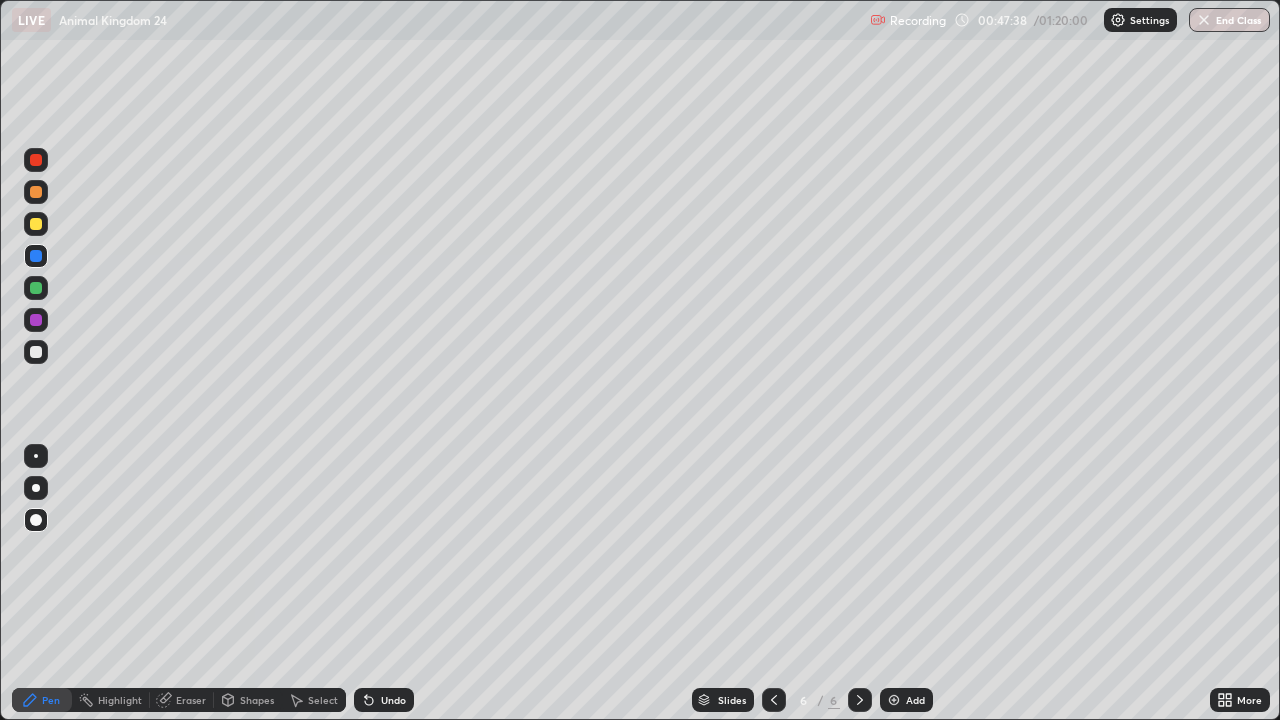 click on "Eraser" at bounding box center (191, 700) 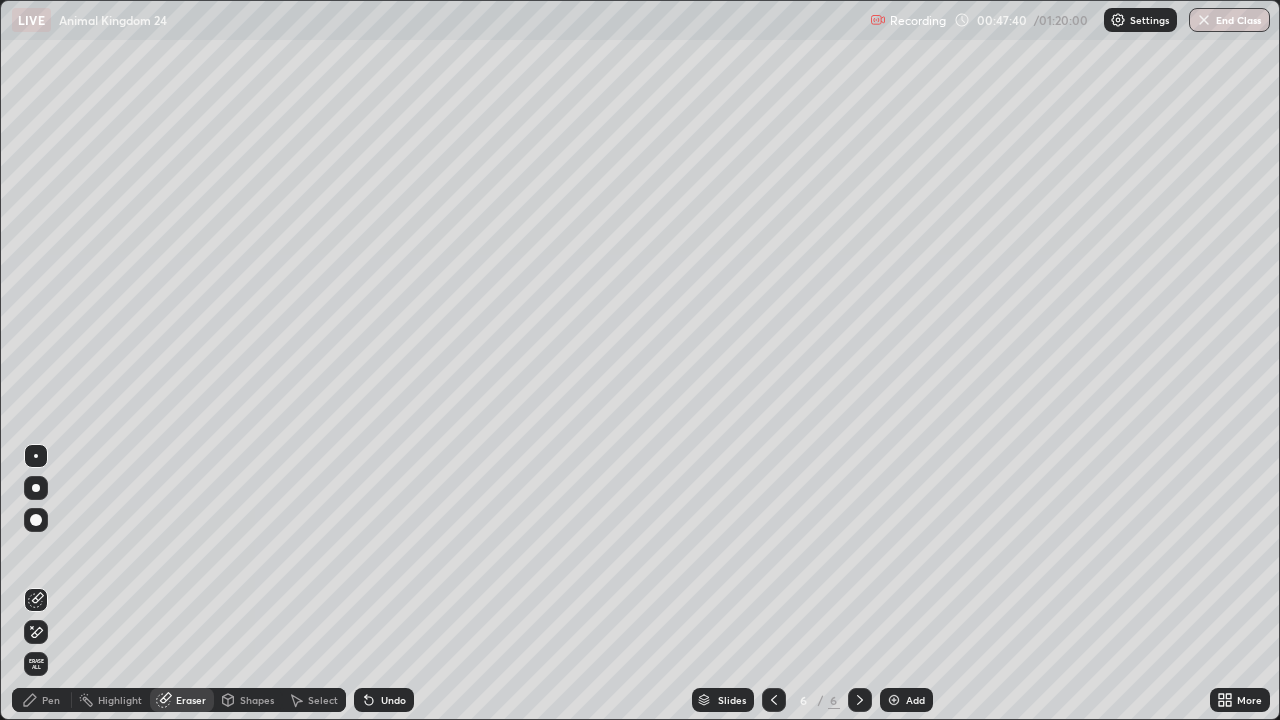 click on "Pen" at bounding box center (51, 700) 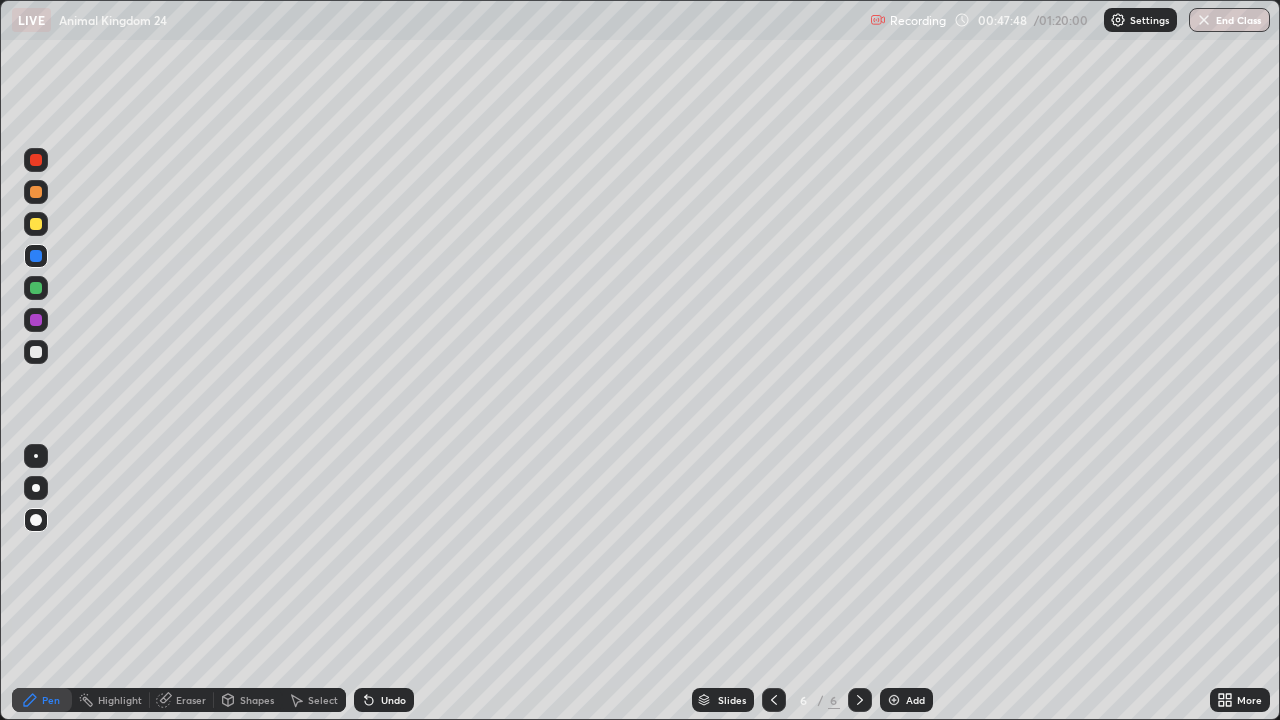 click on "Select" at bounding box center [323, 700] 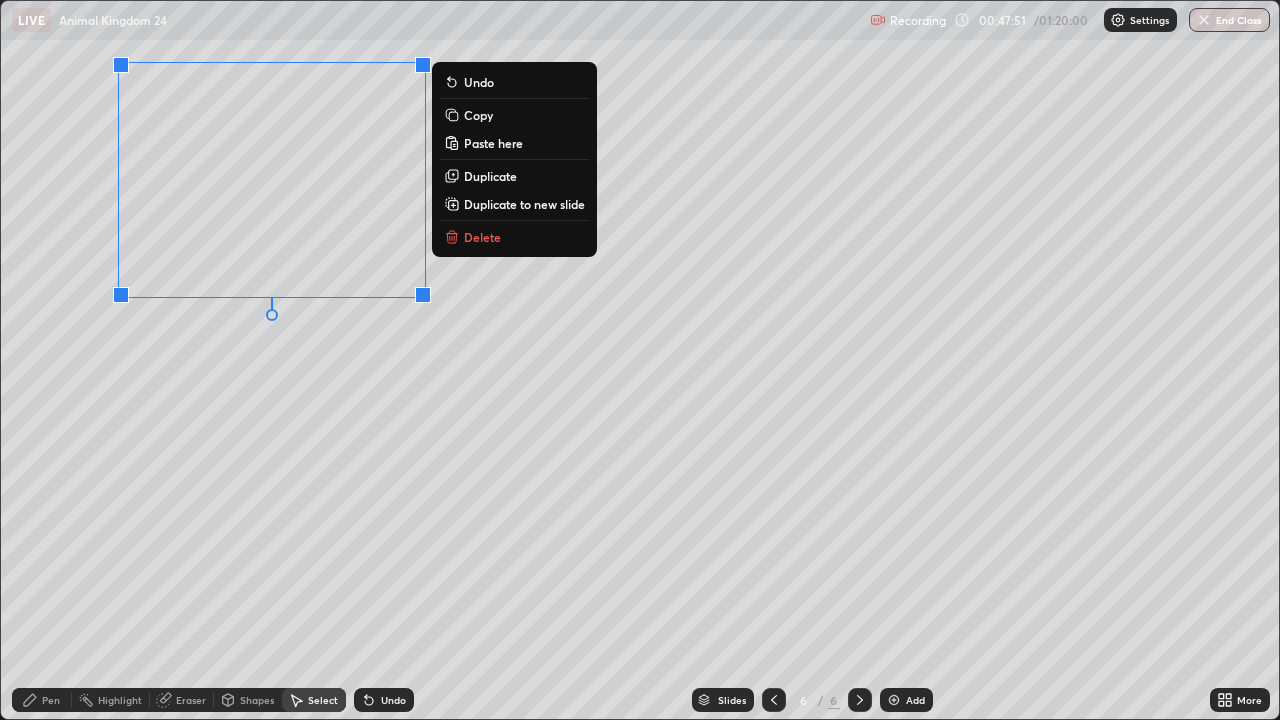 click on "0 ° Undo Copy Paste here Duplicate Duplicate to new slide Delete" at bounding box center (640, 360) 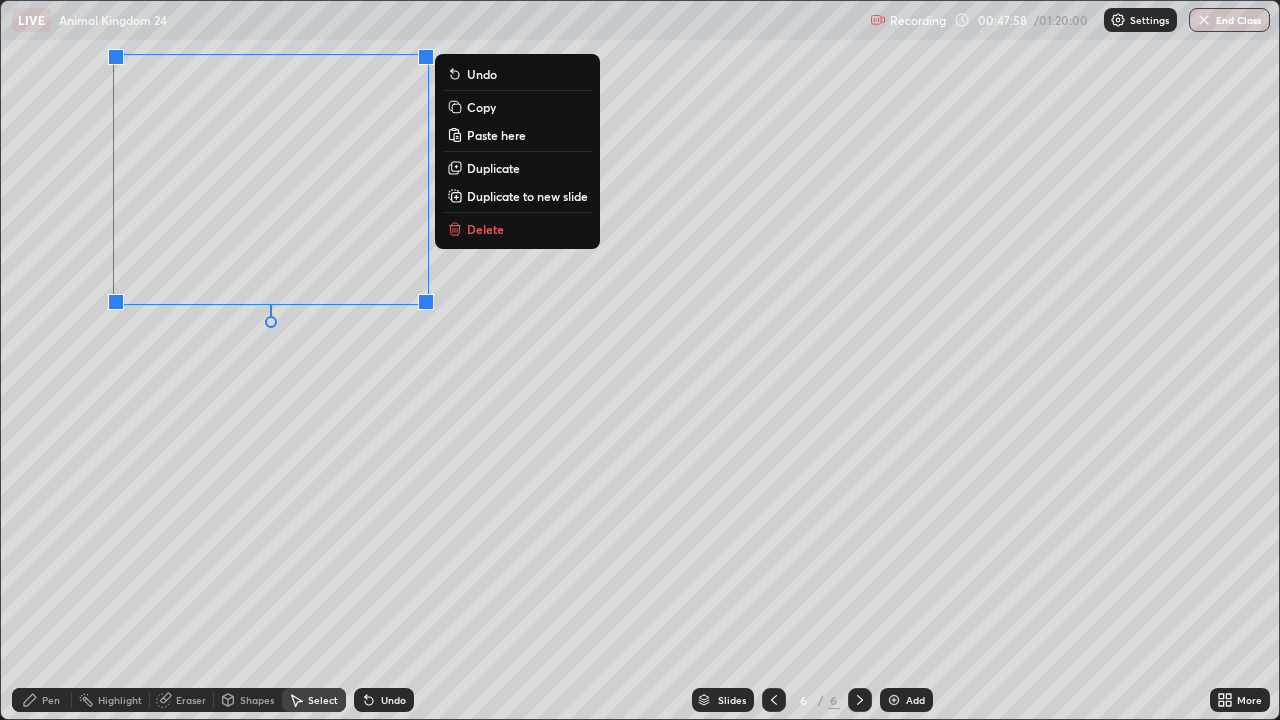 click on "0 ° Undo Copy Paste here Duplicate Duplicate to new slide Delete" at bounding box center (640, 360) 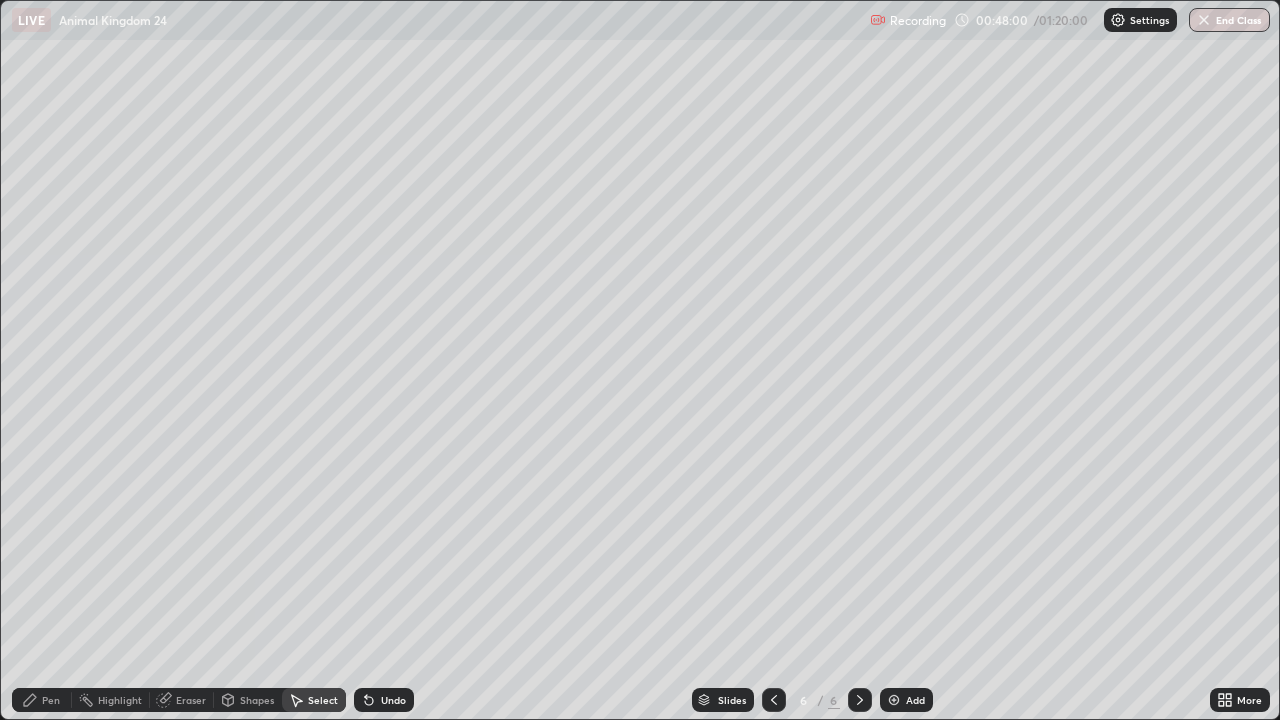 click on "Pen" at bounding box center [51, 700] 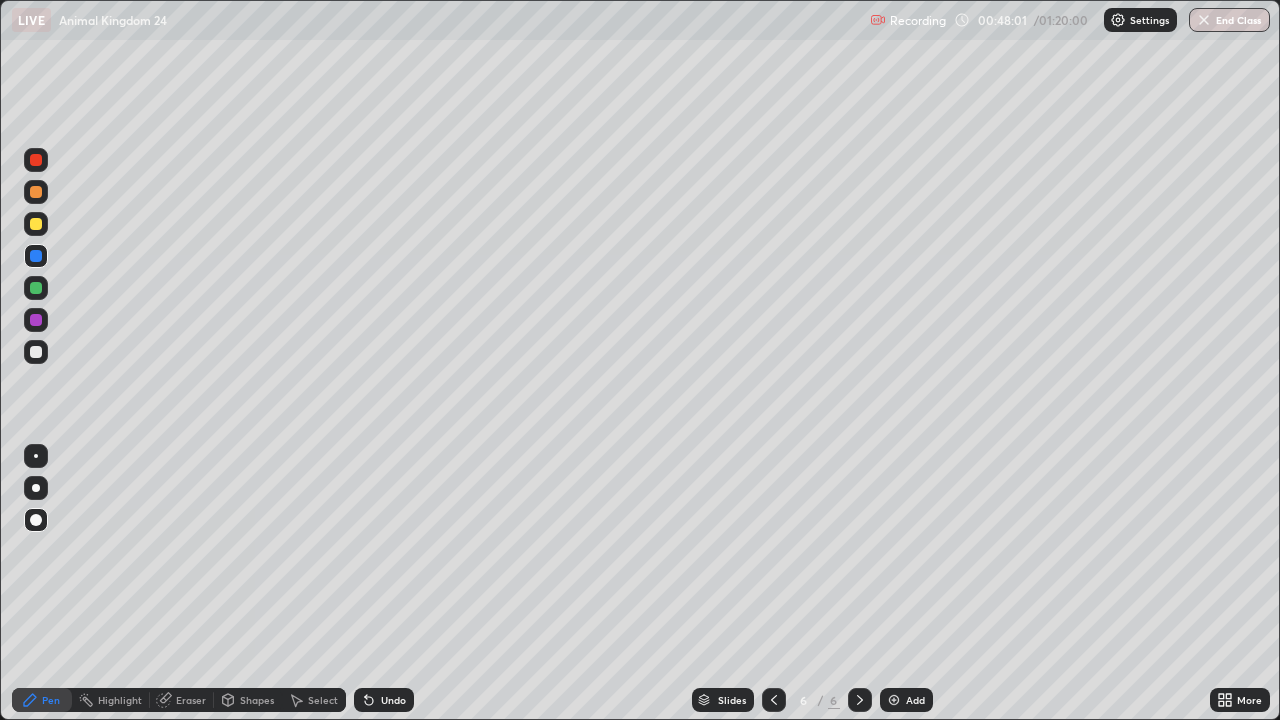 click at bounding box center (36, 352) 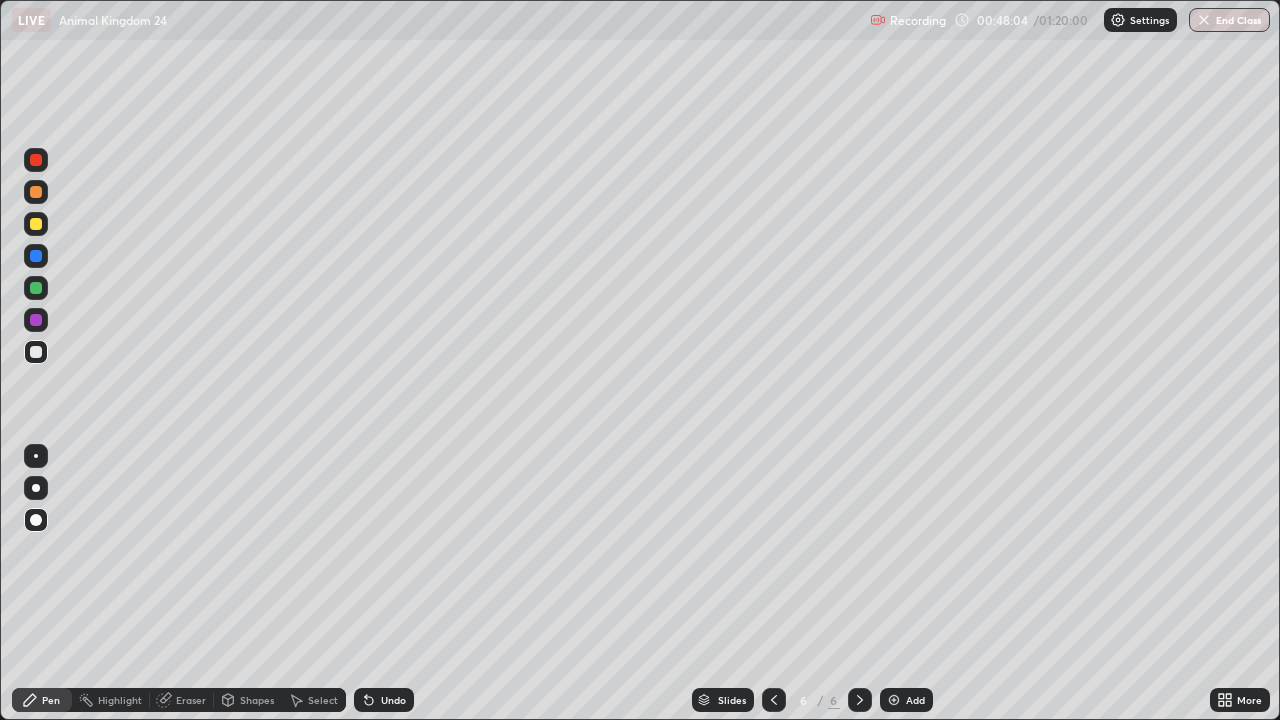 click at bounding box center [36, 456] 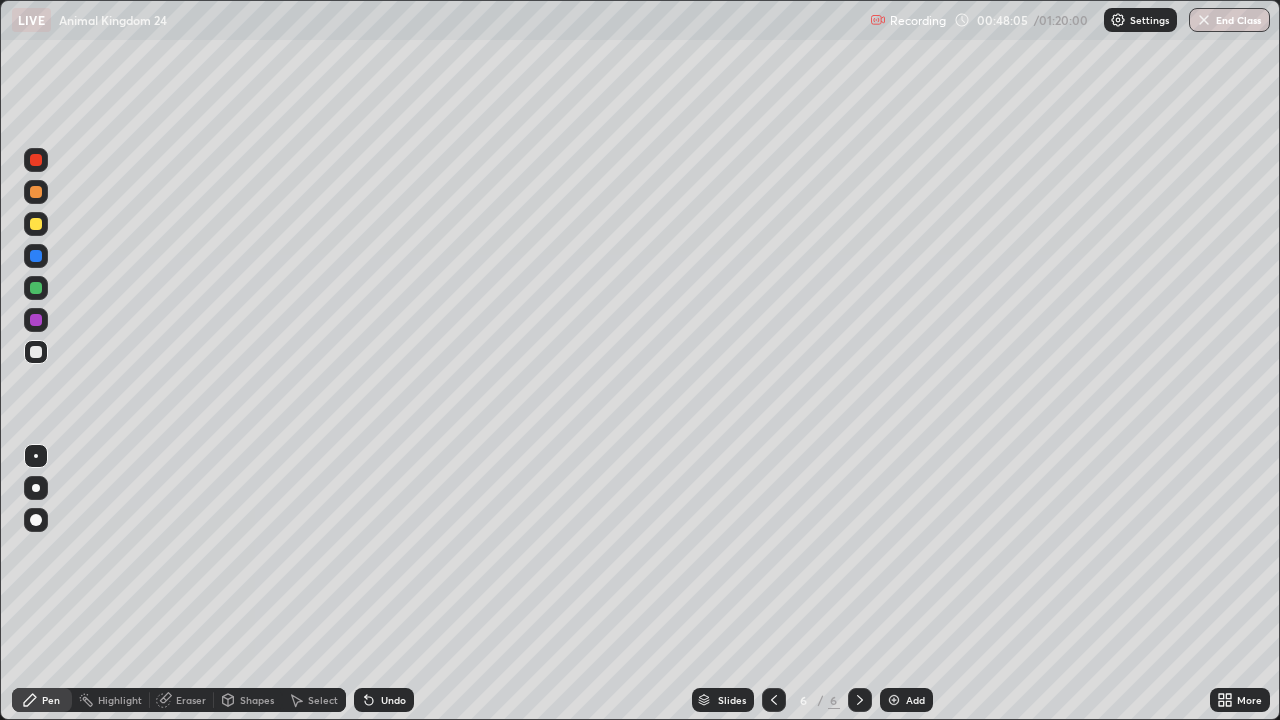 click at bounding box center (36, 288) 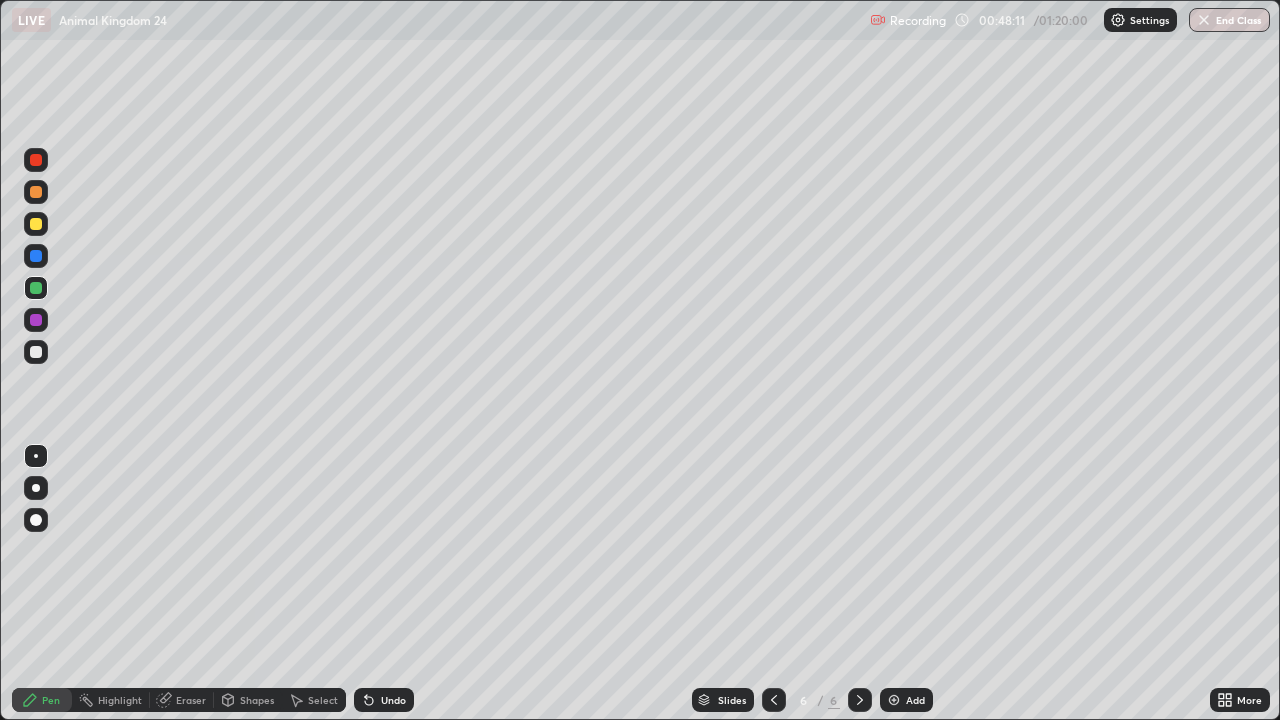 click at bounding box center [36, 520] 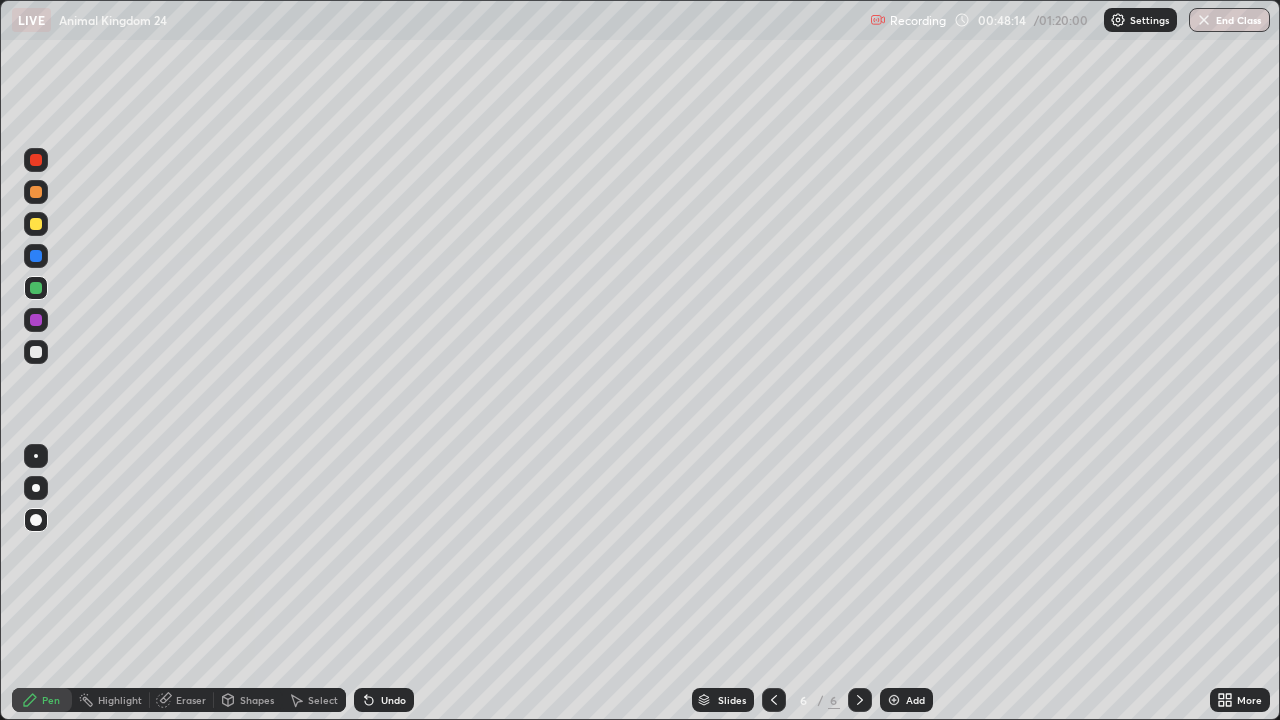 click at bounding box center (36, 192) 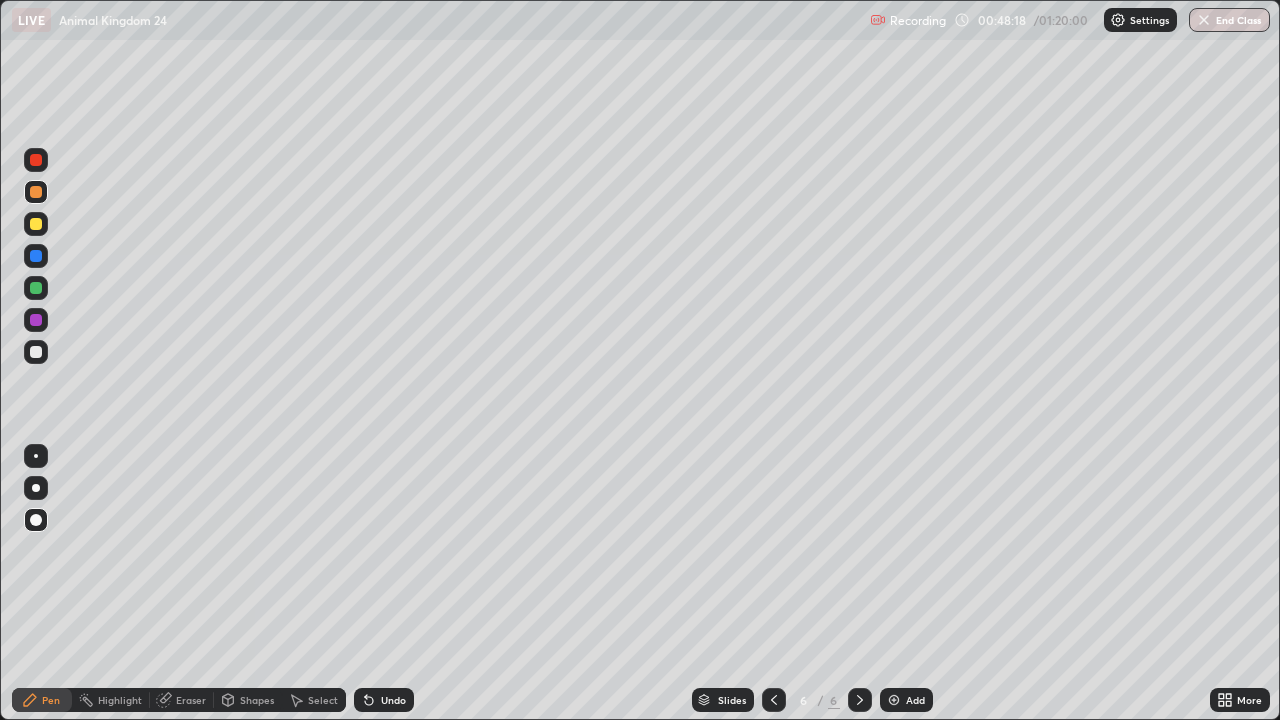 click at bounding box center [36, 256] 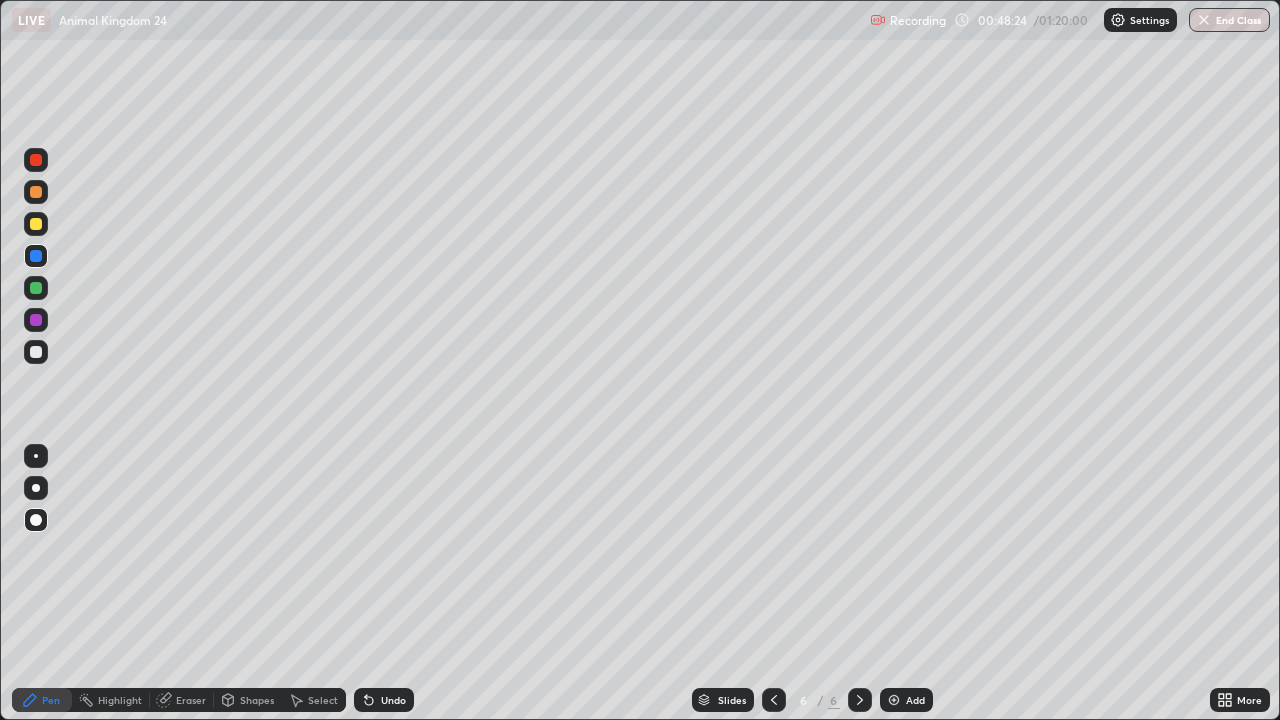 click at bounding box center [36, 288] 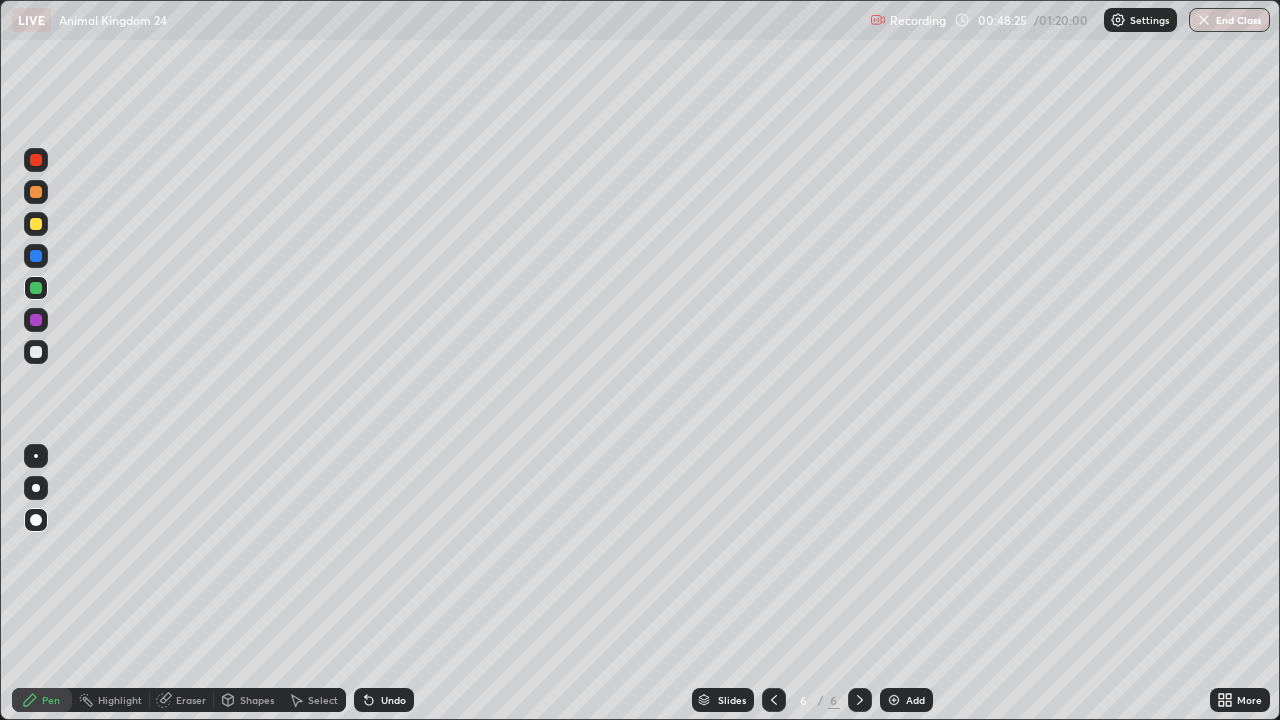 click at bounding box center [36, 456] 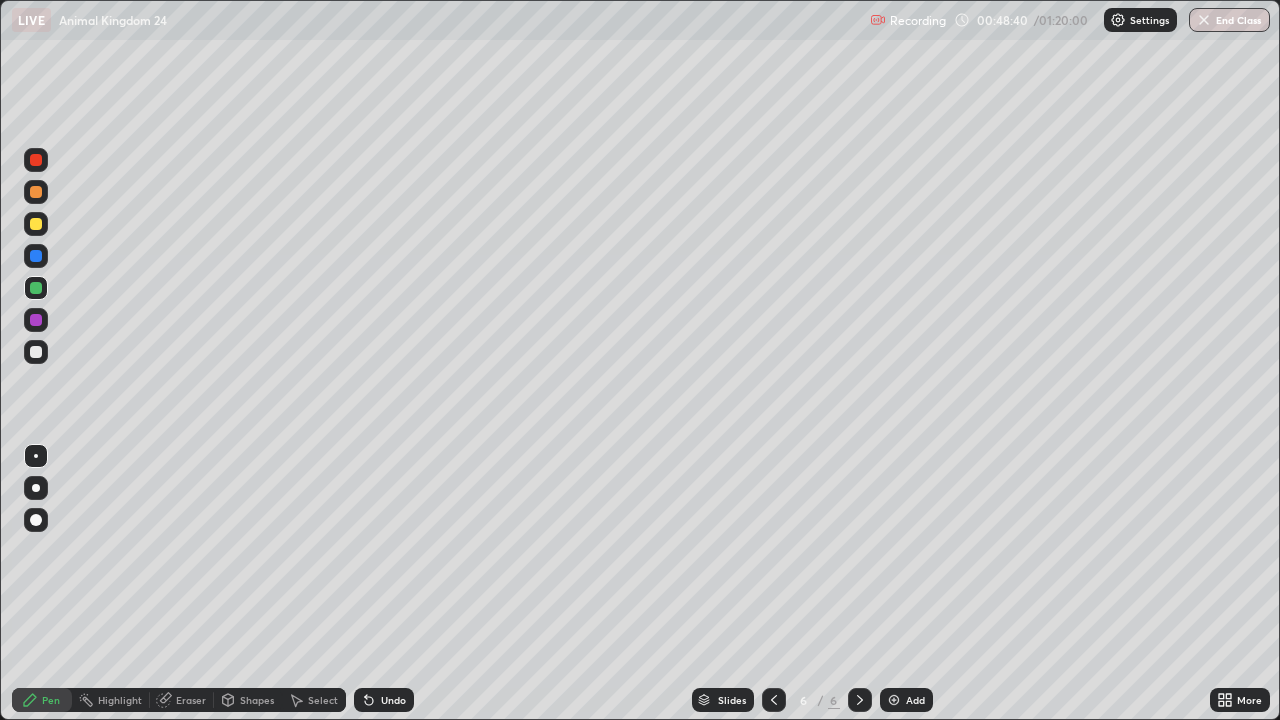 click at bounding box center (36, 192) 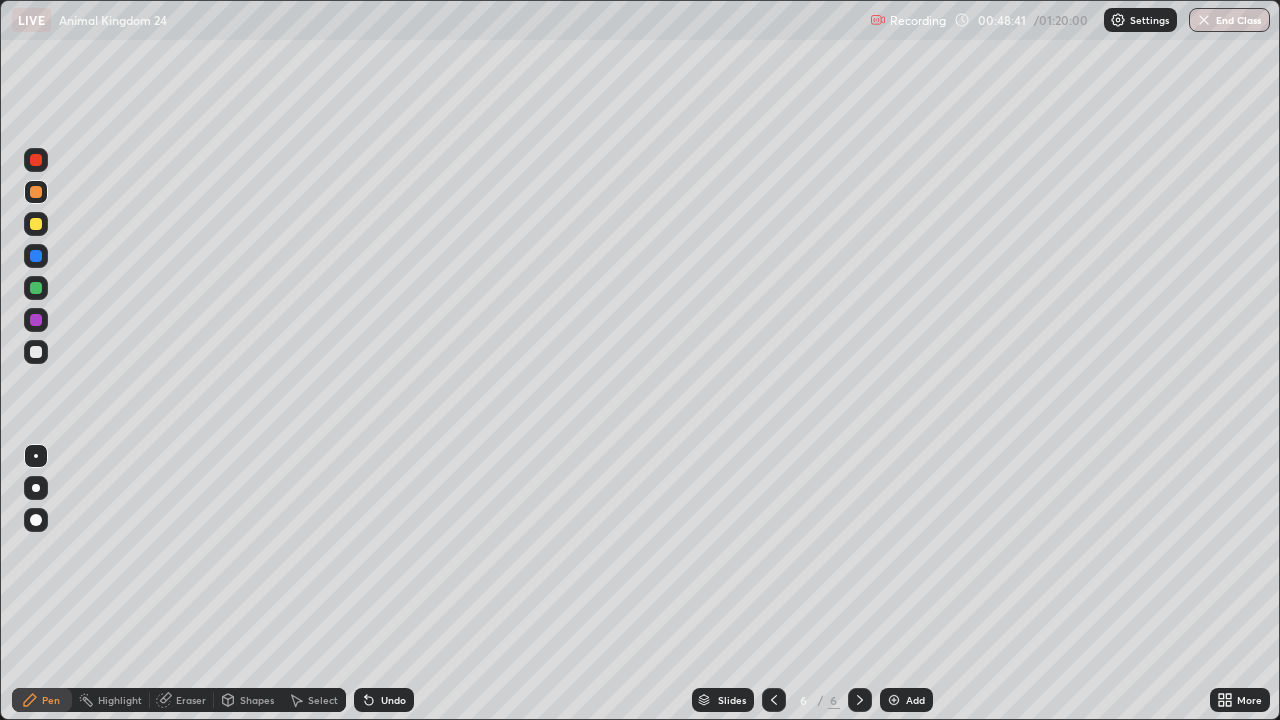 click at bounding box center (36, 520) 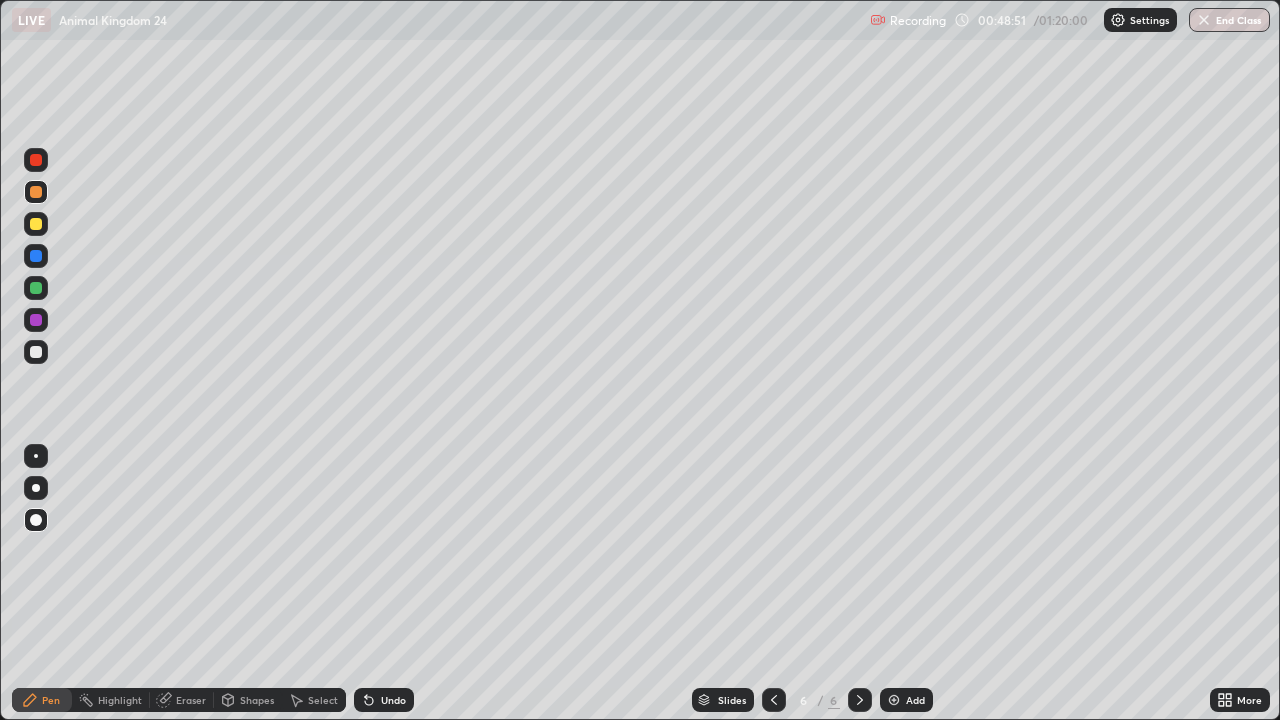 click at bounding box center (36, 288) 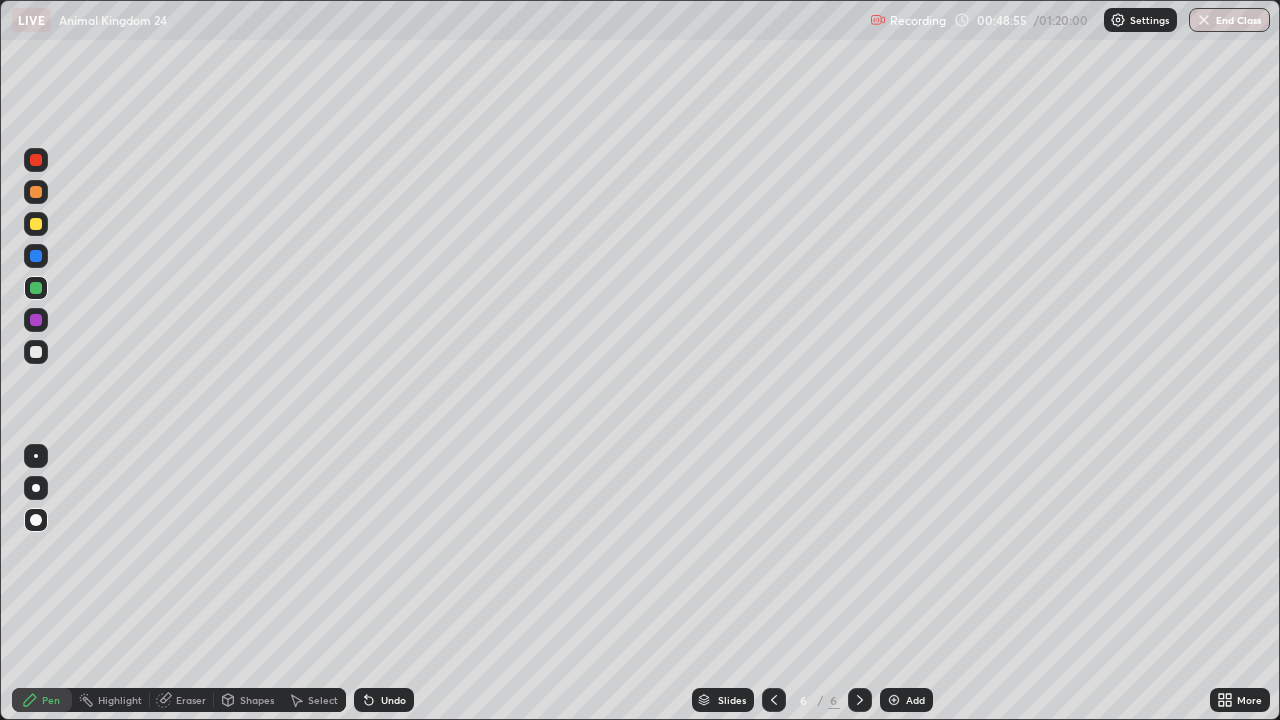 click on "Eraser" at bounding box center [191, 700] 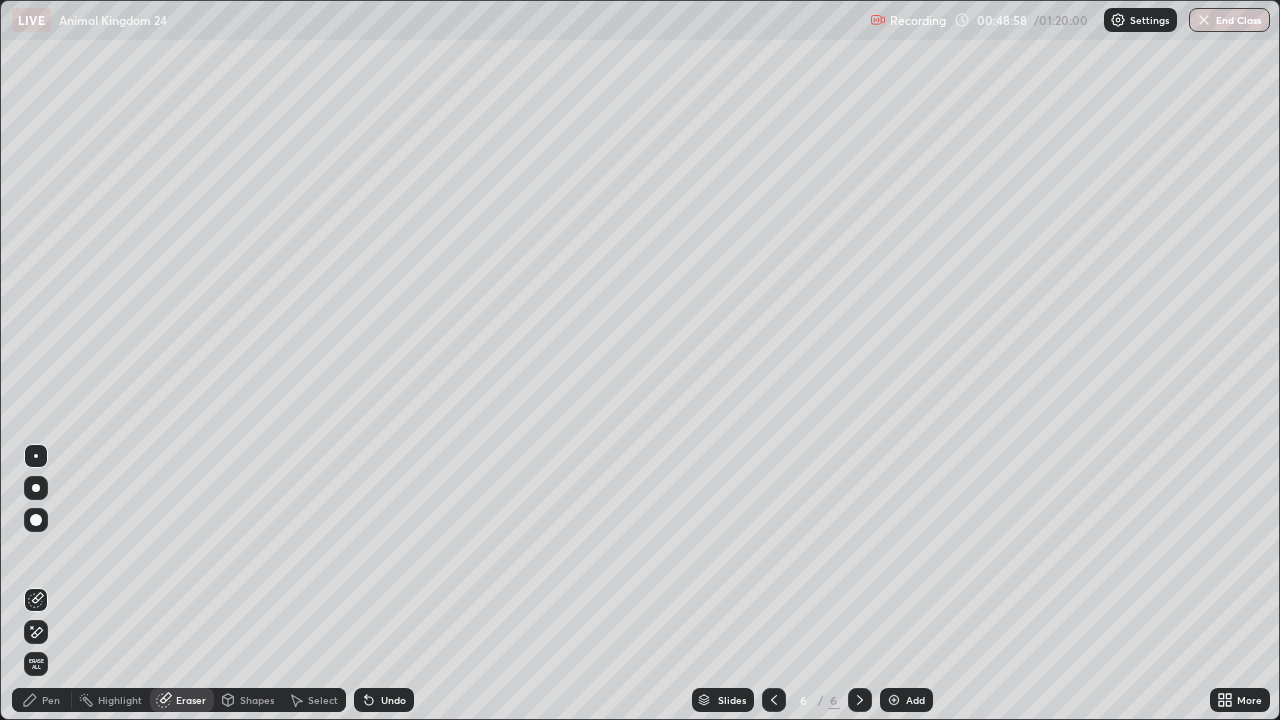click on "Pen" at bounding box center [51, 700] 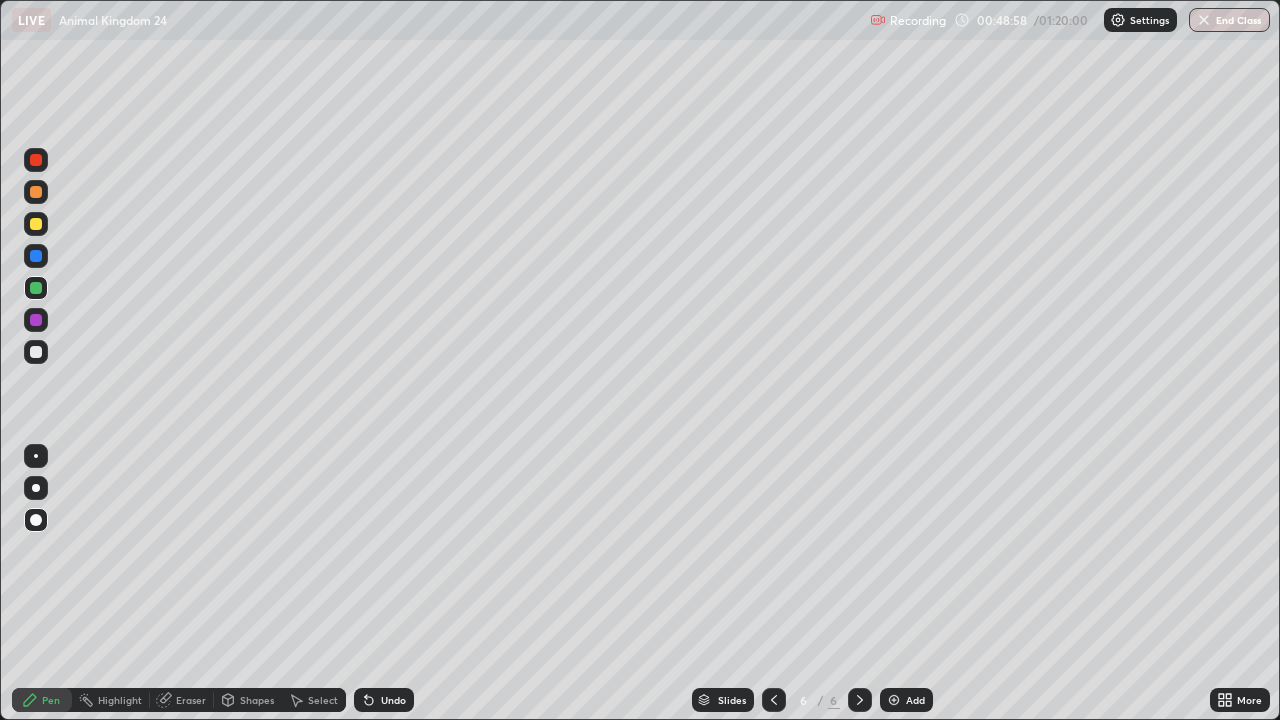 click at bounding box center (36, 256) 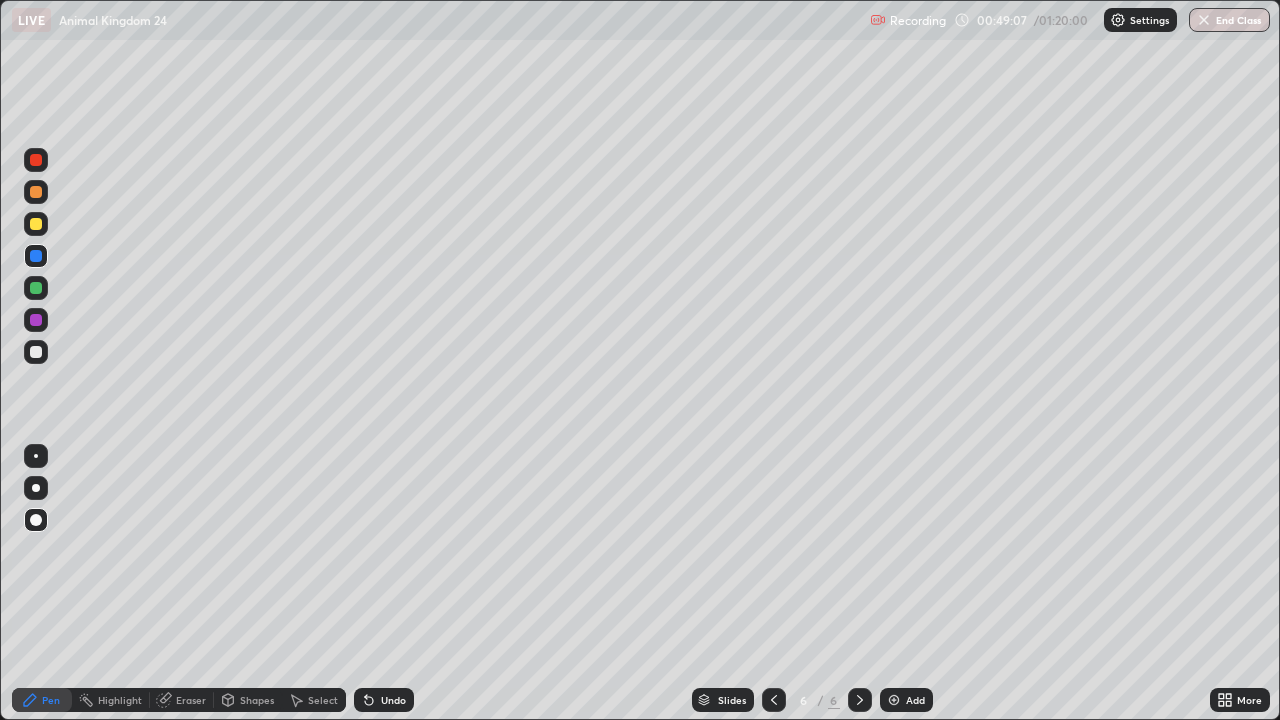 click on "Select" at bounding box center (314, 700) 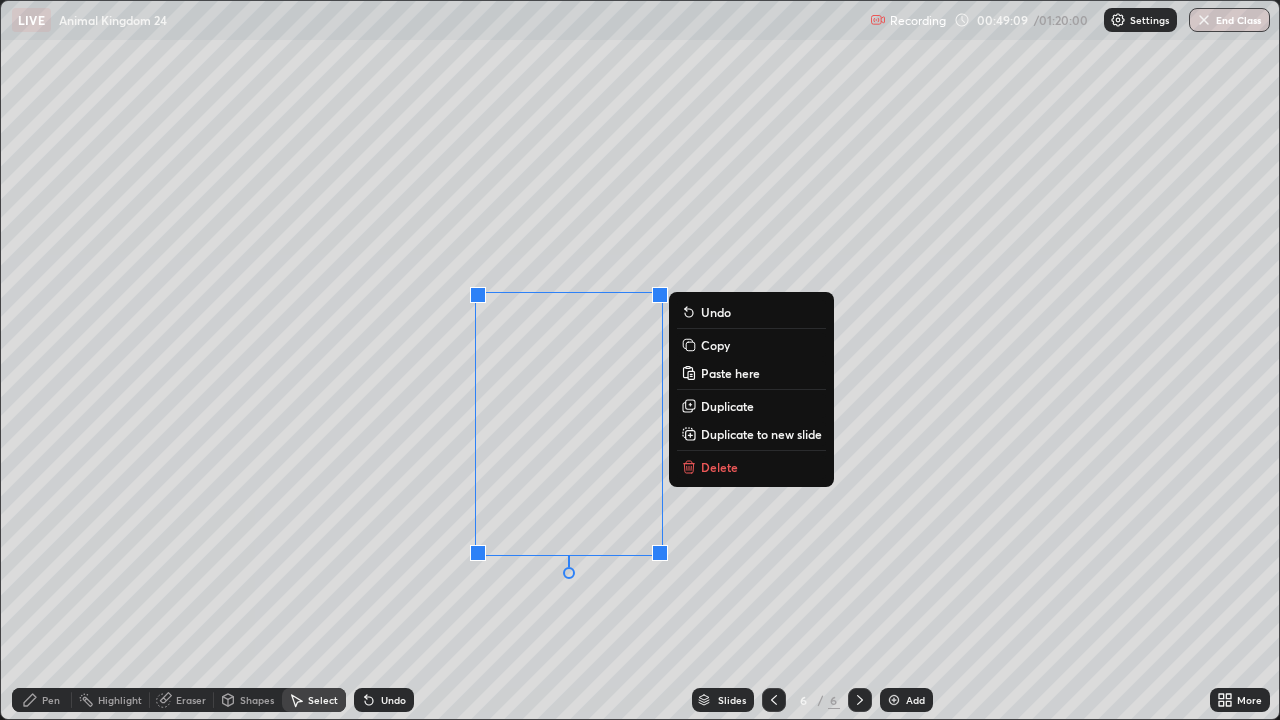 click on "Copy" at bounding box center [715, 345] 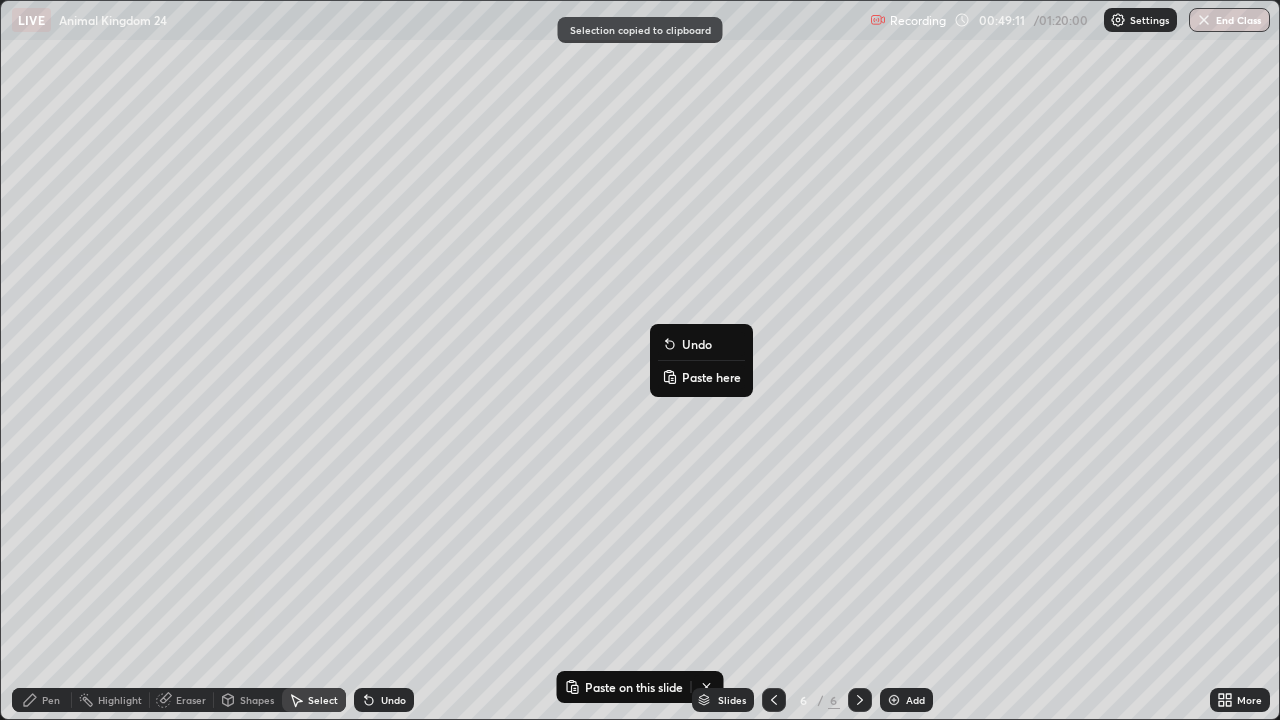 click on "Paste here" at bounding box center [711, 377] 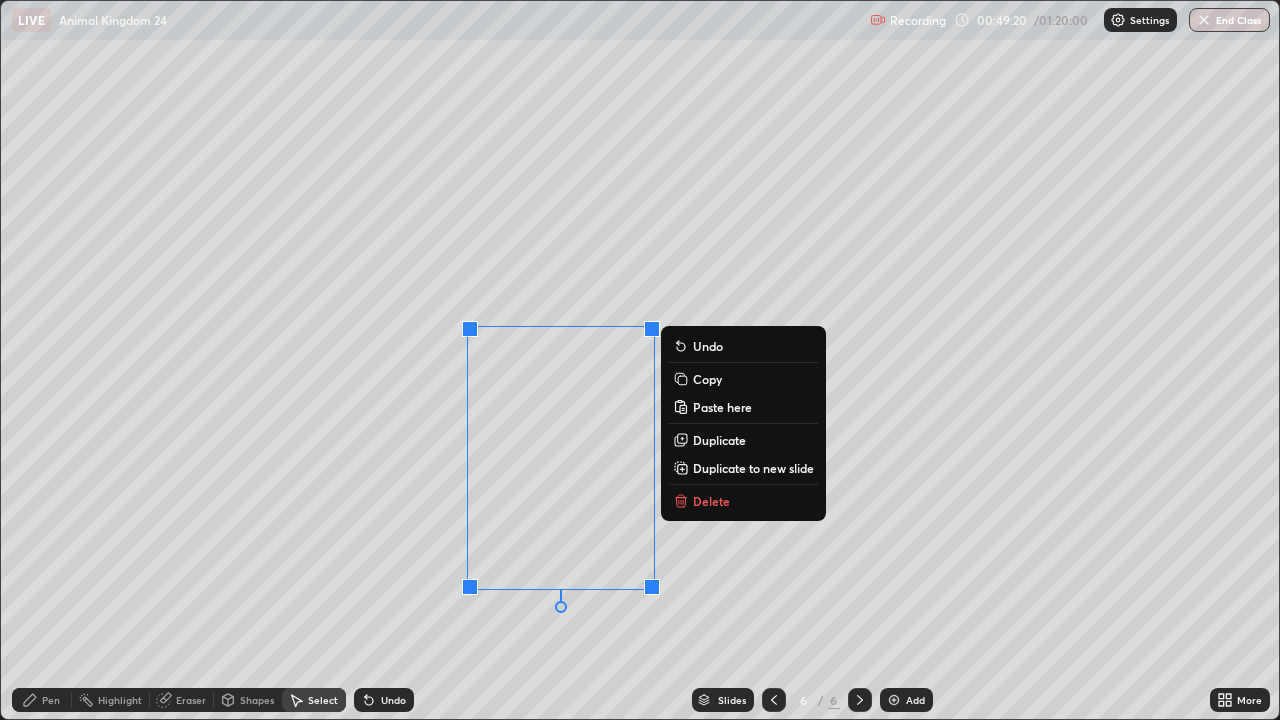 click on "0 ° Undo Copy Paste here Duplicate Duplicate to new slide Delete" at bounding box center (640, 360) 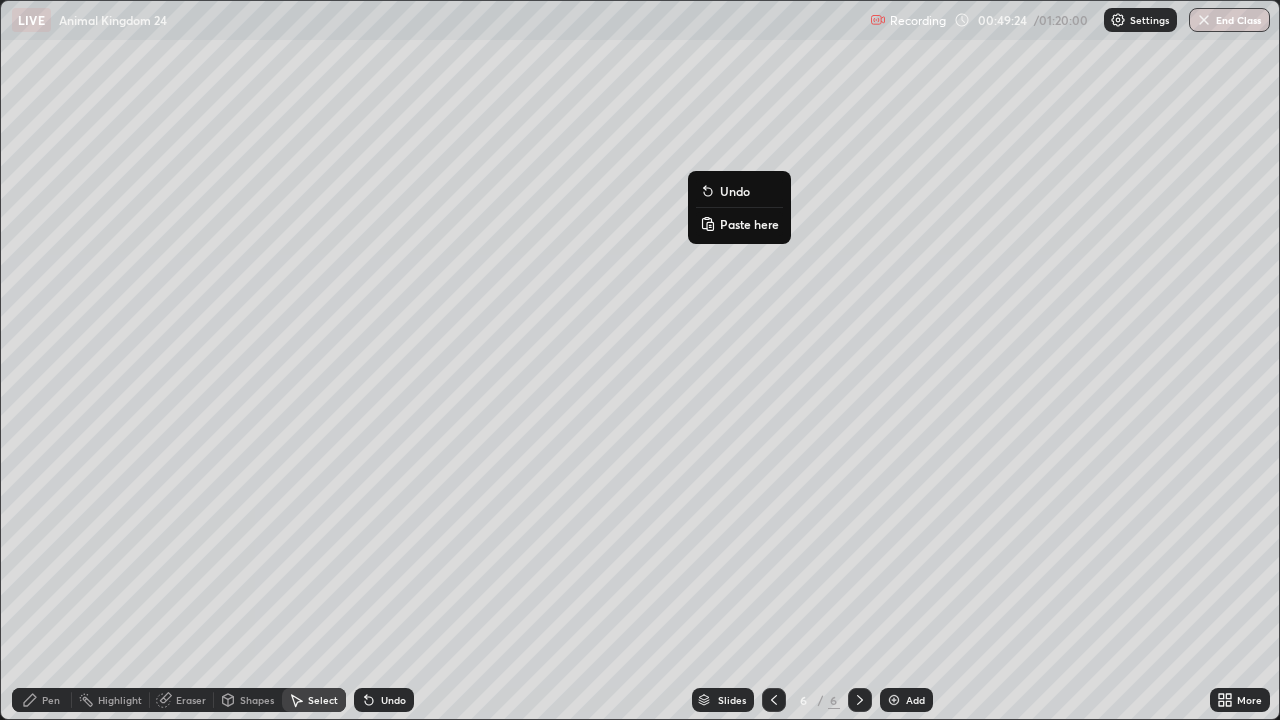 click on "Paste here" at bounding box center [749, 224] 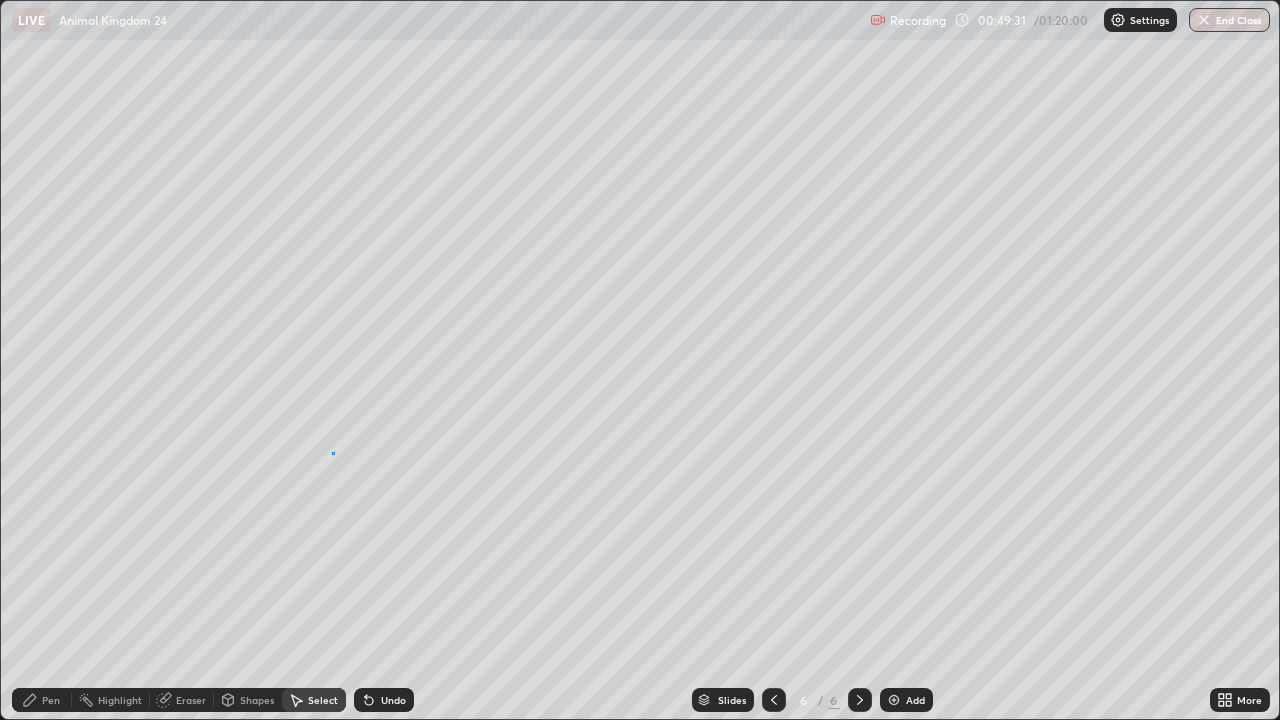 click on "0 ° Undo Copy Paste here Duplicate Duplicate to new slide Delete" at bounding box center (640, 360) 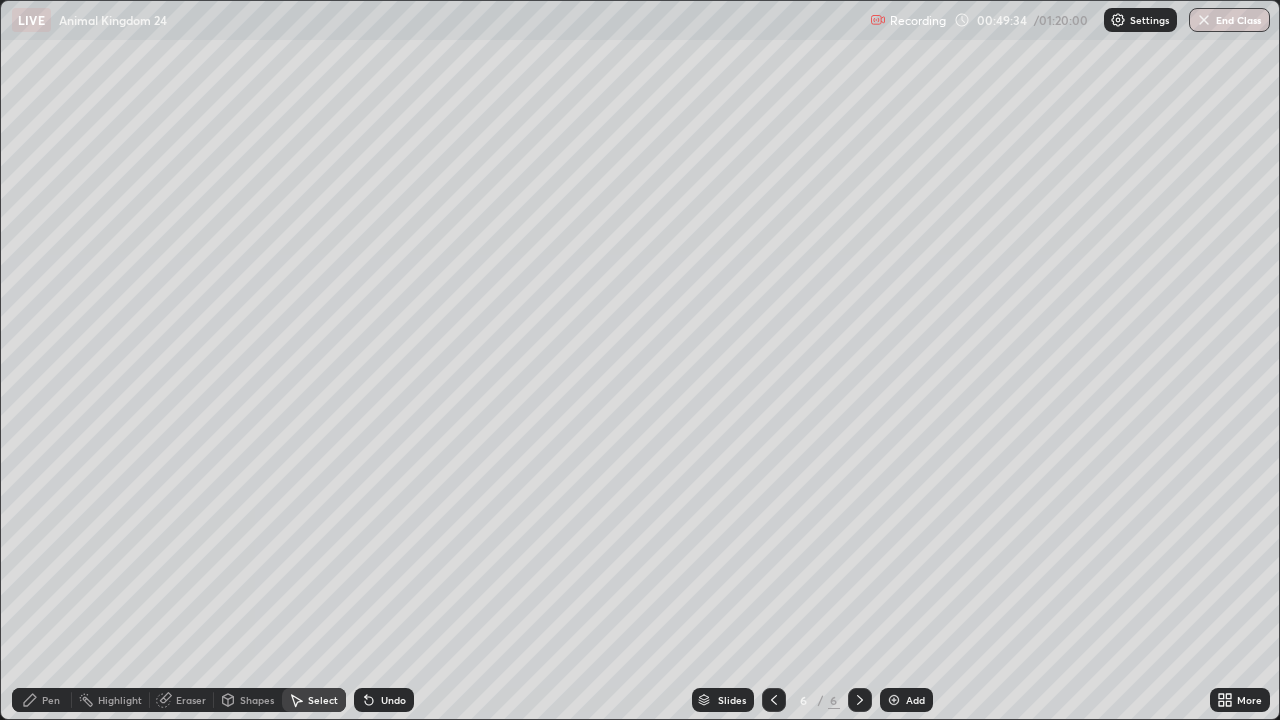 click on "0 ° Undo Copy Paste here Duplicate Duplicate to new slide Delete" at bounding box center [640, 360] 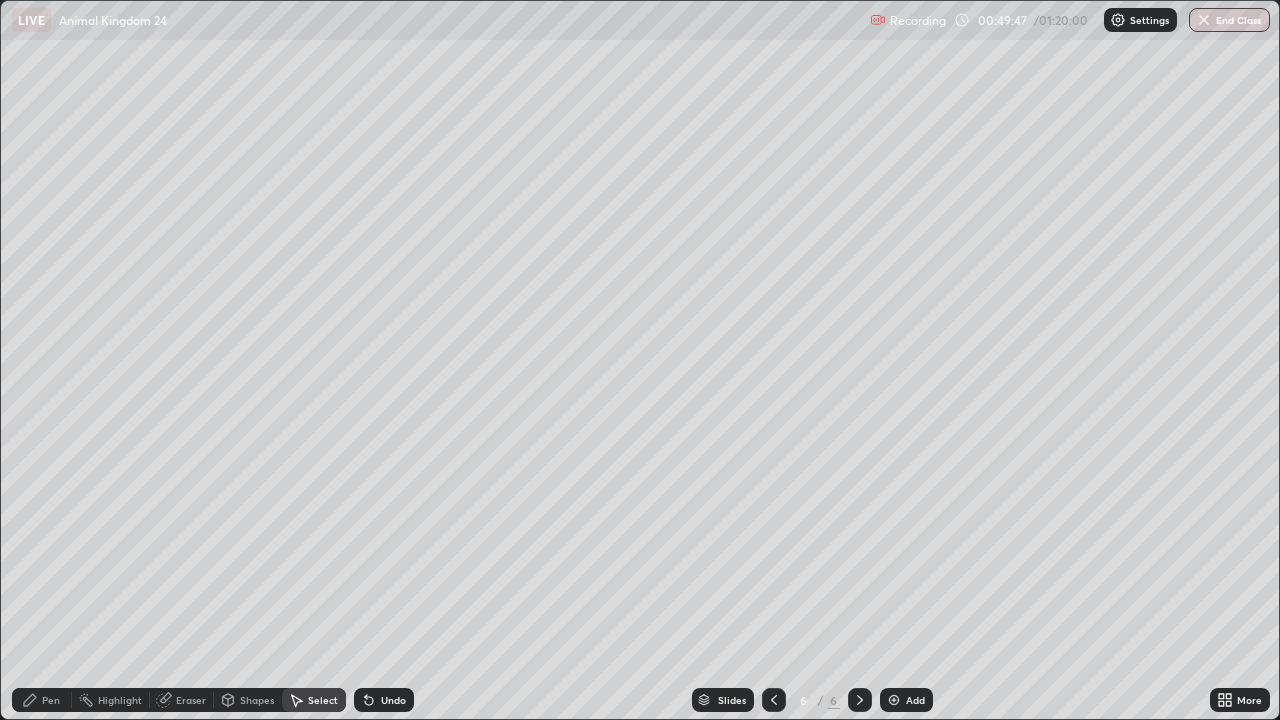 click on "Pen" at bounding box center [51, 700] 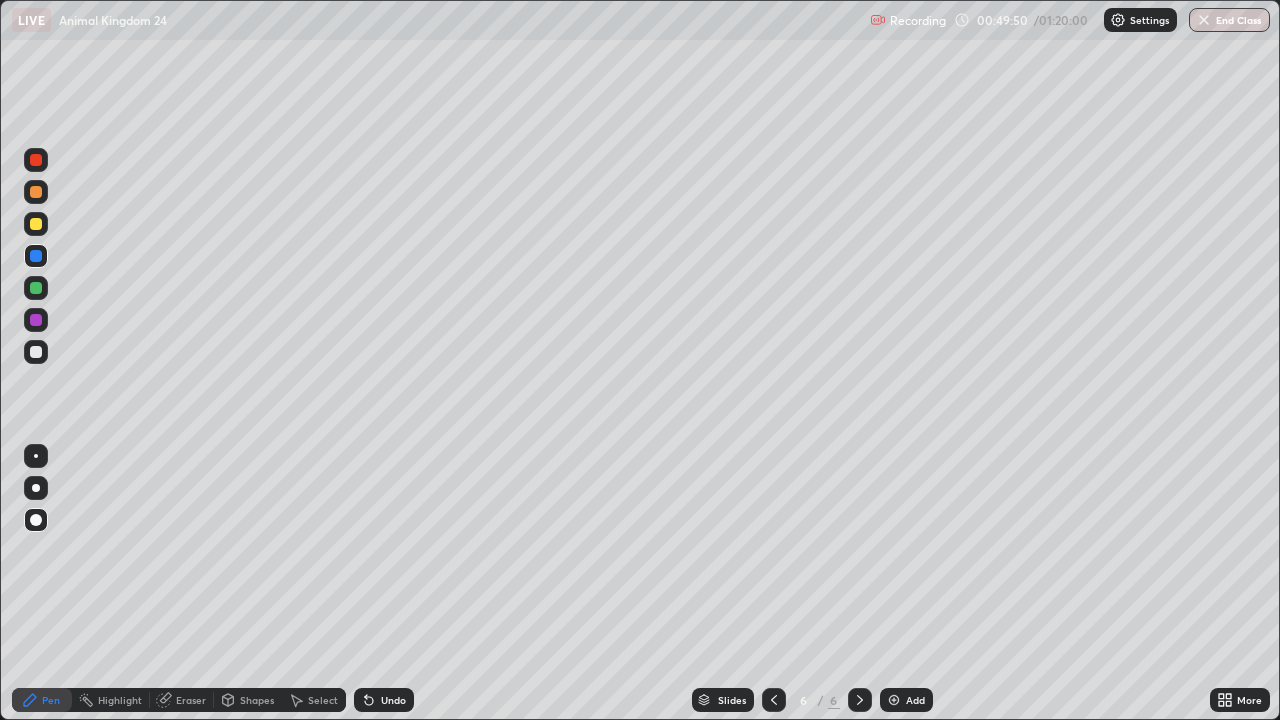 click at bounding box center (36, 224) 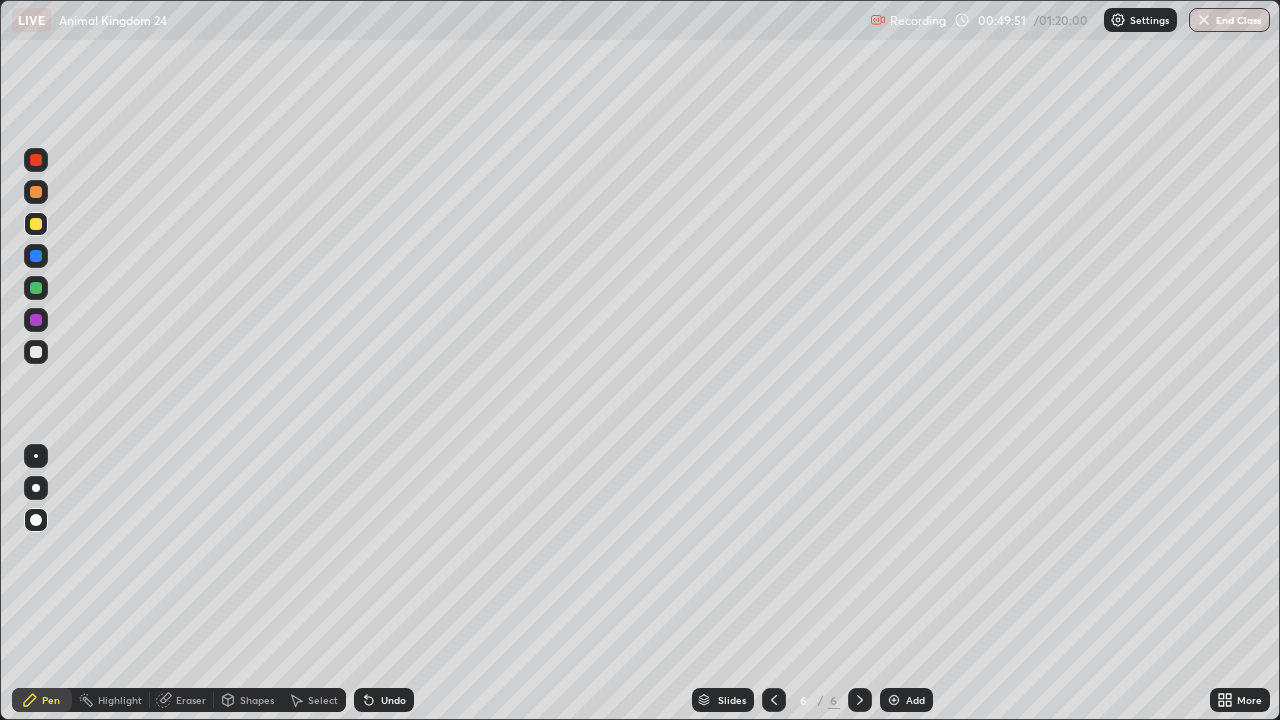 click at bounding box center [36, 520] 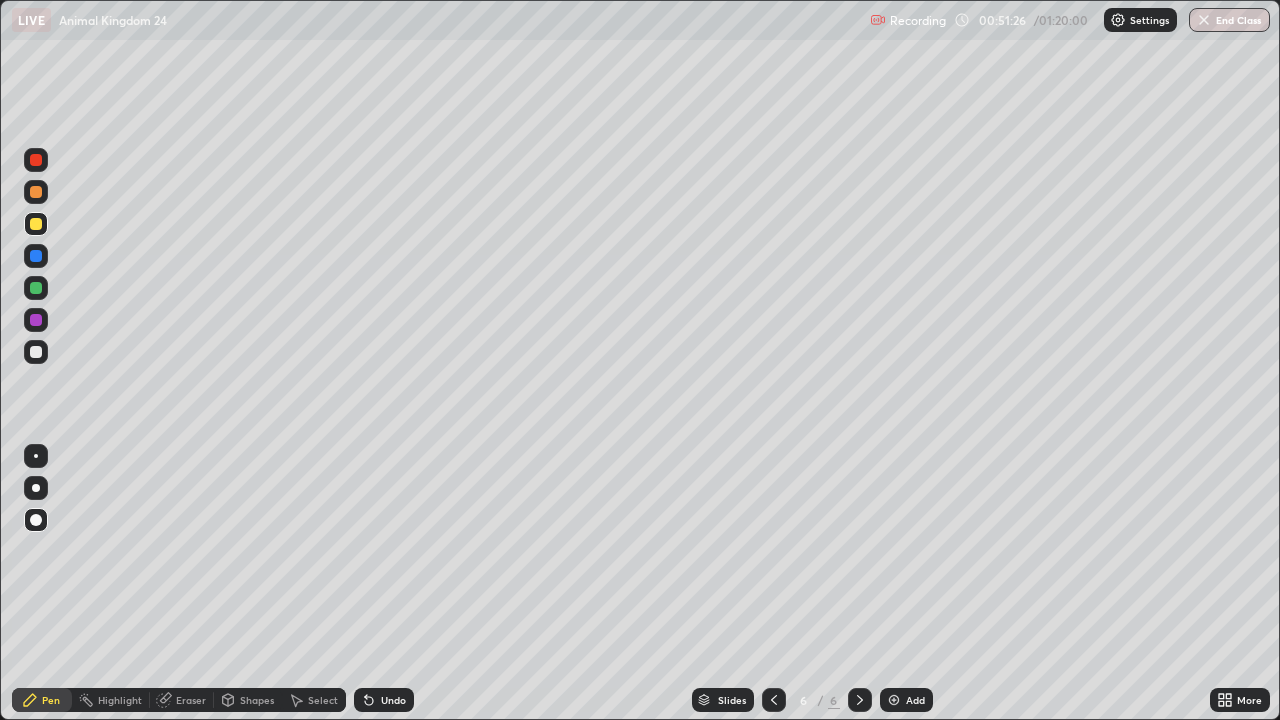 click on "Undo" at bounding box center [384, 700] 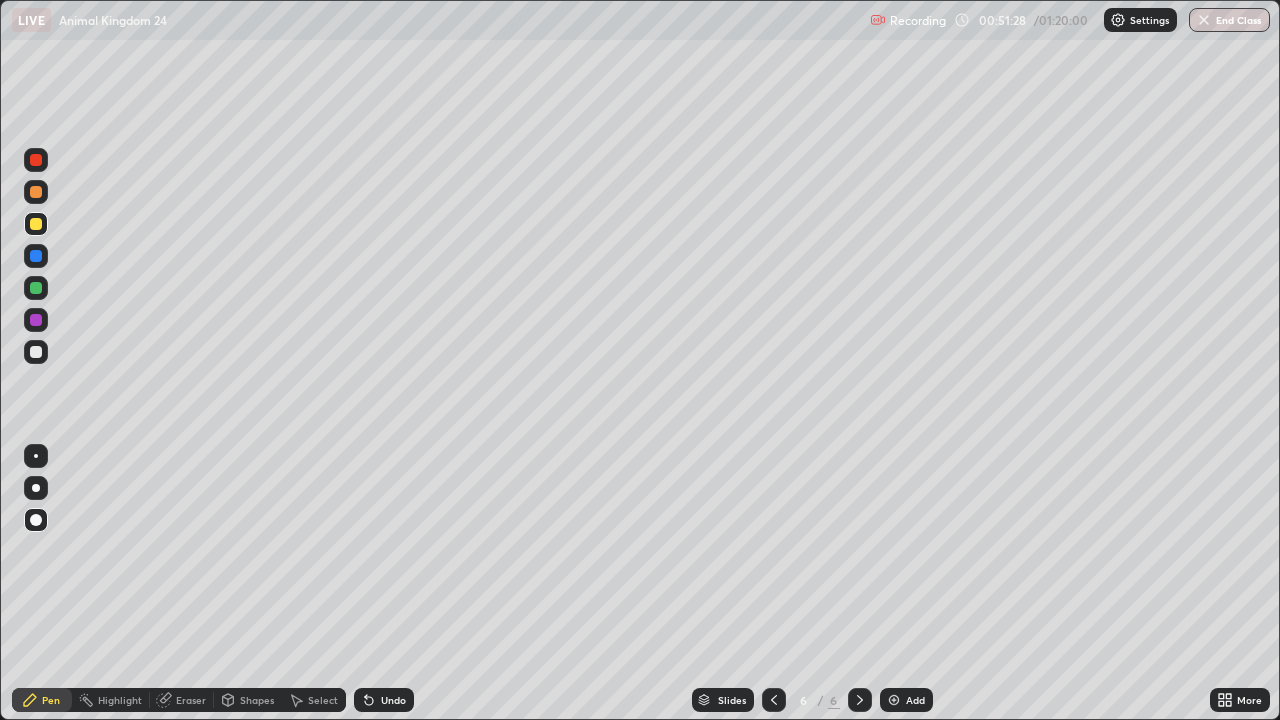 click at bounding box center [36, 456] 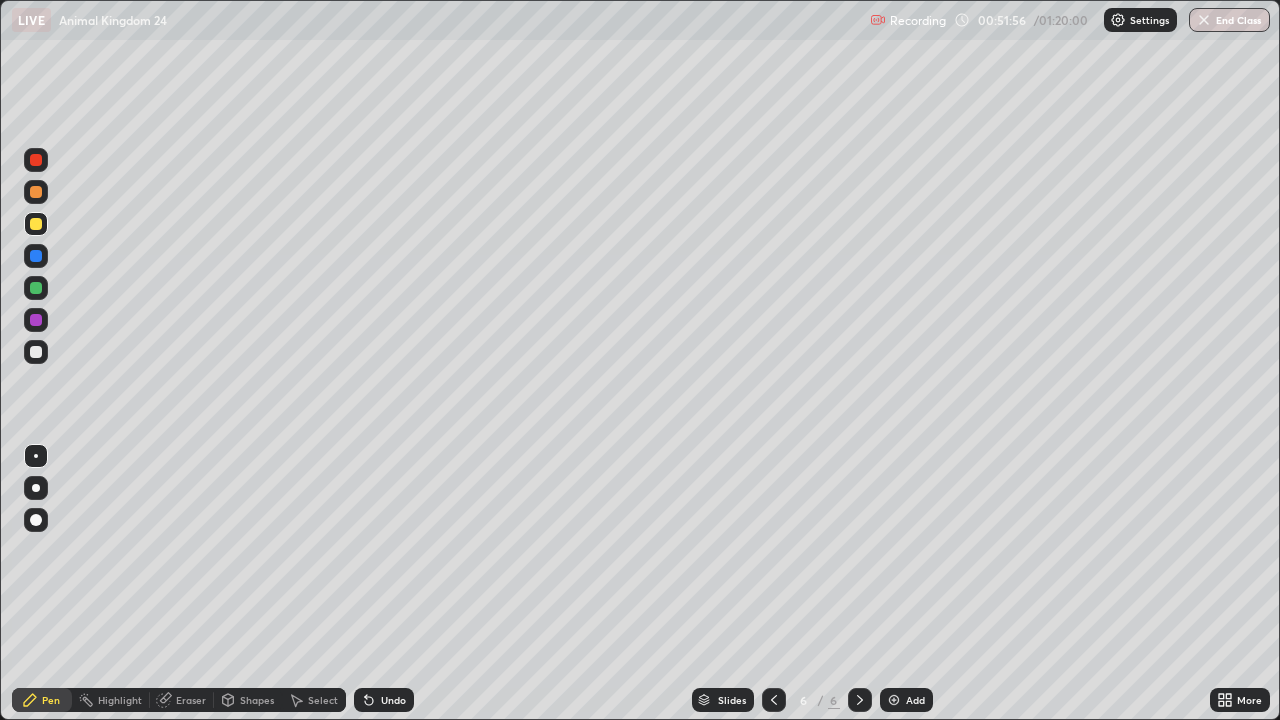 click at bounding box center [36, 352] 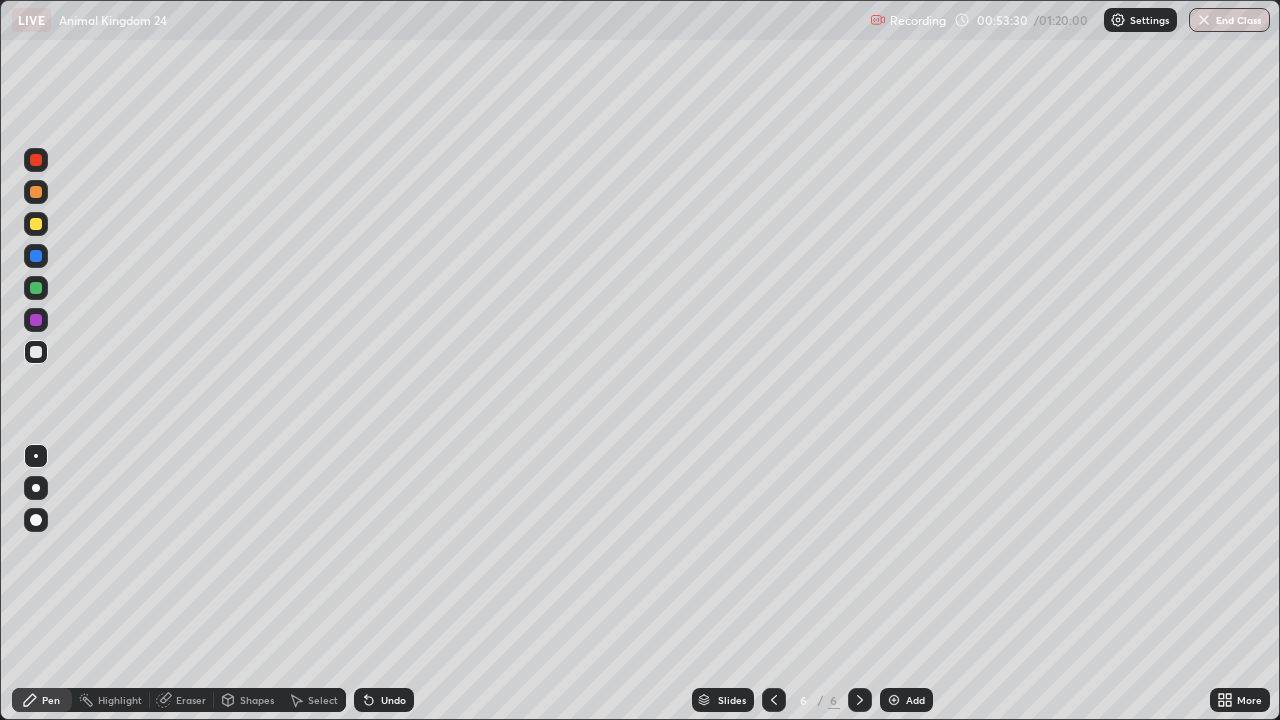 click on "Select" at bounding box center (323, 700) 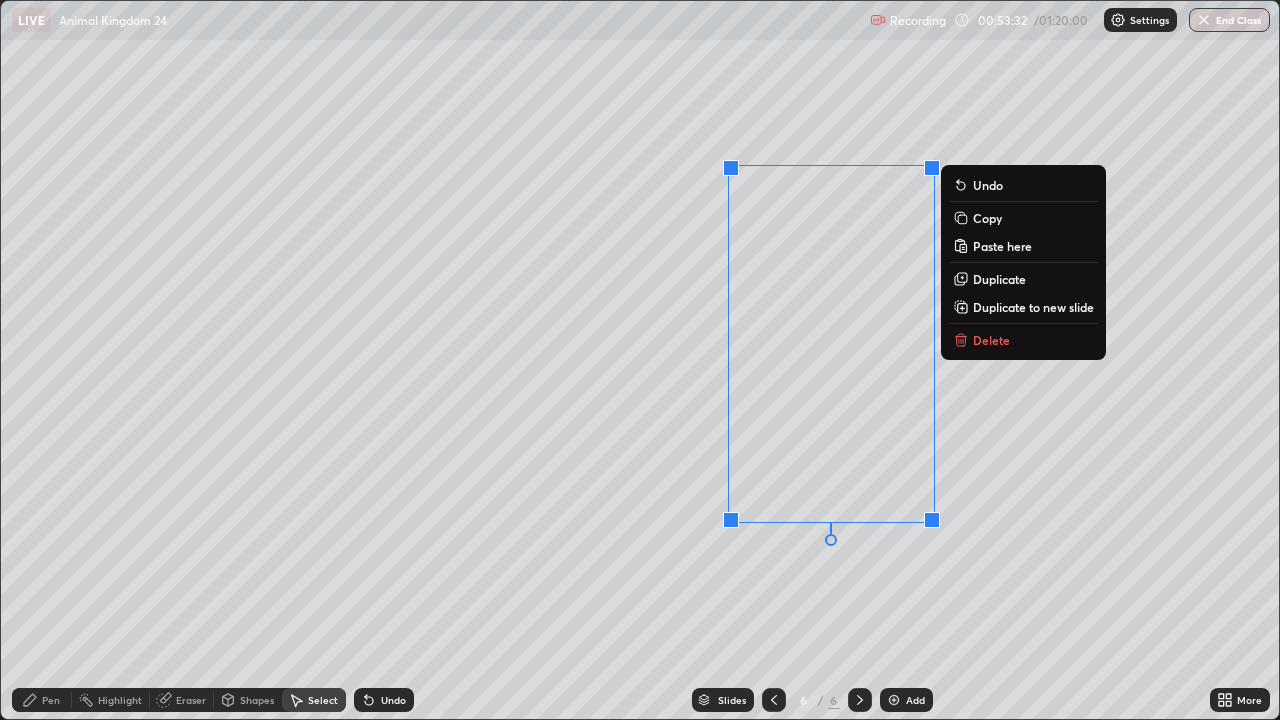 click on "Copy" at bounding box center [987, 218] 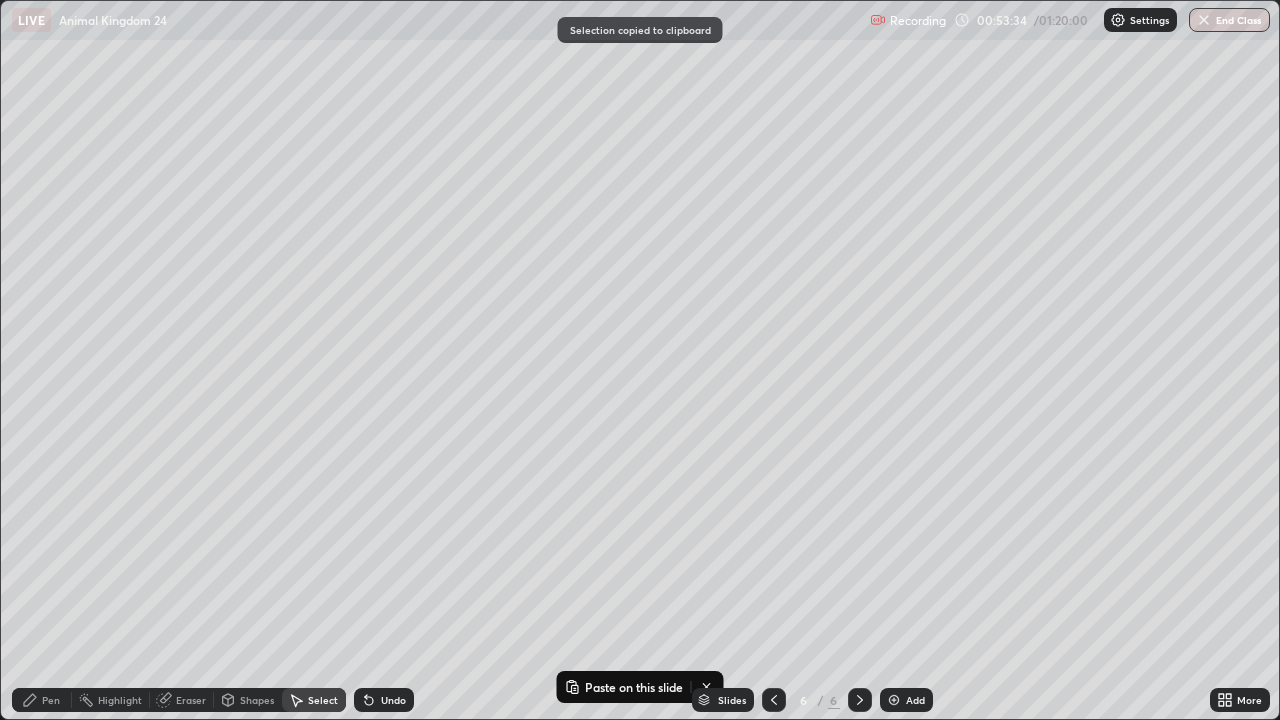 click on "Add" at bounding box center (906, 700) 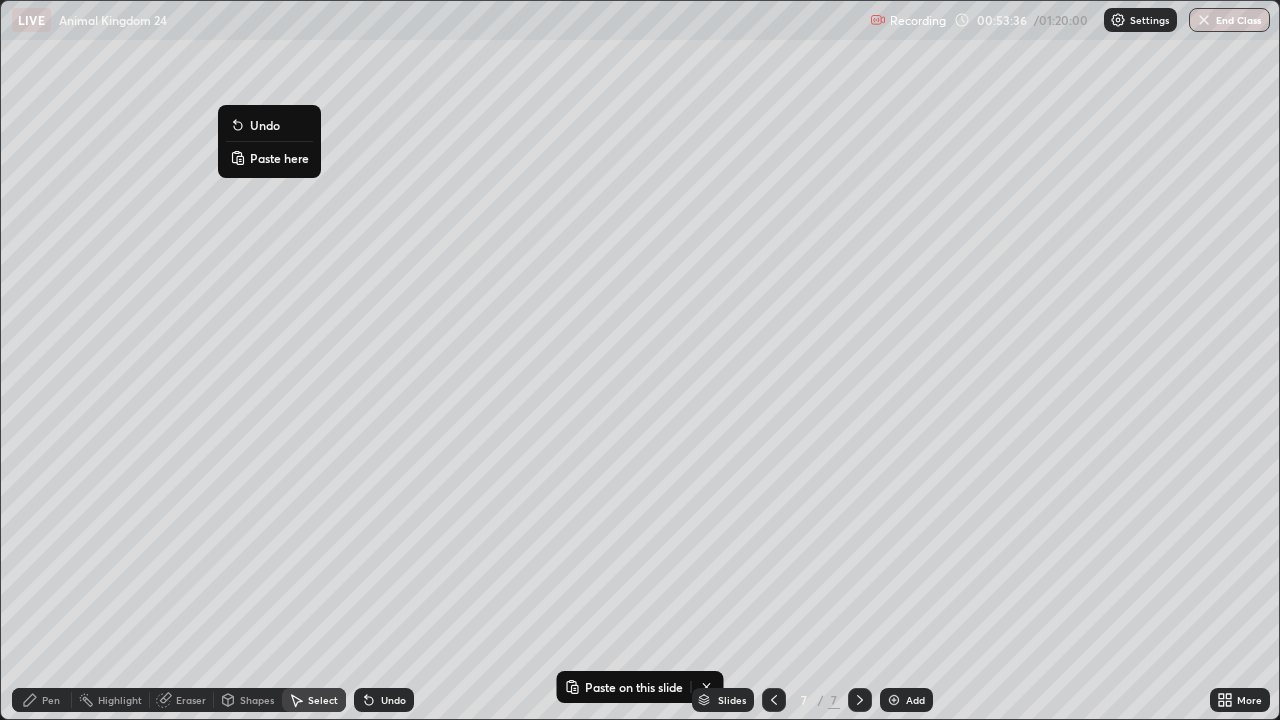 click on "Paste here" at bounding box center [279, 158] 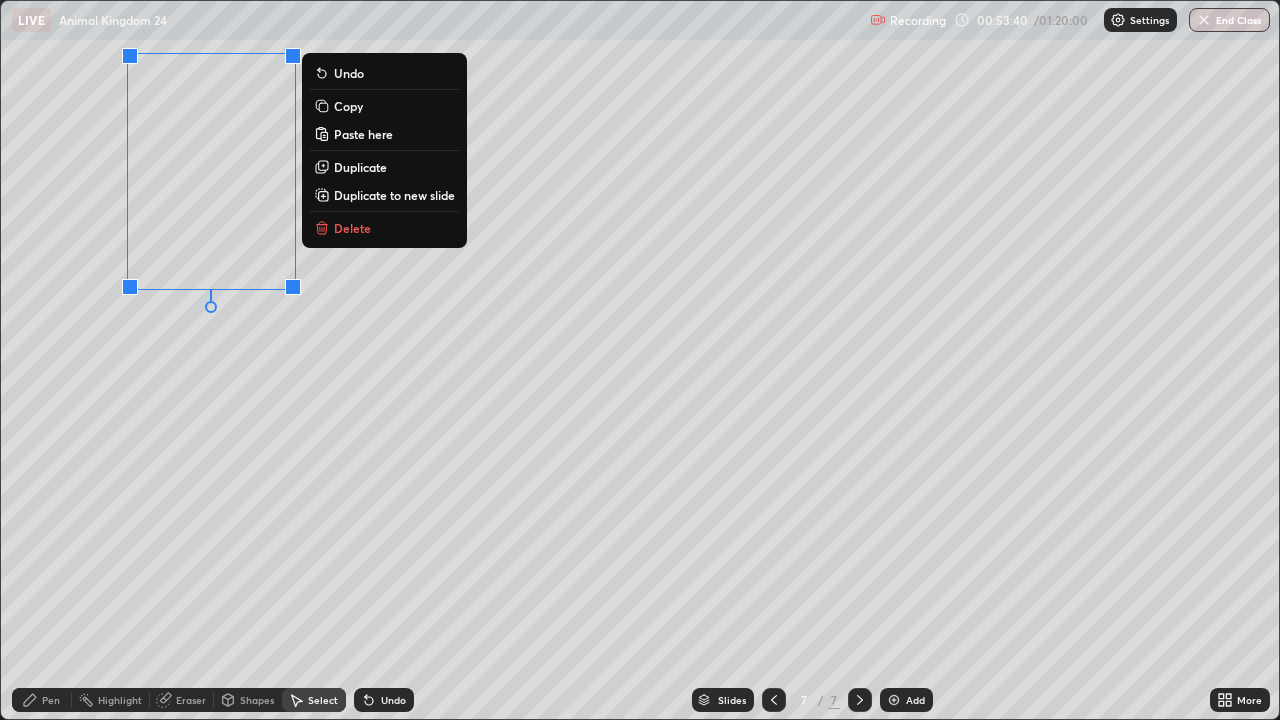 click on "0 ° Undo Copy Paste here Duplicate Duplicate to new slide Delete" at bounding box center (640, 360) 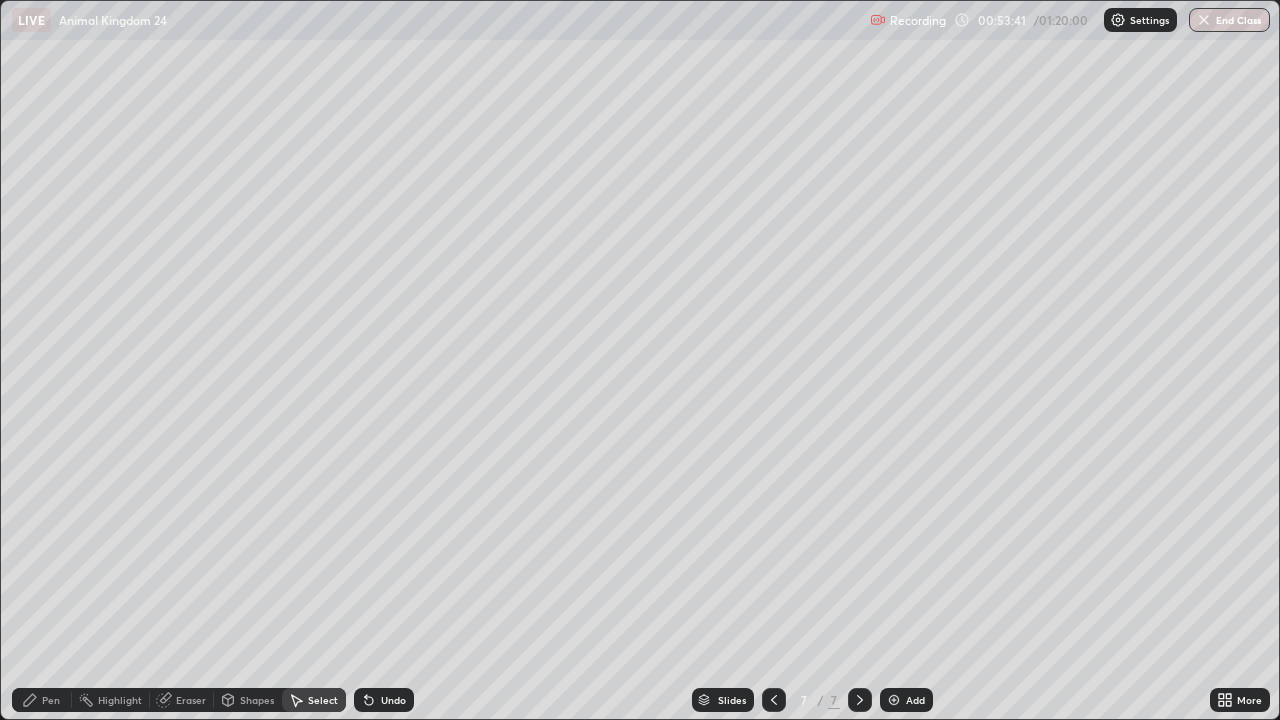 click on "Pen" at bounding box center (42, 700) 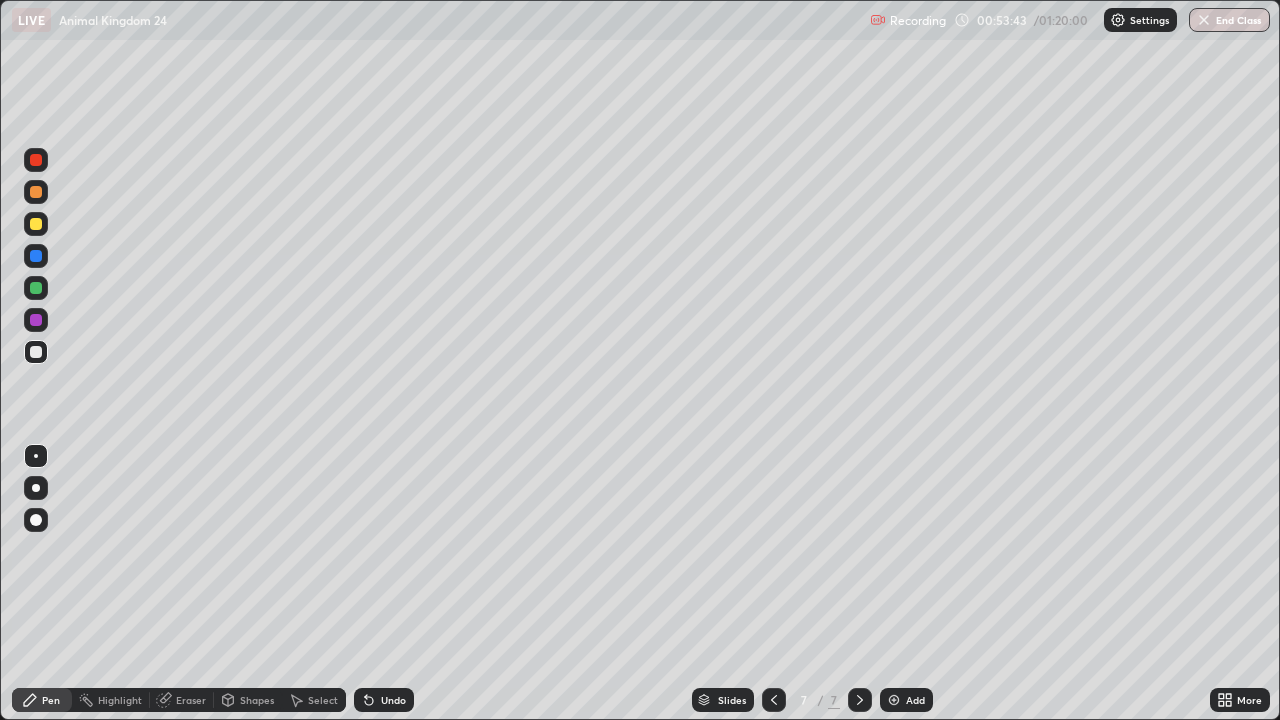 click at bounding box center (36, 224) 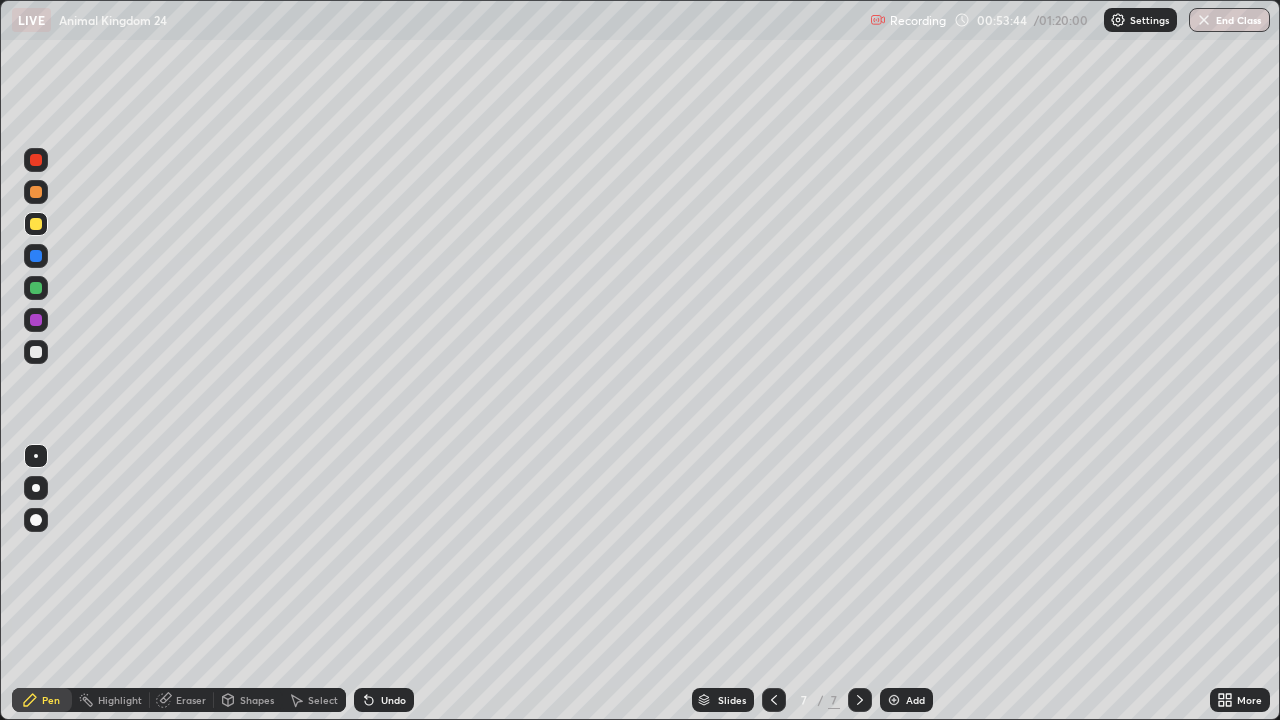 click at bounding box center [36, 520] 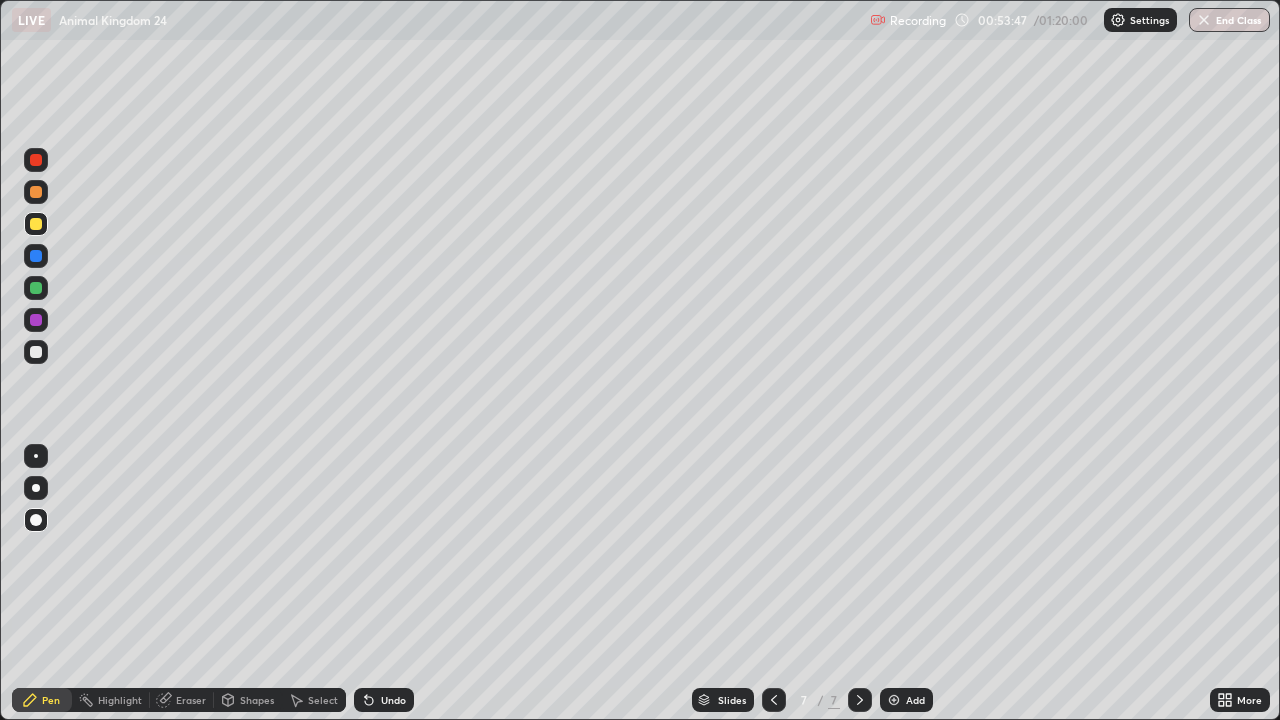 click at bounding box center [36, 456] 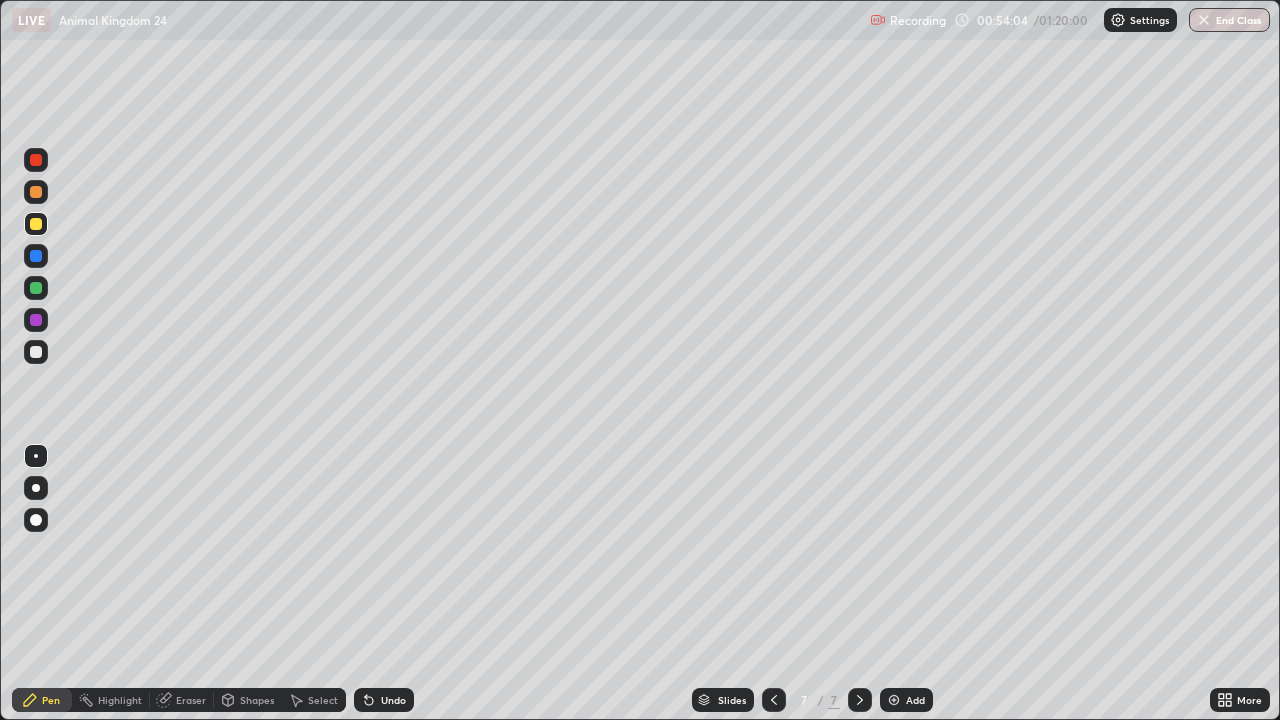 click at bounding box center (36, 352) 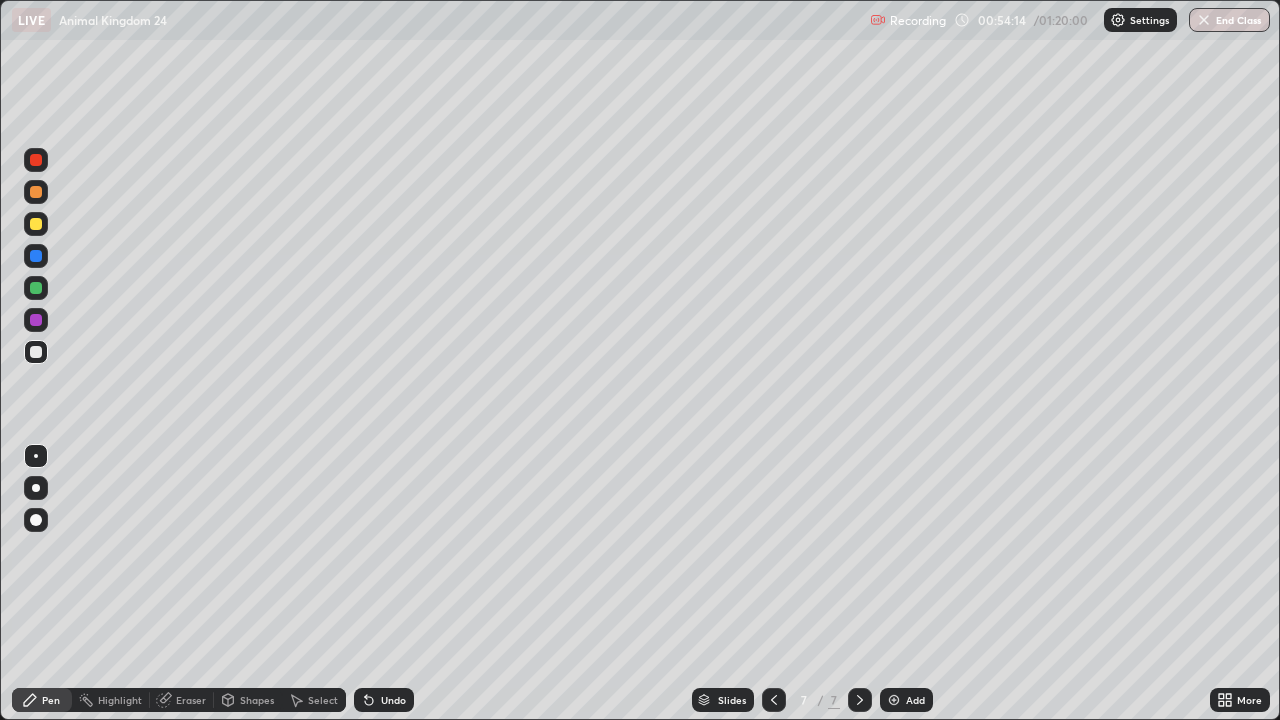 click at bounding box center [36, 352] 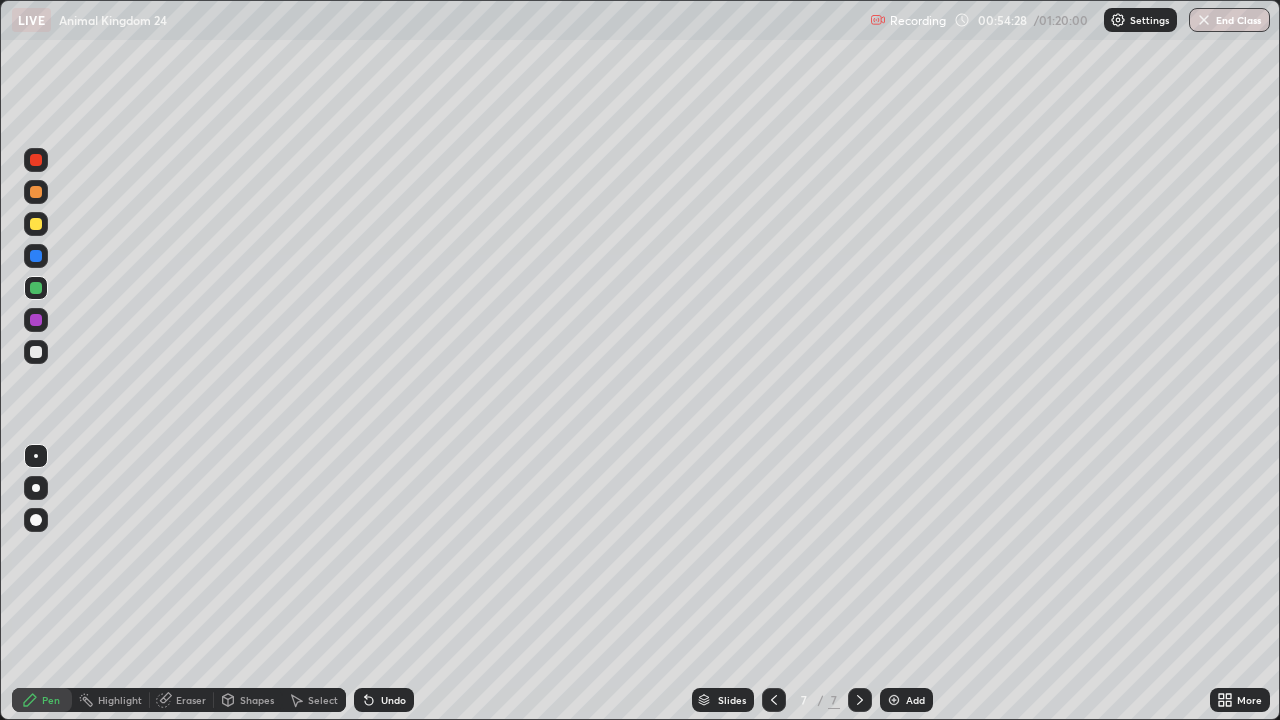 click at bounding box center (36, 456) 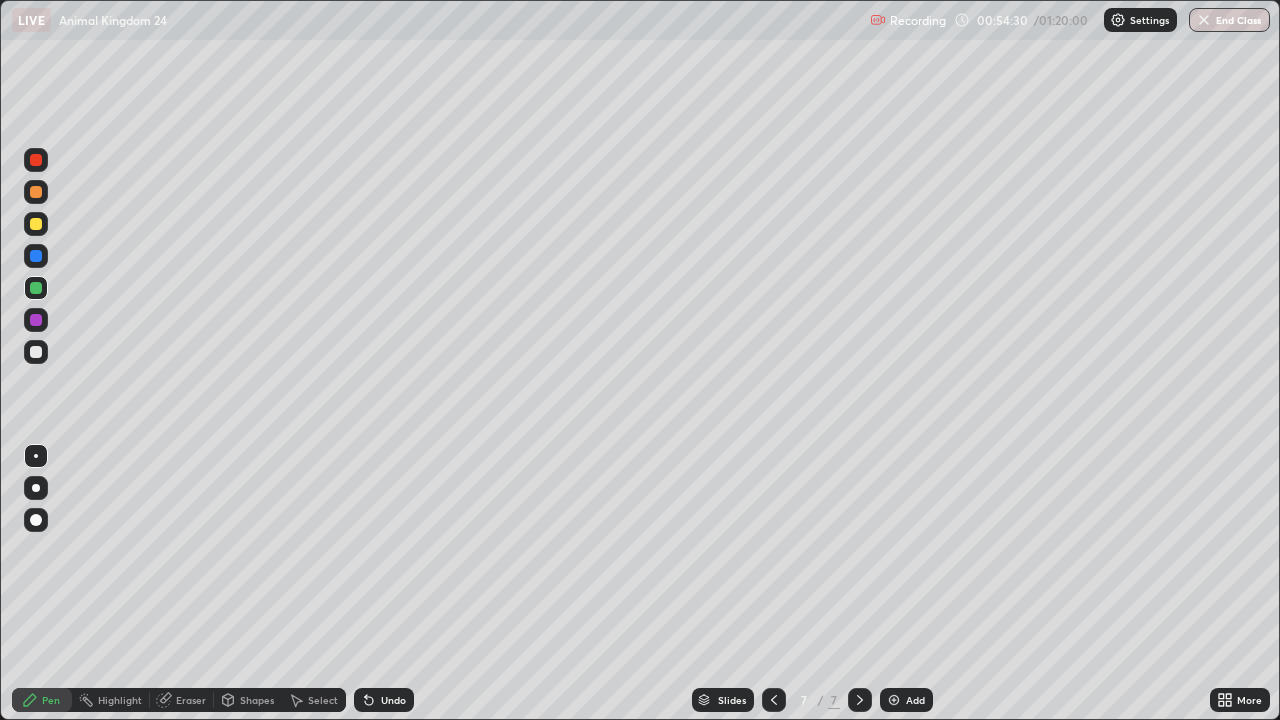 click at bounding box center (36, 224) 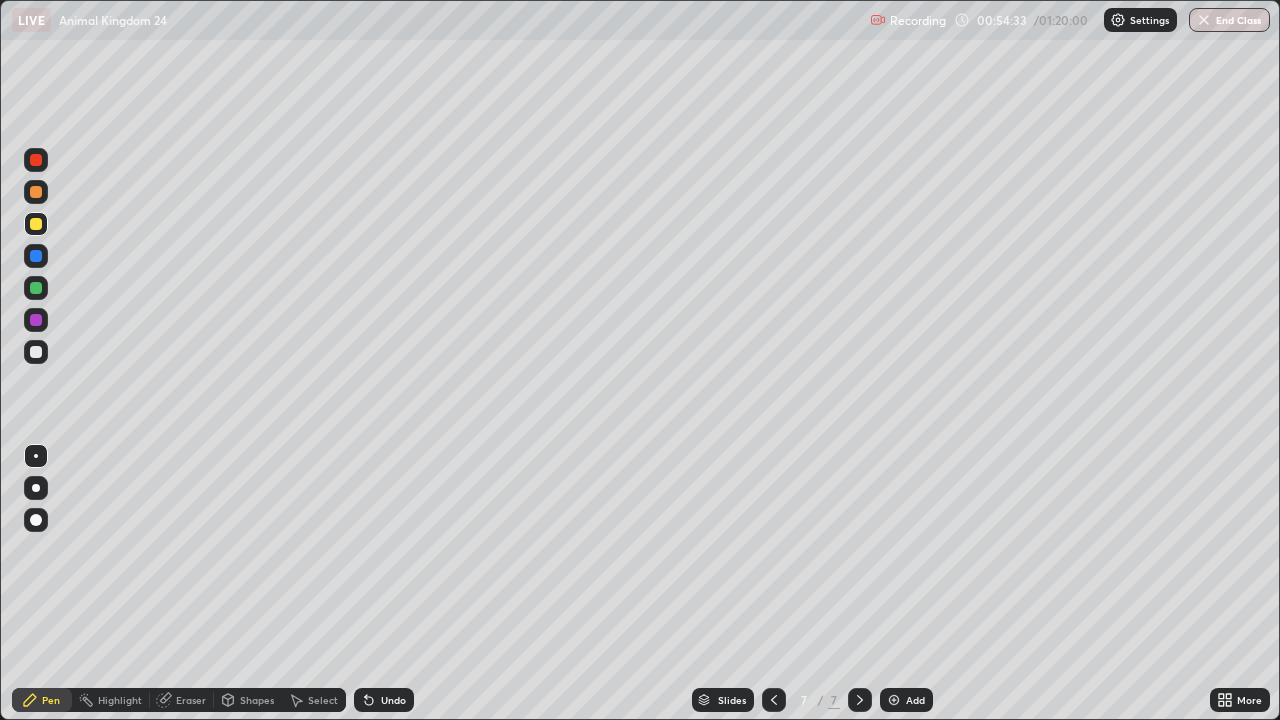 click at bounding box center (36, 352) 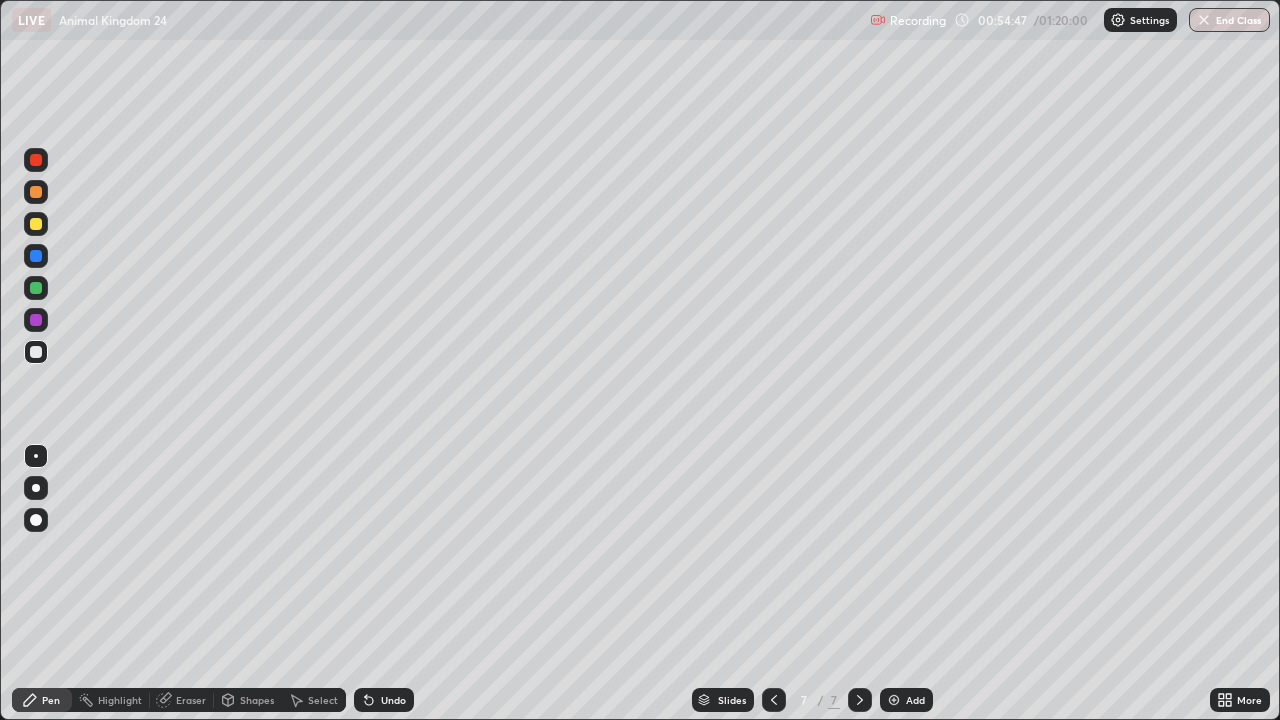click at bounding box center (36, 520) 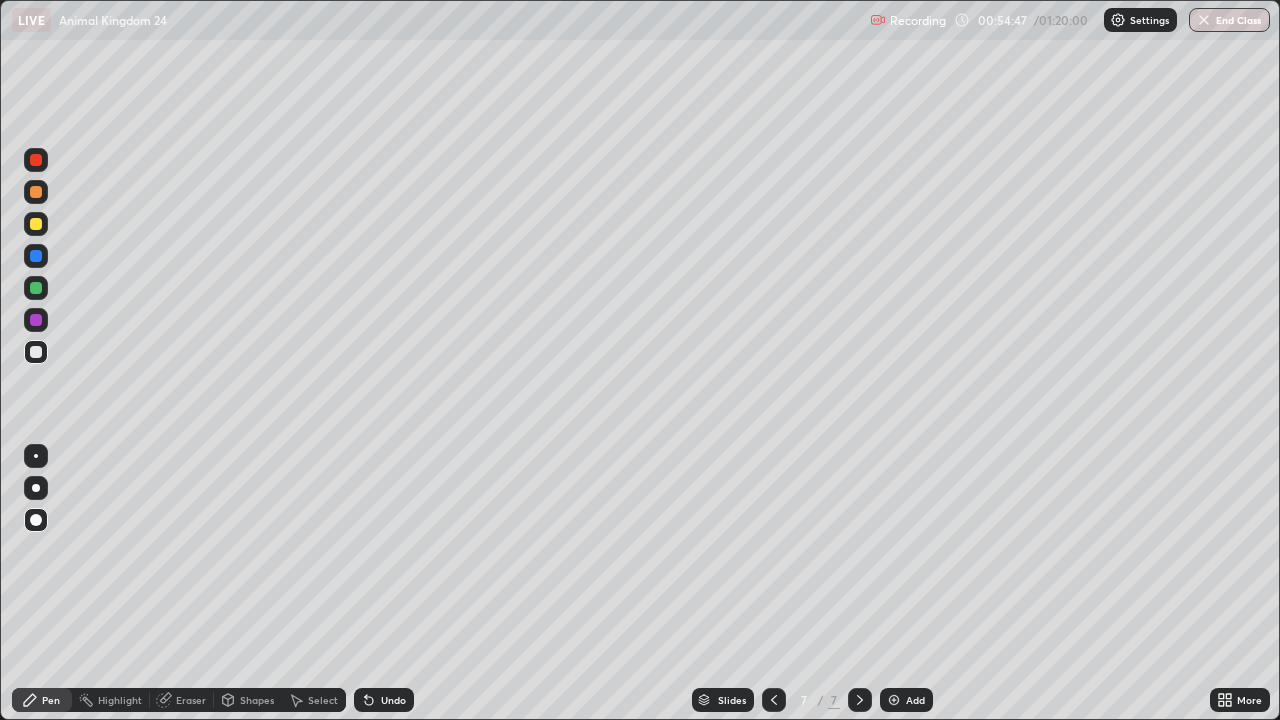 click at bounding box center [36, 488] 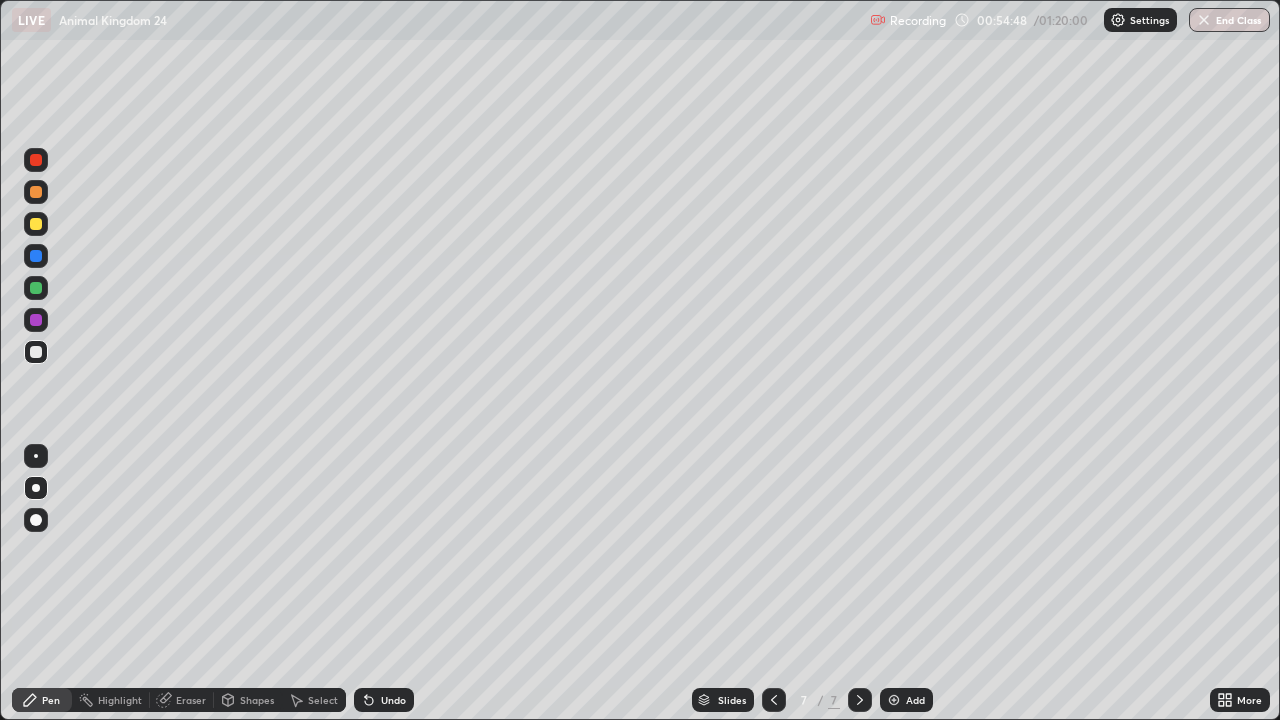 click at bounding box center (36, 224) 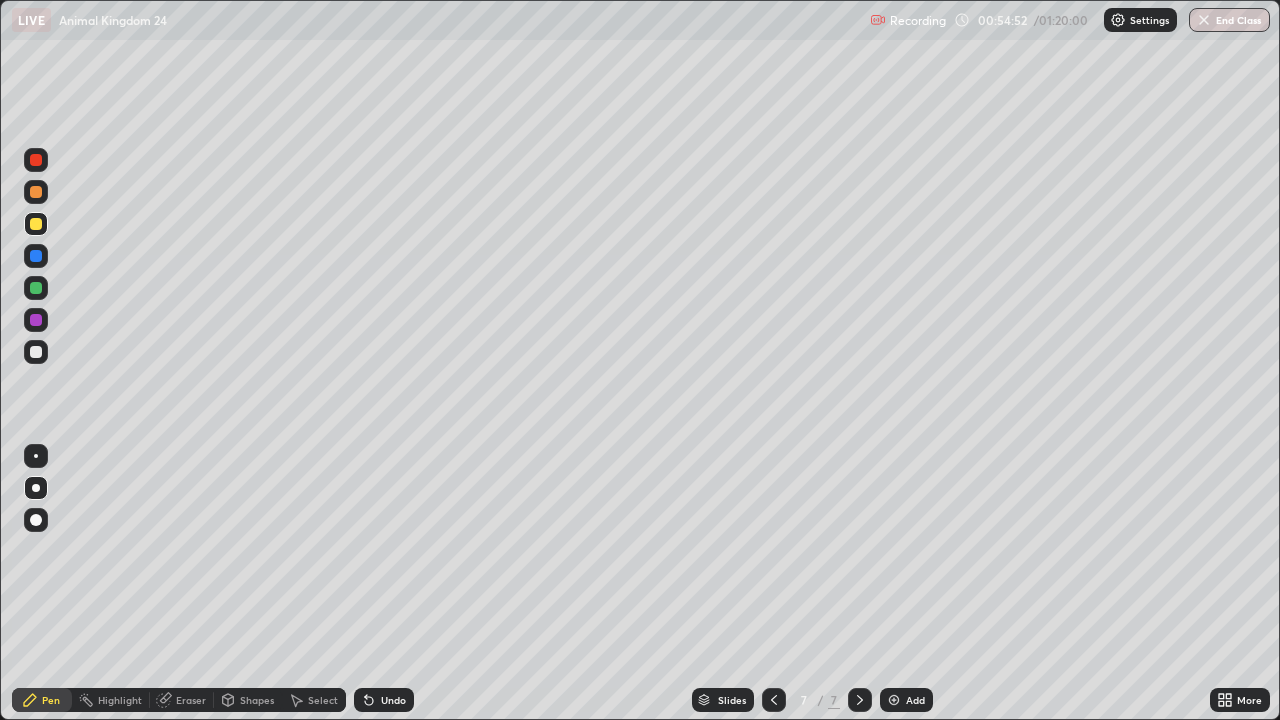 click at bounding box center (36, 352) 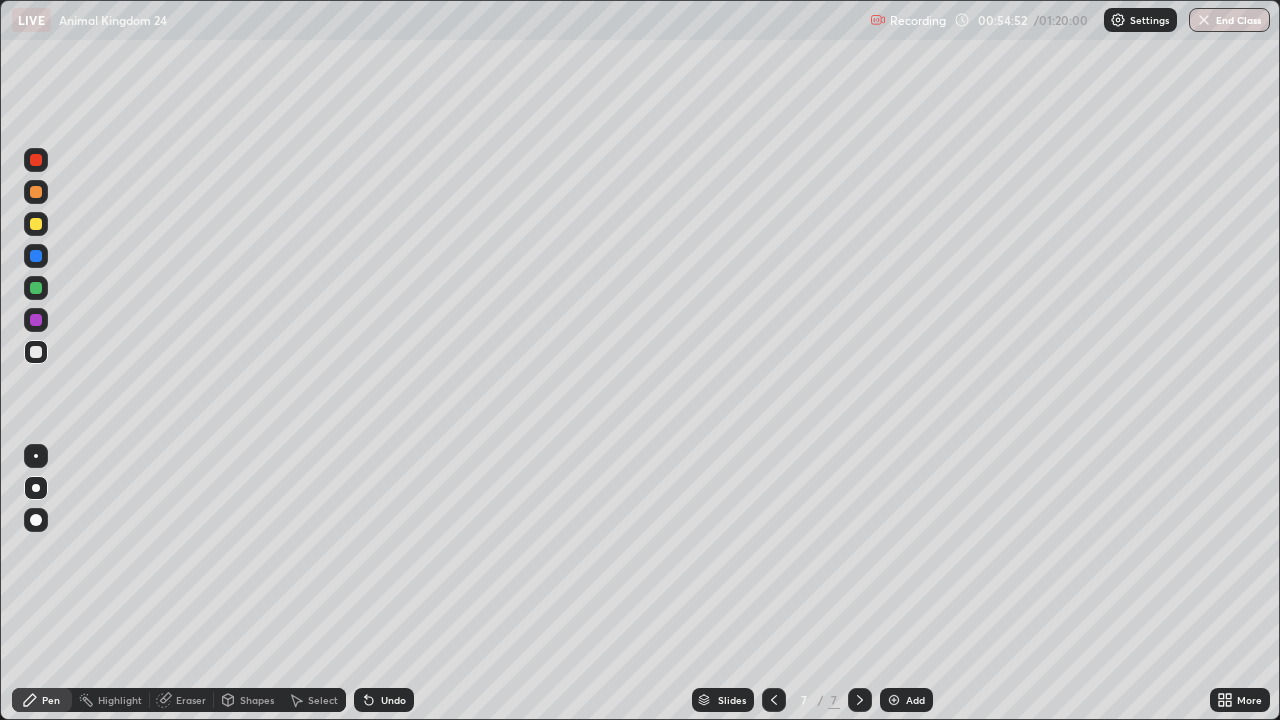 click at bounding box center [36, 456] 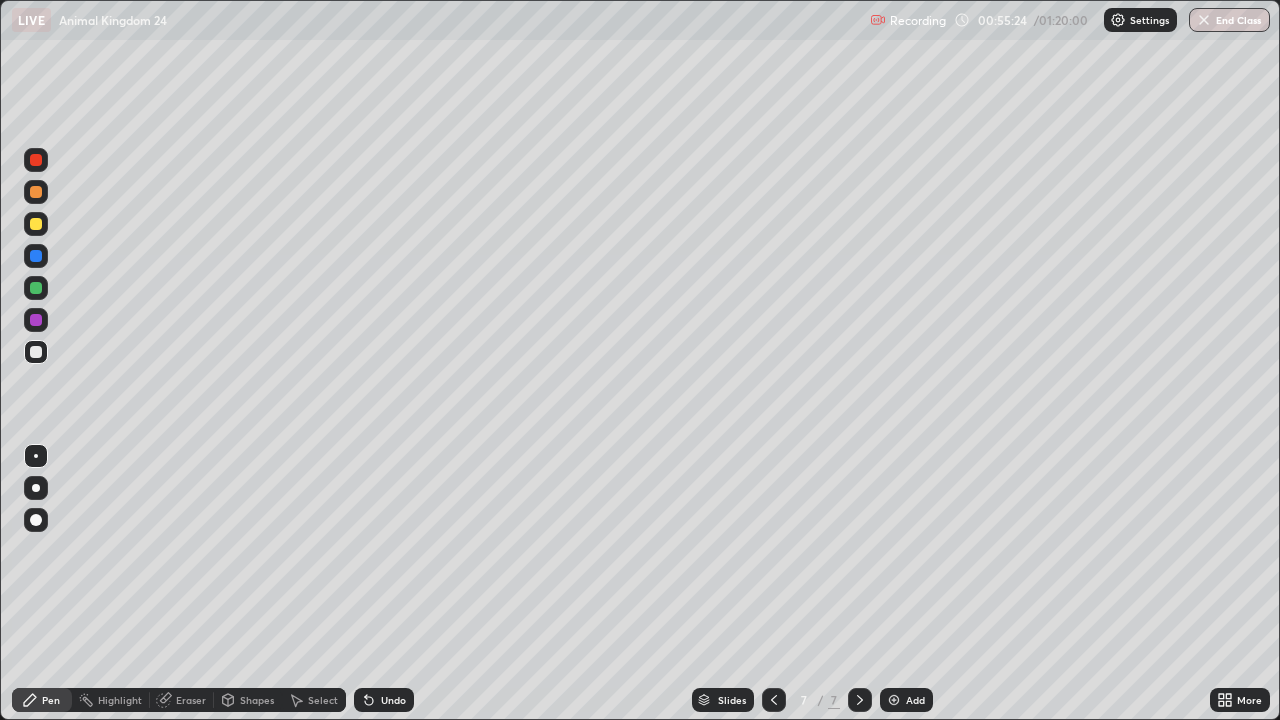 click on "Eraser" at bounding box center (191, 700) 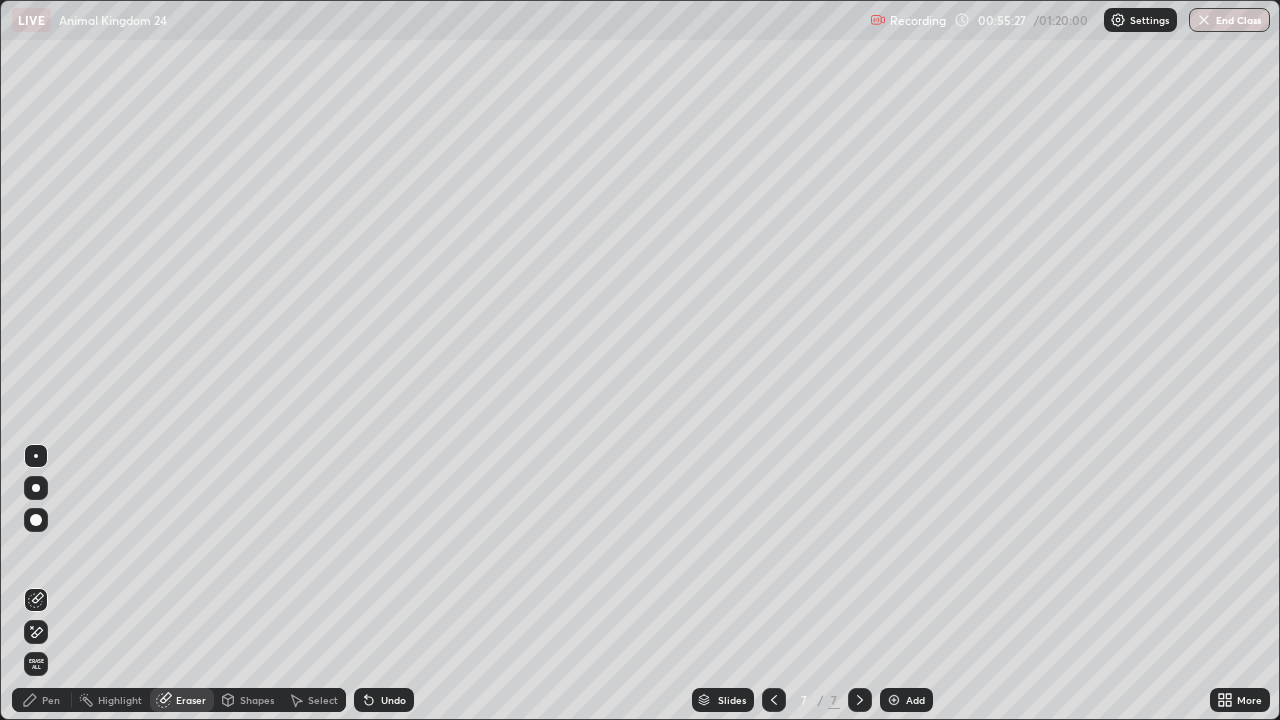 click on "Pen" at bounding box center (51, 700) 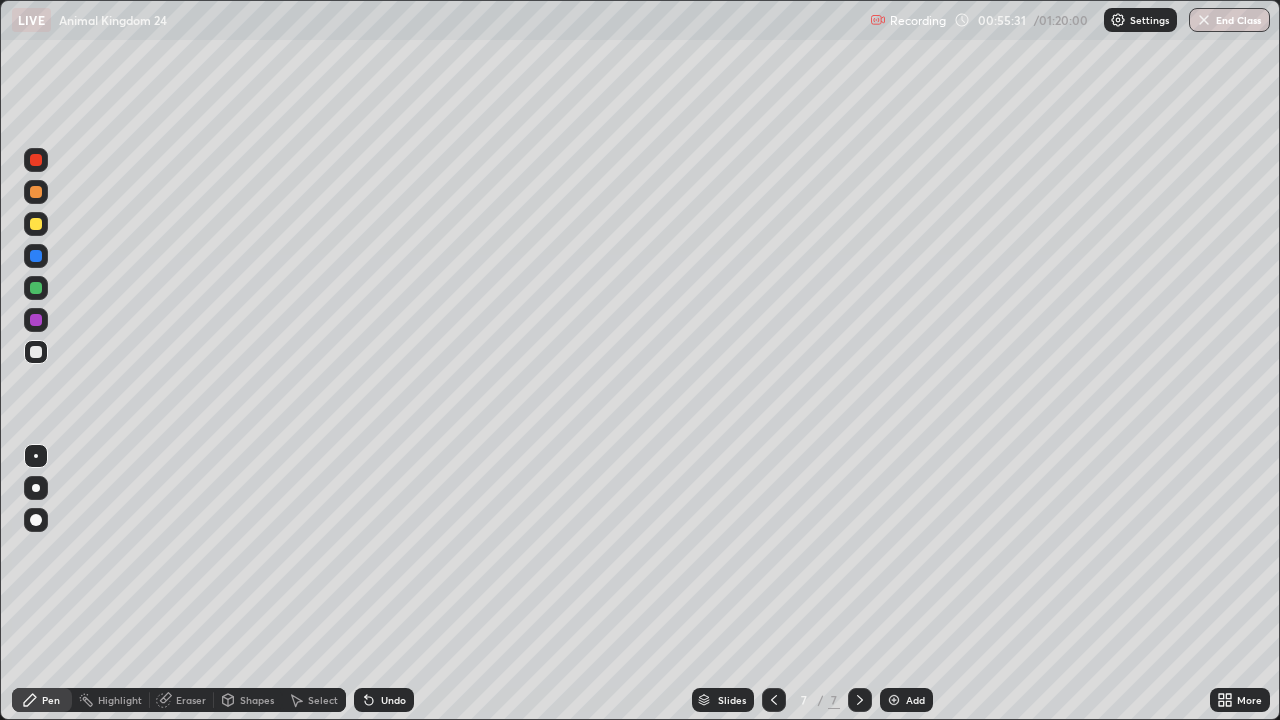 click on "Undo" at bounding box center (384, 700) 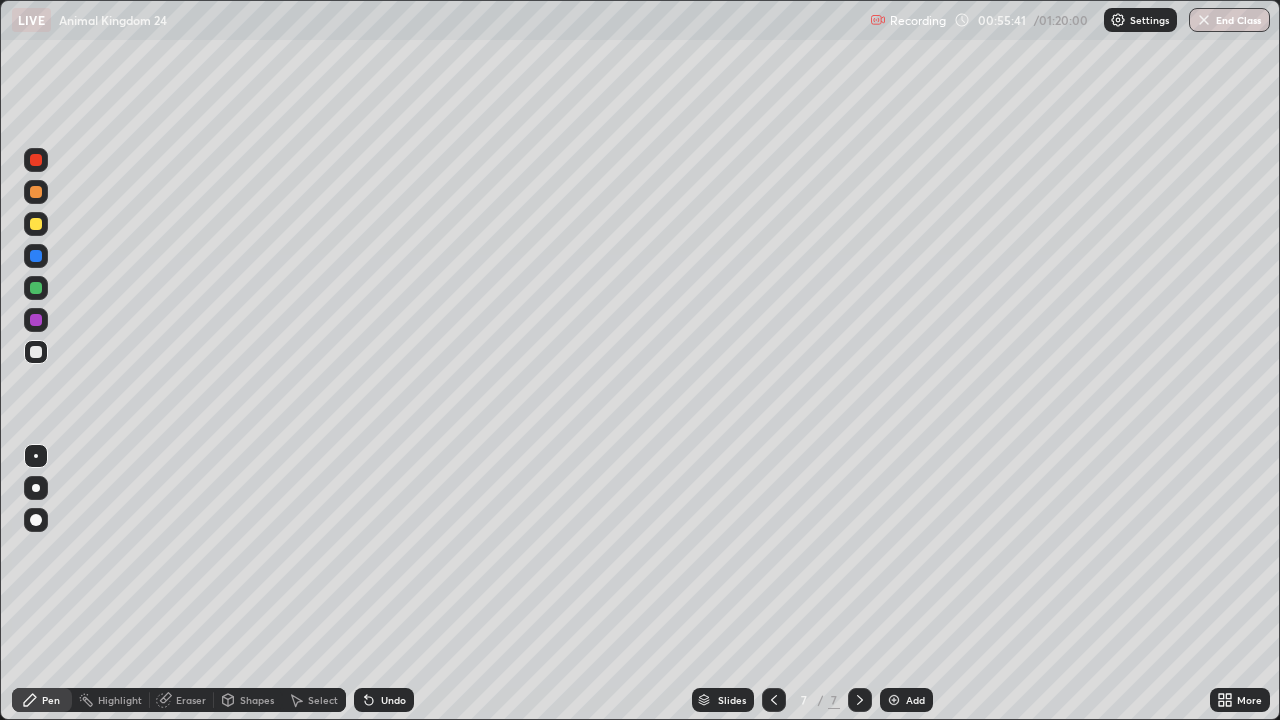 click on "Undo" at bounding box center [384, 700] 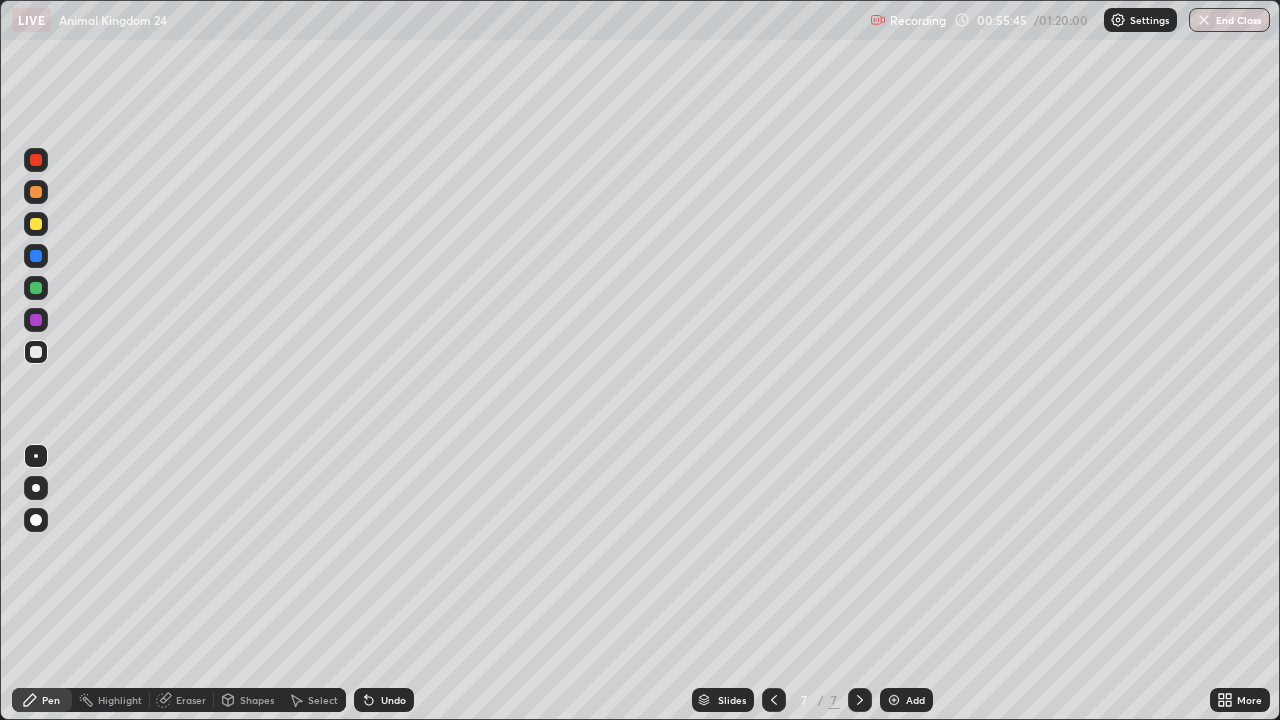 click on "Eraser" at bounding box center [191, 700] 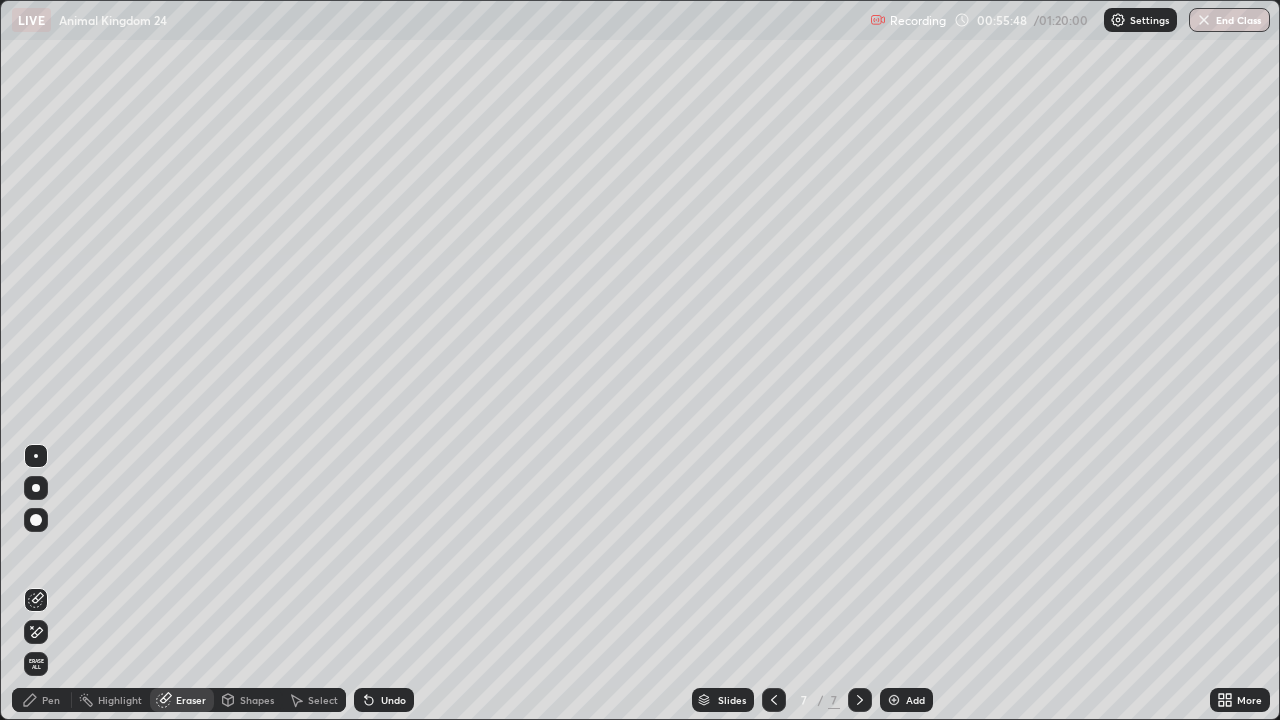 click on "Pen" at bounding box center [51, 700] 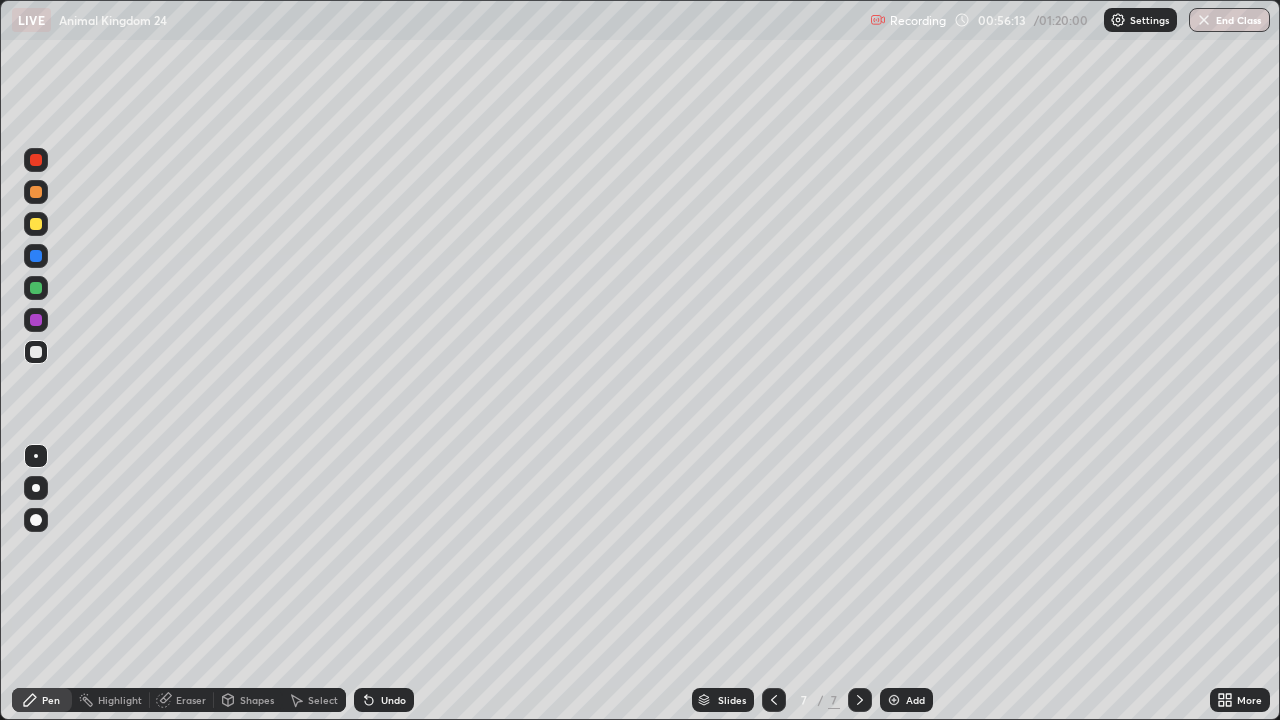 click on "Undo" at bounding box center (393, 700) 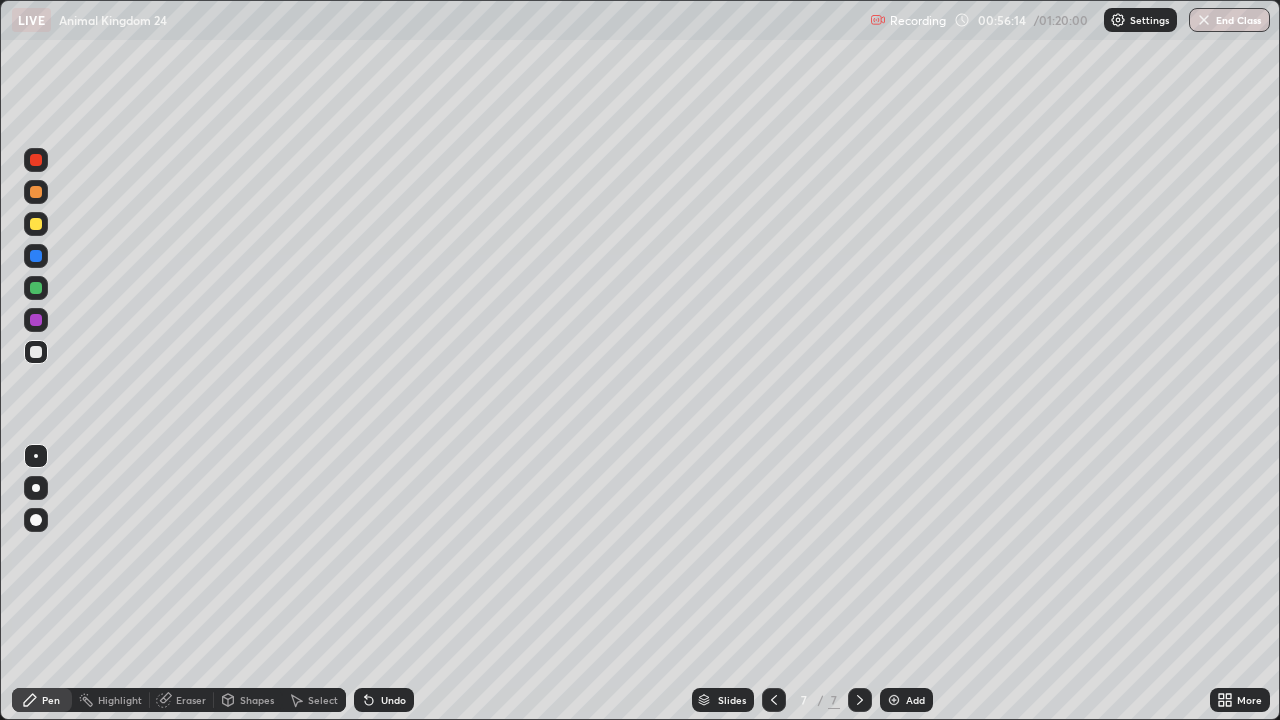 click on "Undo" at bounding box center [393, 700] 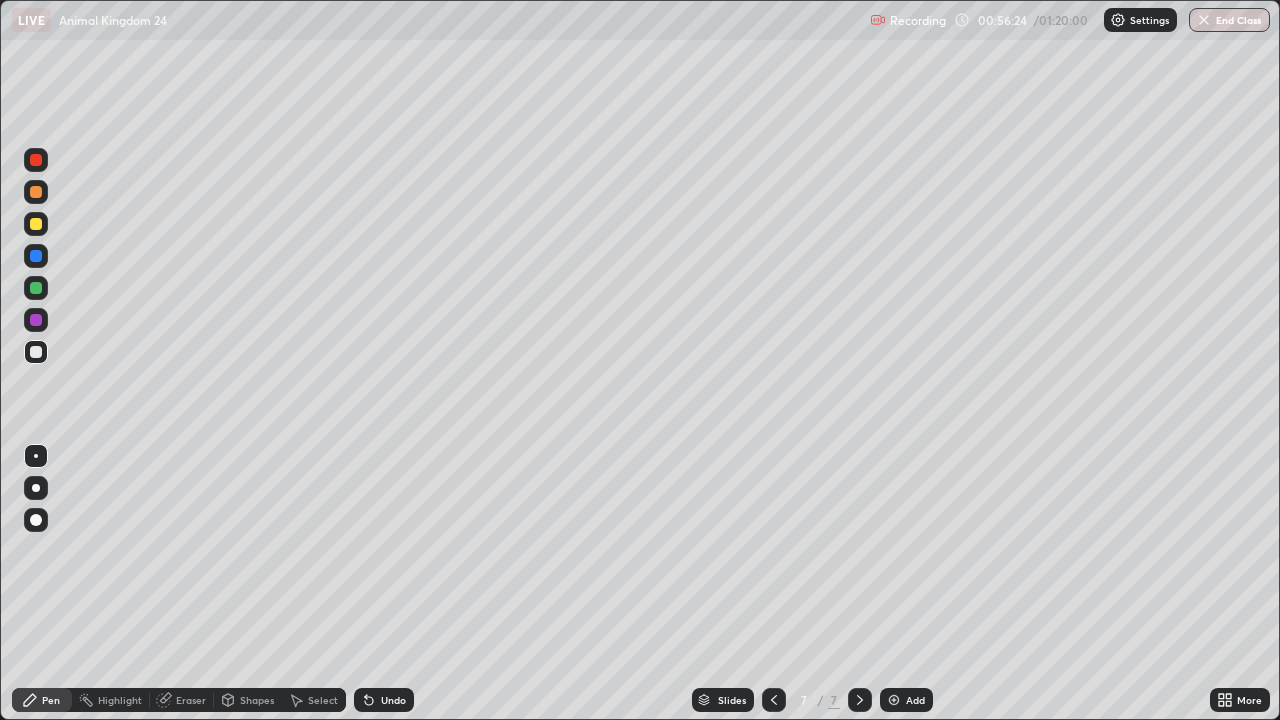 click at bounding box center [36, 288] 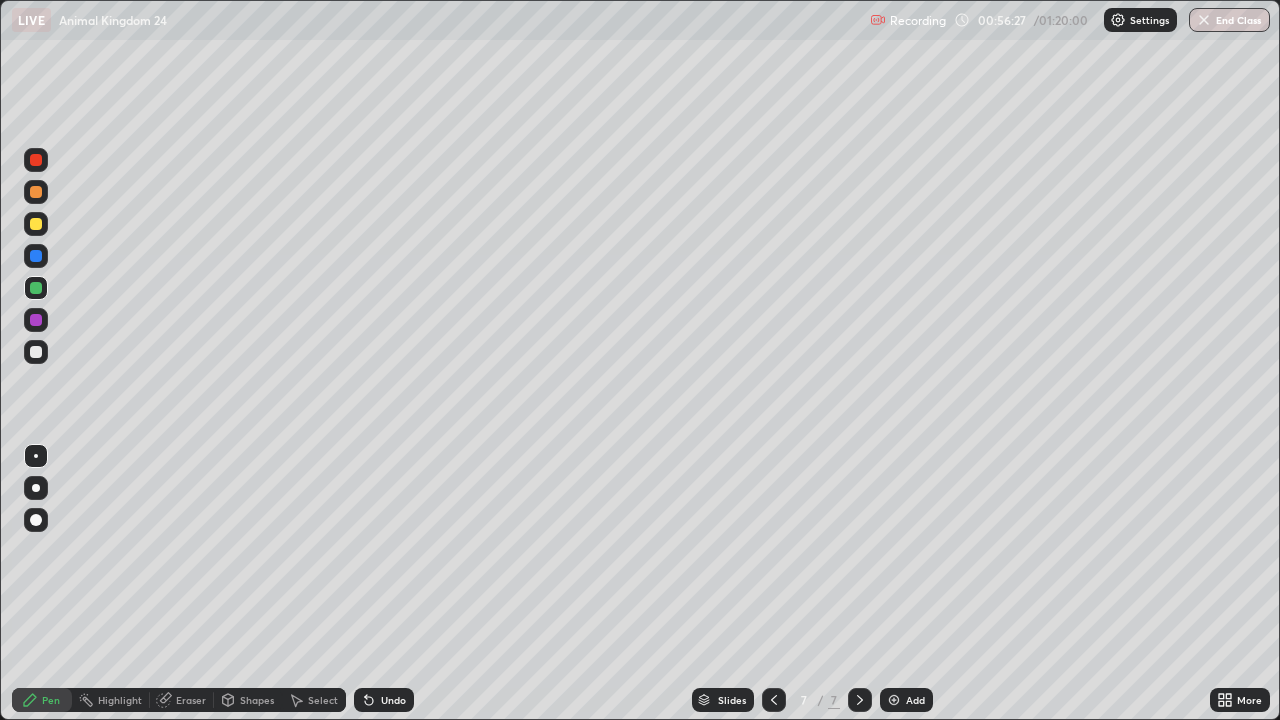 click at bounding box center [36, 352] 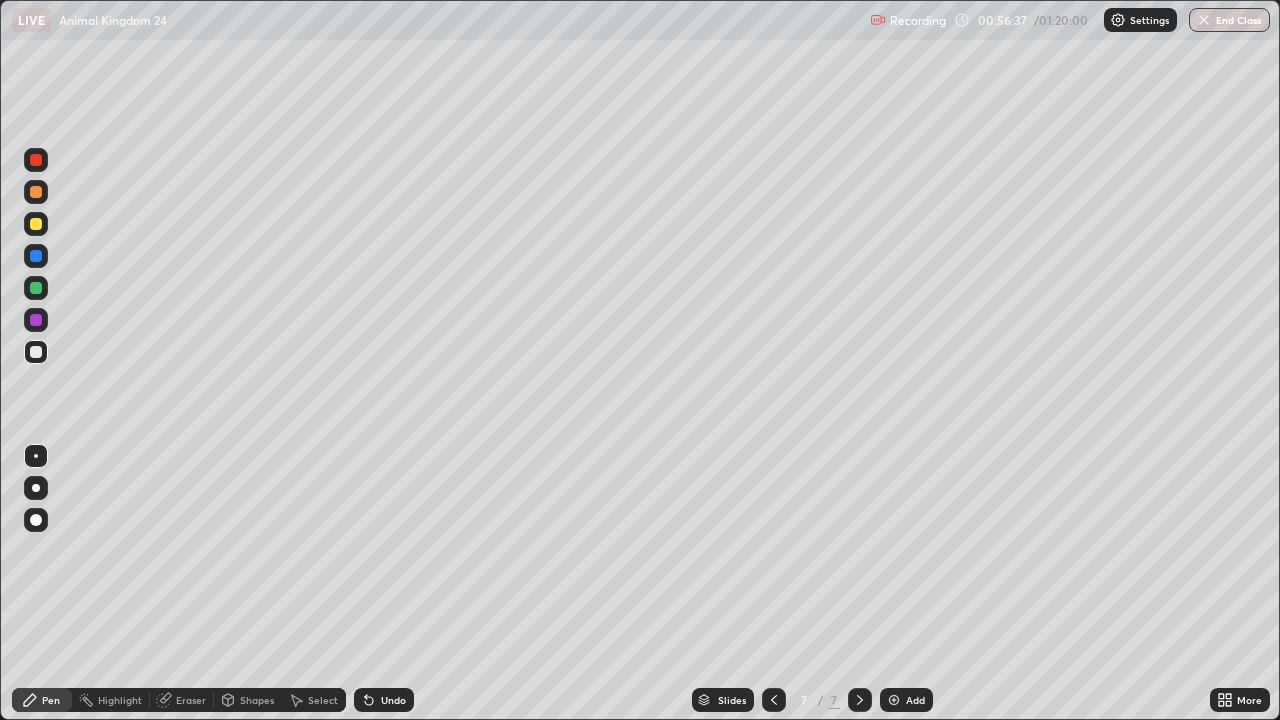 click on "Undo" at bounding box center [393, 700] 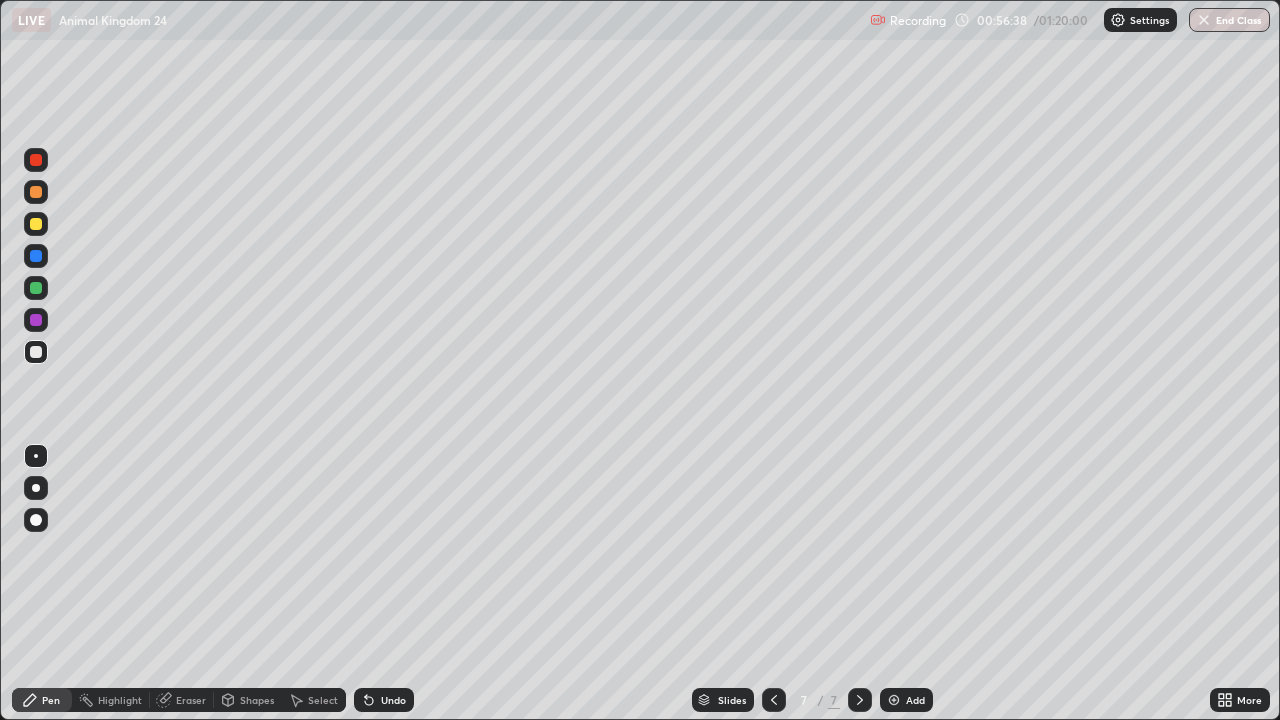 click on "Undo" at bounding box center (384, 700) 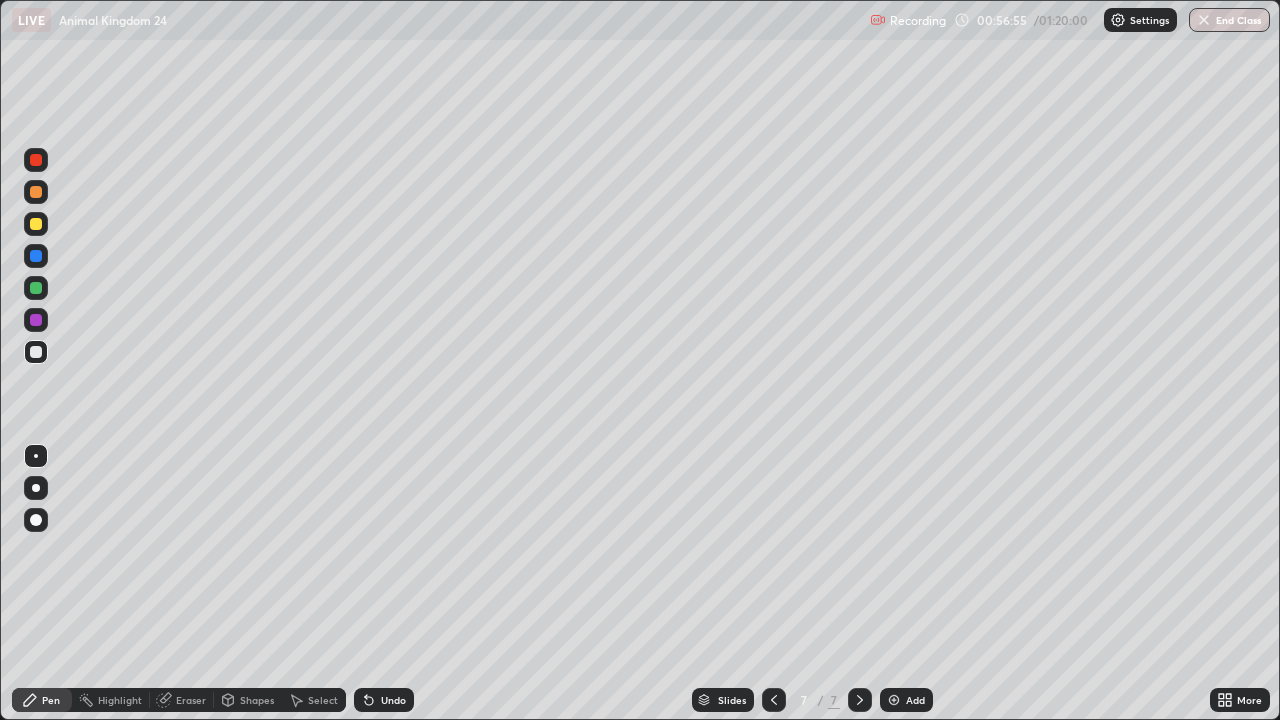 click on "Add" at bounding box center [906, 700] 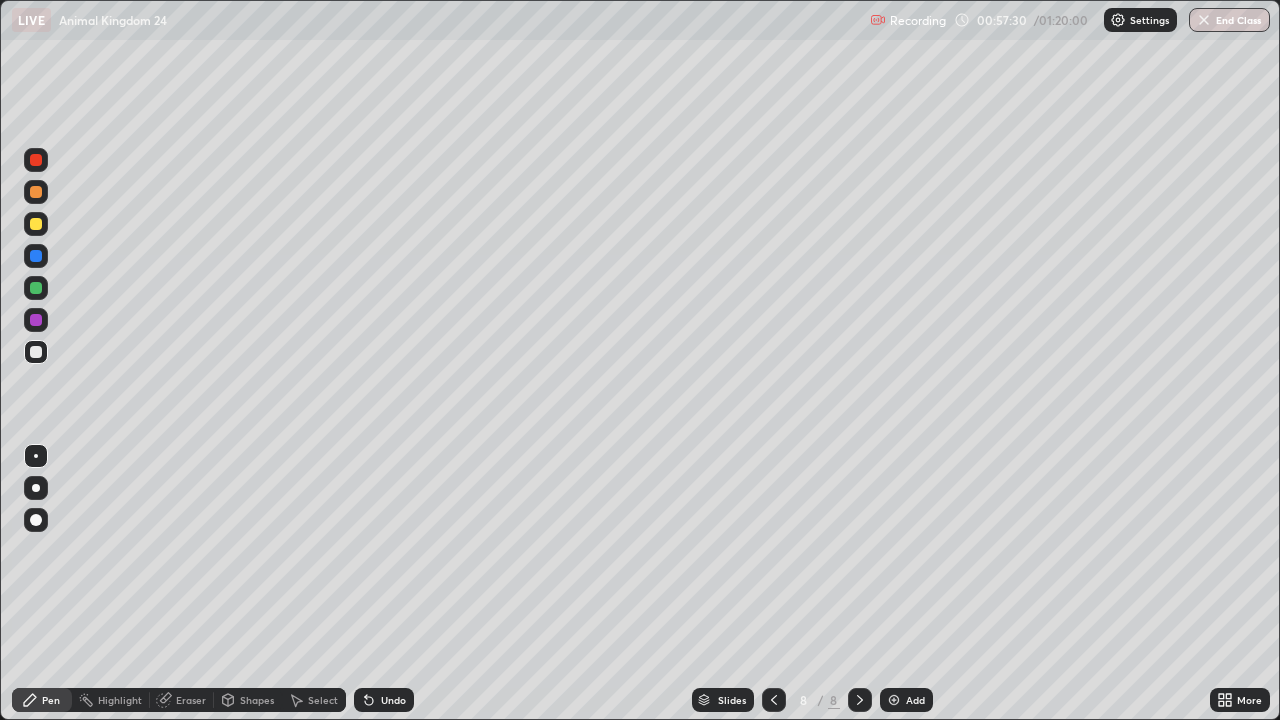 click on "Undo" at bounding box center (393, 700) 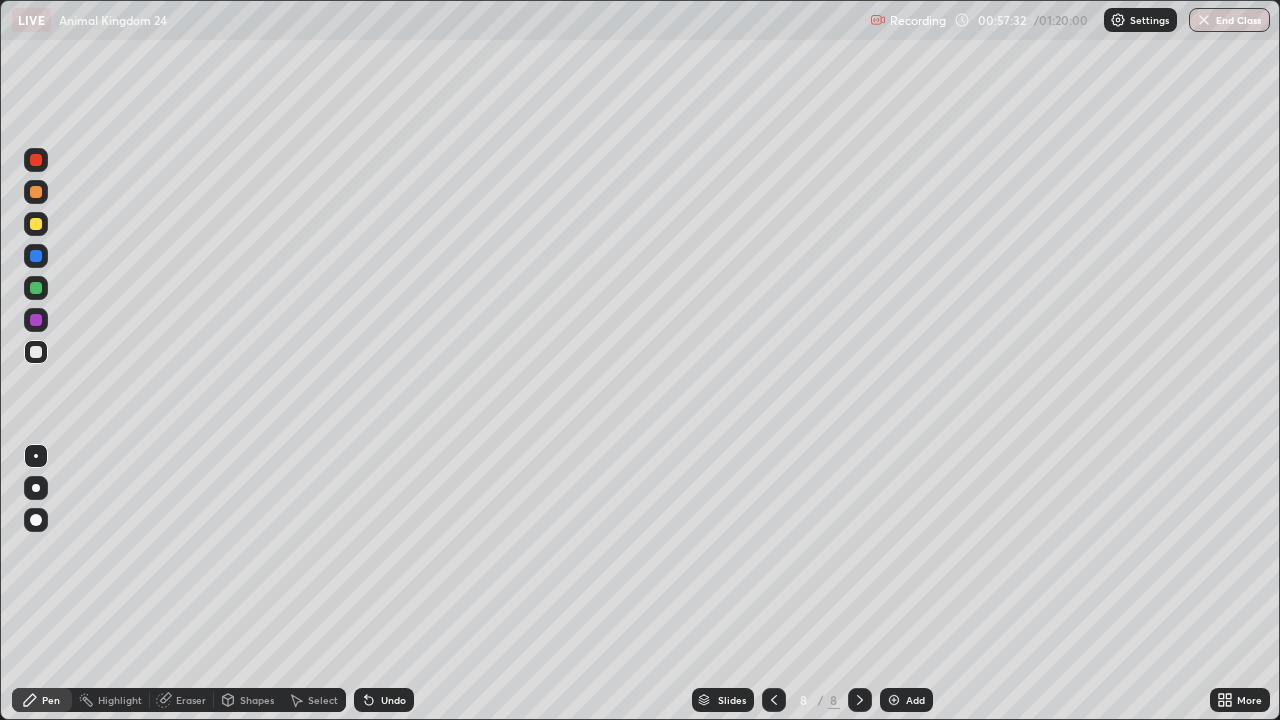click on "Undo" at bounding box center (393, 700) 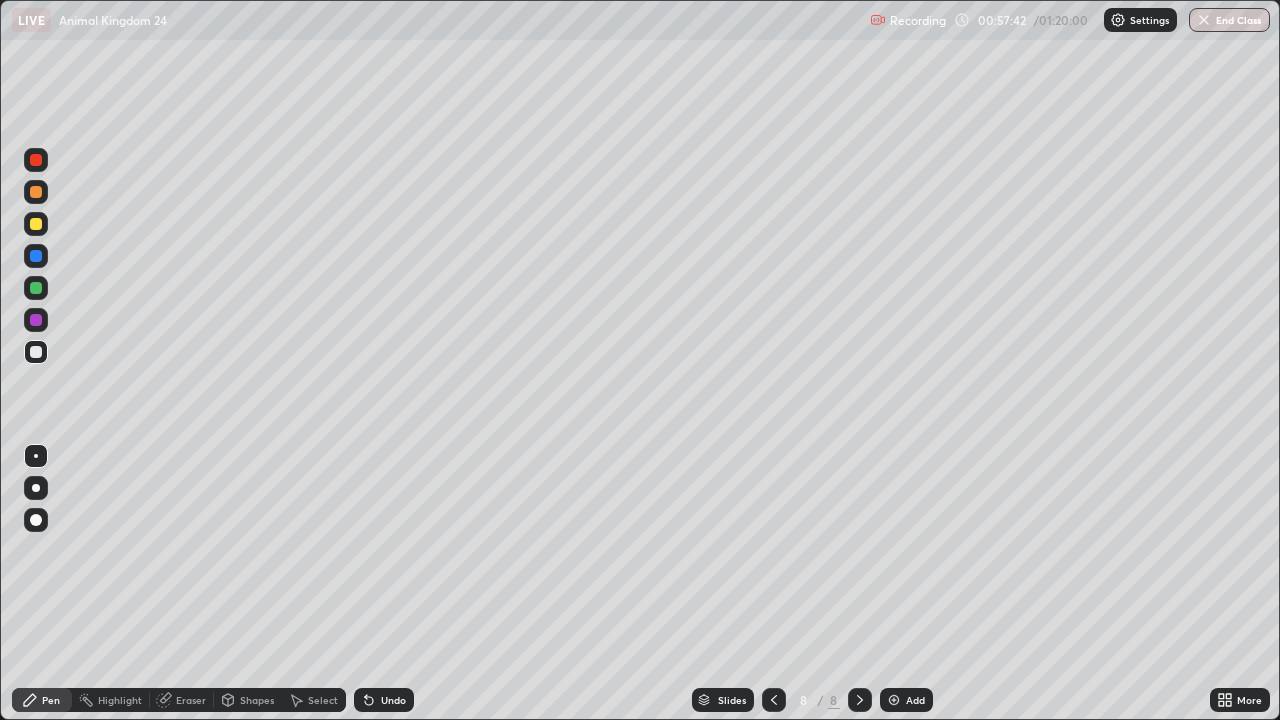 click at bounding box center [36, 352] 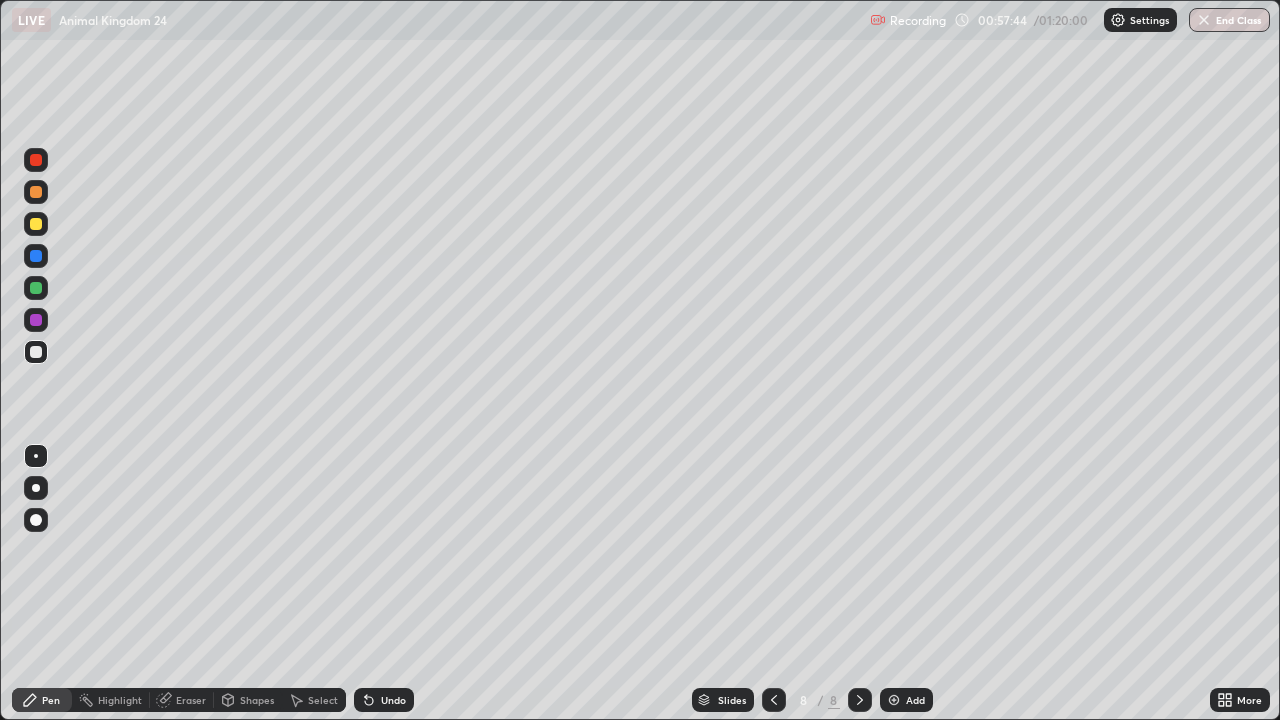 click at bounding box center (36, 288) 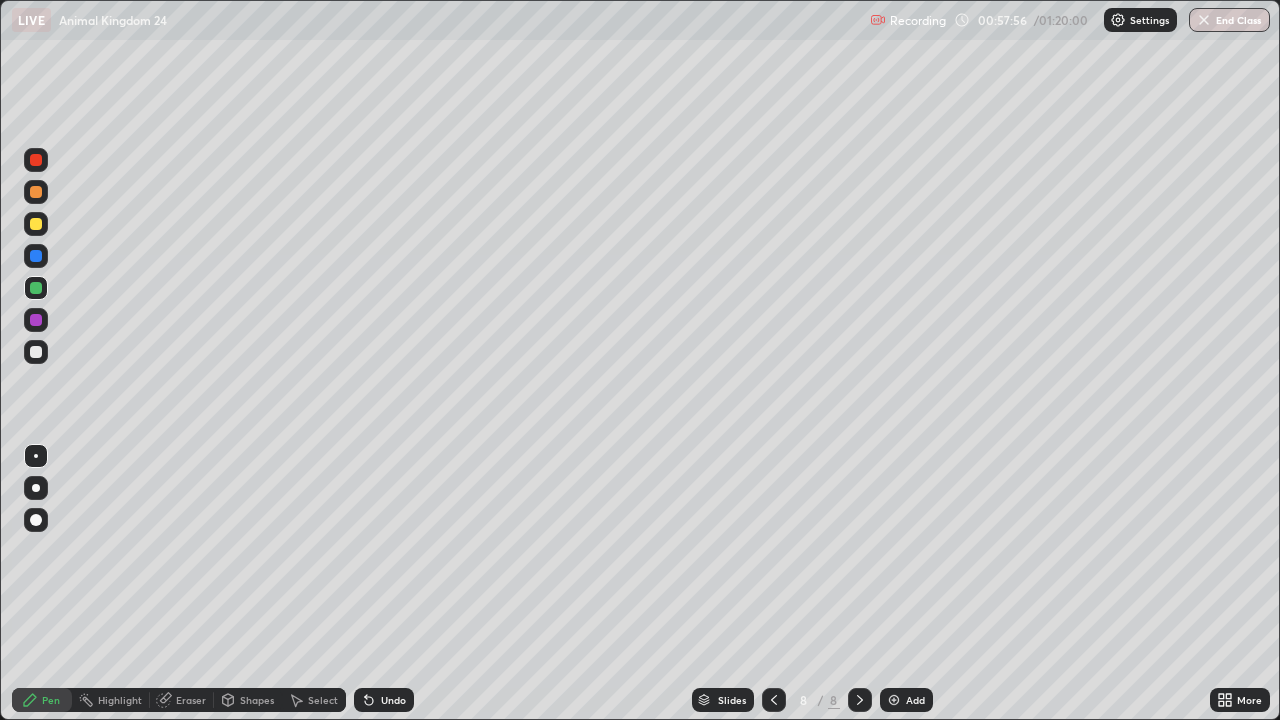 click at bounding box center (36, 224) 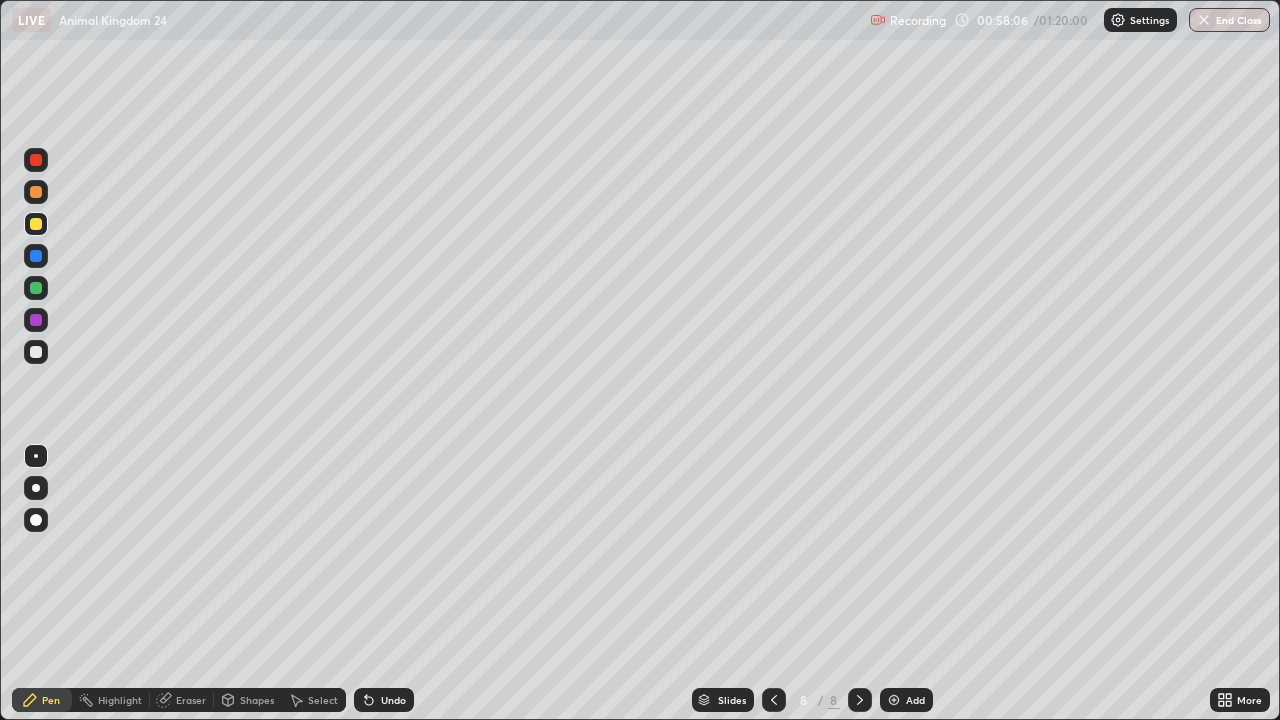 click at bounding box center [36, 352] 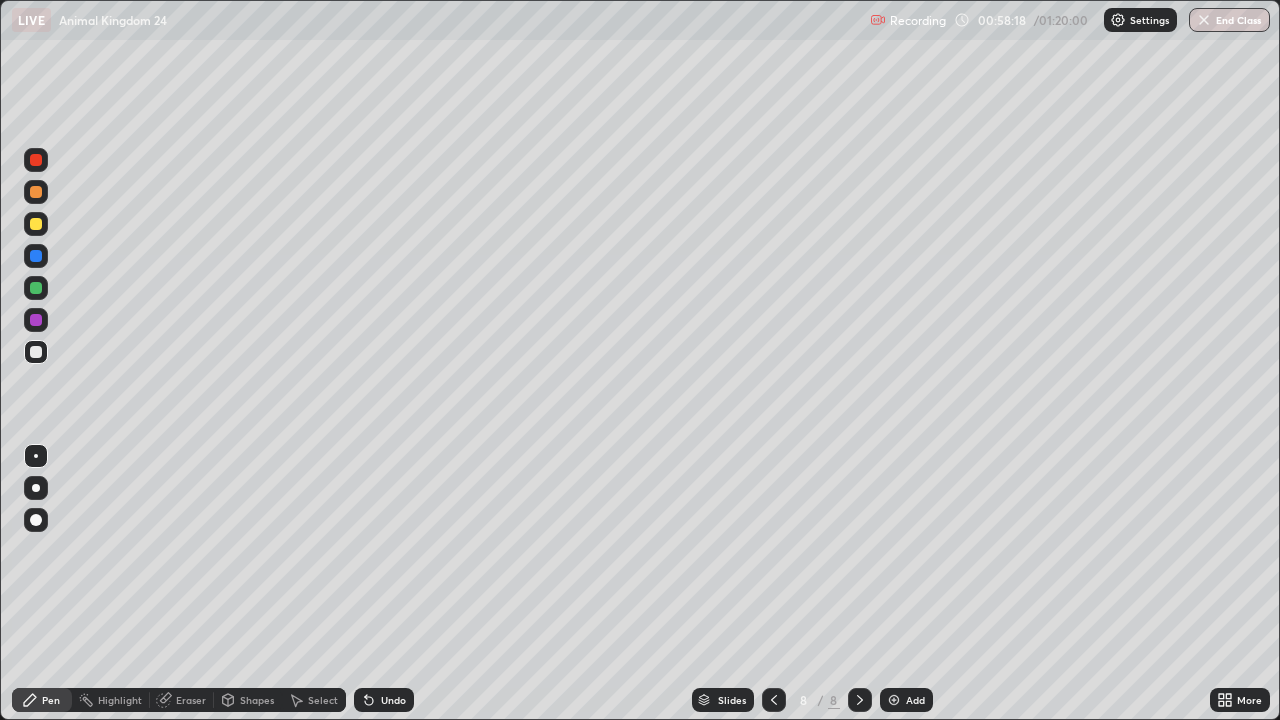 click on "Eraser" at bounding box center [191, 700] 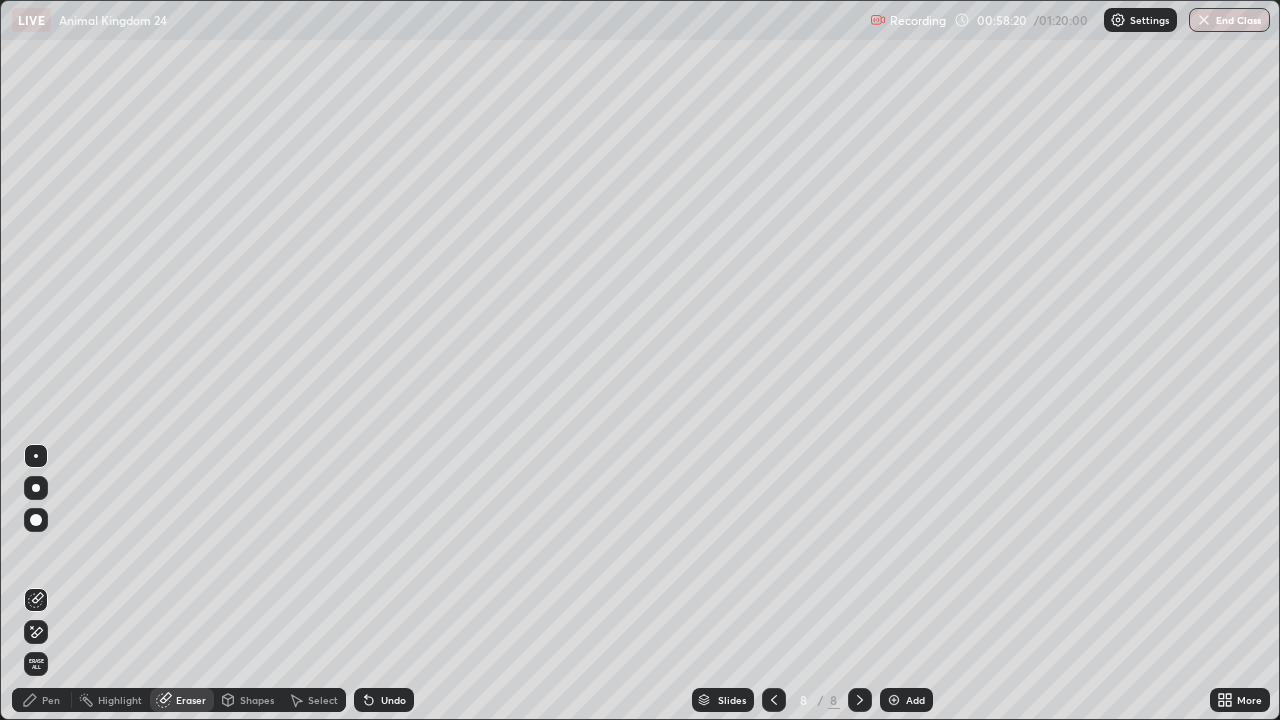 click on "Select" at bounding box center [323, 700] 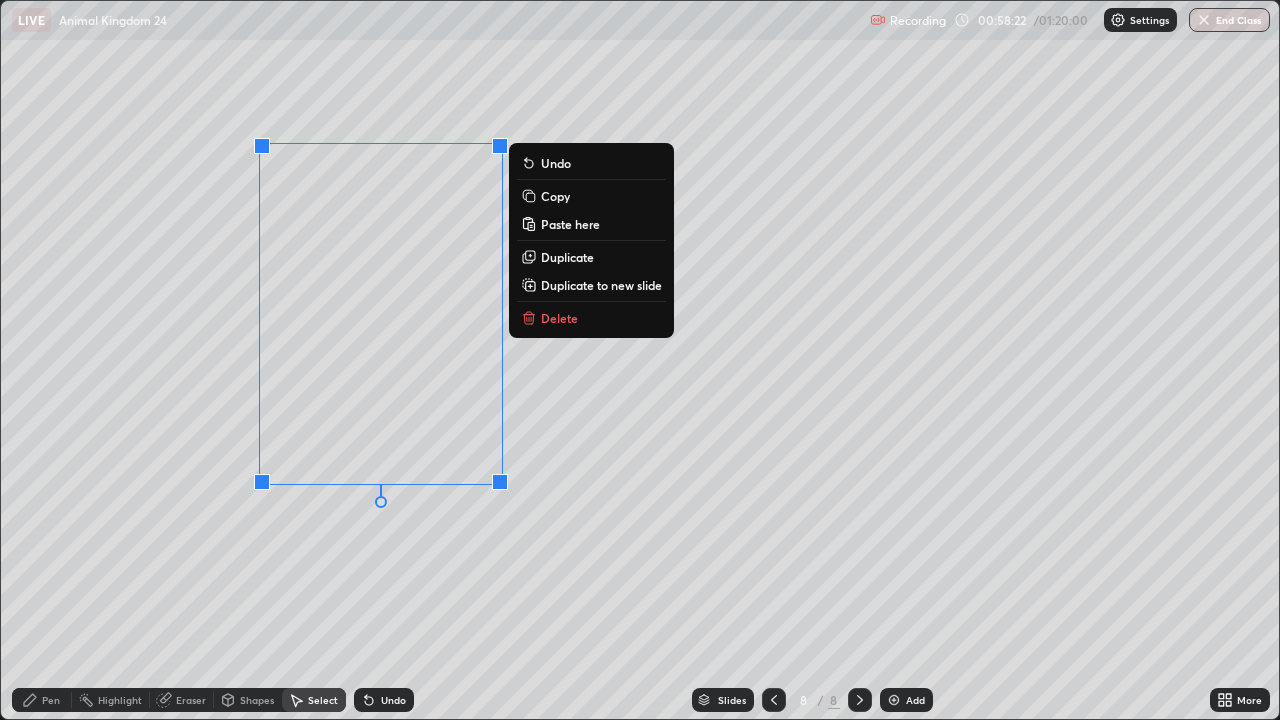 click on "Copy" at bounding box center [591, 196] 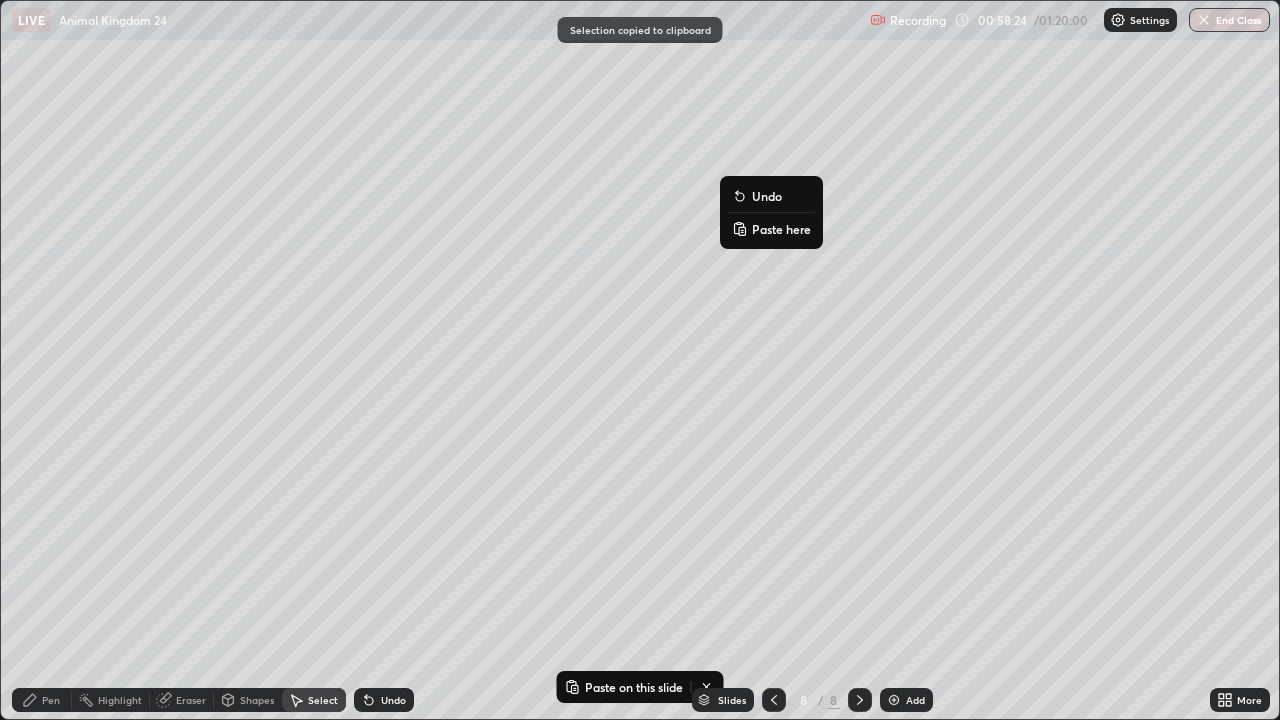 click on "Paste here" at bounding box center (781, 229) 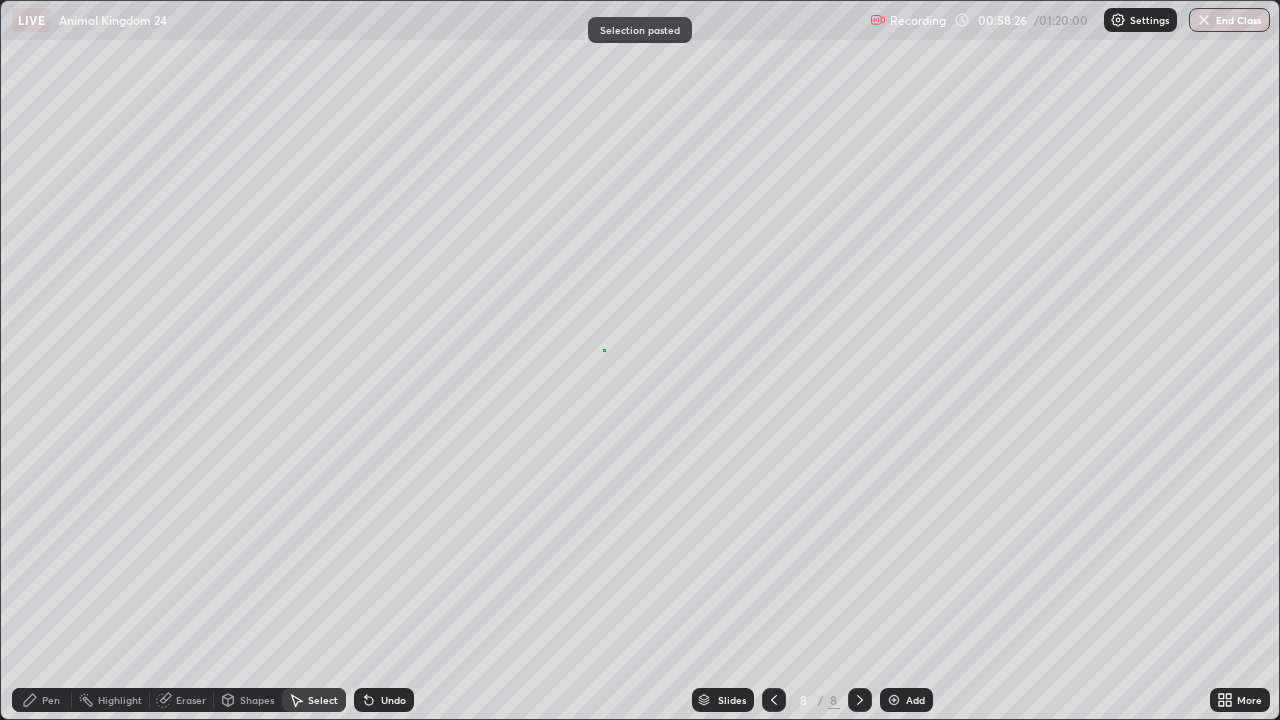 click on "0 ° Undo Copy Paste here Duplicate Duplicate to new slide Delete" at bounding box center [640, 360] 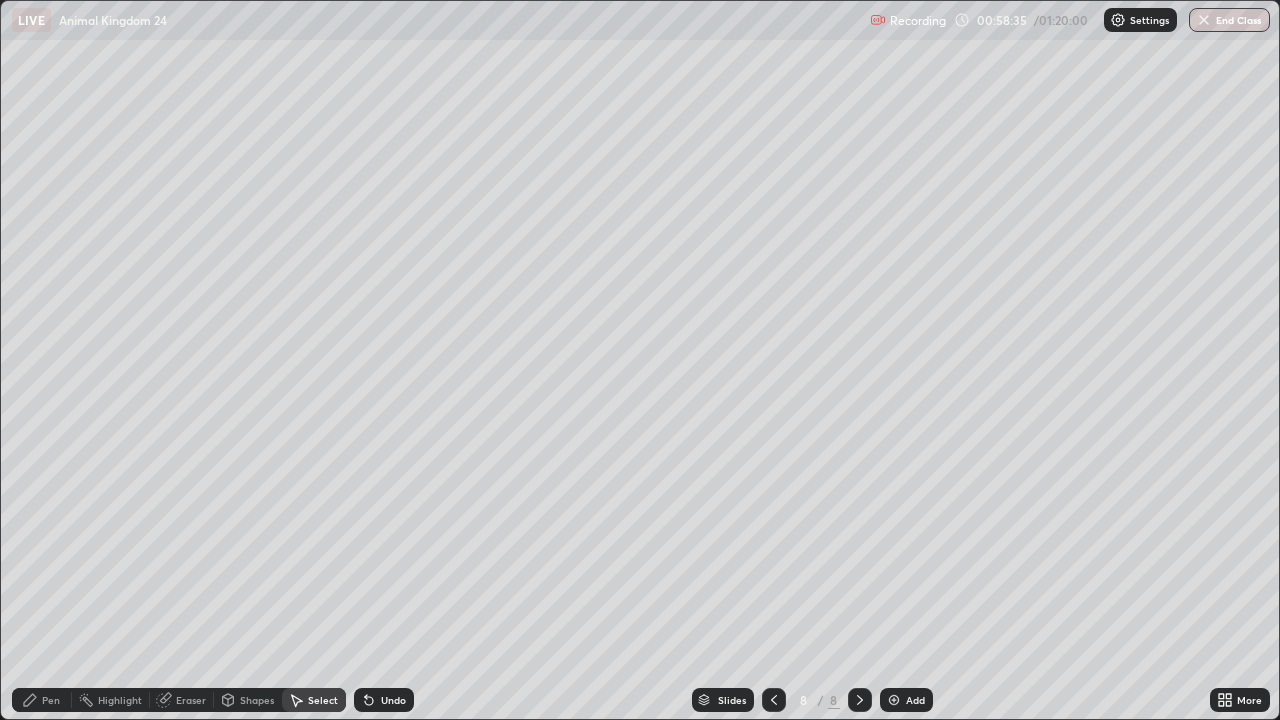 click on "Eraser" at bounding box center [191, 700] 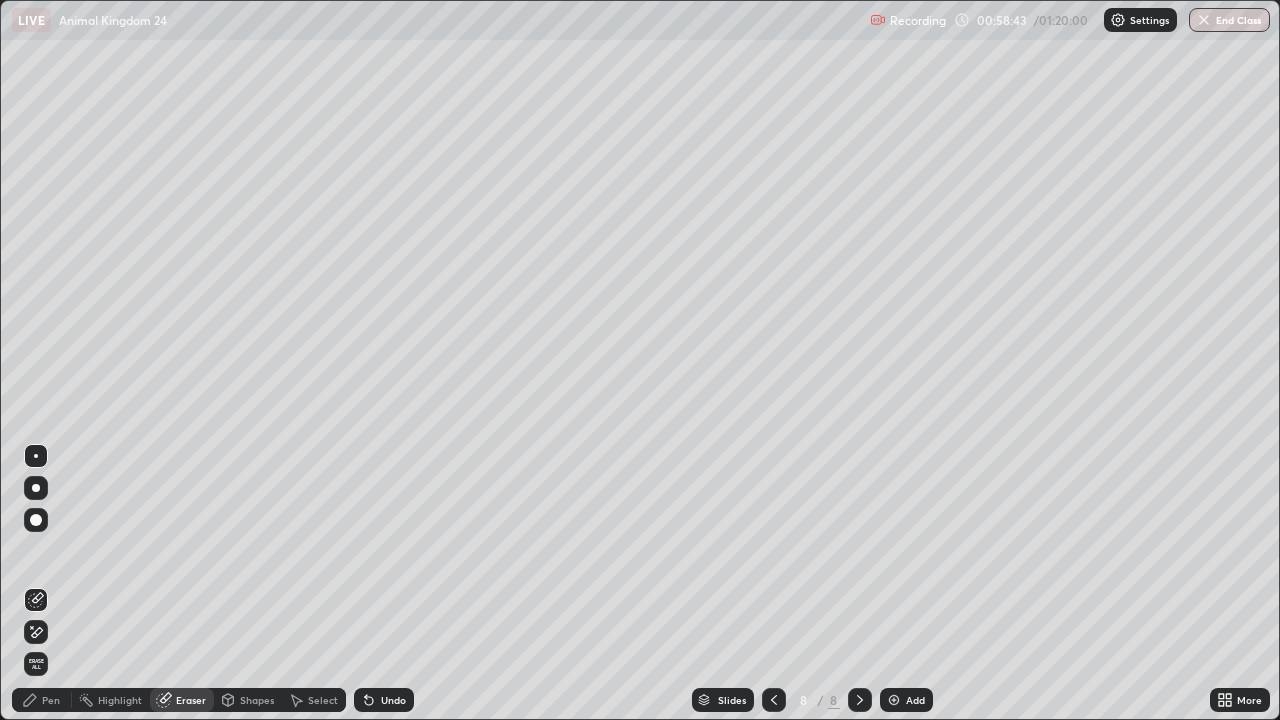 click on "Pen" at bounding box center (42, 700) 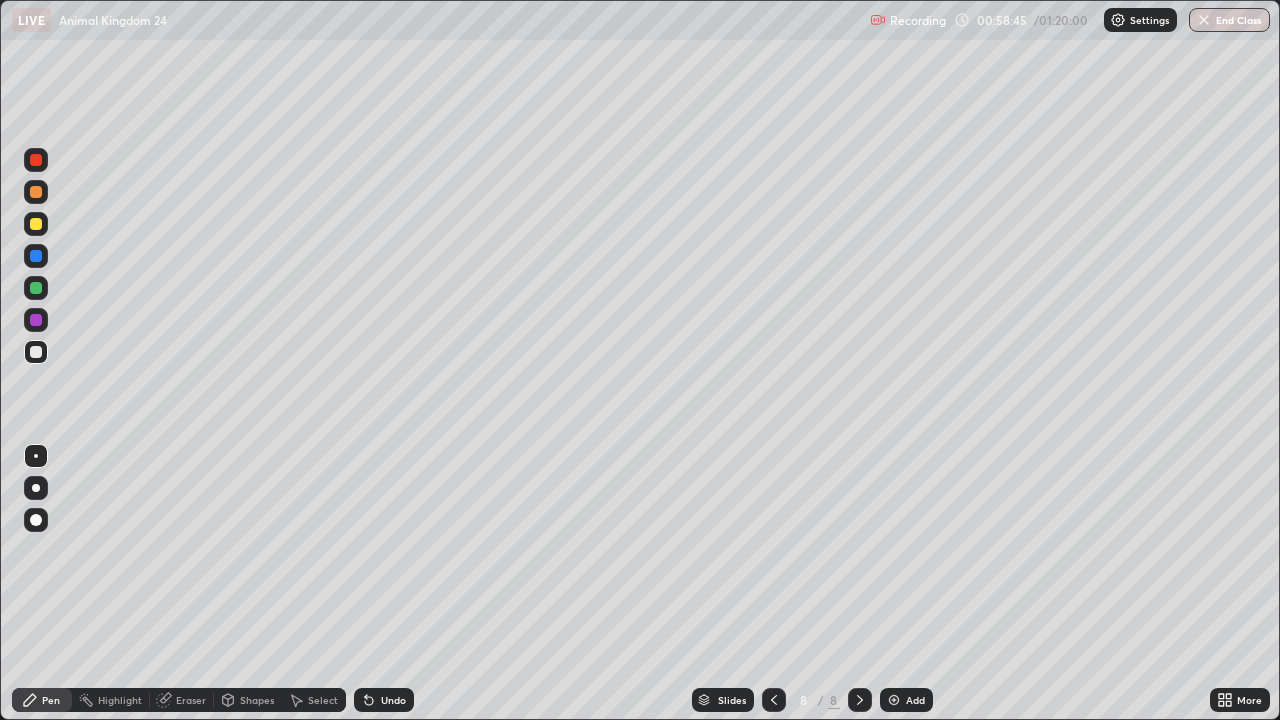 click at bounding box center (36, 224) 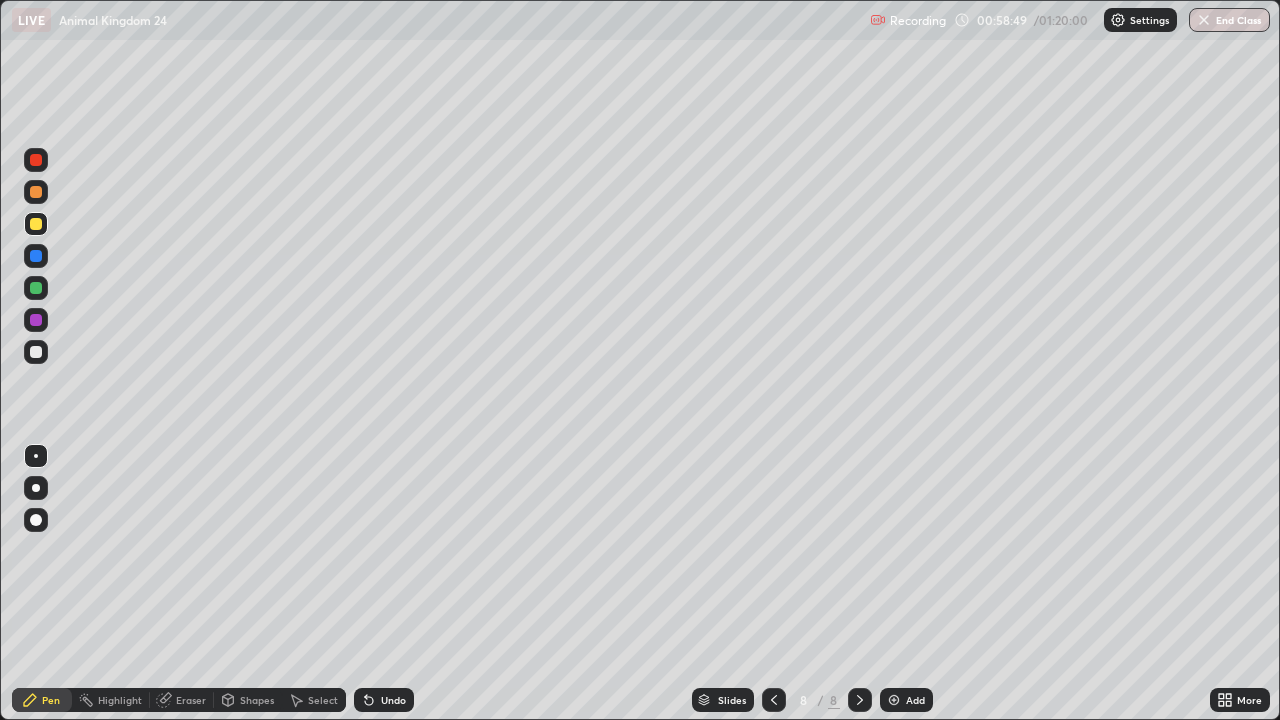 click at bounding box center (36, 288) 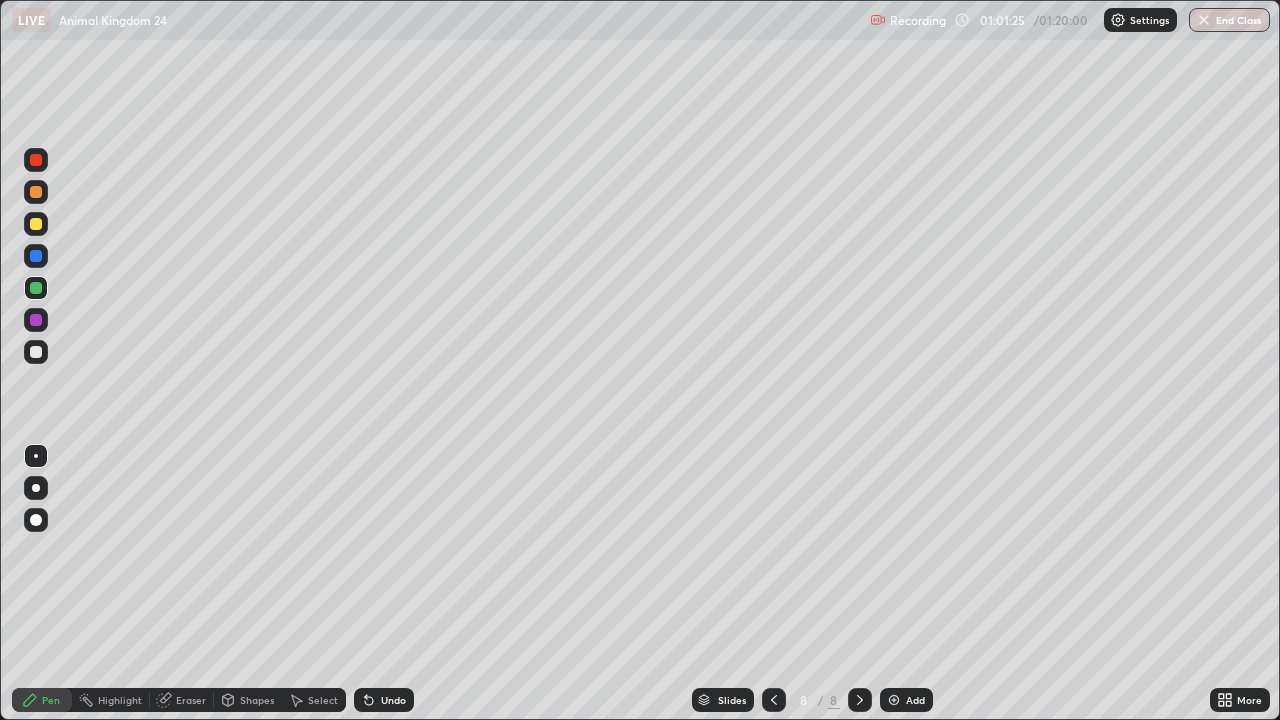 click 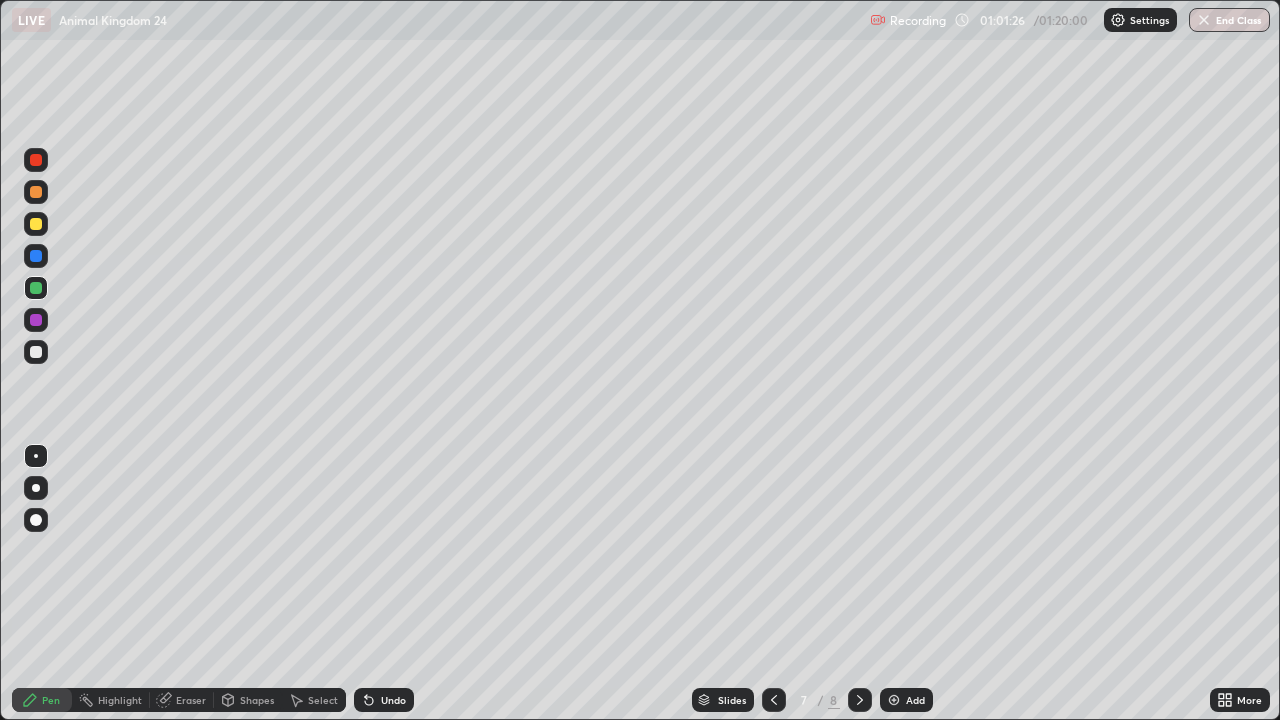 click at bounding box center (774, 700) 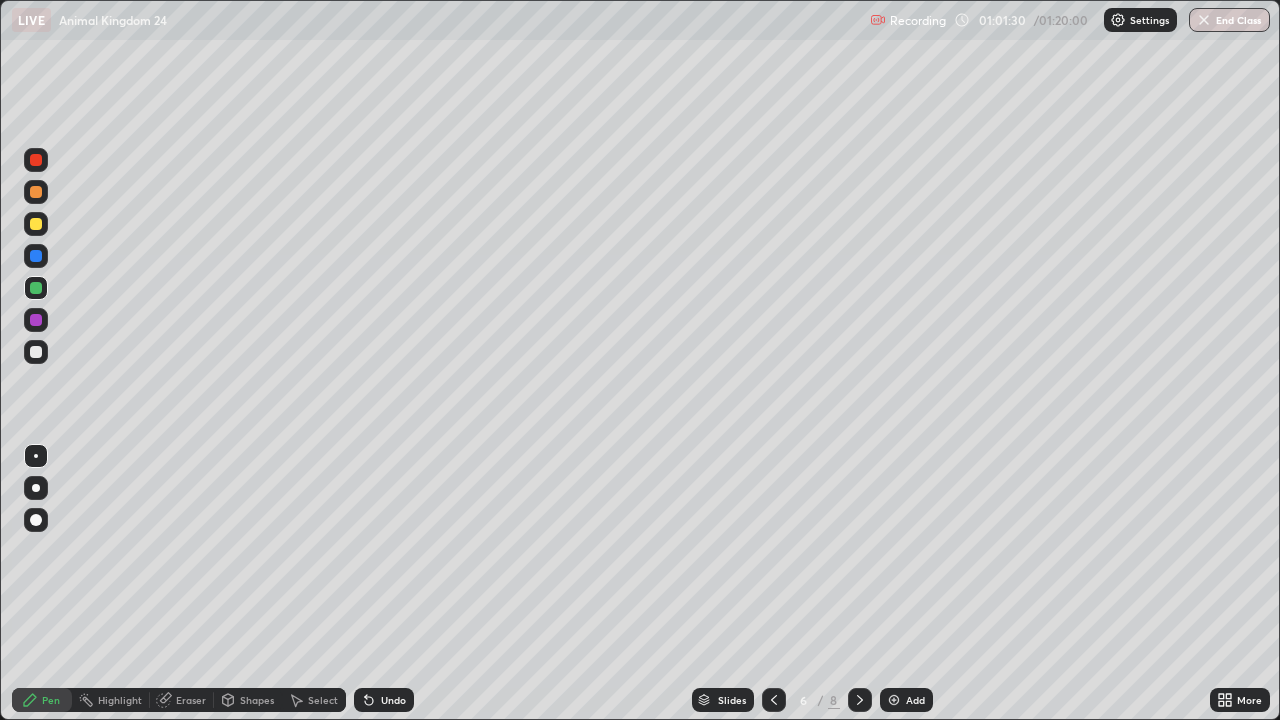 click 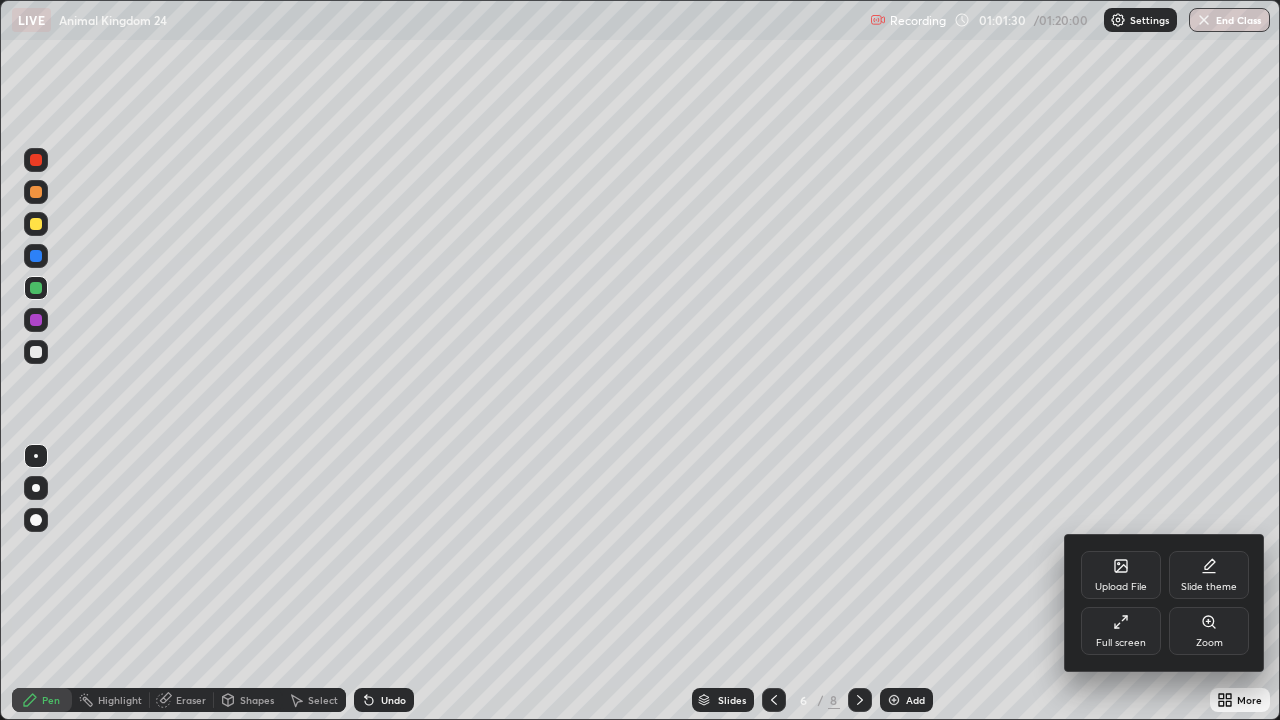 click 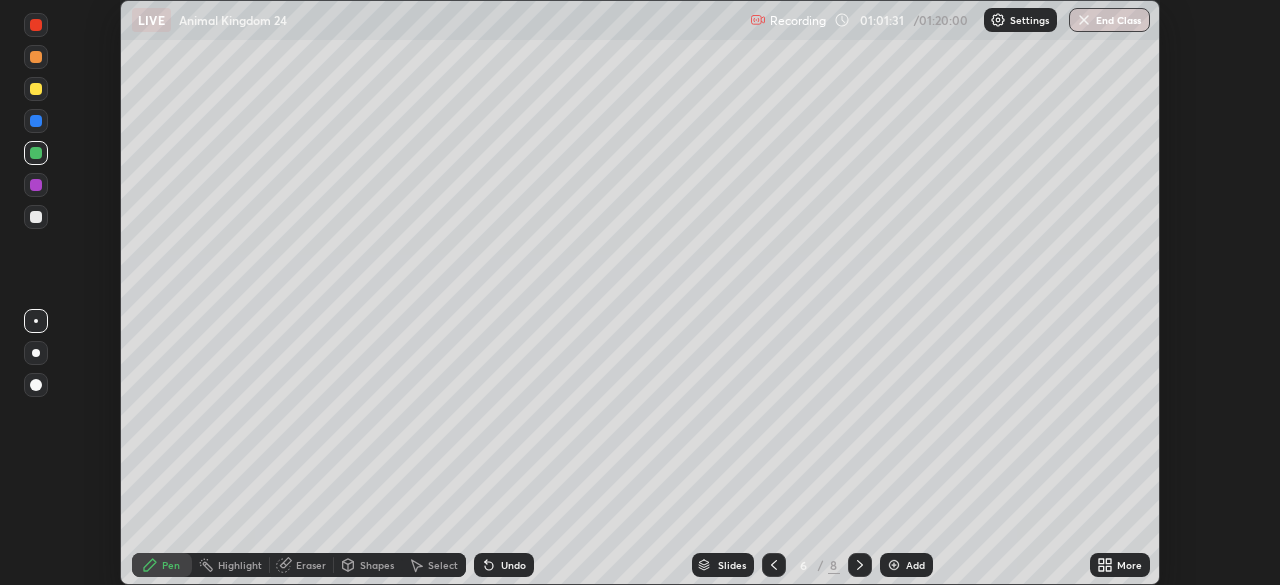 scroll, scrollTop: 585, scrollLeft: 1280, axis: both 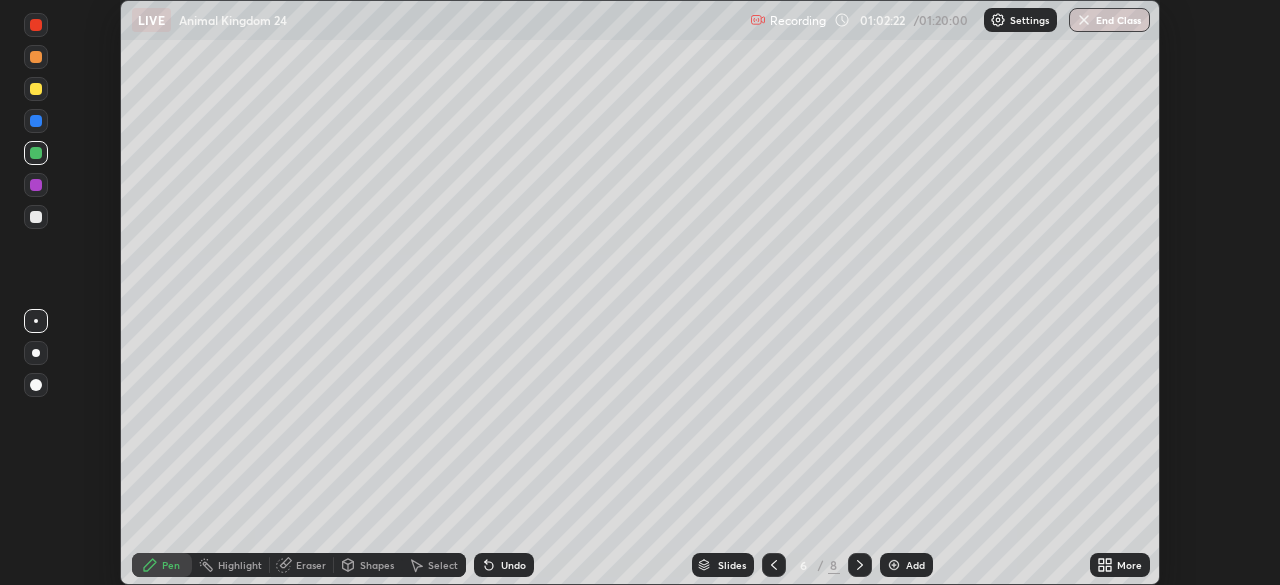 click 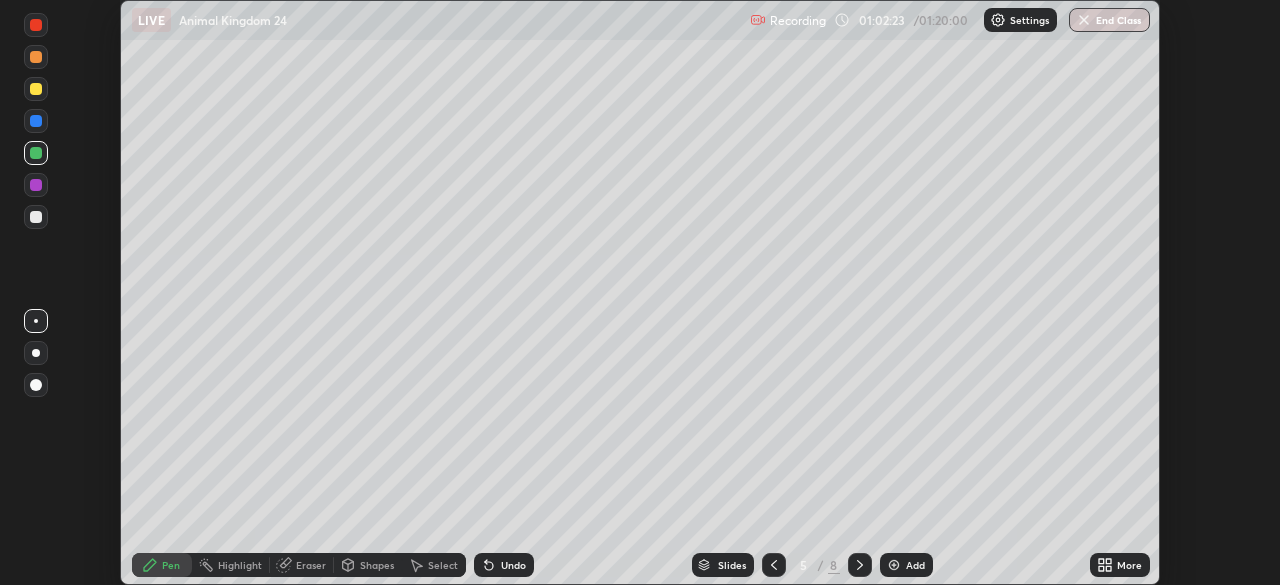 click 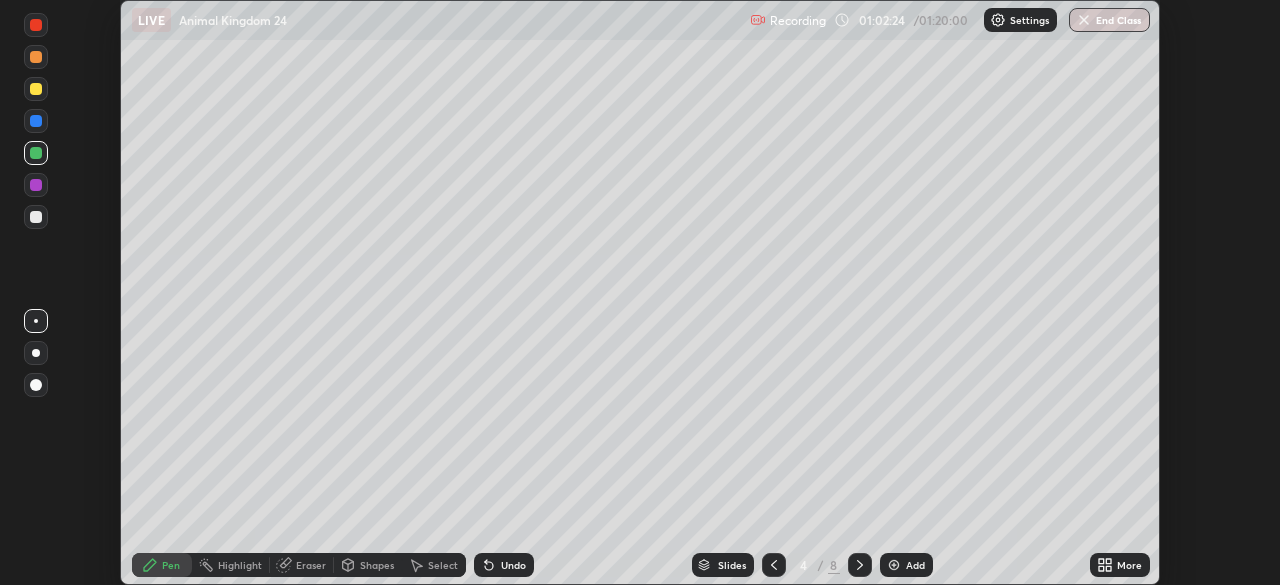 click 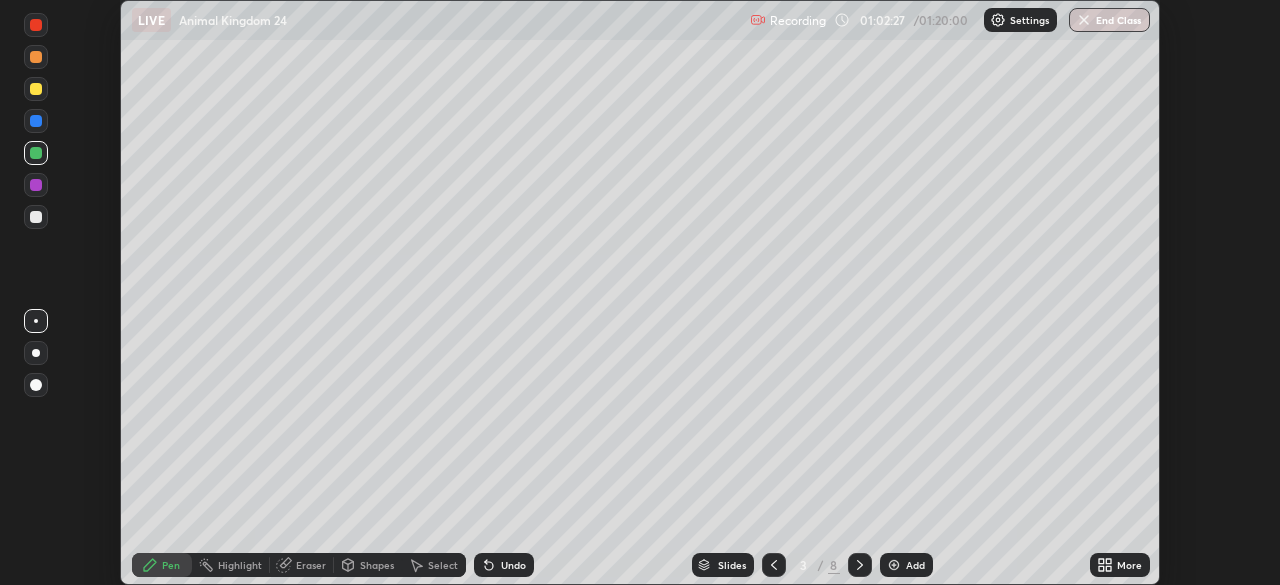 click 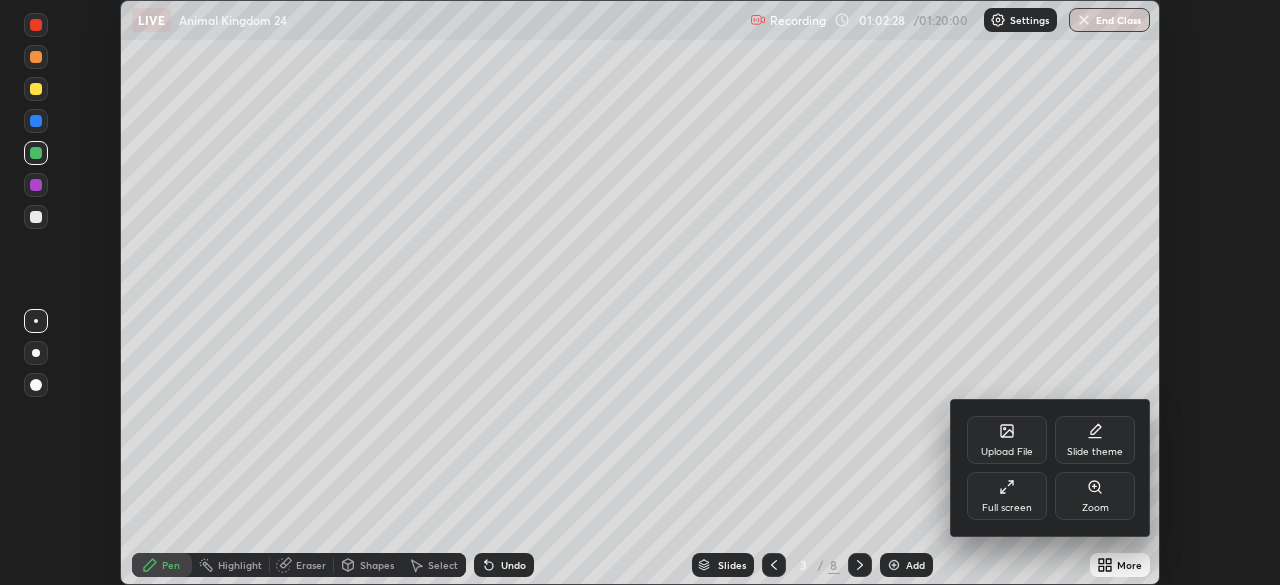click on "Full screen" at bounding box center [1007, 496] 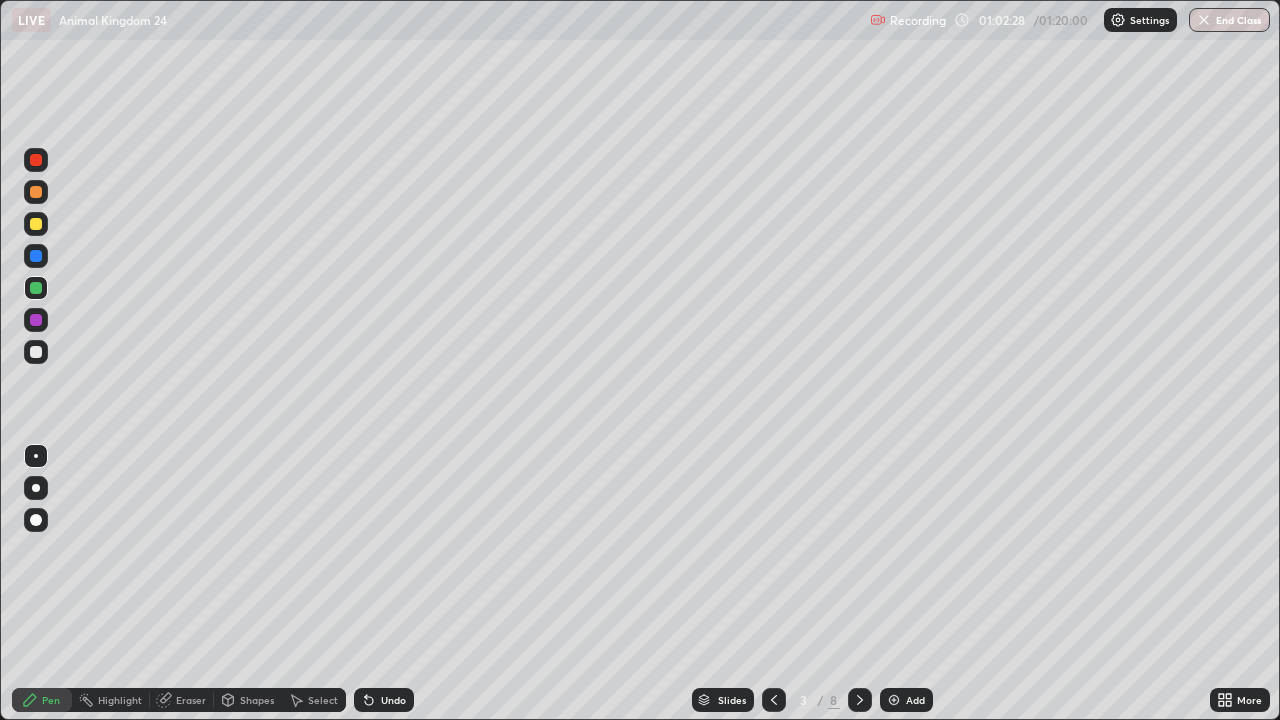 scroll, scrollTop: 99280, scrollLeft: 98720, axis: both 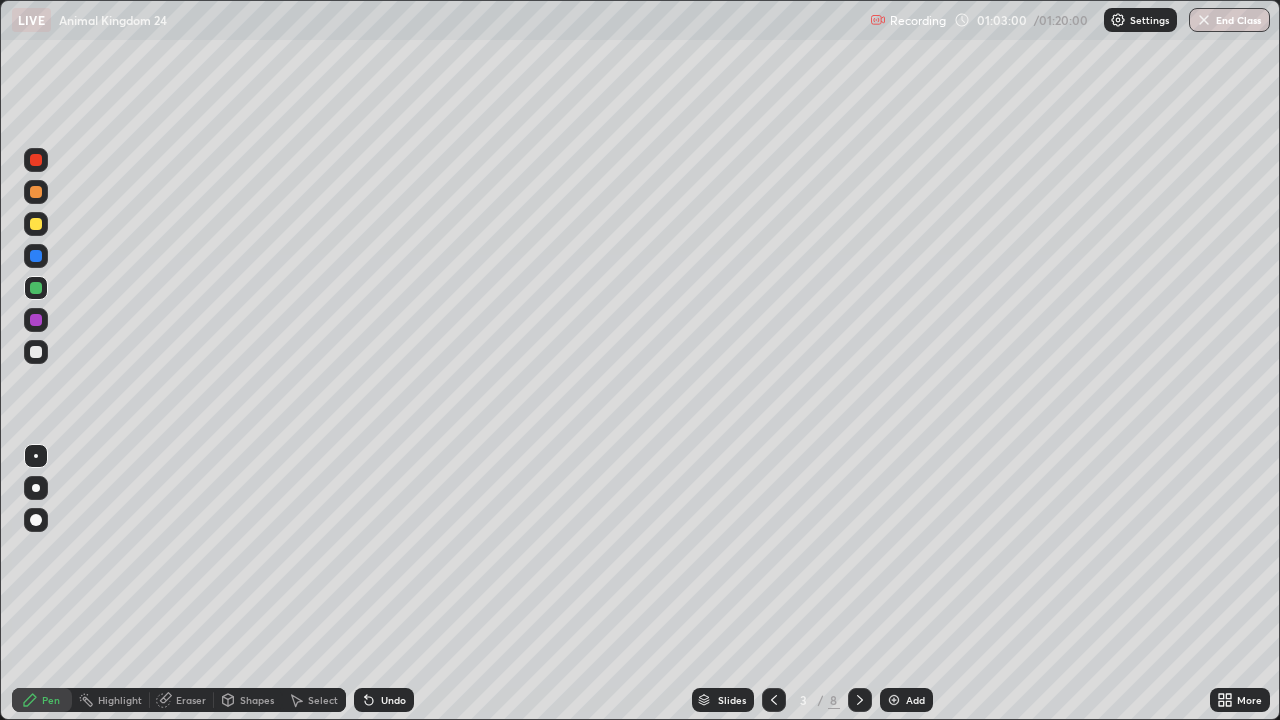 click at bounding box center (860, 700) 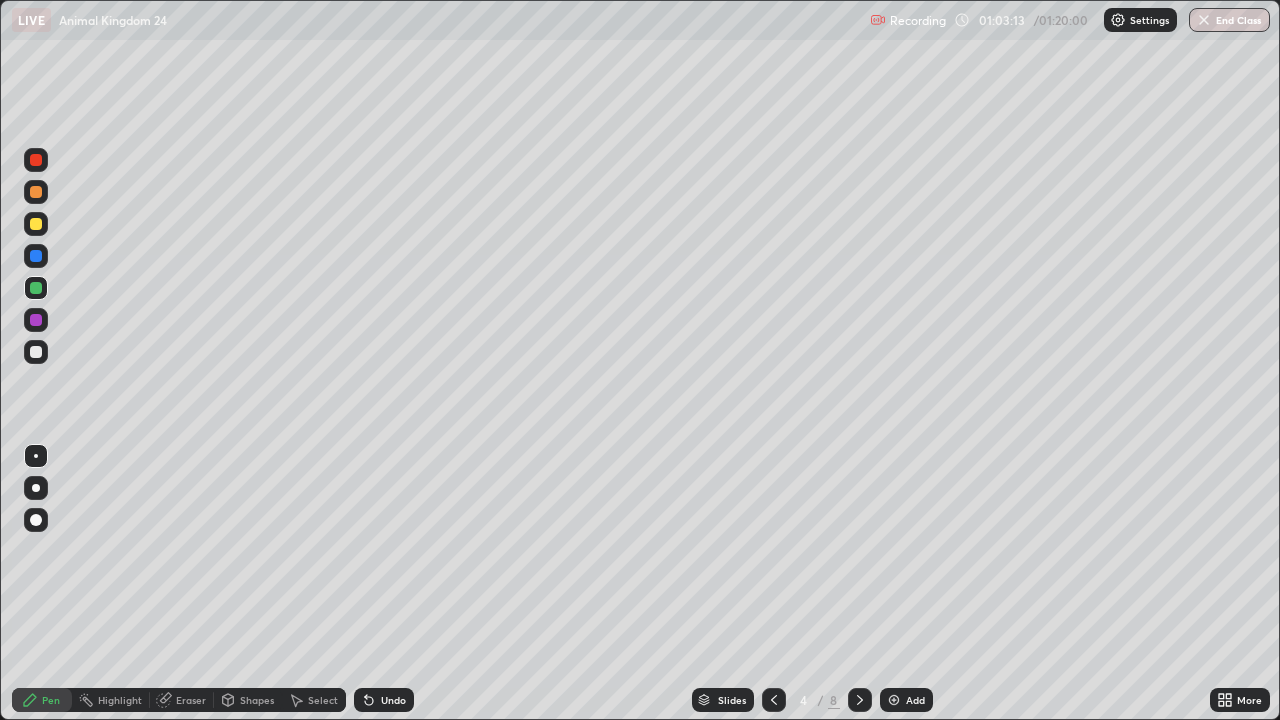 click 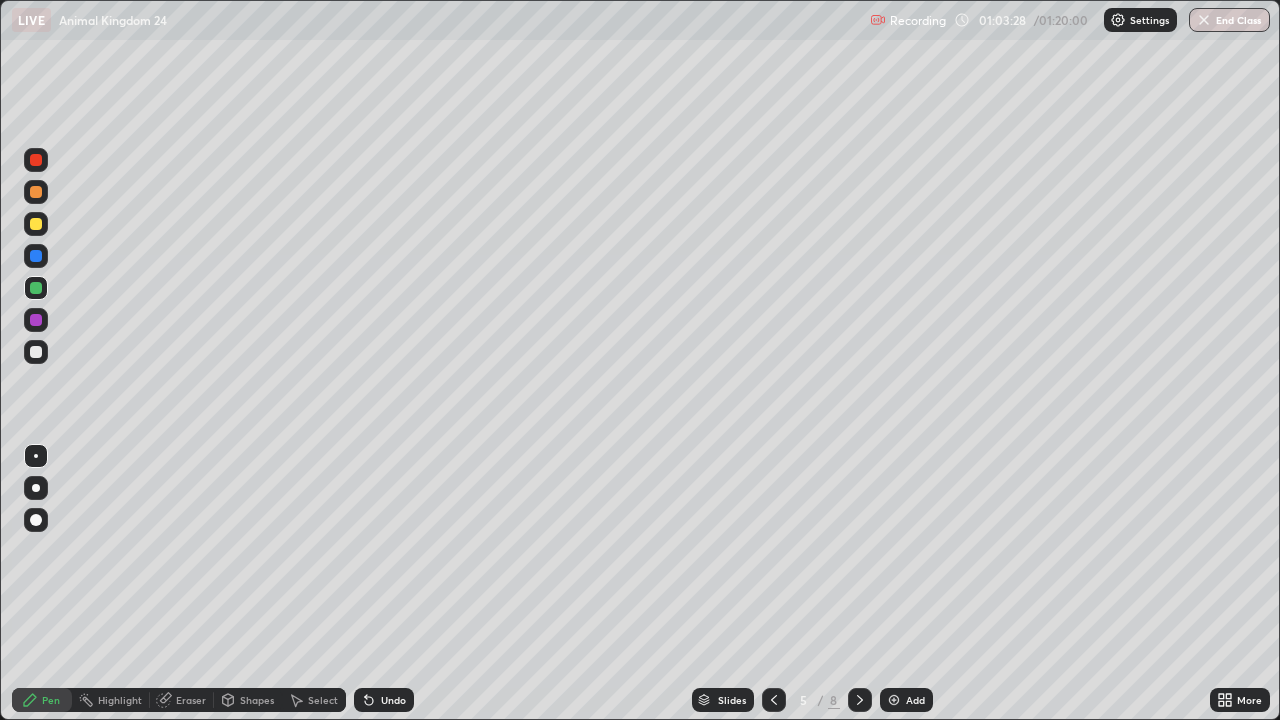 click 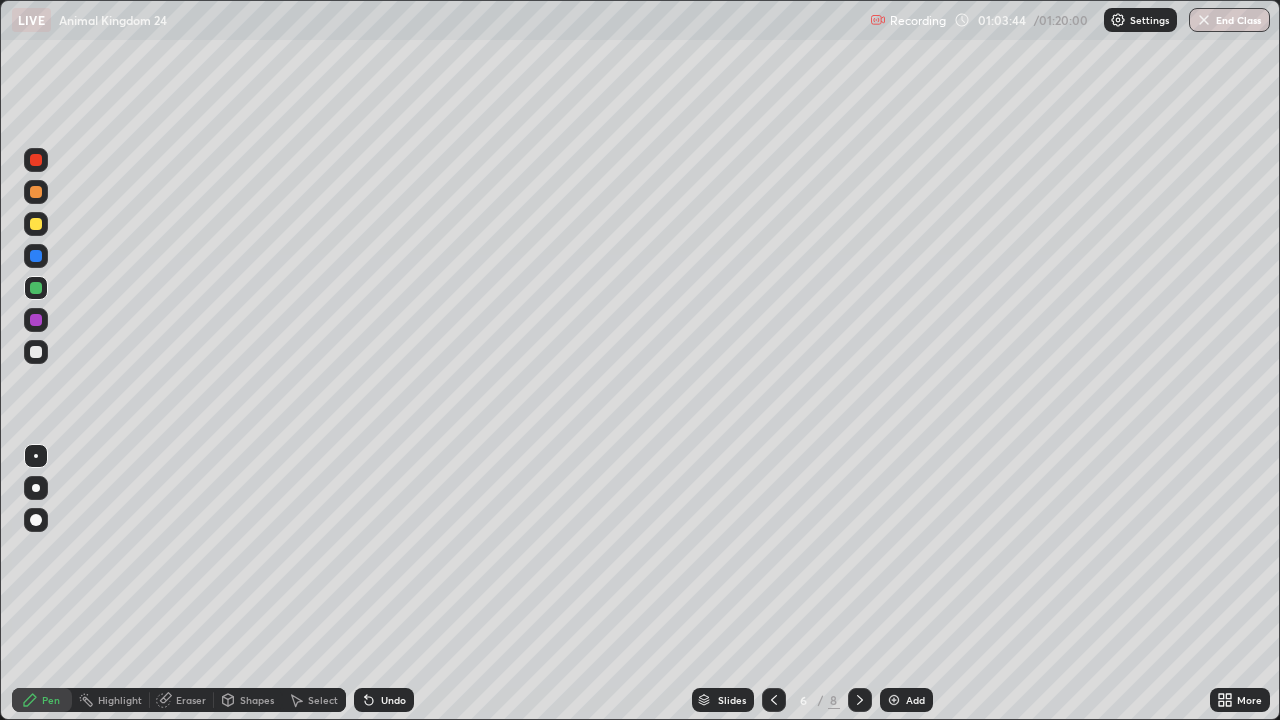 click 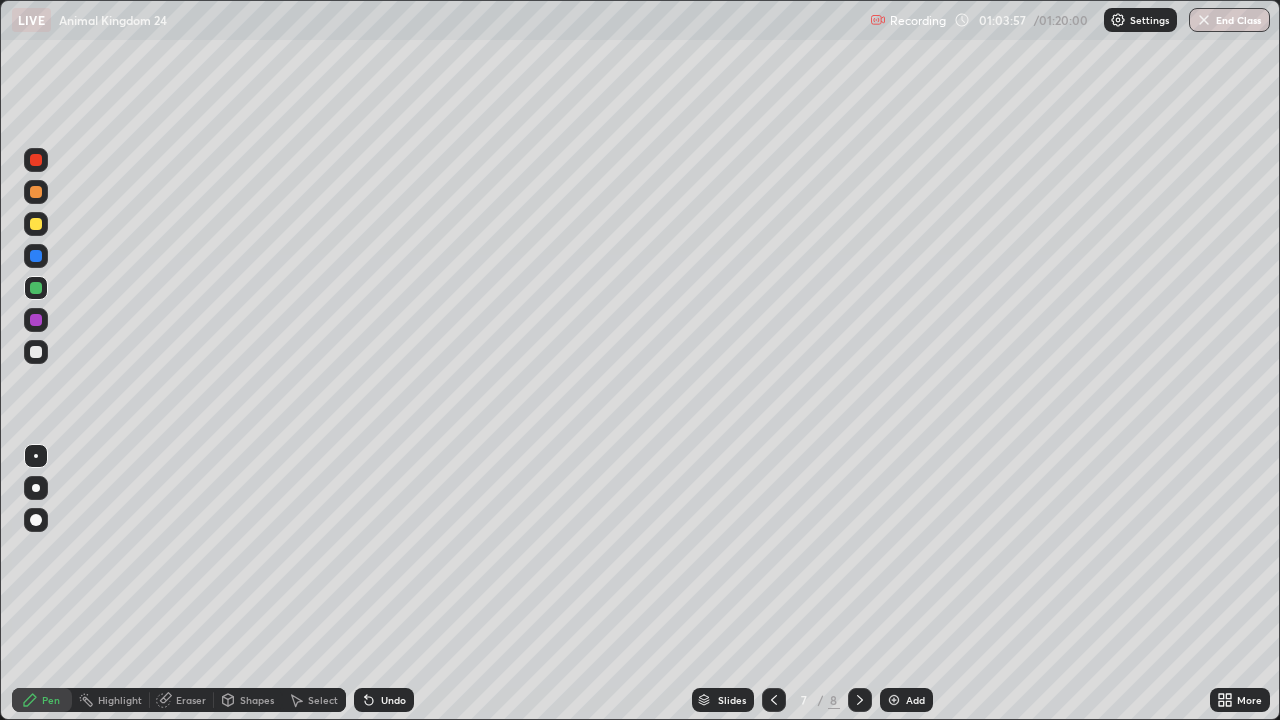 click 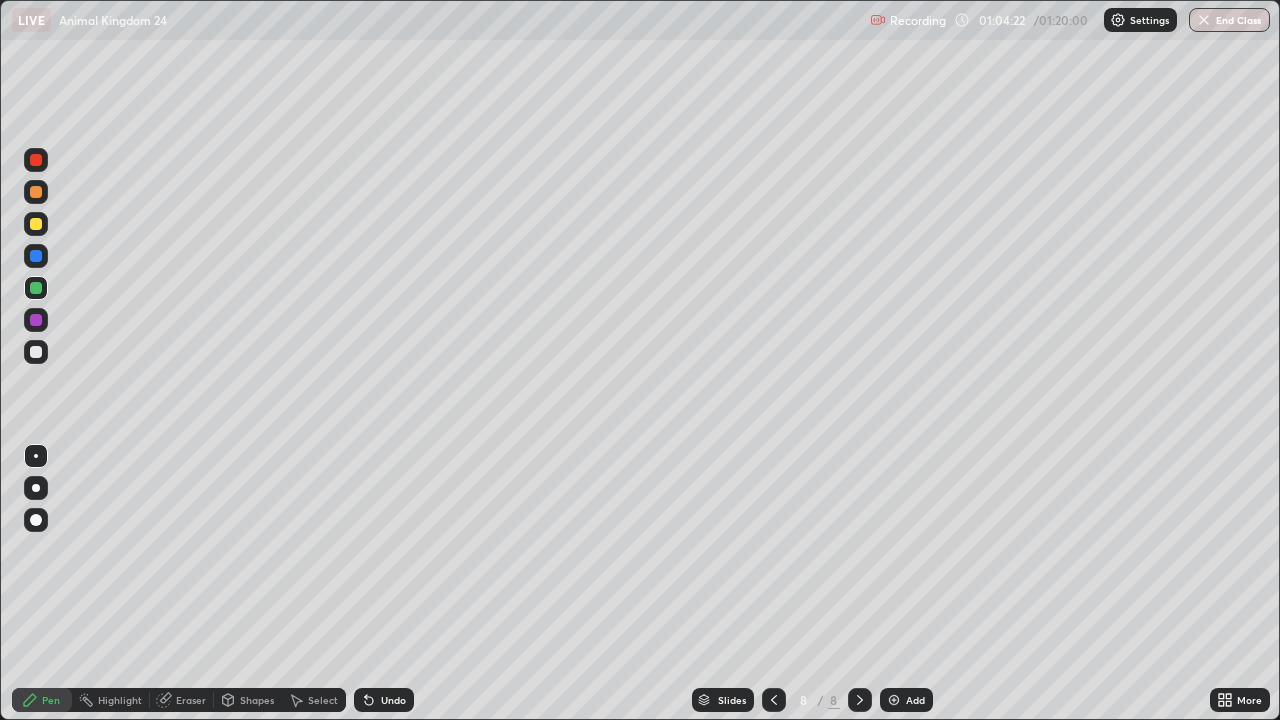 click 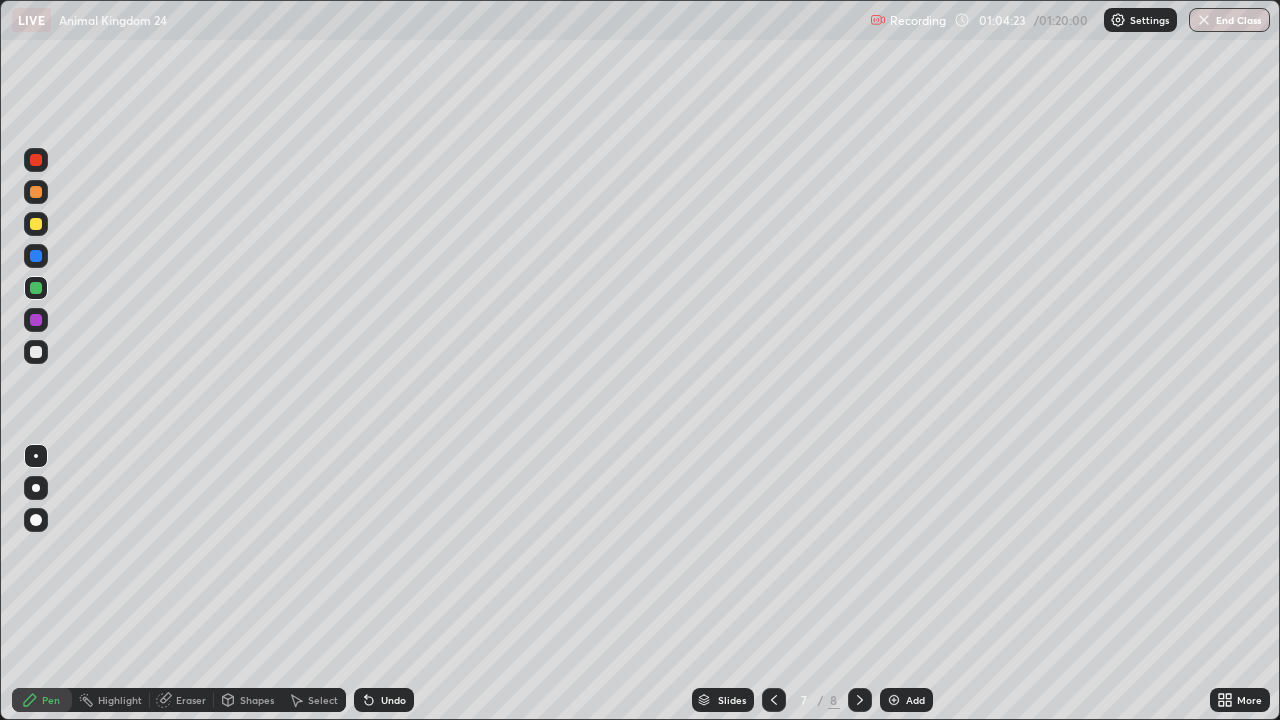click 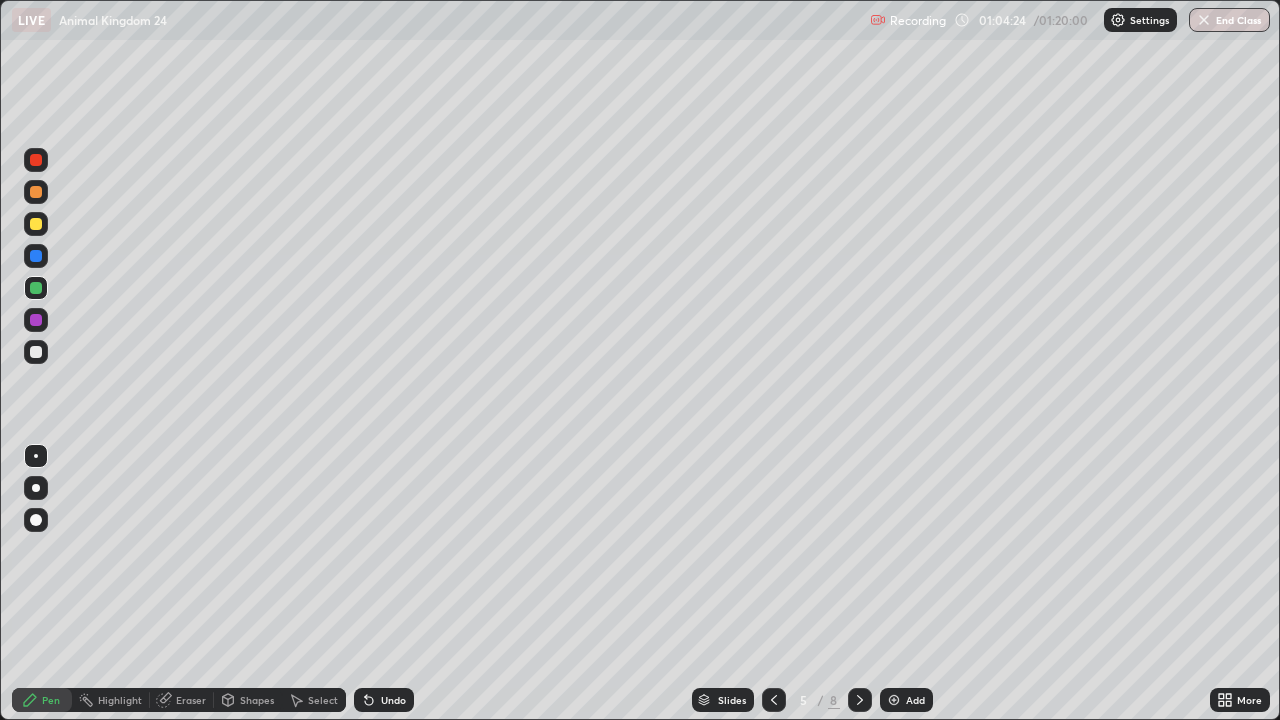 click 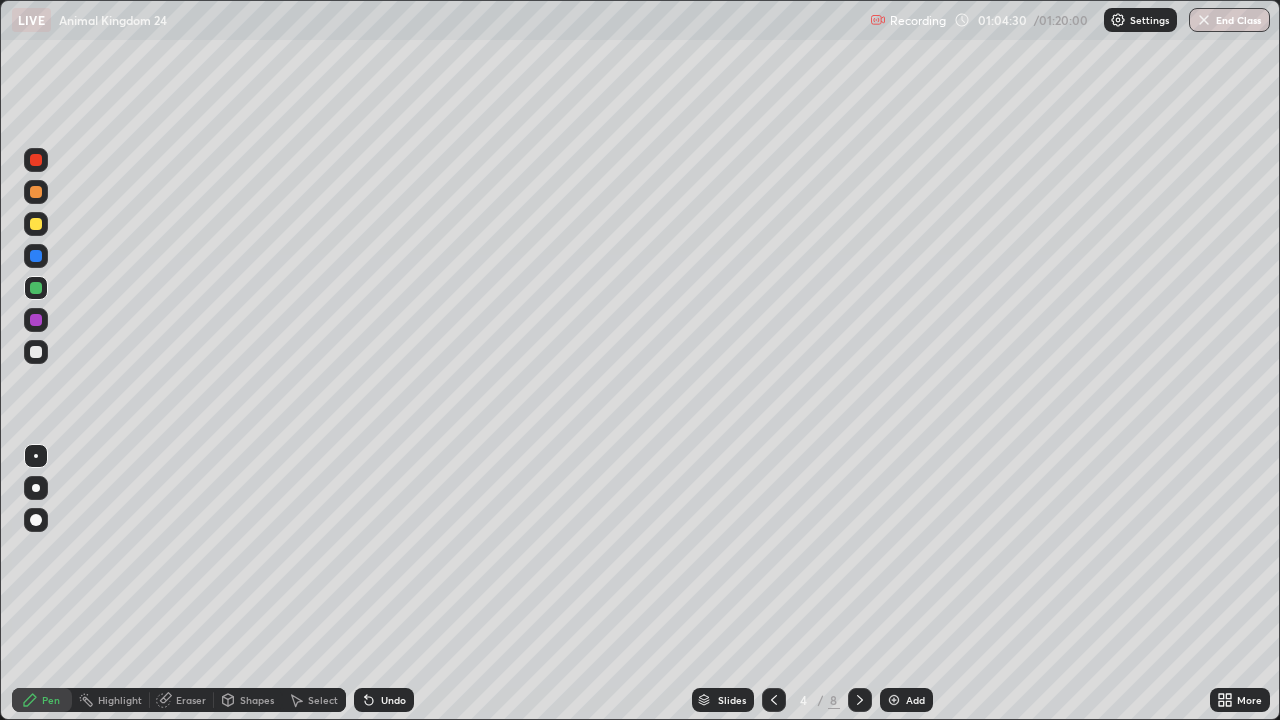 click 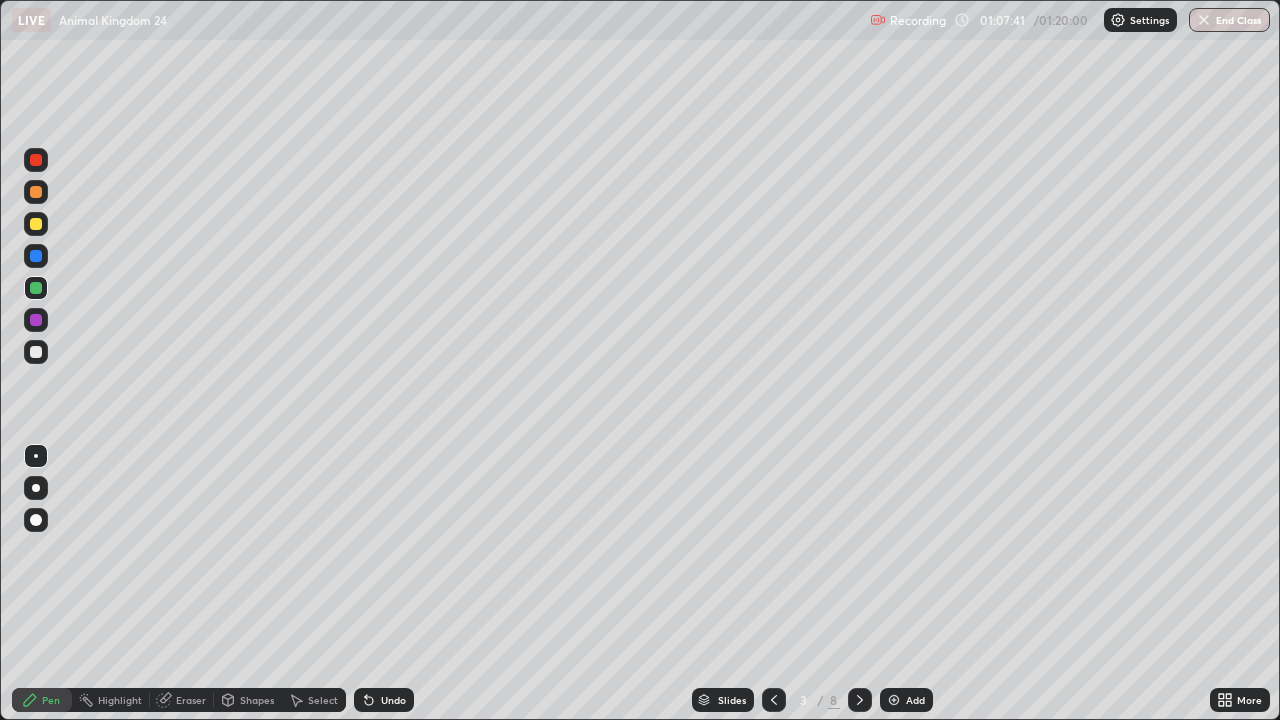 click at bounding box center [860, 700] 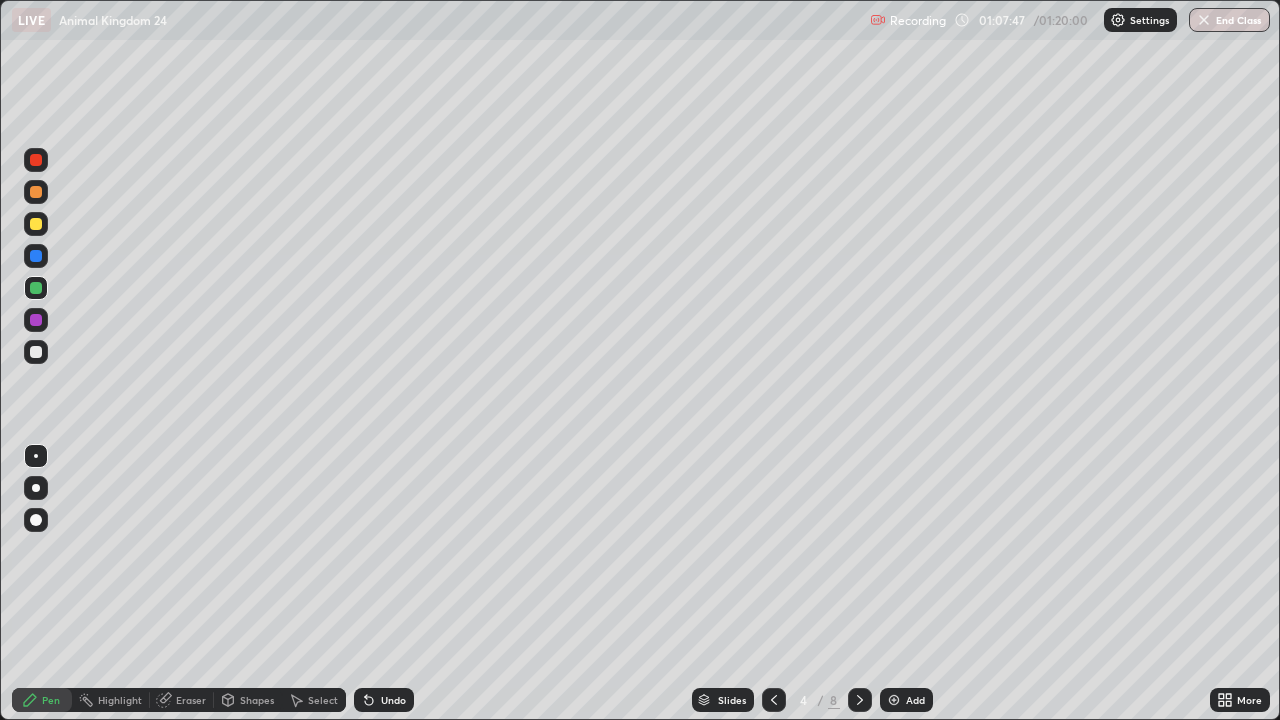 click 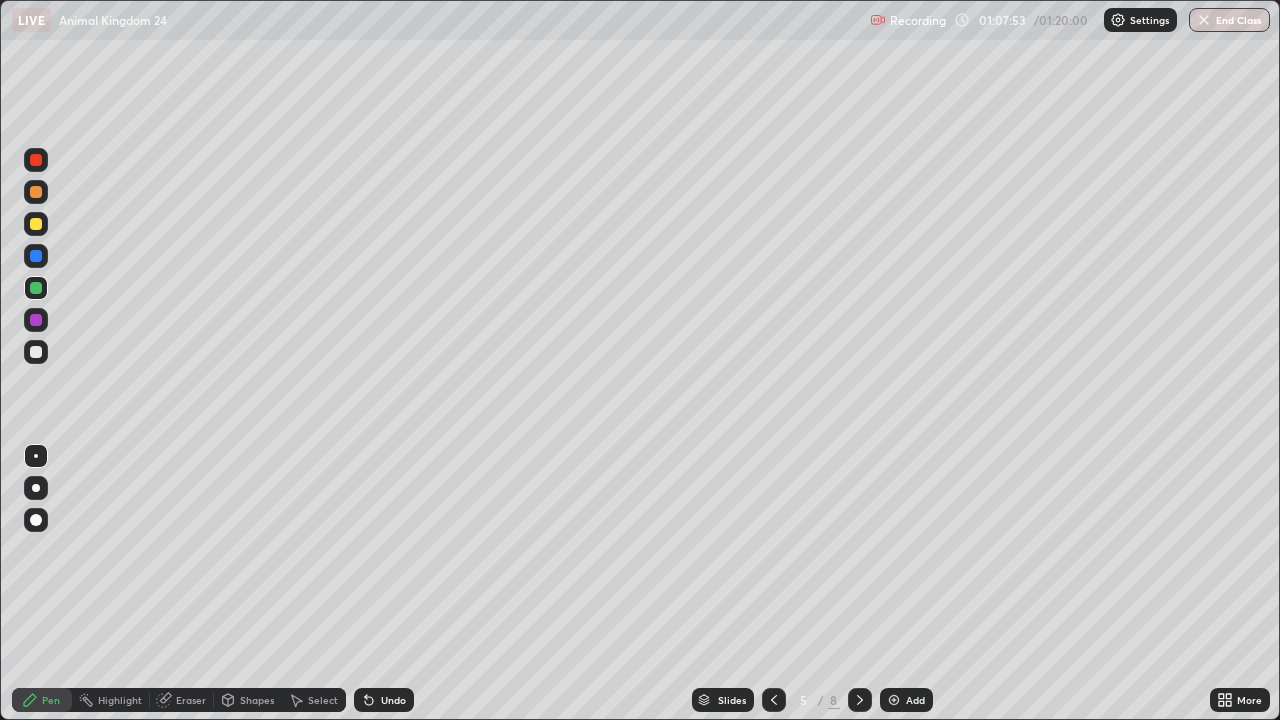 click 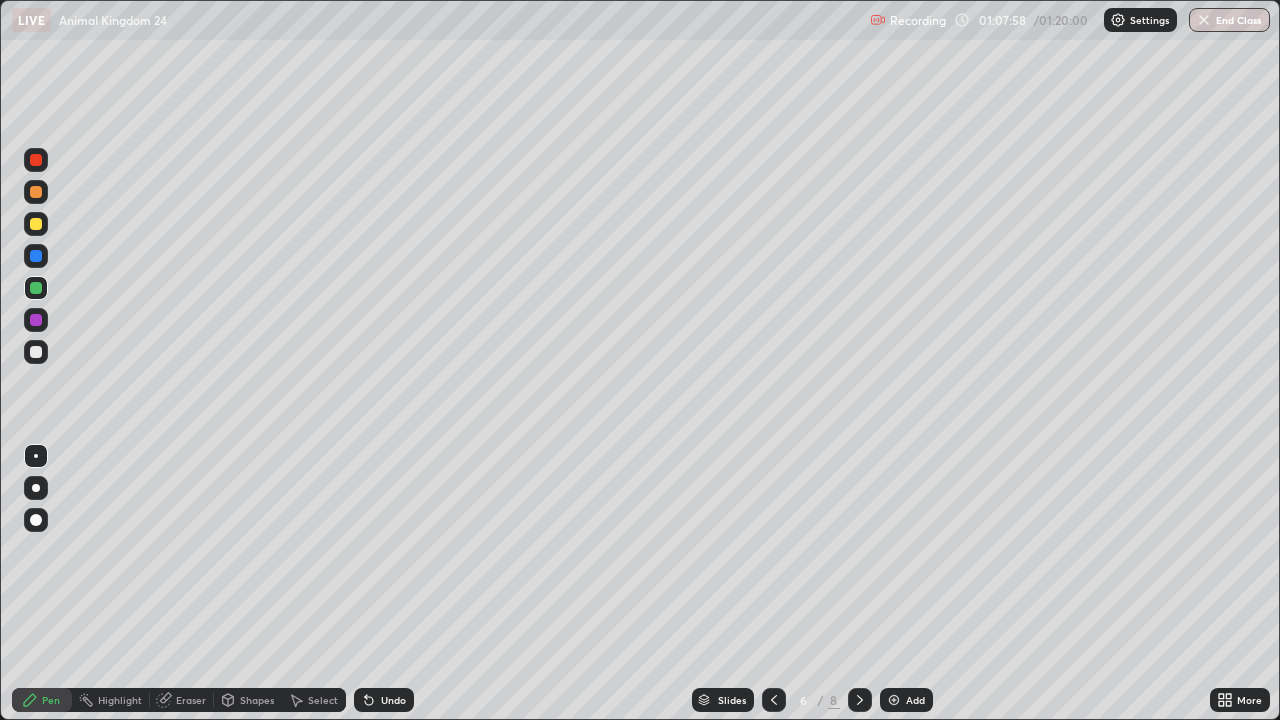 click 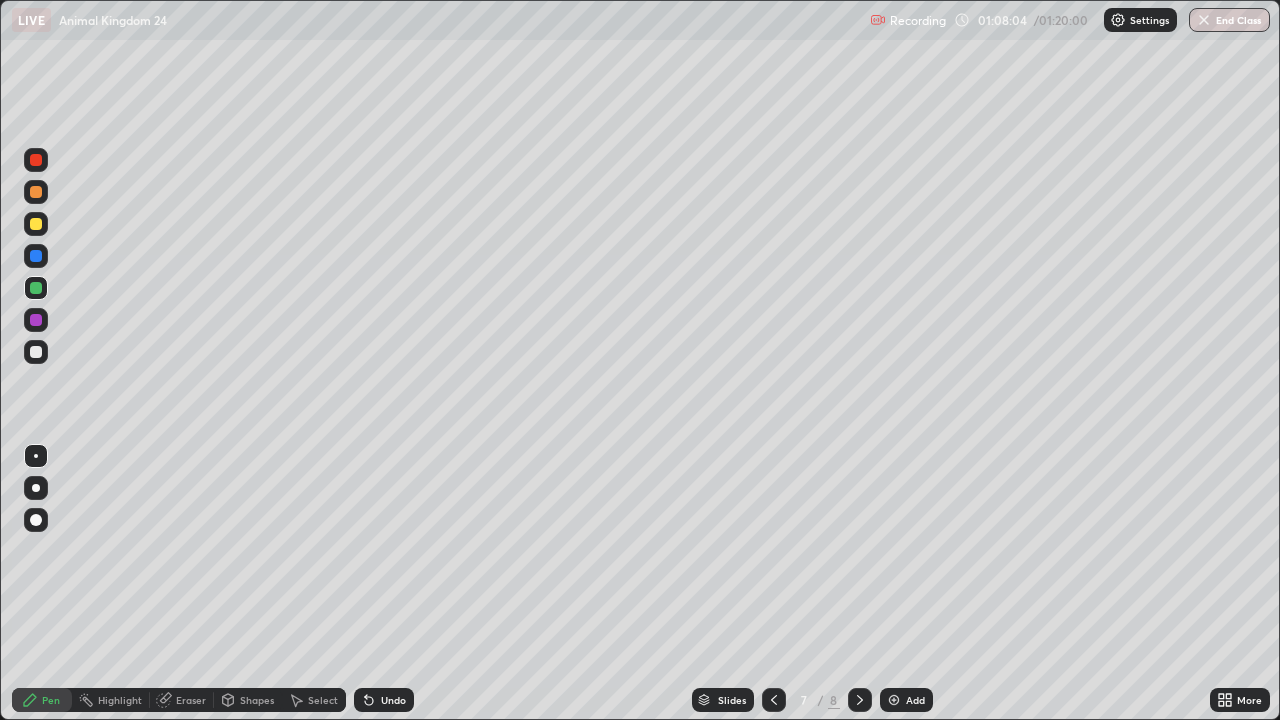 click 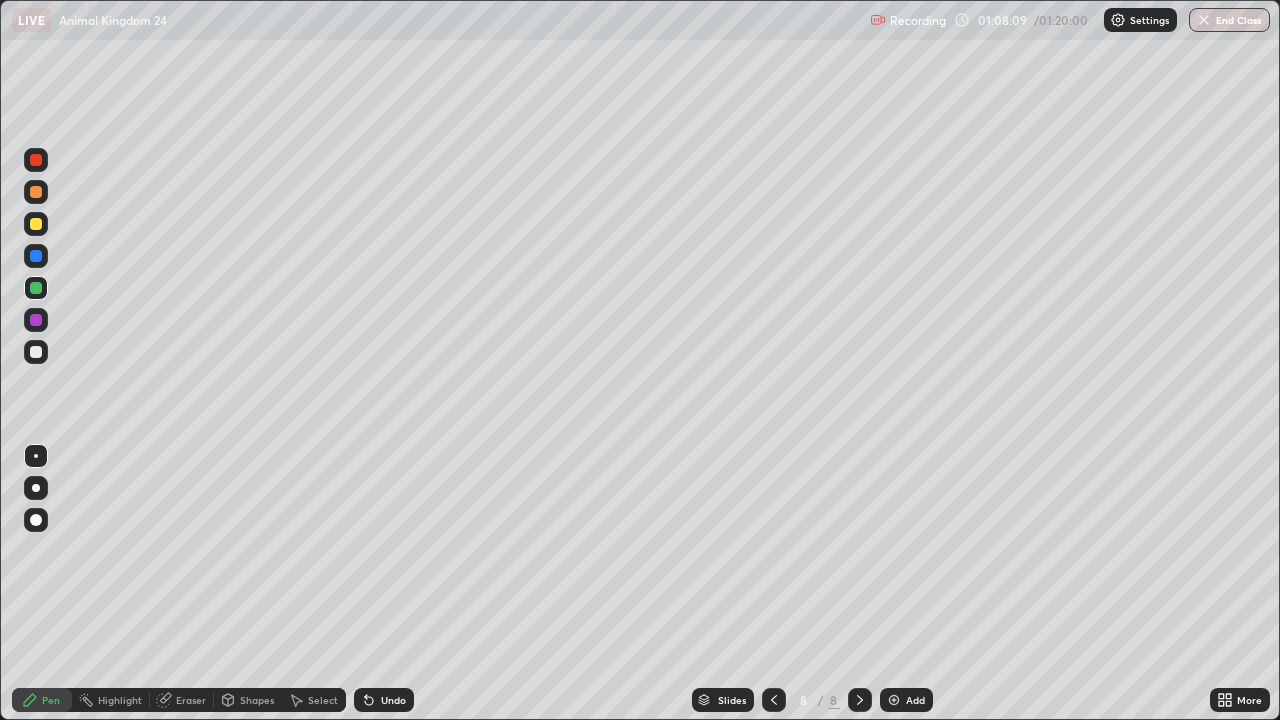 click 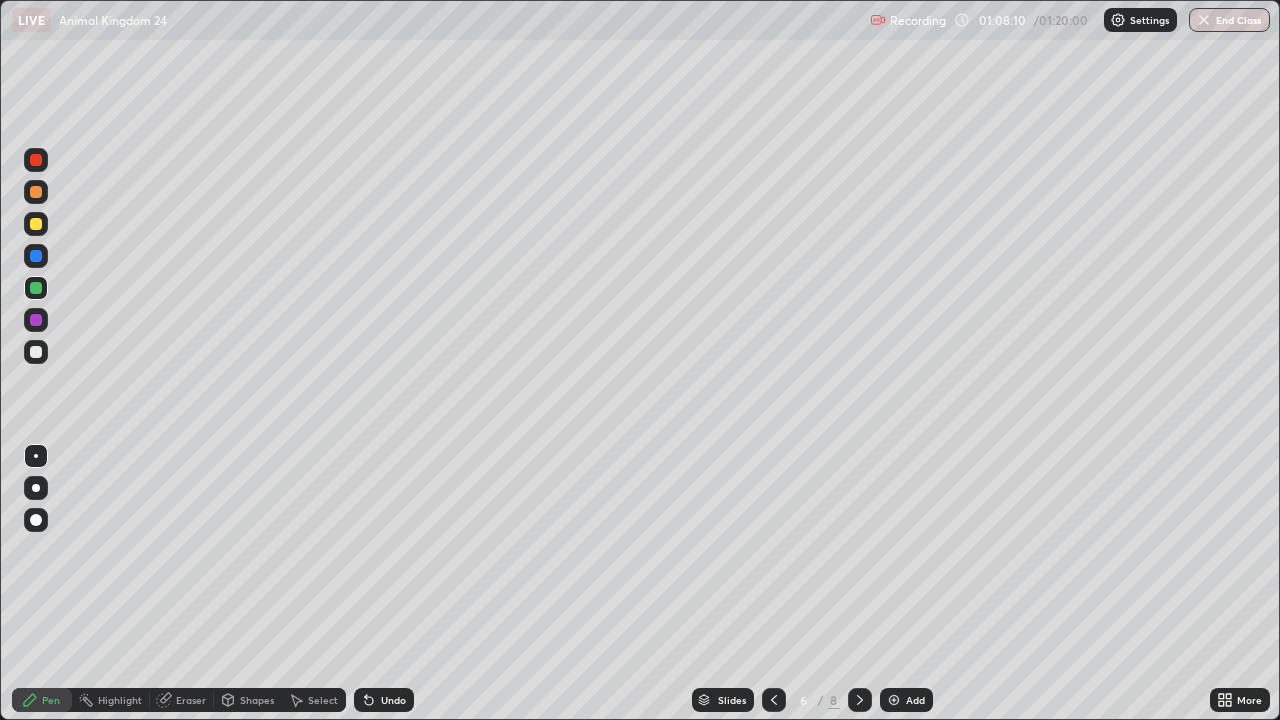 click 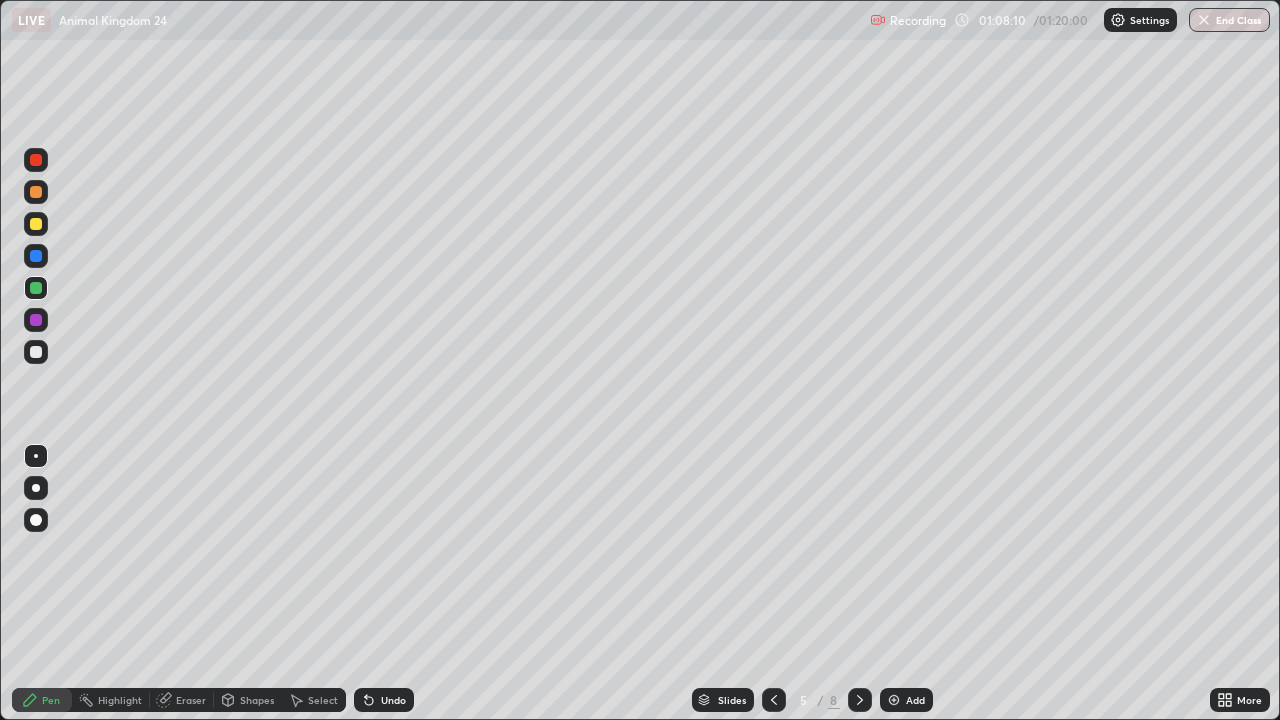 click 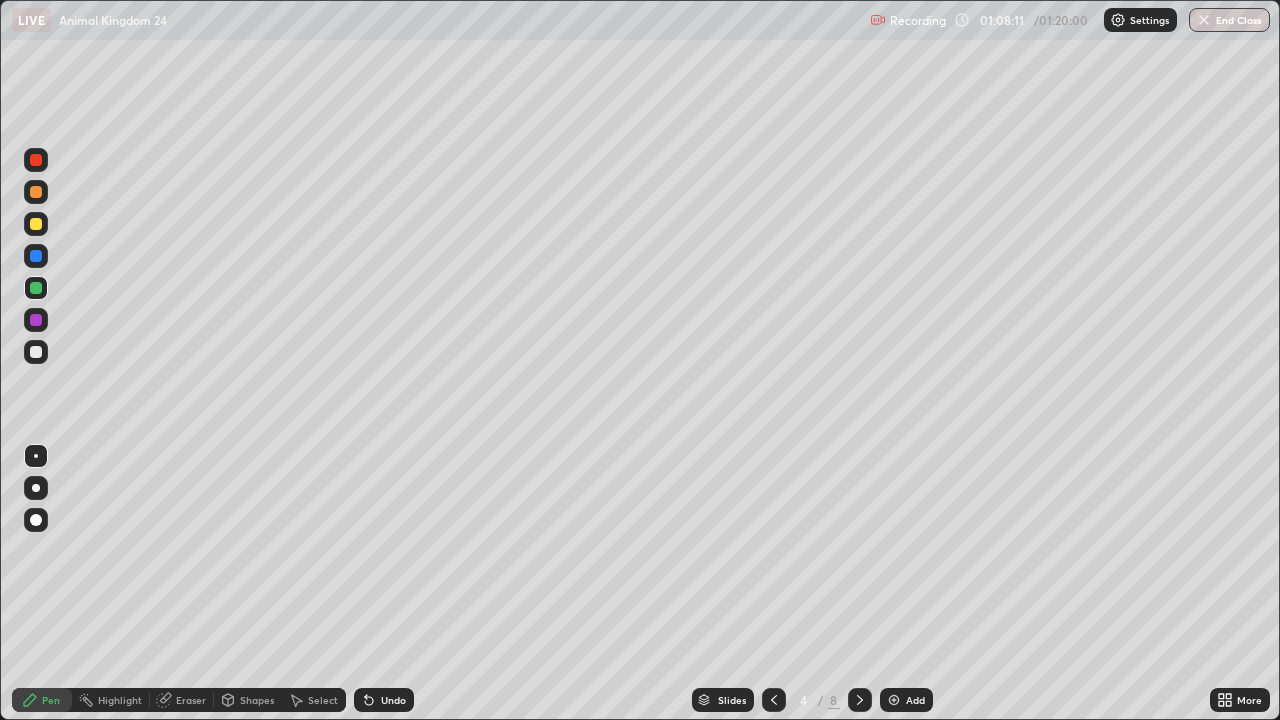 click 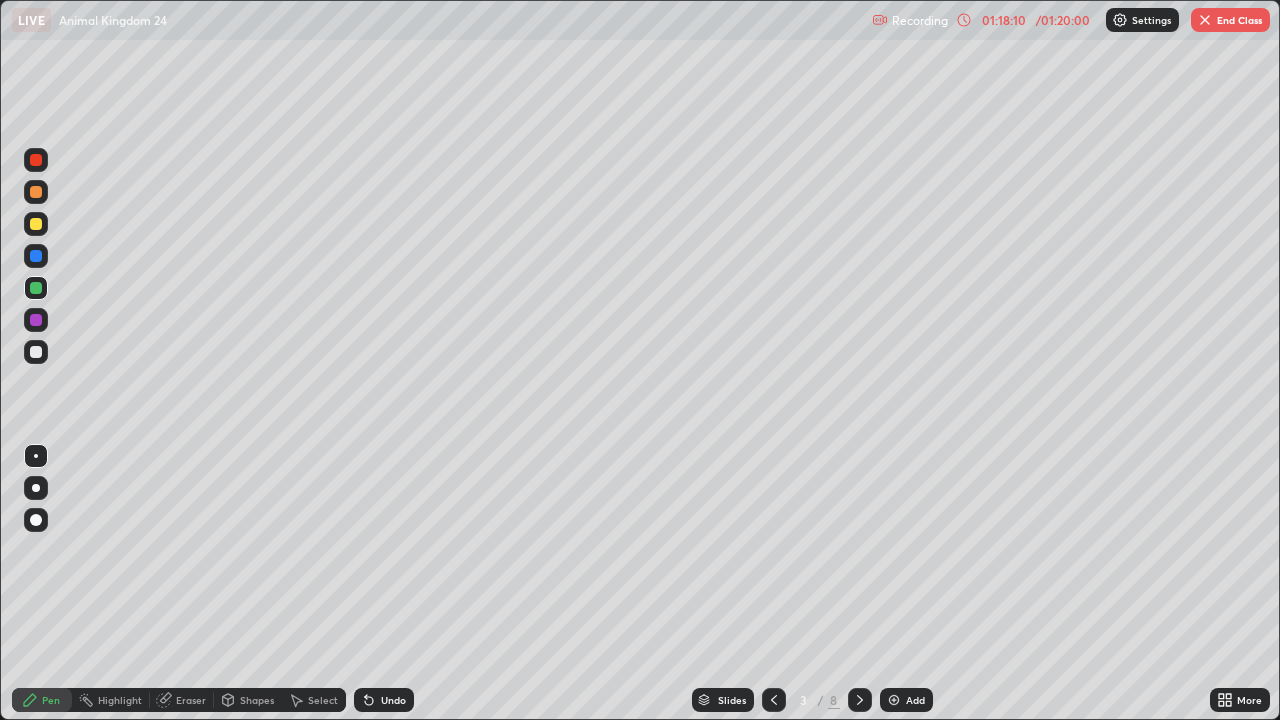 click 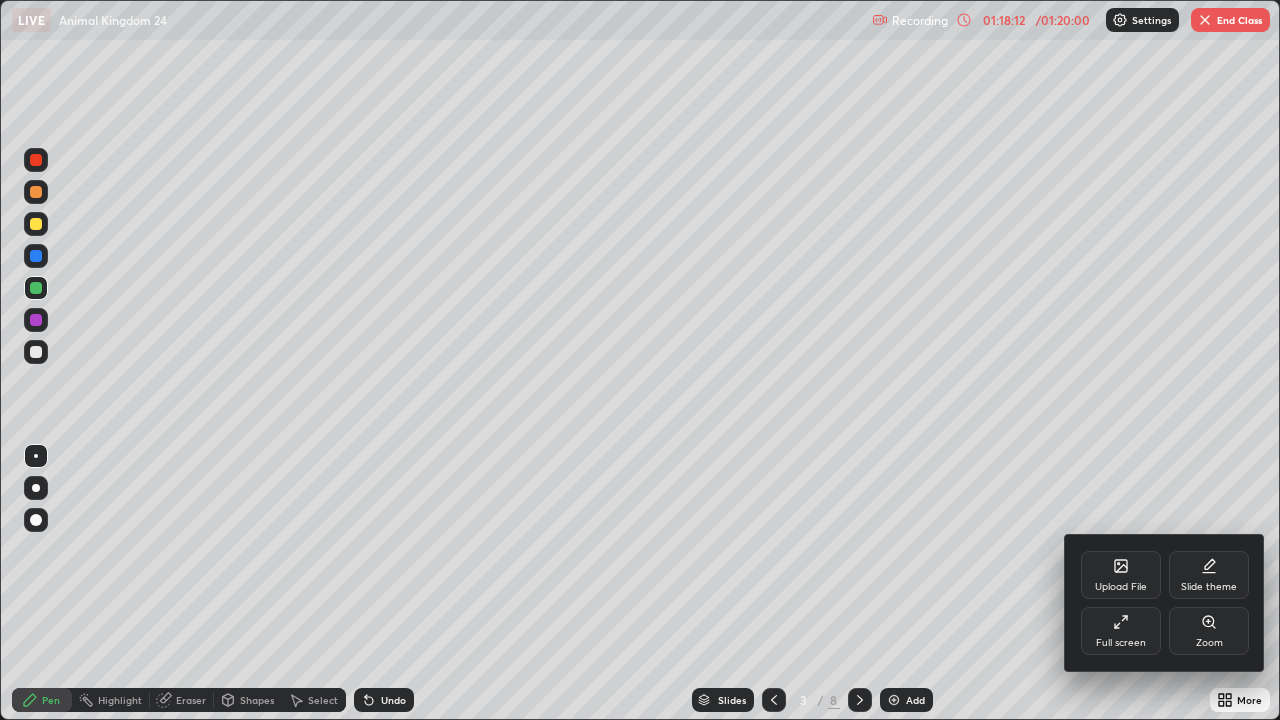click on "Upload File Slide theme Full screen Zoom" at bounding box center [1165, 603] 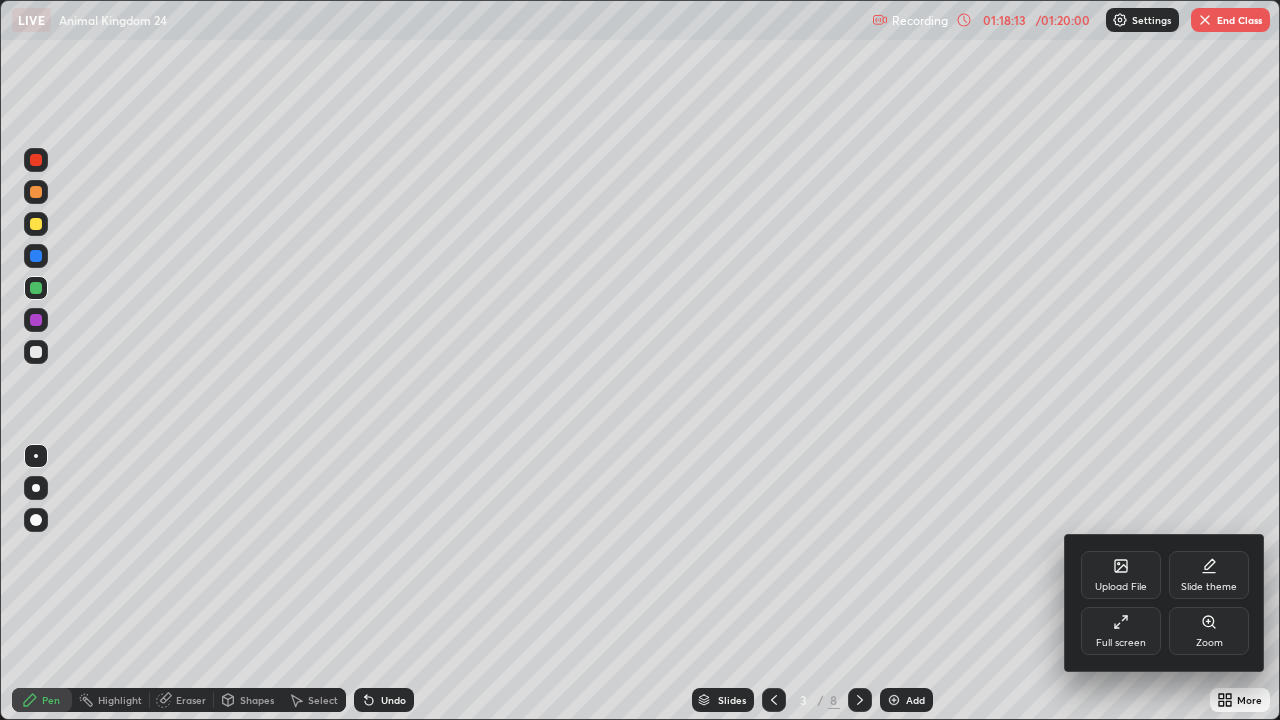 click on "Zoom" at bounding box center (1209, 631) 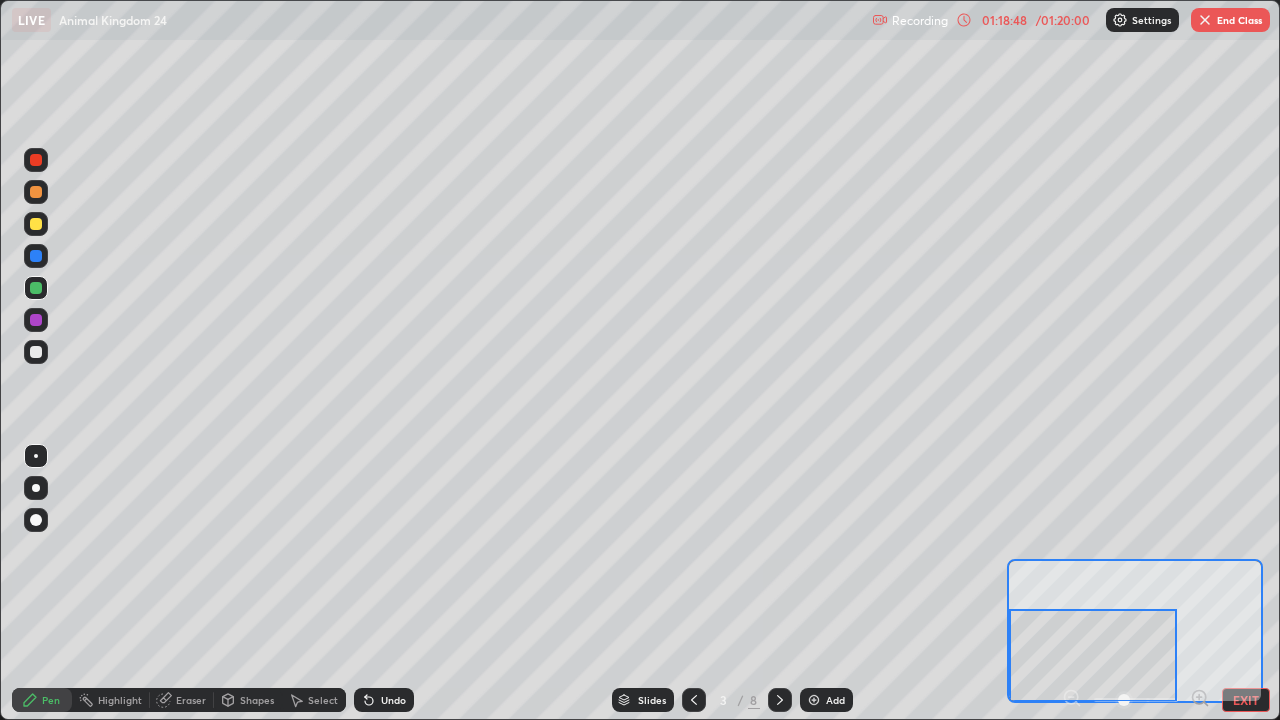 click on "EXIT" at bounding box center [1246, 700] 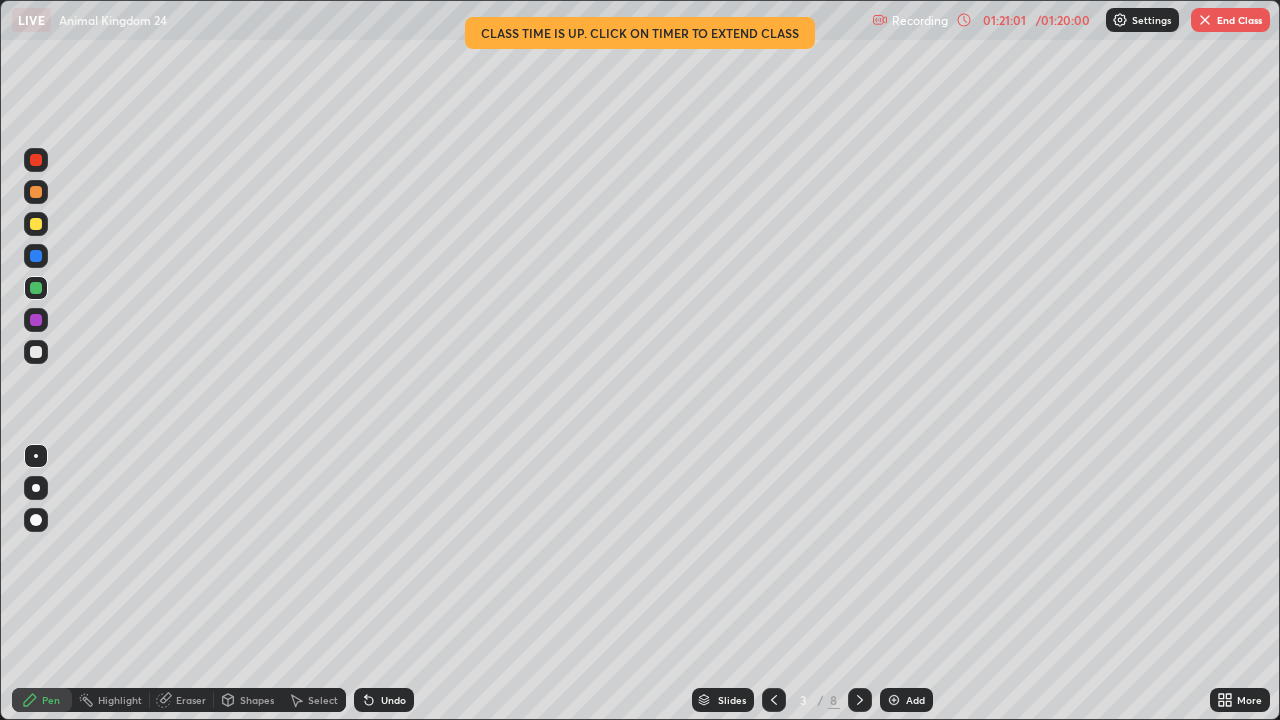click at bounding box center [860, 700] 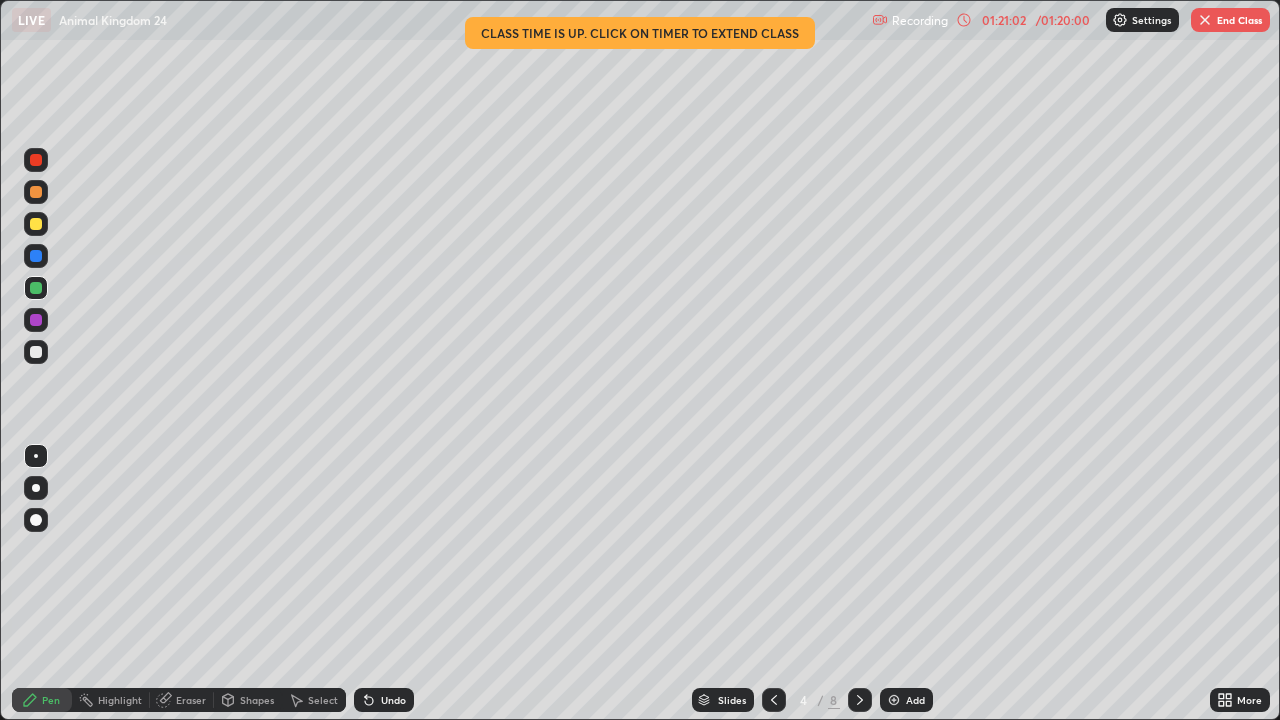 click at bounding box center (860, 700) 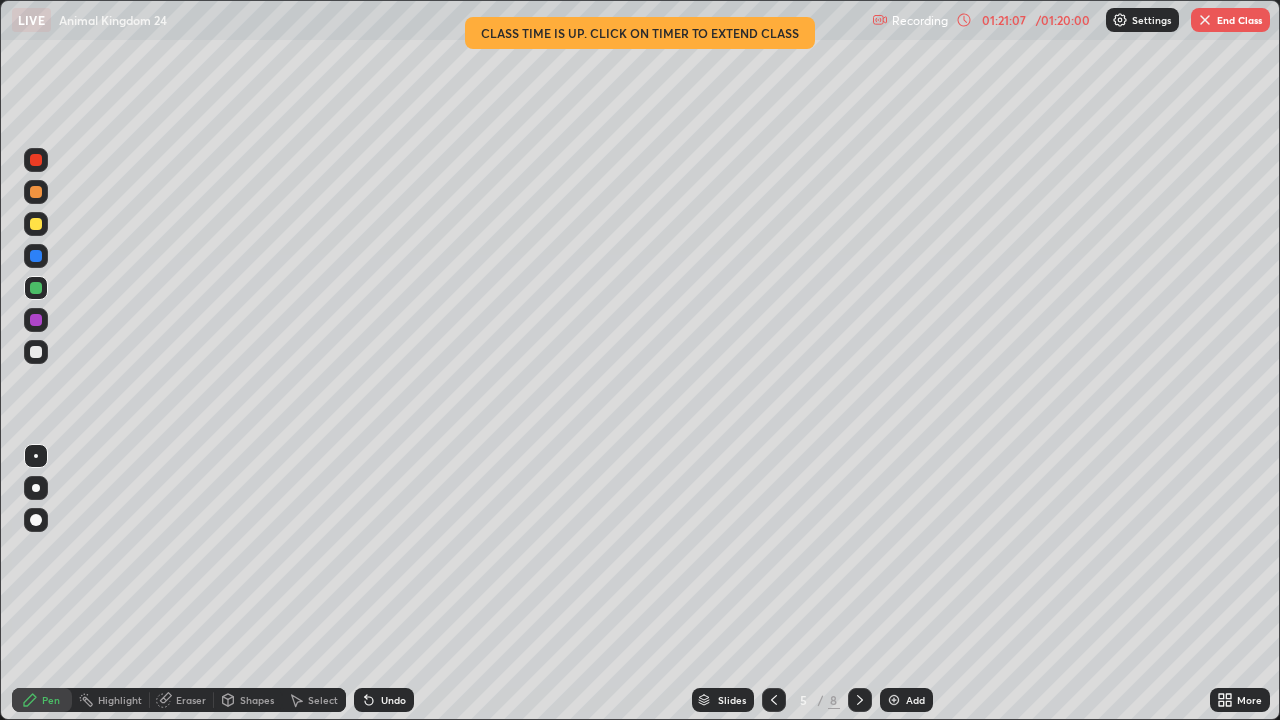 click 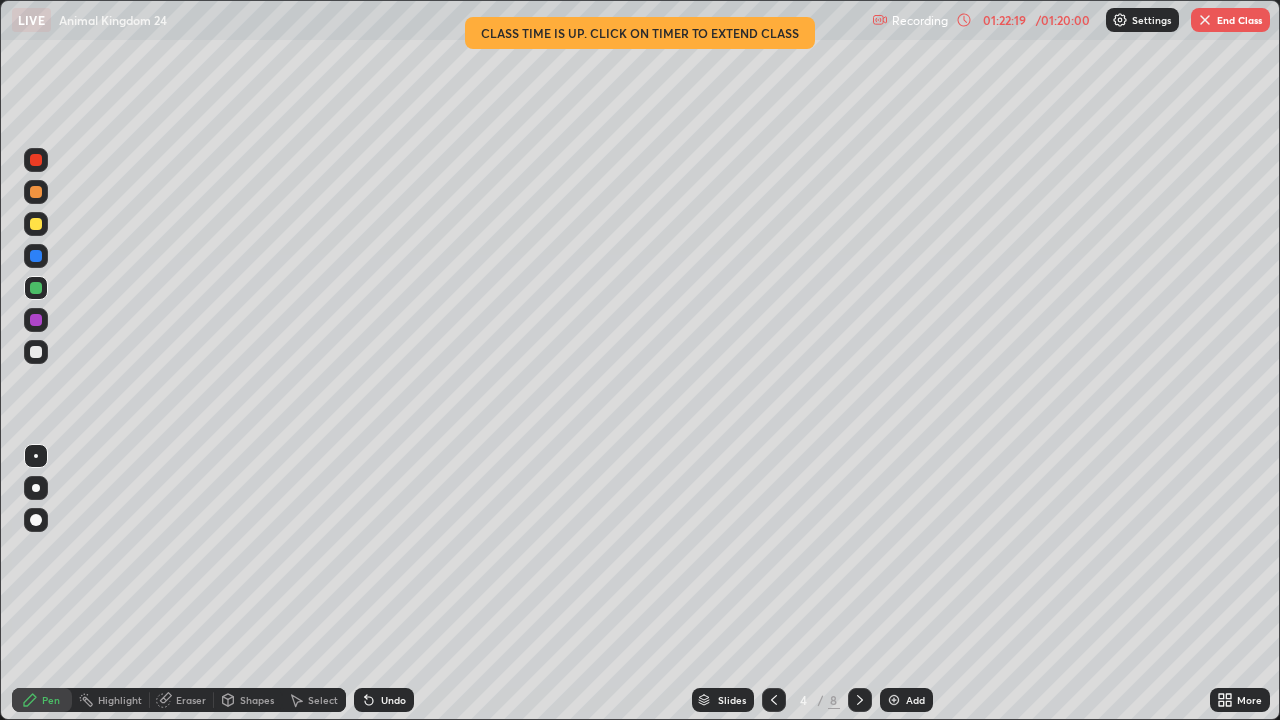 click 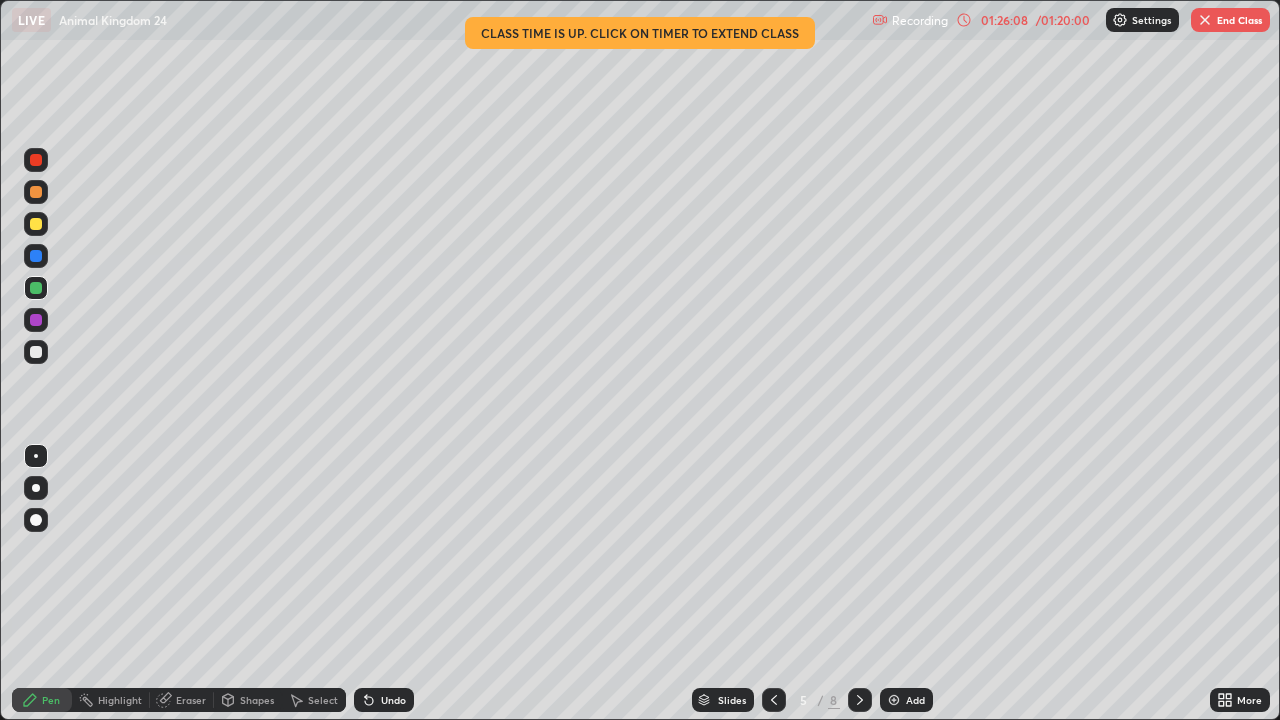 click 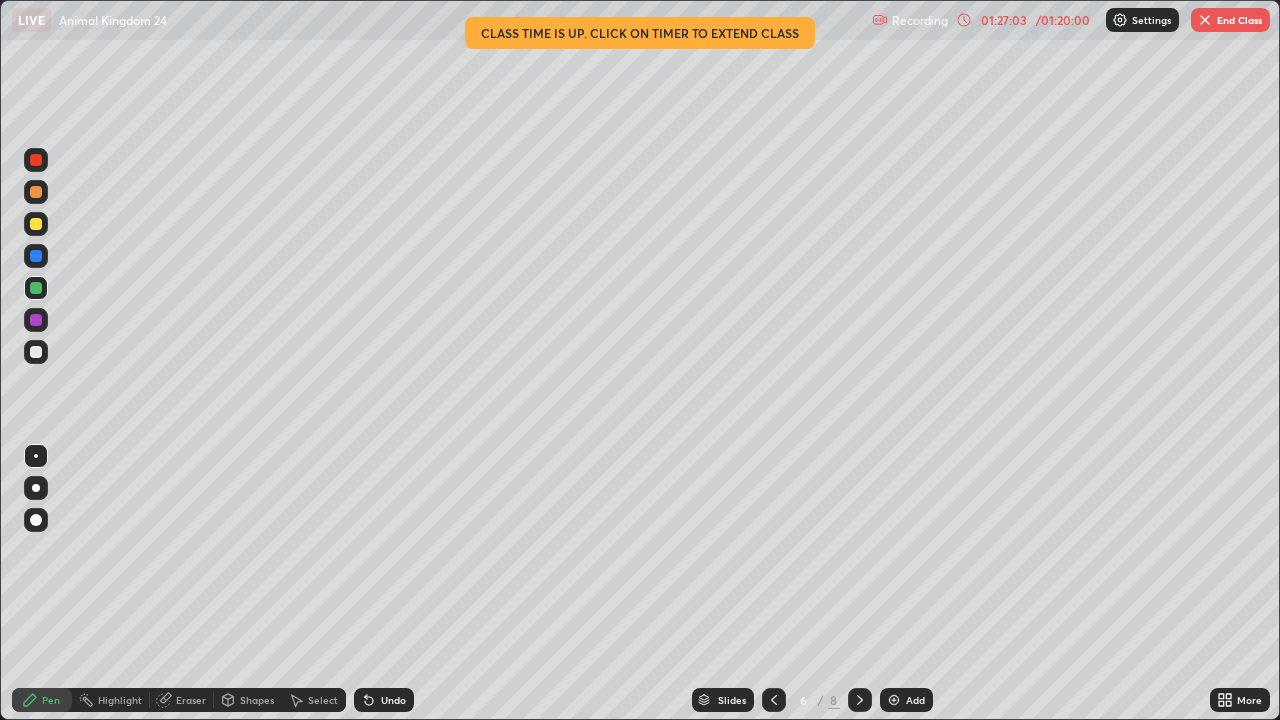click on "More" at bounding box center (1249, 700) 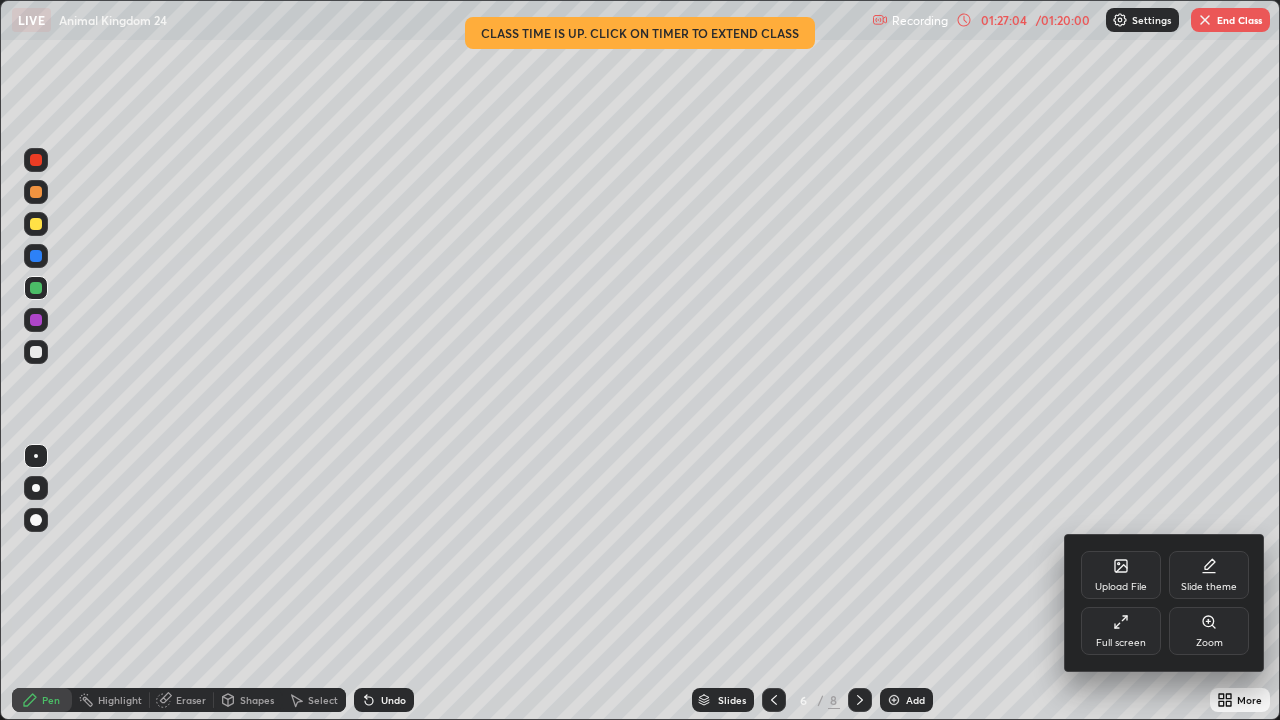click on "Full screen" at bounding box center [1121, 643] 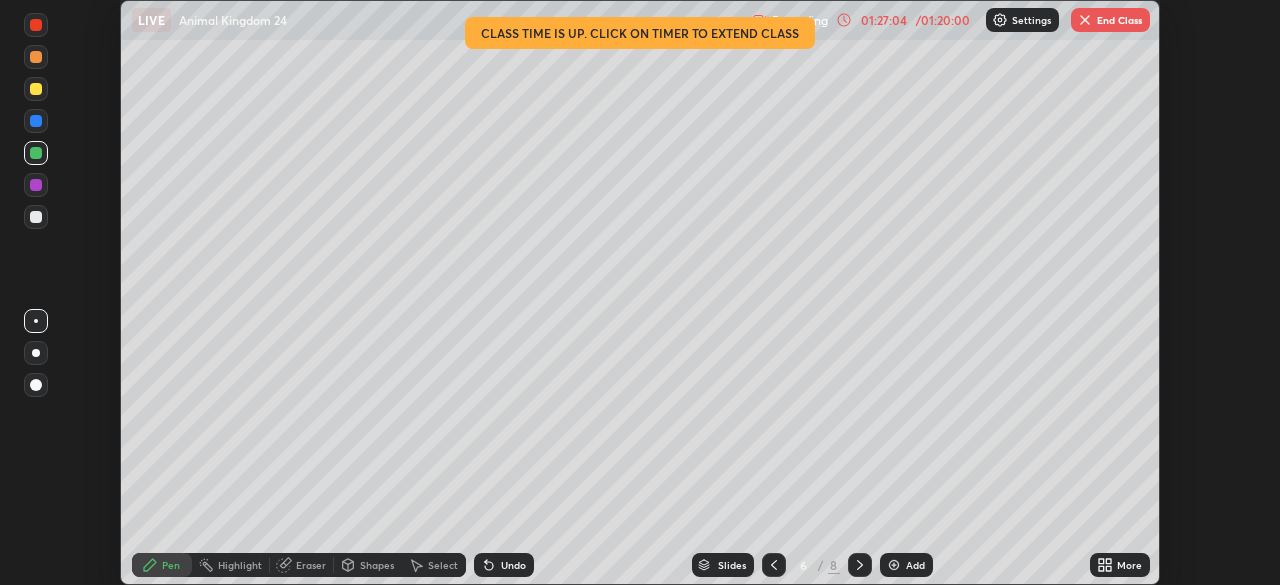 scroll, scrollTop: 585, scrollLeft: 1280, axis: both 